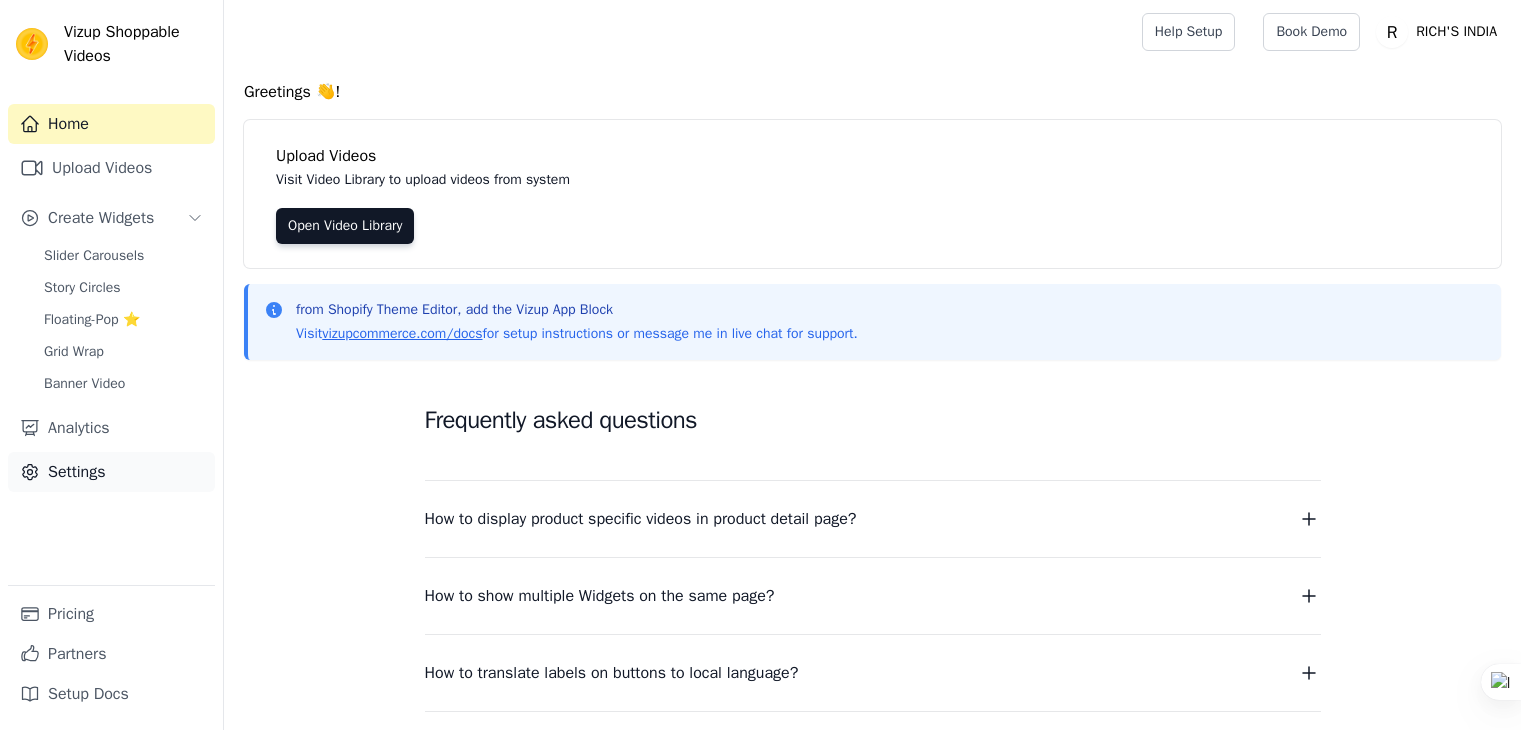 scroll, scrollTop: 0, scrollLeft: 0, axis: both 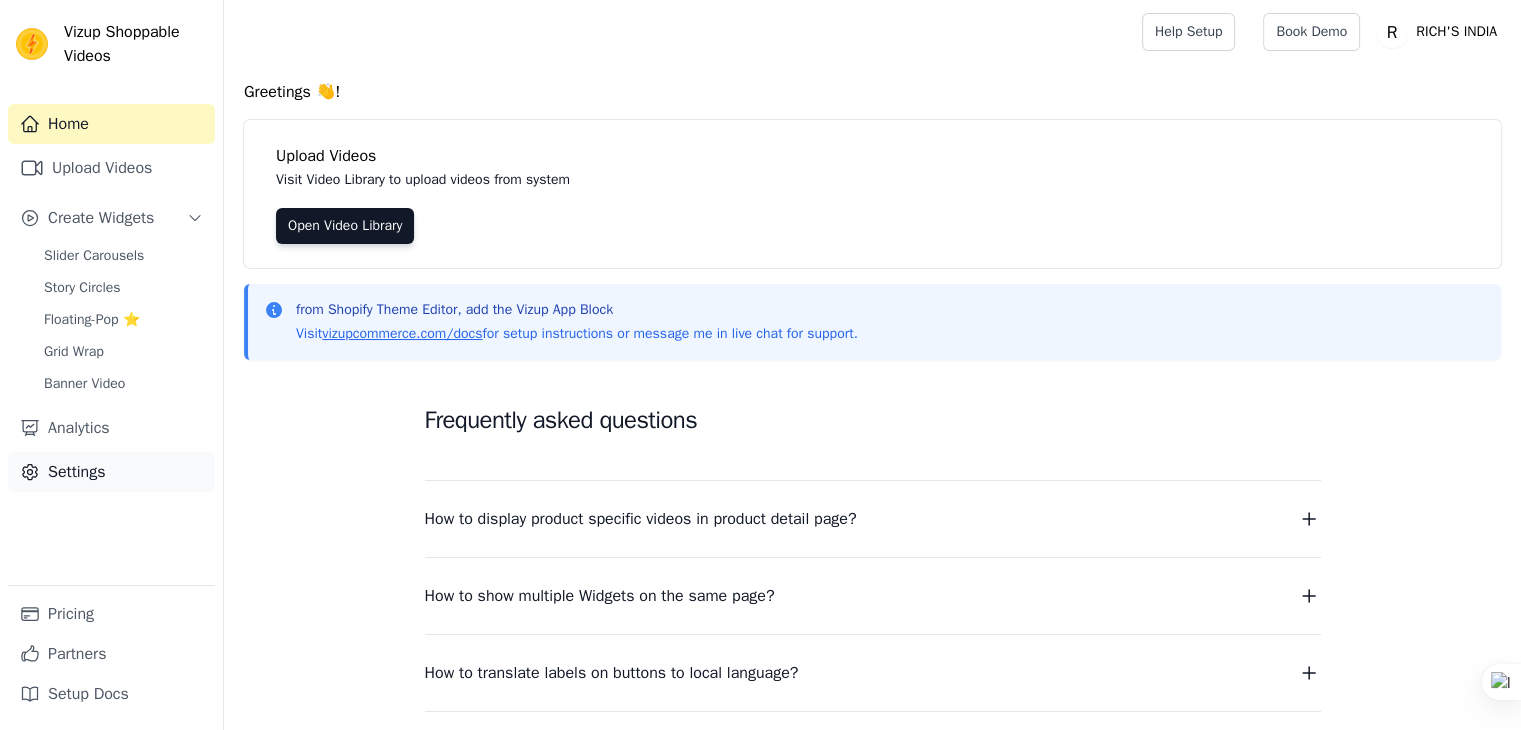 click on "Settings" at bounding box center (111, 472) 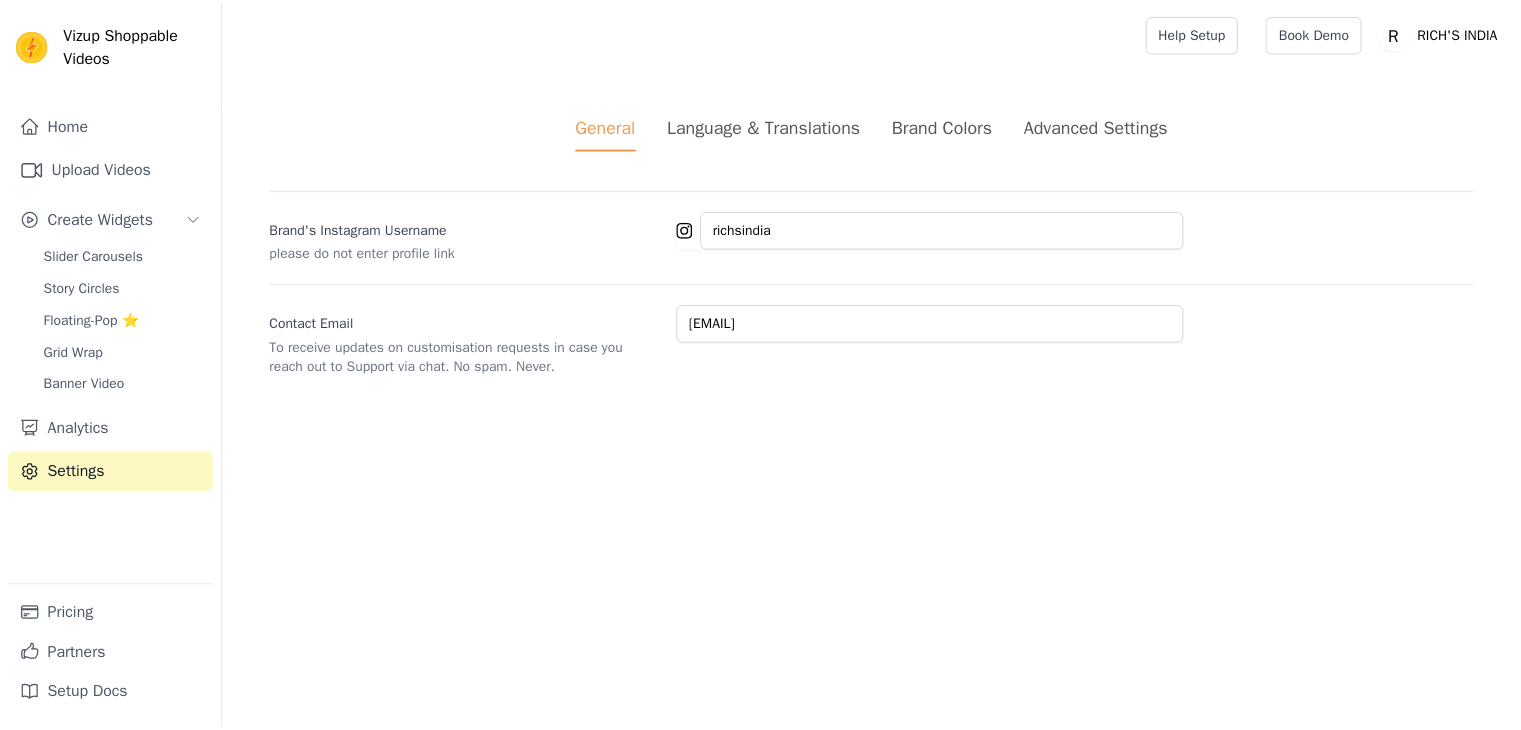 scroll, scrollTop: 0, scrollLeft: 0, axis: both 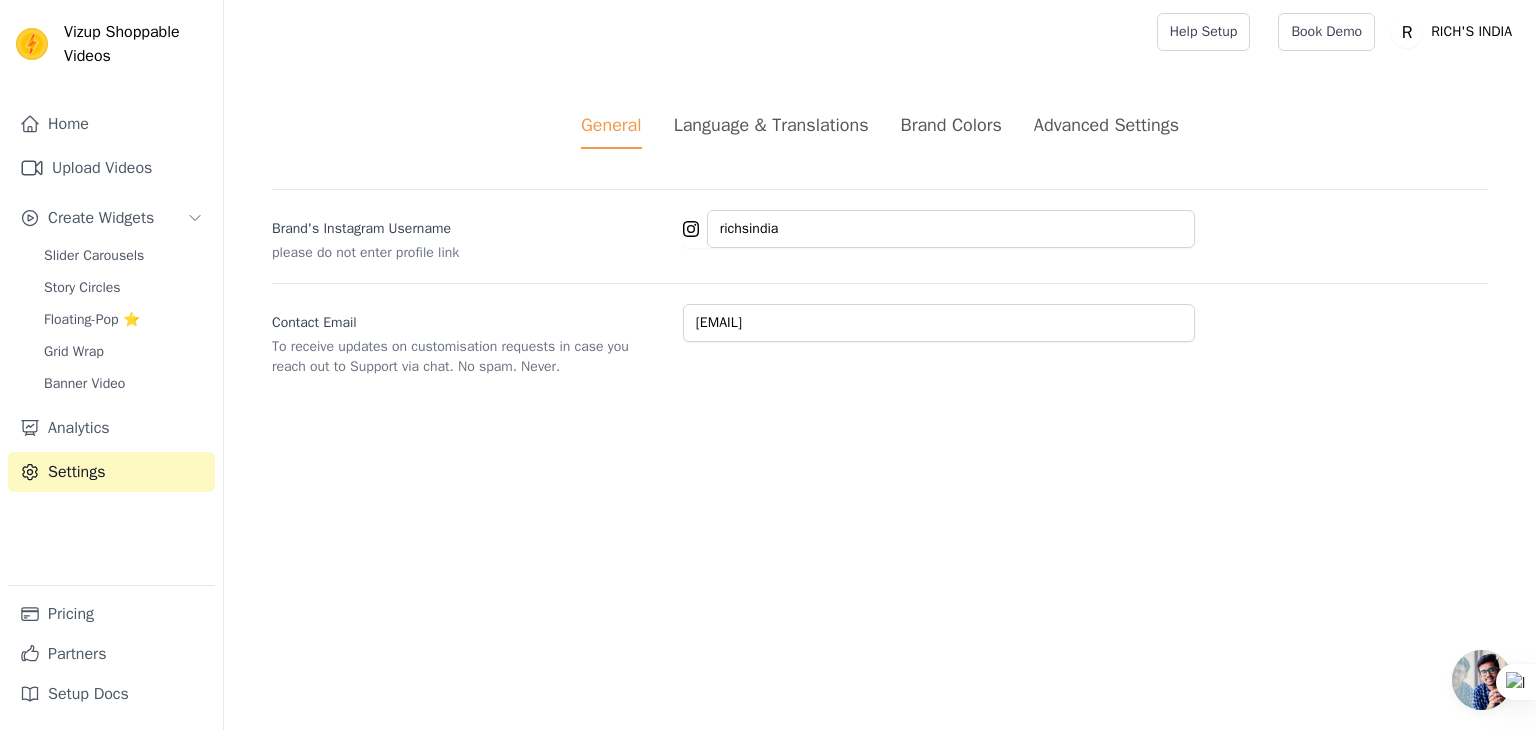 click on "Advanced Settings" at bounding box center (1106, 125) 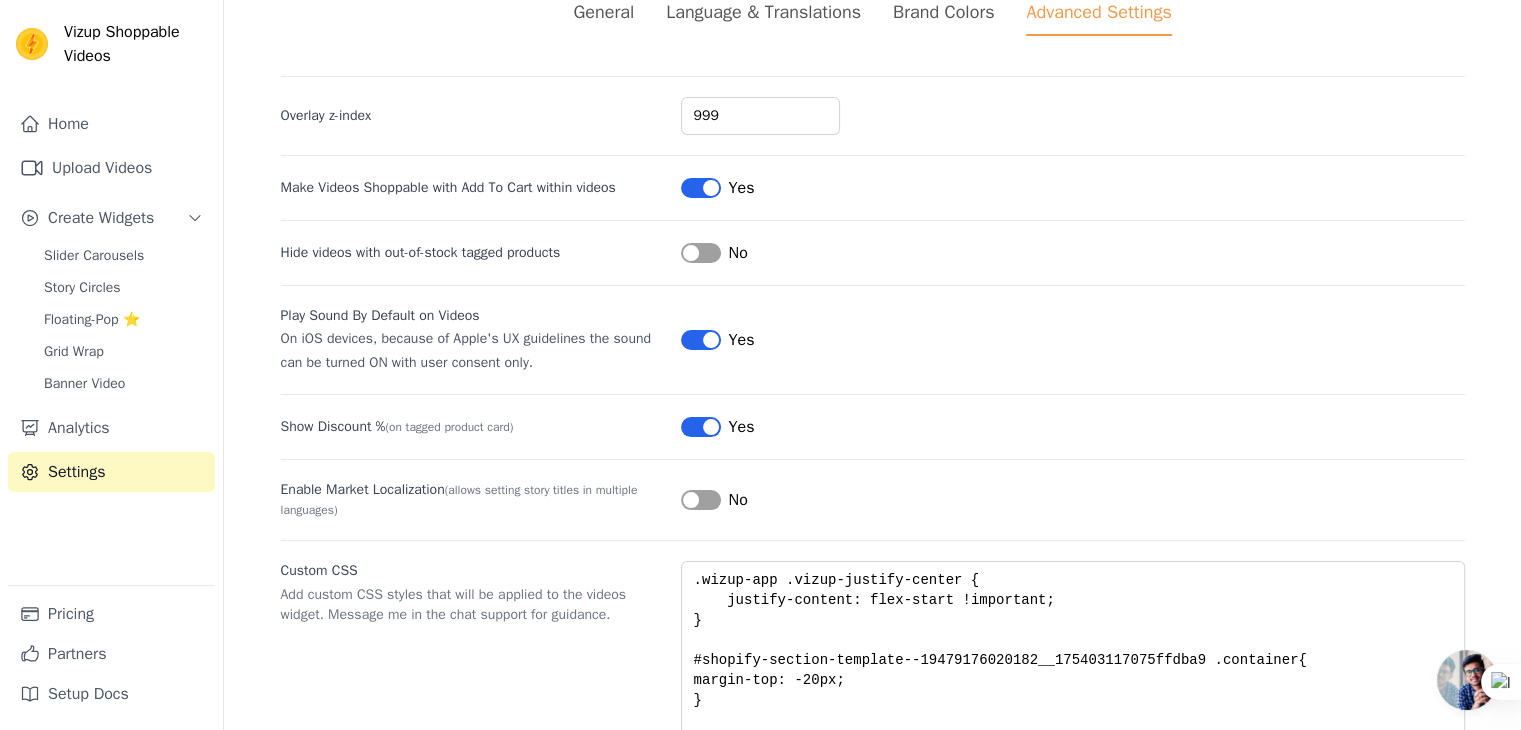 scroll, scrollTop: 168, scrollLeft: 0, axis: vertical 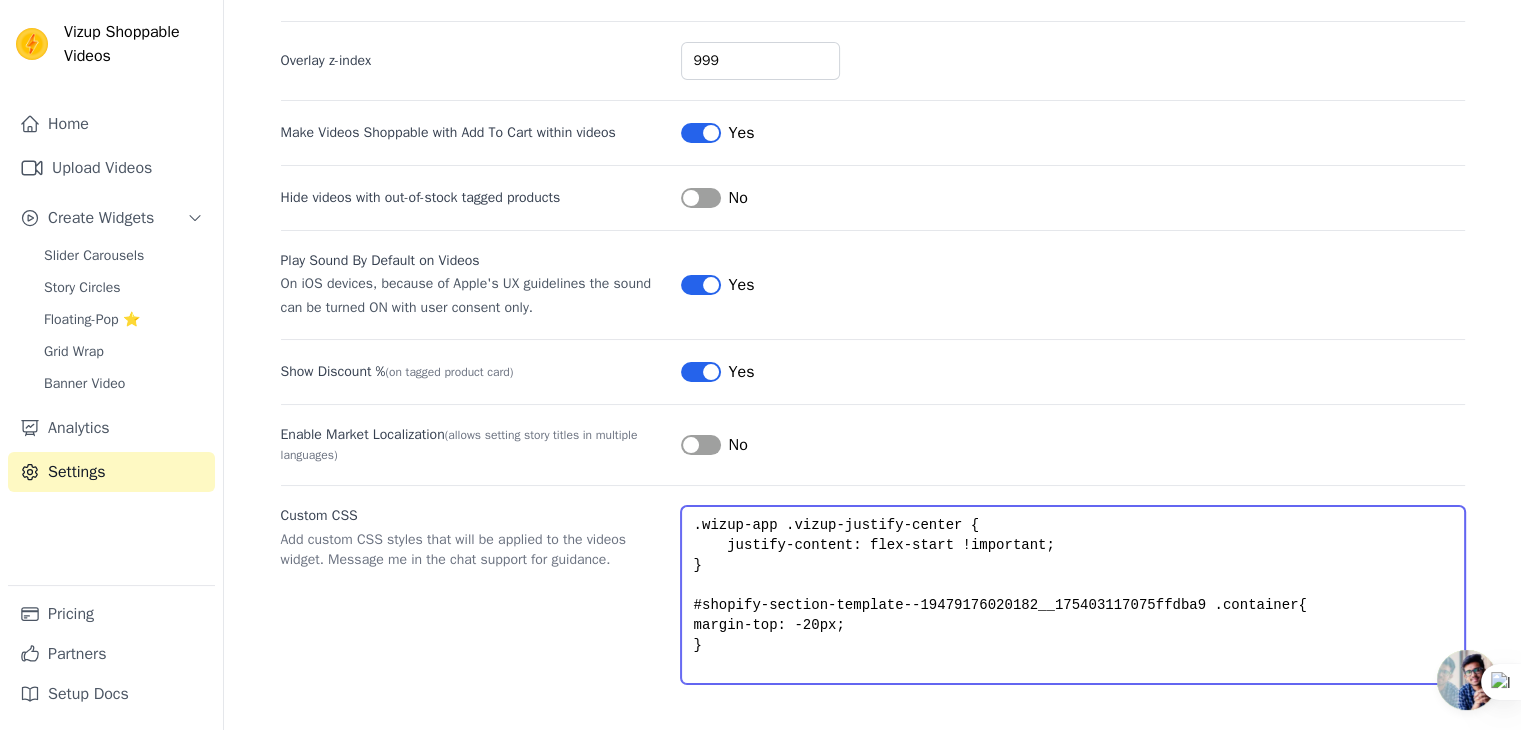 click on ".wizup-app .vizup-justify-center {
justify-content: flex-start !important;
}
#shopify-section-template--19479176020182__175403117075ffdba9 .container{
margin-top: -20px;
}" at bounding box center (1073, 595) 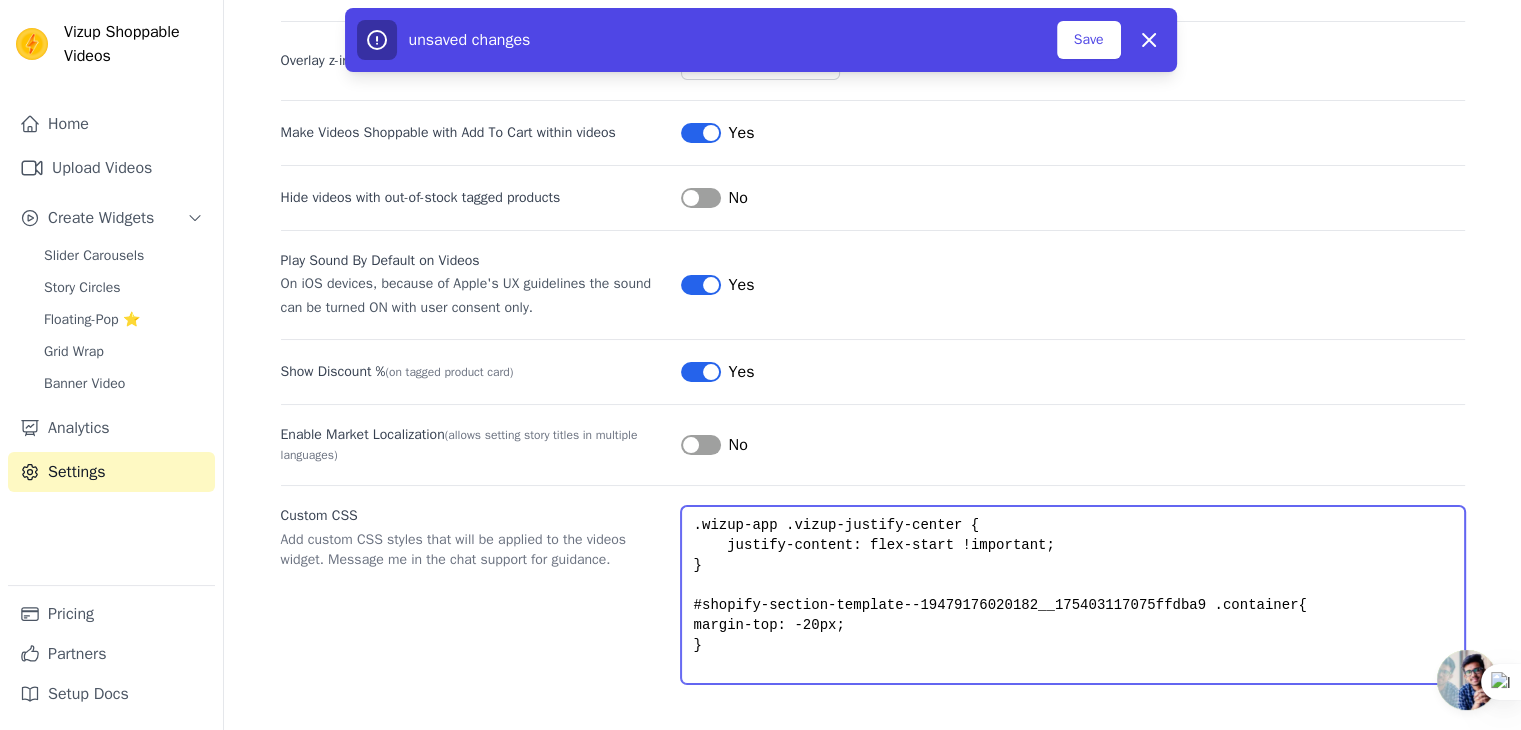 scroll, scrollTop: 9, scrollLeft: 0, axis: vertical 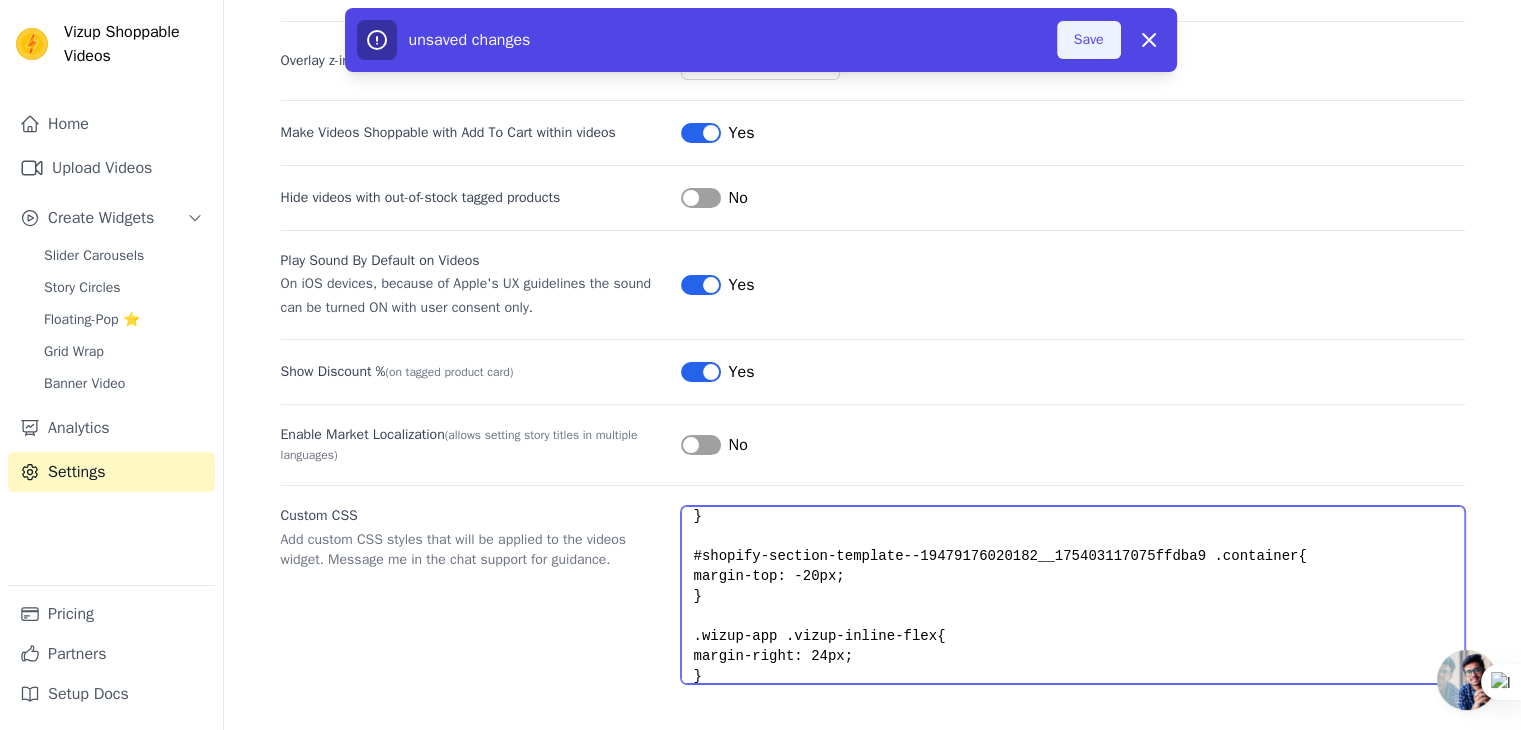 type on ".wizup-app .vizup-justify-center {
justify-content: flex-start !important;
}
#shopify-section-template--19479176020182__175403117075ffdba9 .container{
margin-top: -20px;
}
.wizup-app .vizup-inline-flex{
margin-right: 24px;
}" 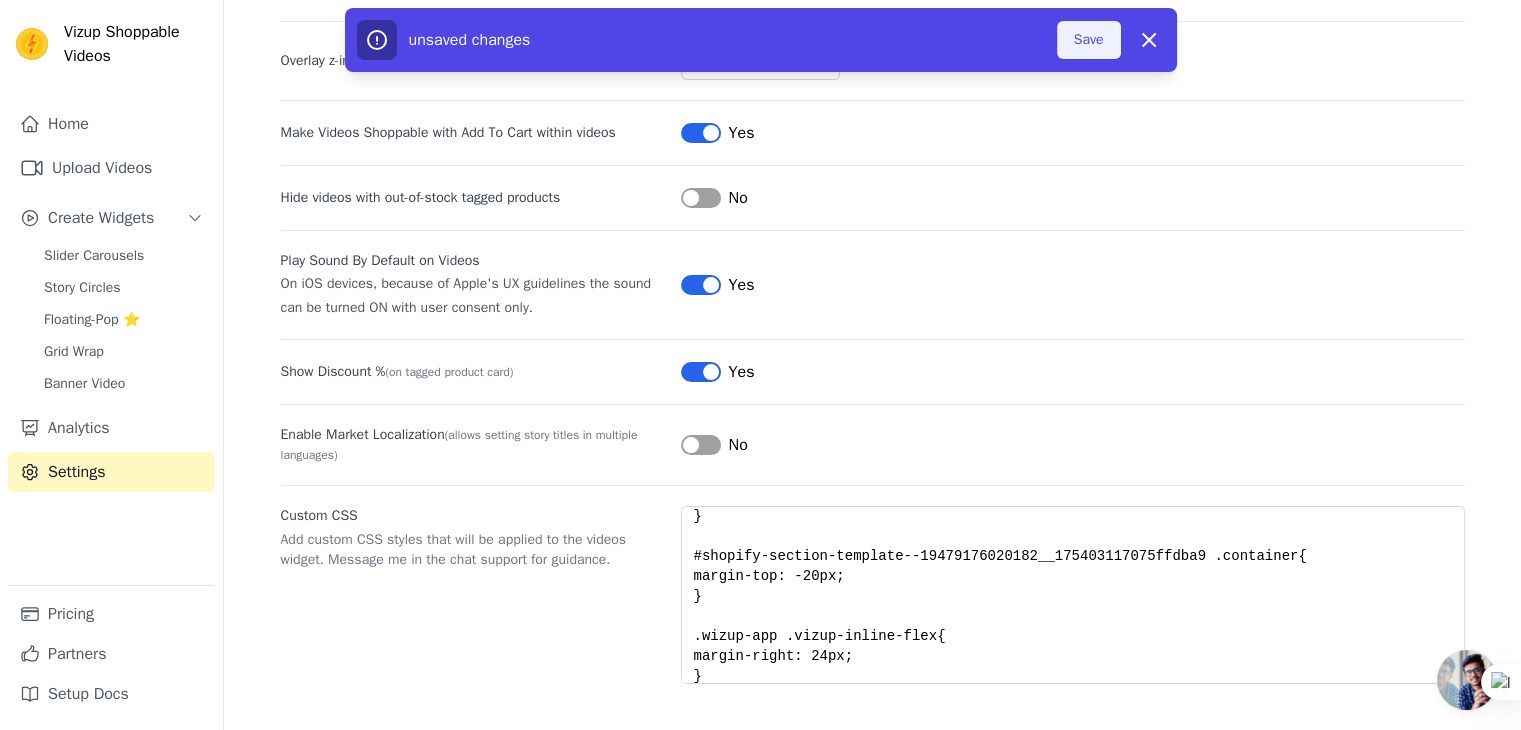 click on "Save" at bounding box center [1089, 40] 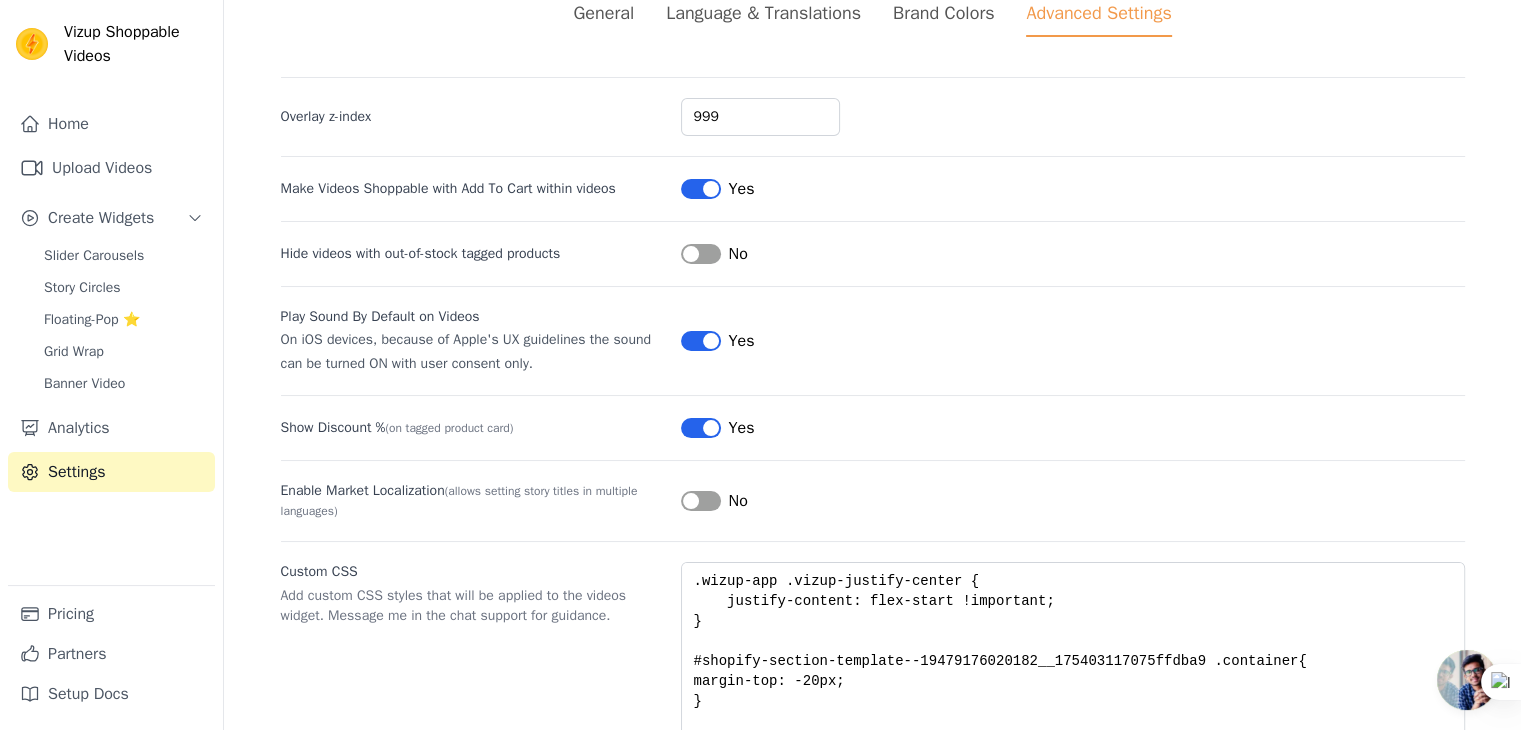 scroll, scrollTop: 168, scrollLeft: 0, axis: vertical 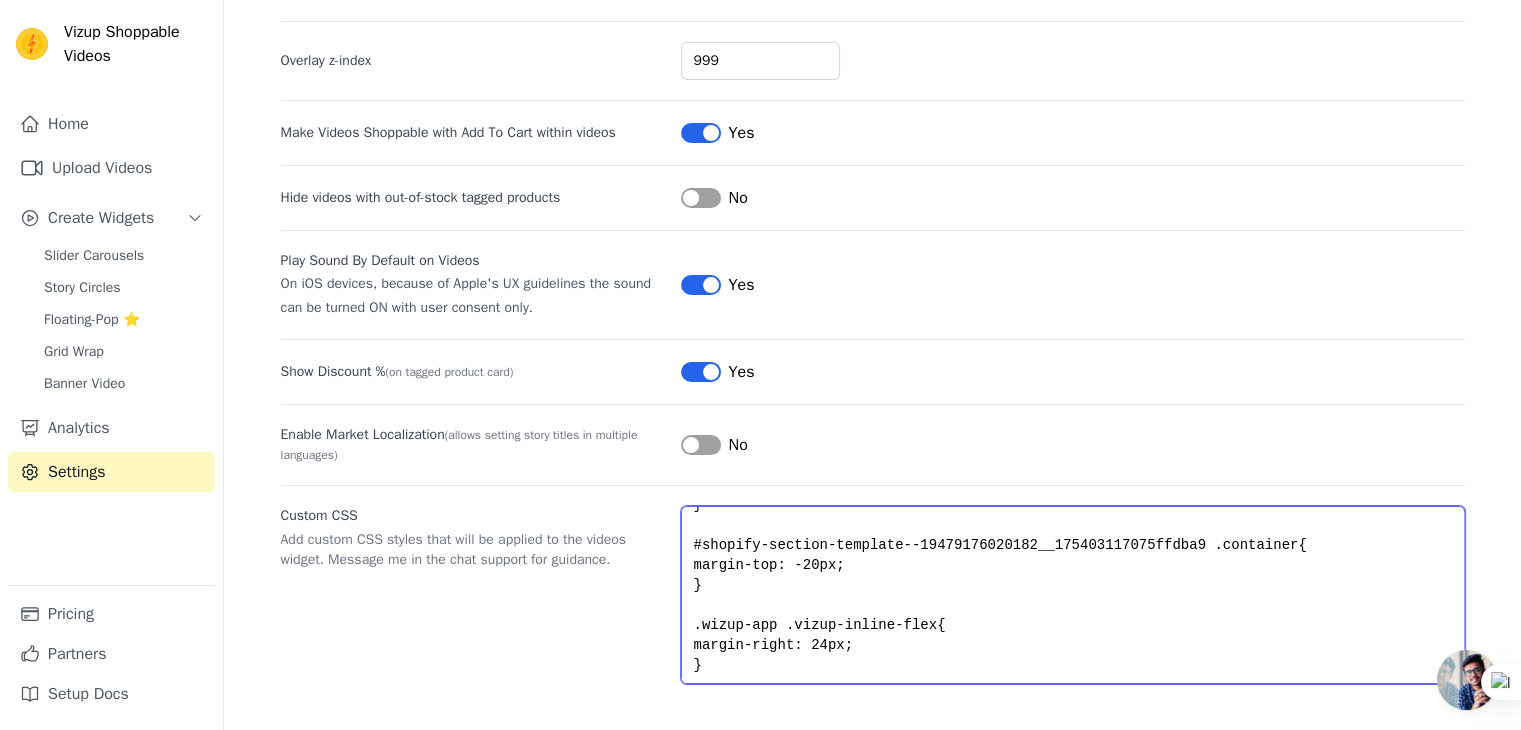 click on ".wizup-app .vizup-justify-center {
justify-content: flex-start !important;
}
#shopify-section-template--19479176020182__175403117075ffdba9 .container{
margin-top: -20px;
}
.wizup-app .vizup-inline-flex{
margin-right: 24px;
}" at bounding box center (1073, 595) 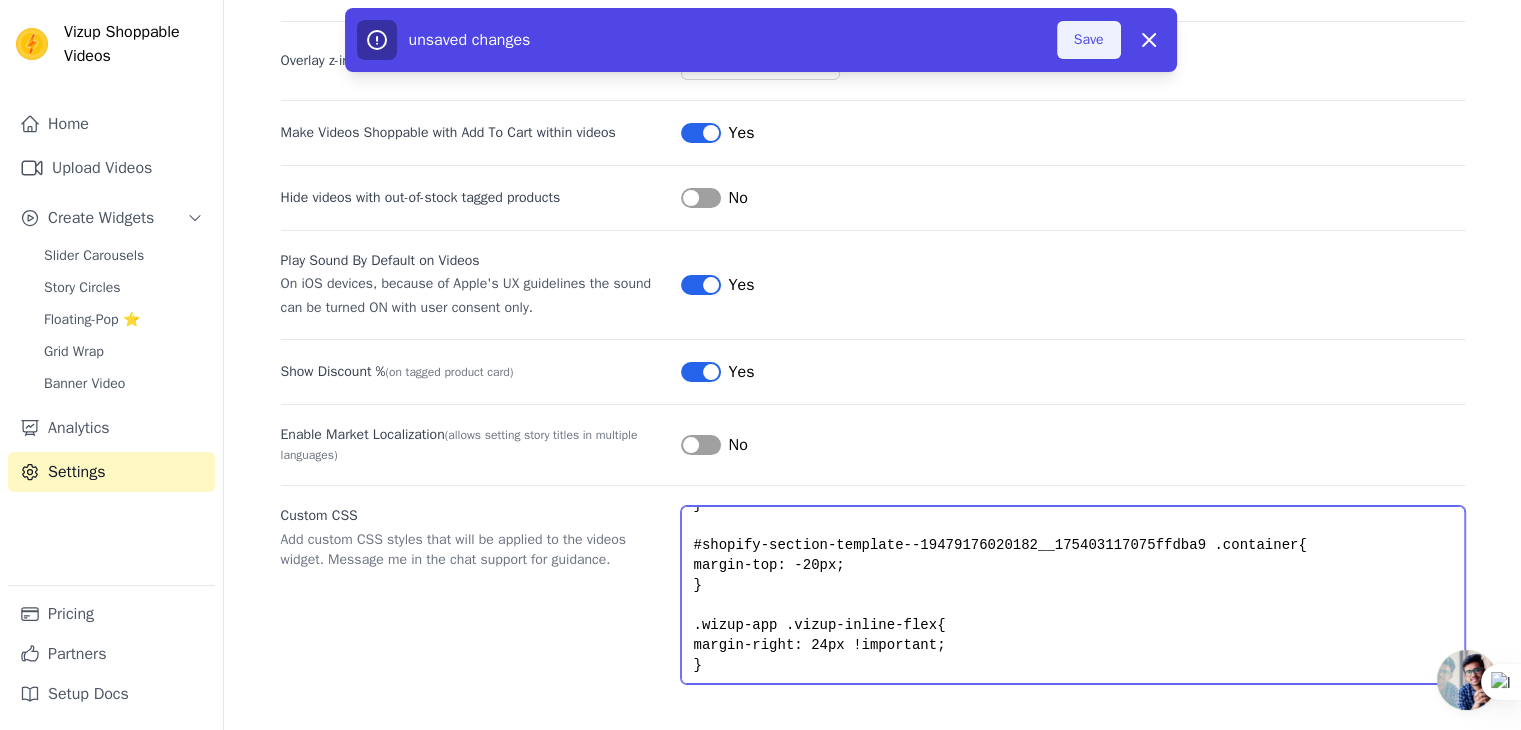 type on ".wizup-app .vizup-justify-center {
justify-content: flex-start !important;
}
#shopify-section-template--19479176020182__175403117075ffdba9 .container{
margin-top: -20px;
}
.wizup-app .vizup-inline-flex{
margin-right: 24px !important;
}" 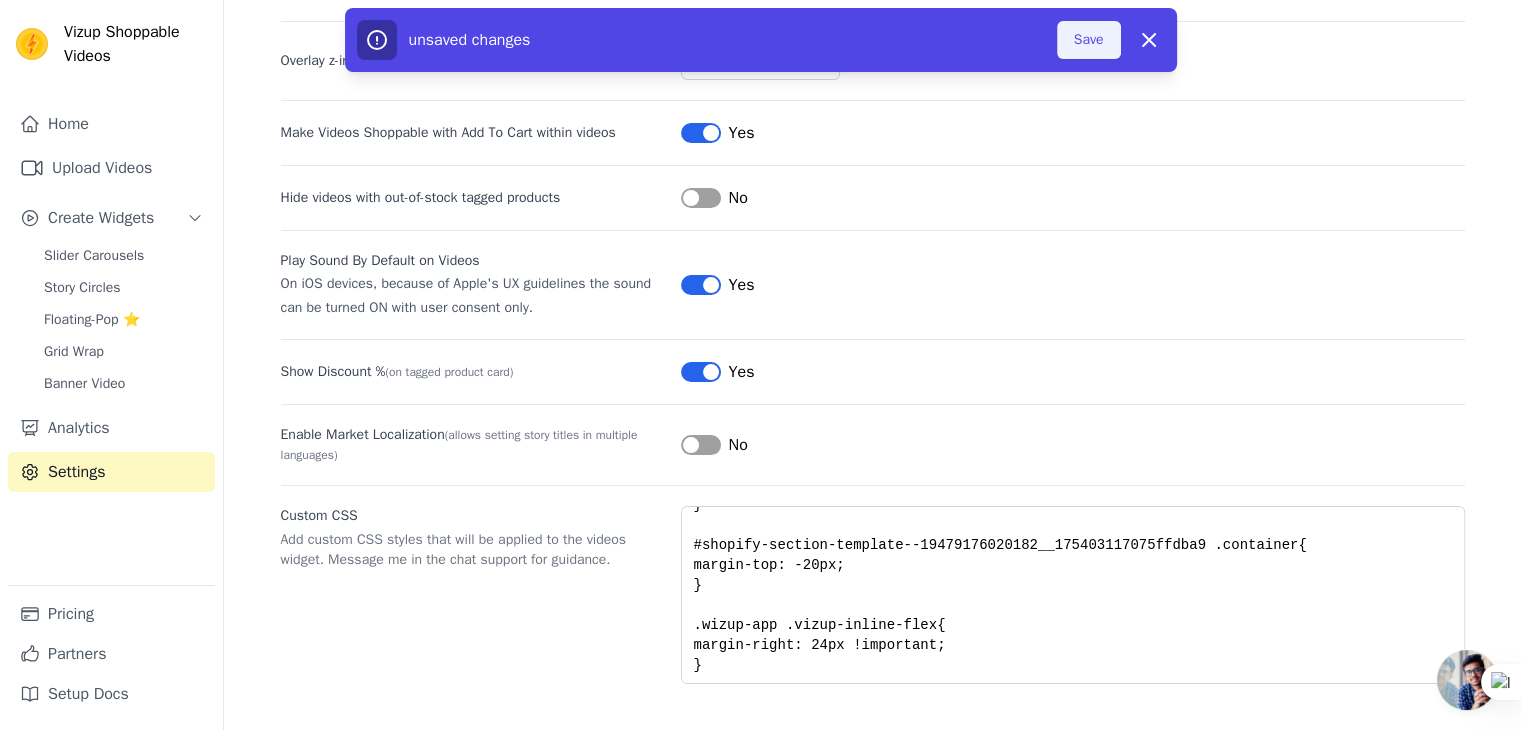 click on "Save" at bounding box center (1089, 40) 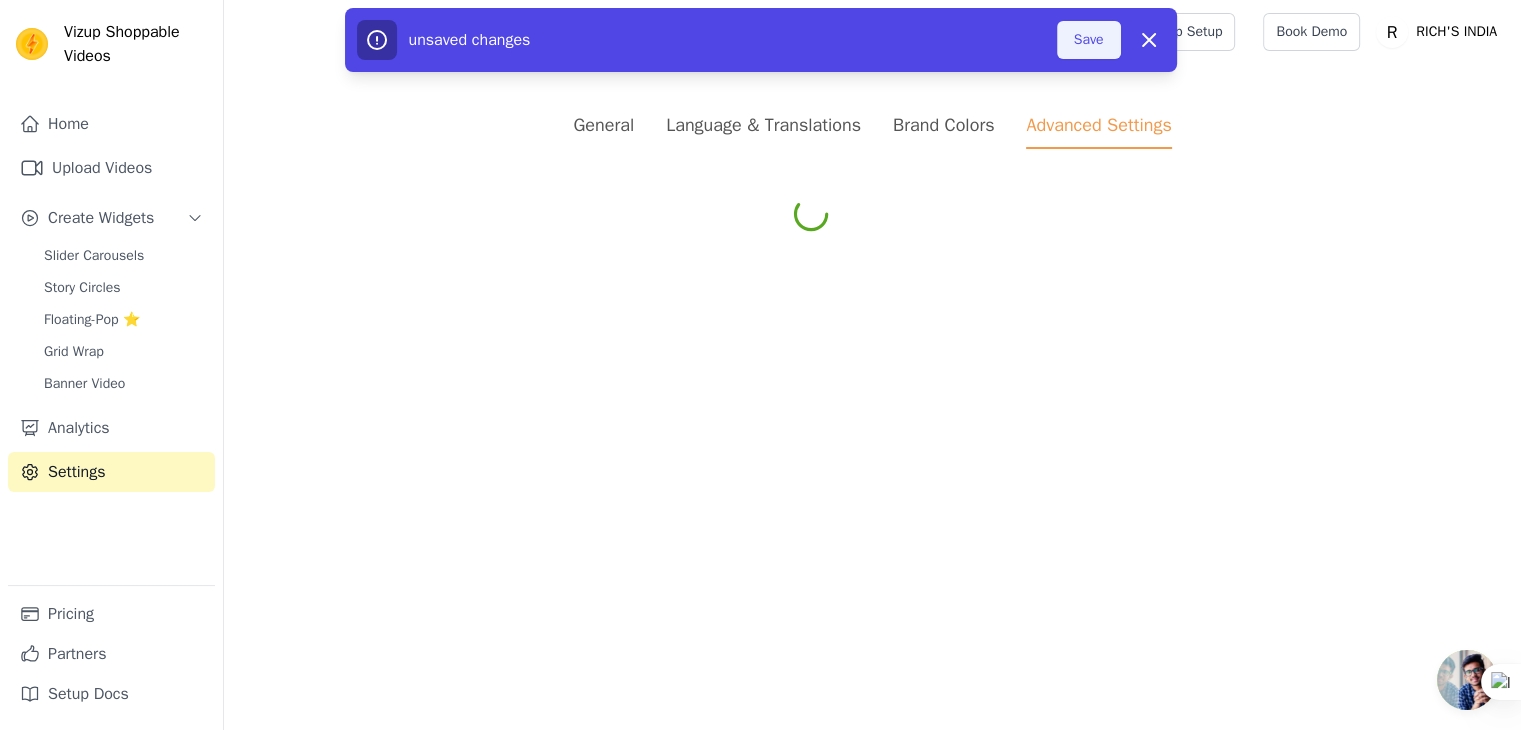 scroll, scrollTop: 0, scrollLeft: 0, axis: both 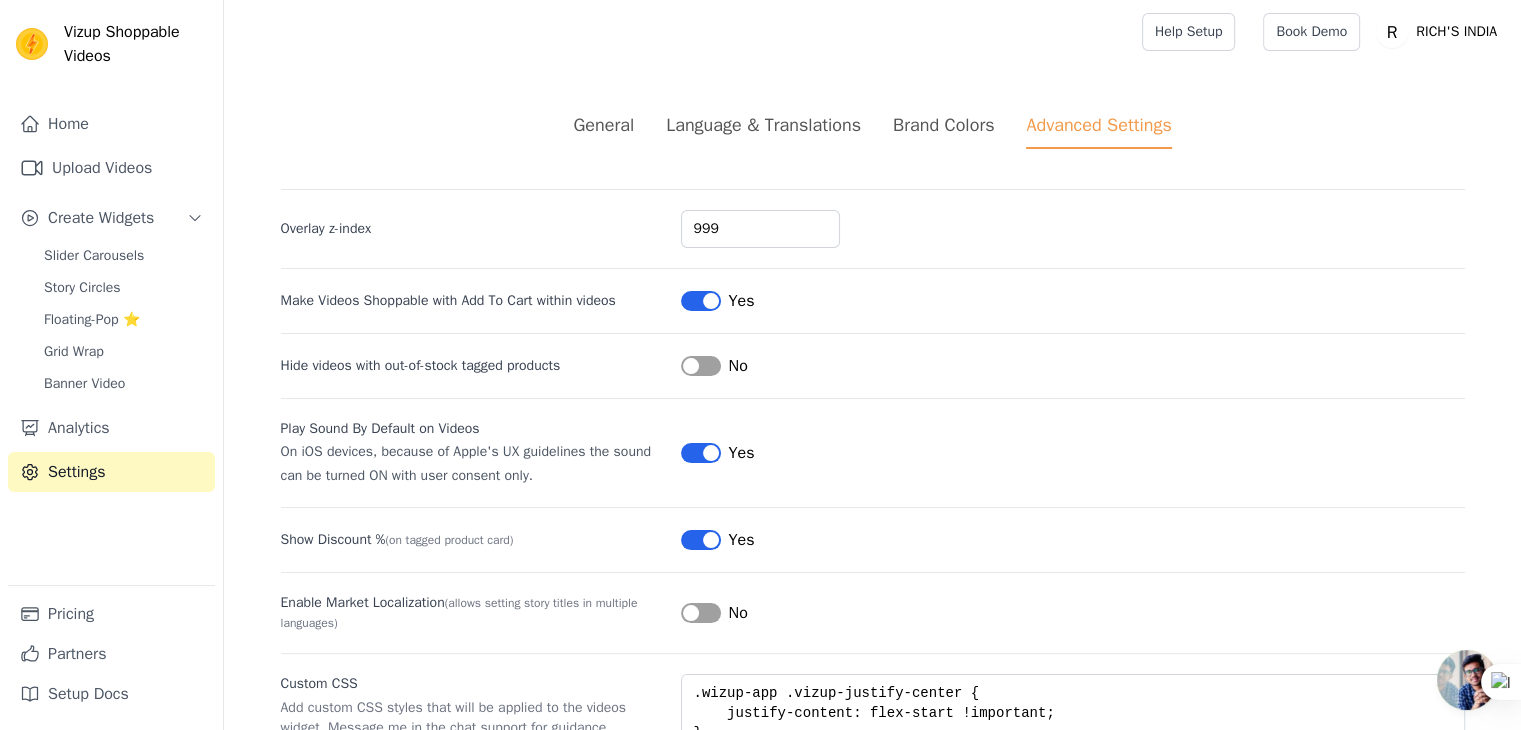 click on "Language & Translations" at bounding box center [763, 125] 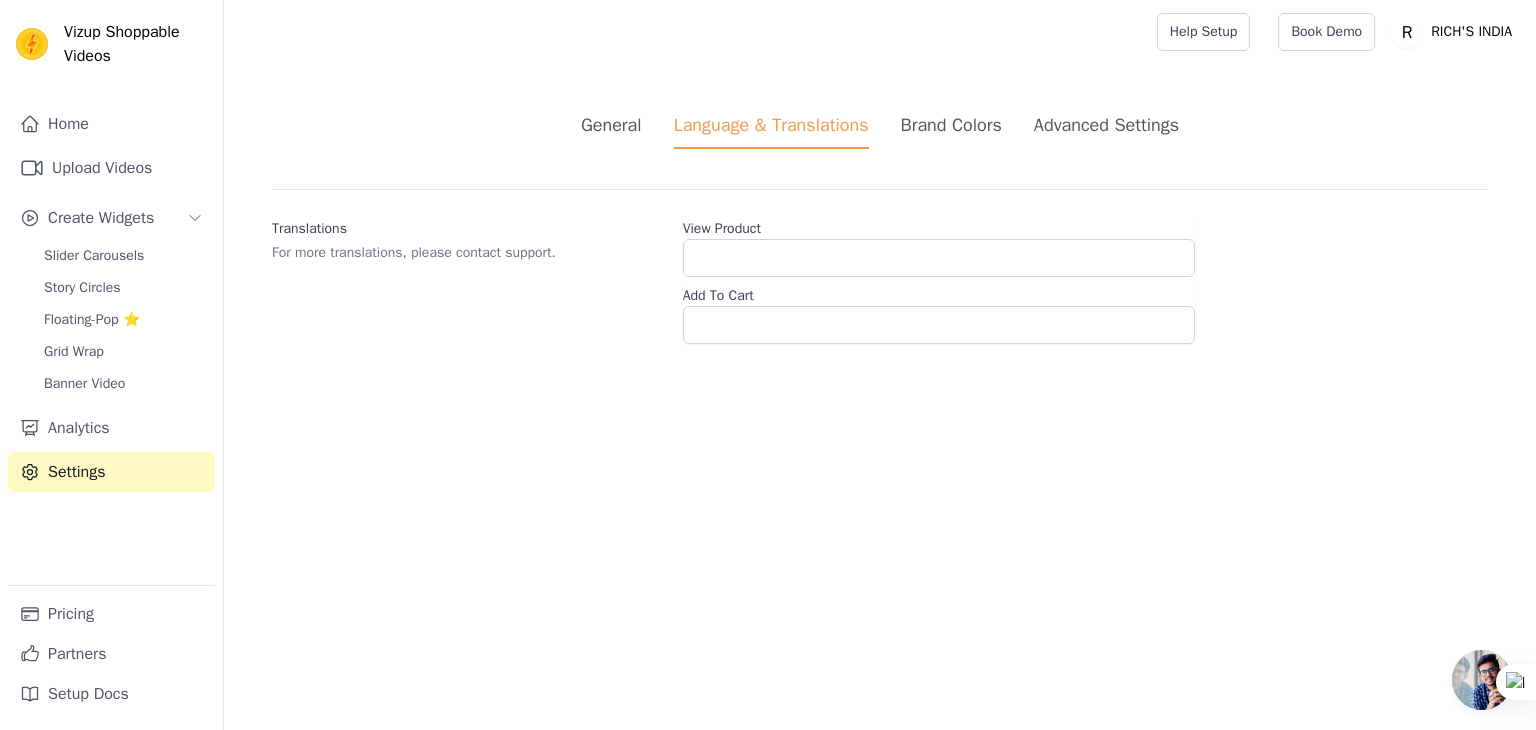 click on "General" at bounding box center (611, 125) 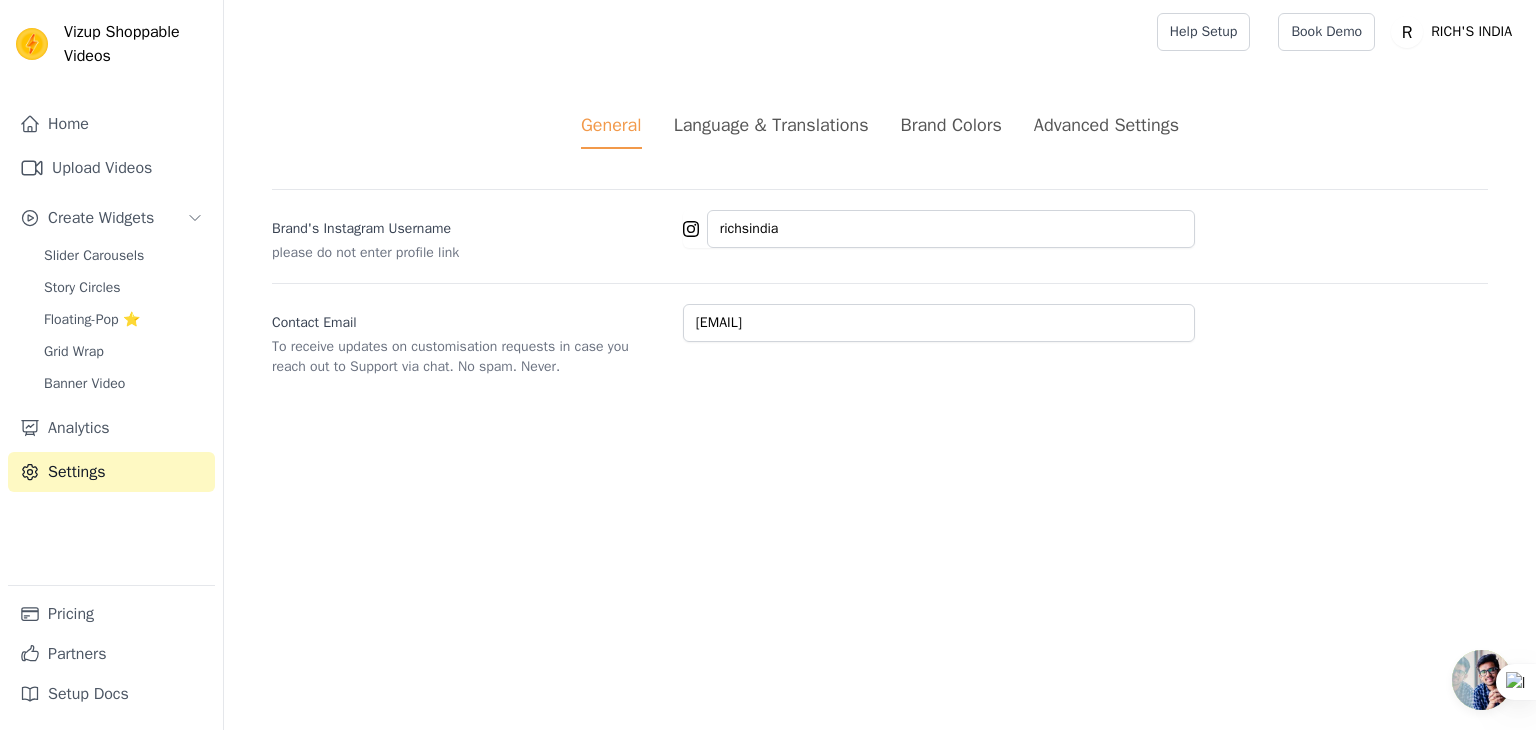 click on "General   Language & Translations   Brand Colors   Advanced Settings" at bounding box center (880, 130) 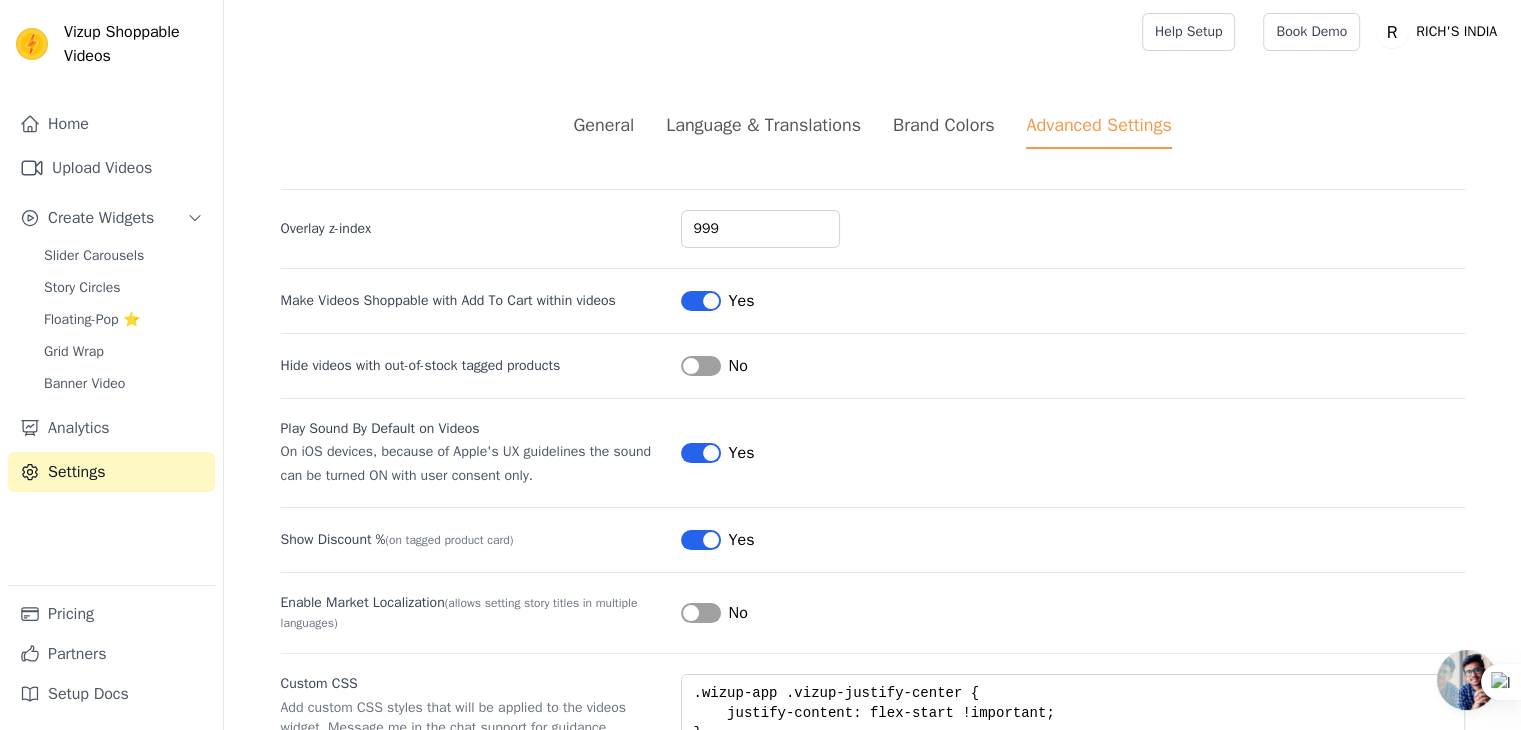 click on "Brand Colors" at bounding box center [943, 125] 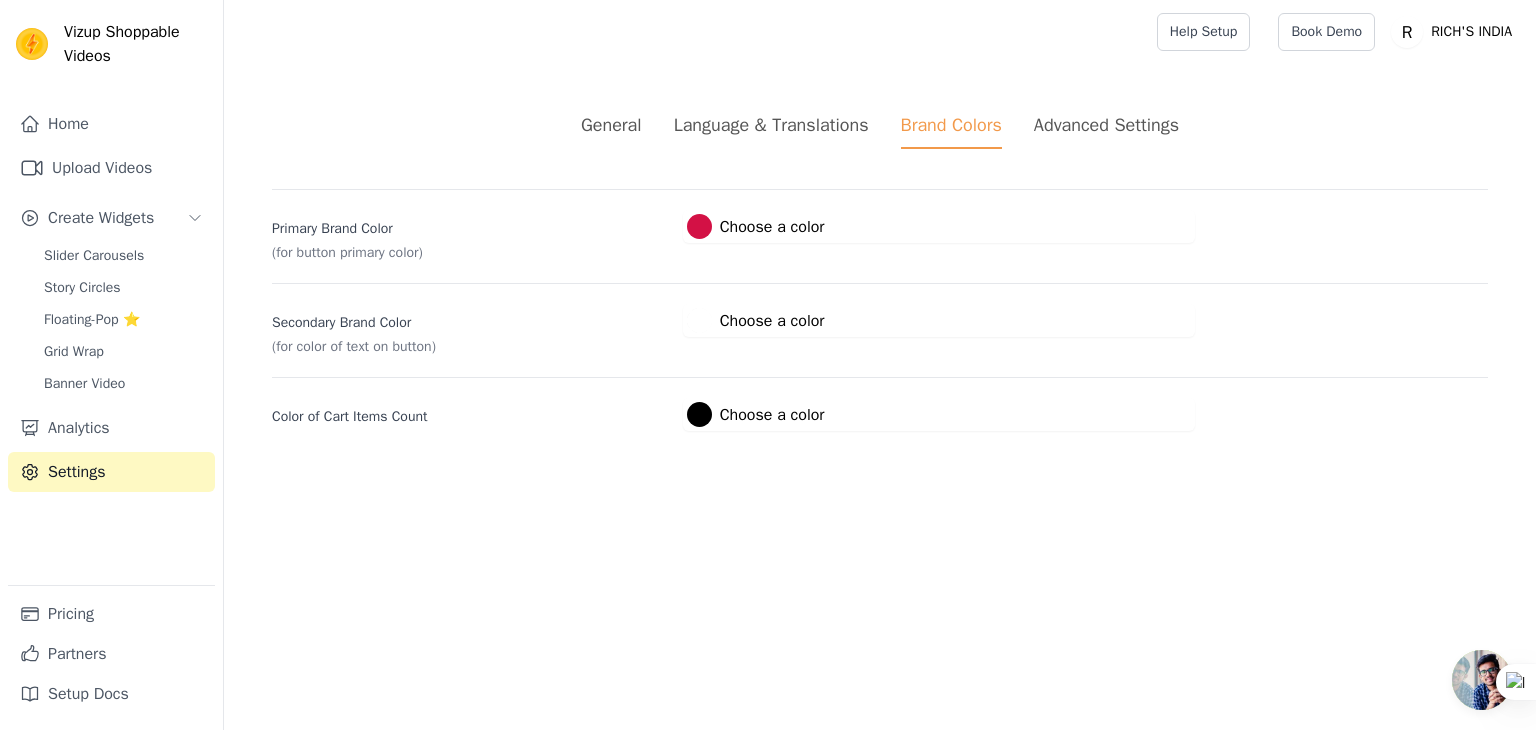 click on "Language & Translations" at bounding box center (771, 125) 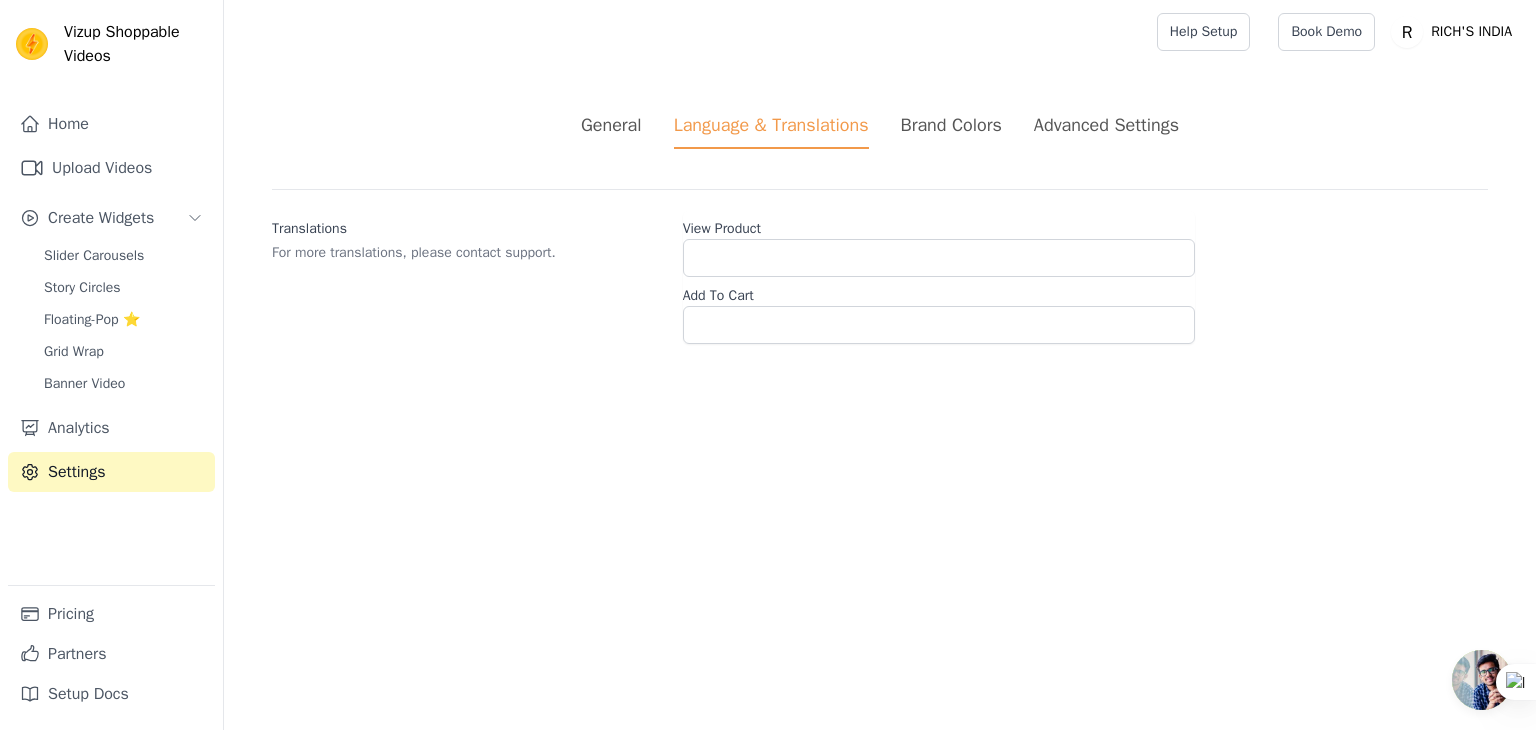 click on "General" at bounding box center (611, 125) 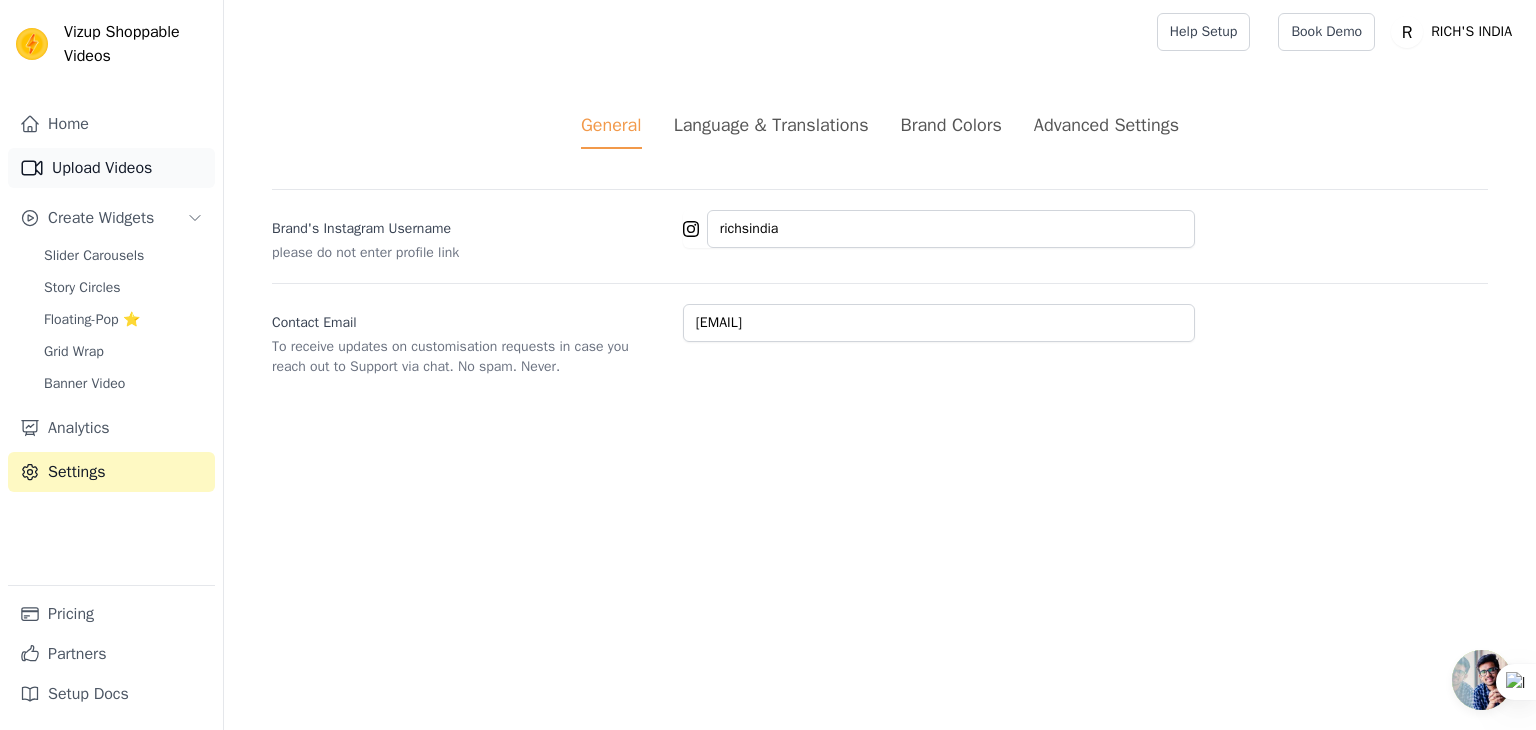 click on "Upload Videos" at bounding box center (111, 168) 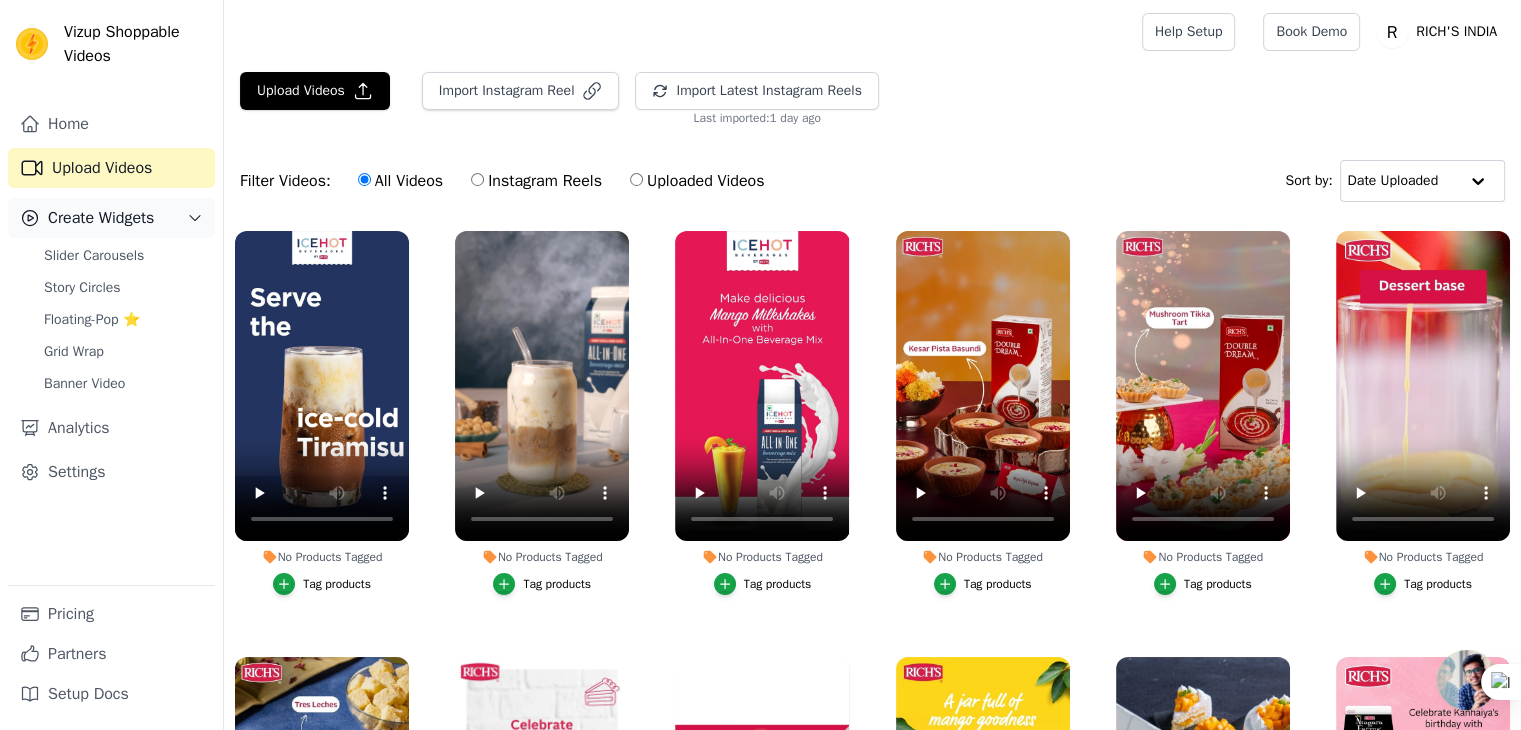 click on "Create Widgets" at bounding box center (101, 218) 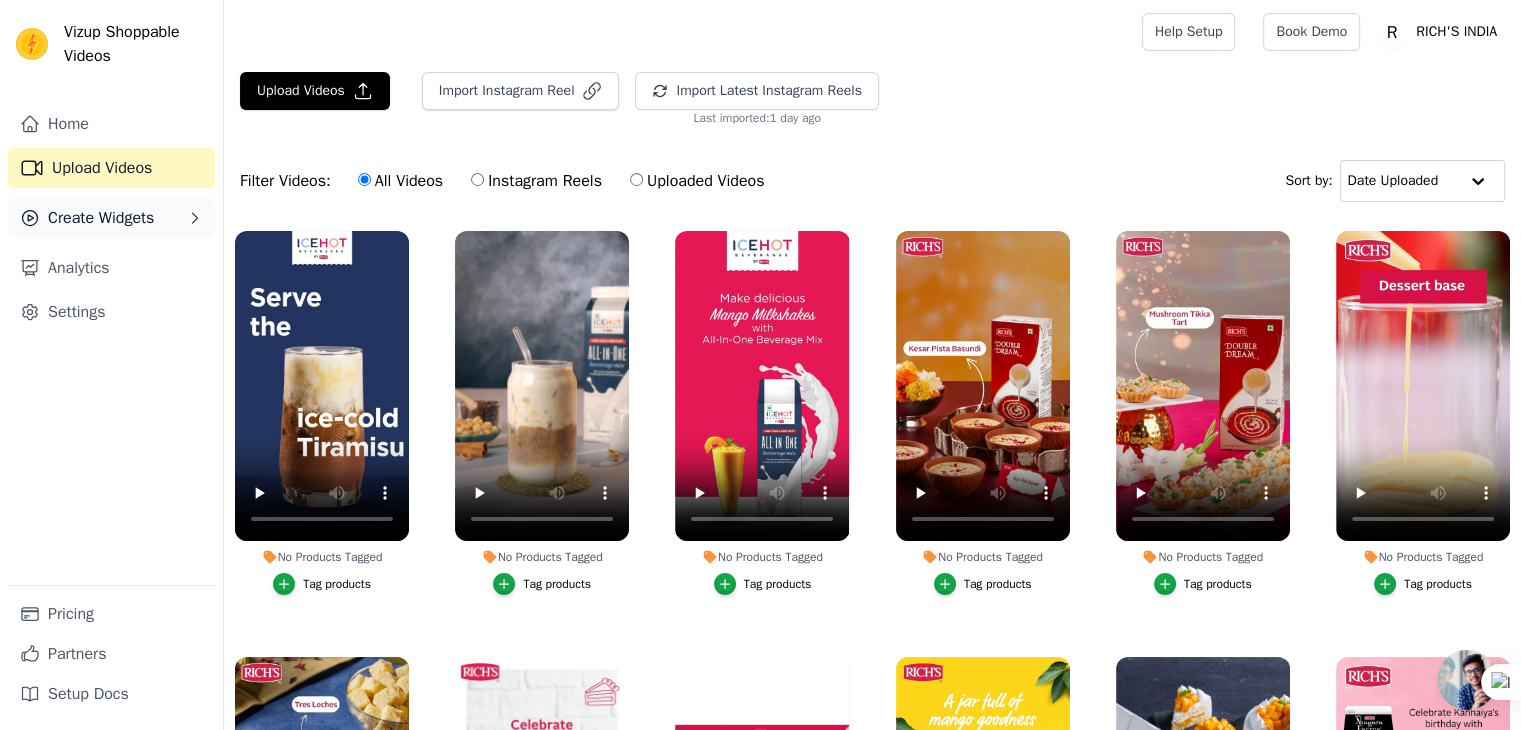 click on "Create Widgets" at bounding box center (101, 218) 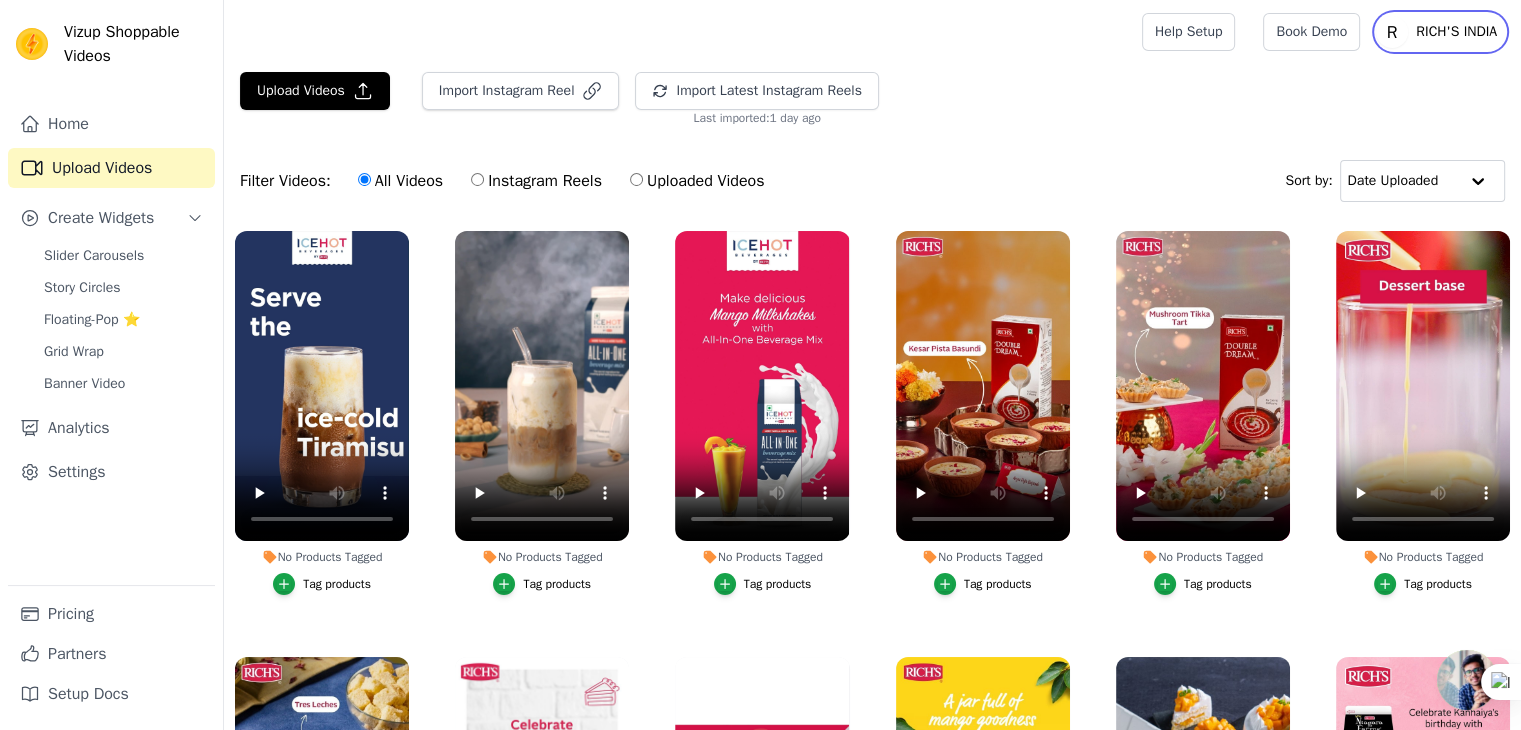 click on "RICH'S INDIA" at bounding box center (1456, 32) 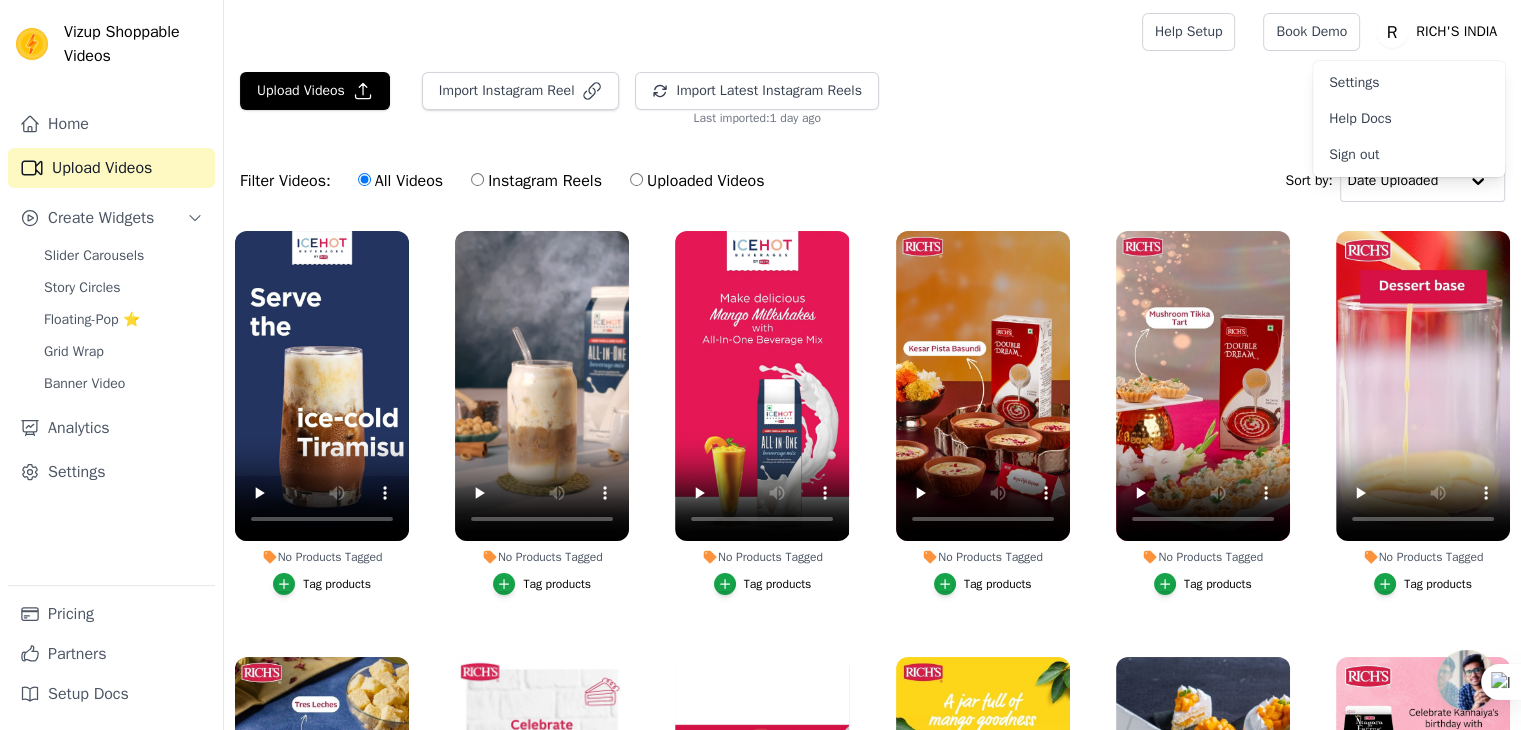 click on "Settings" at bounding box center (1409, 83) 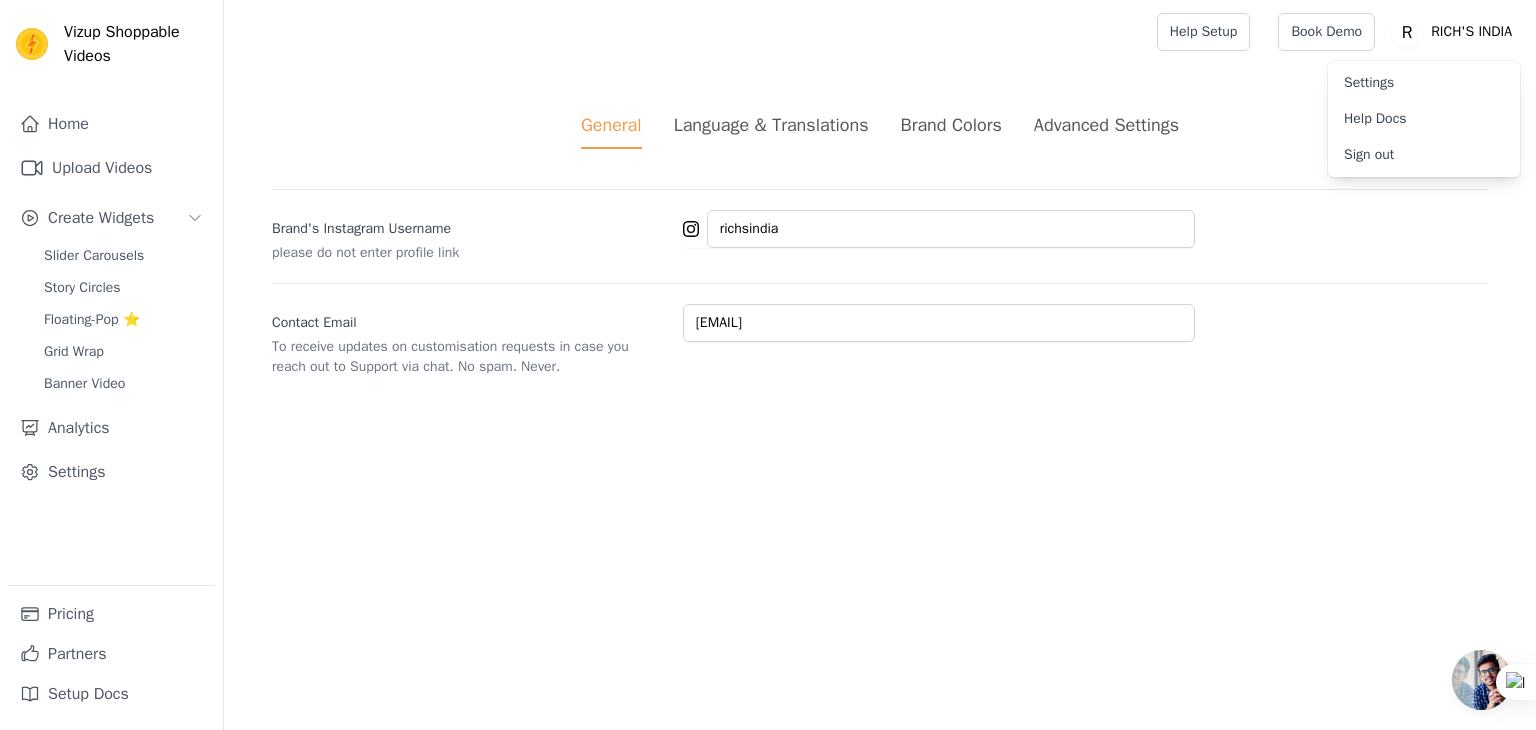 click on "Language & Translations" at bounding box center (771, 125) 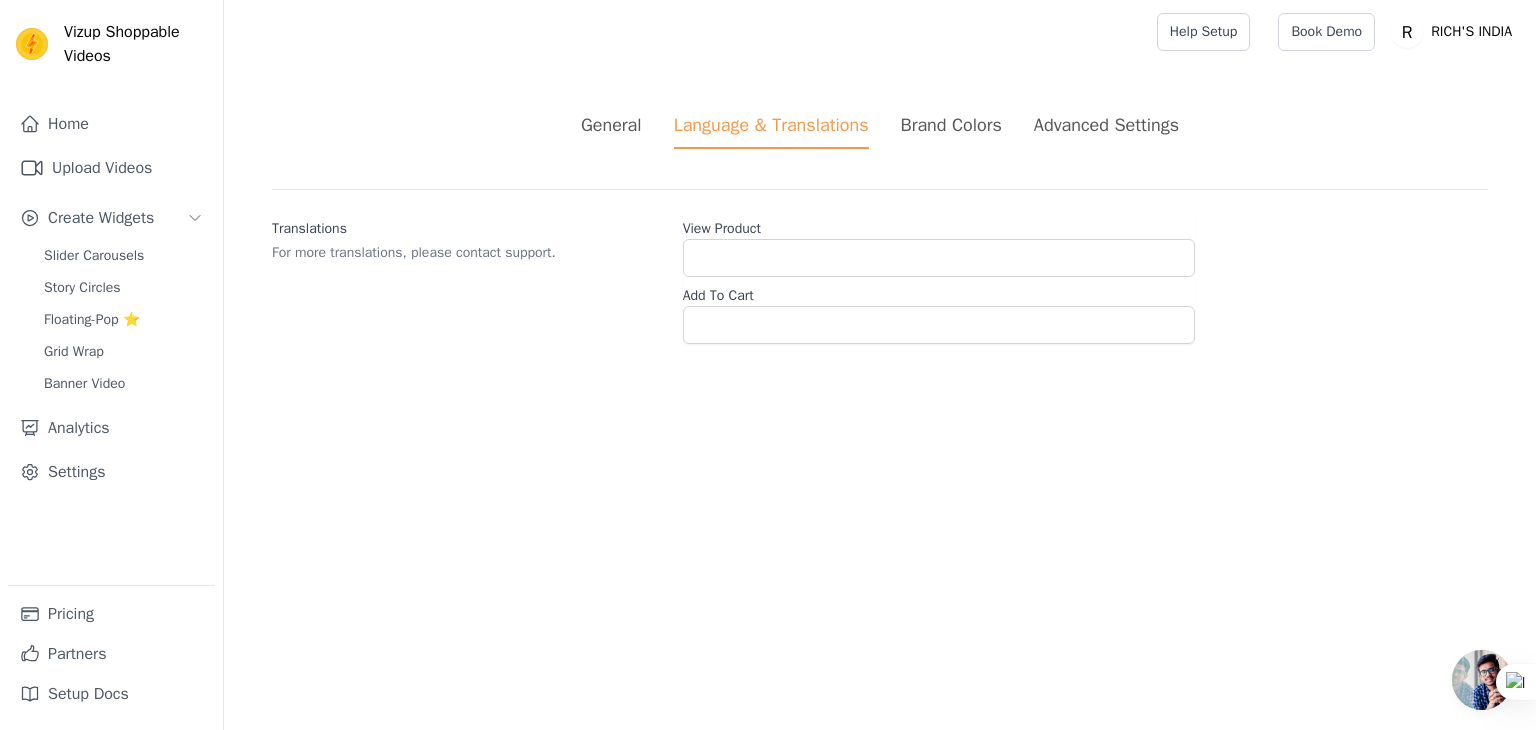 click on "Brand Colors" at bounding box center (951, 125) 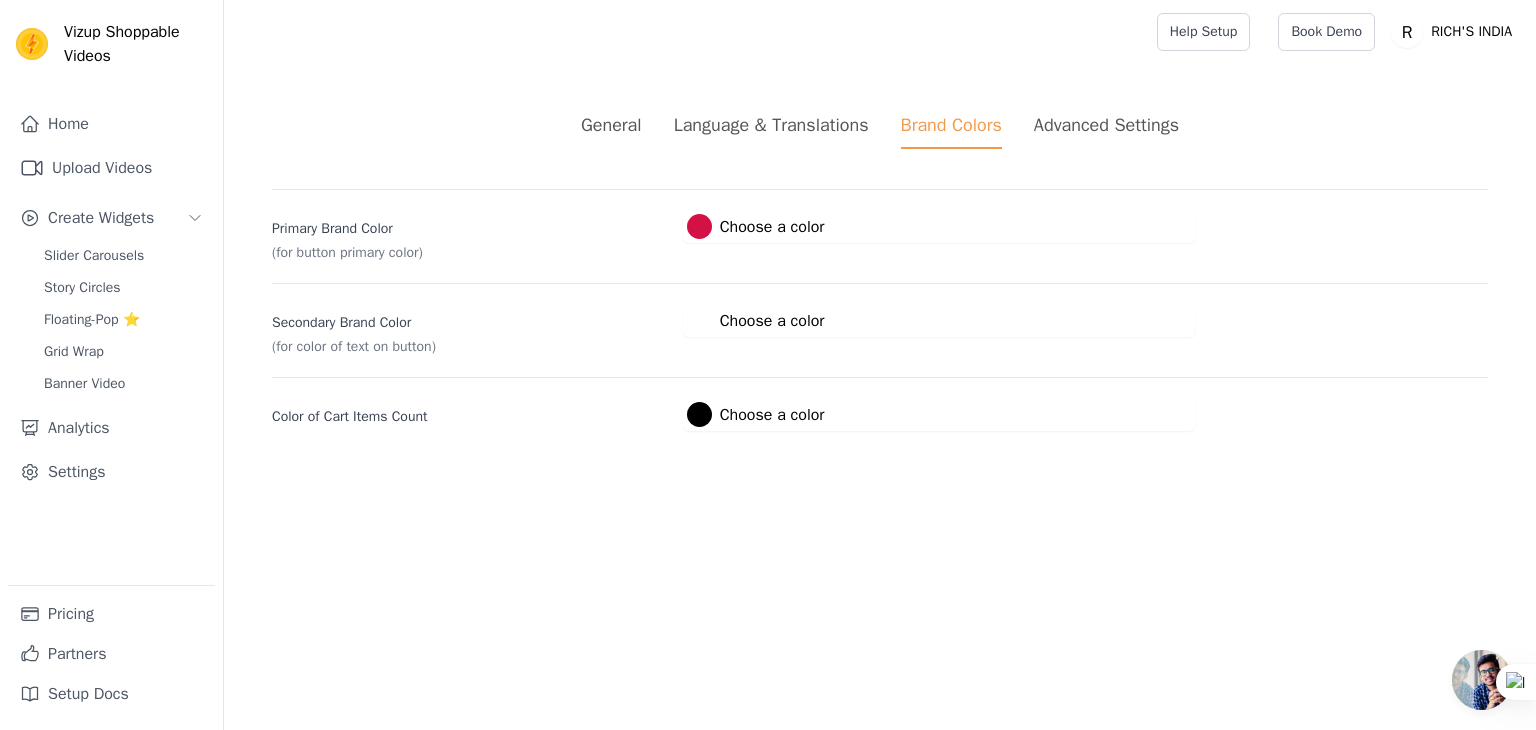 click on "Advanced Settings" at bounding box center [1106, 125] 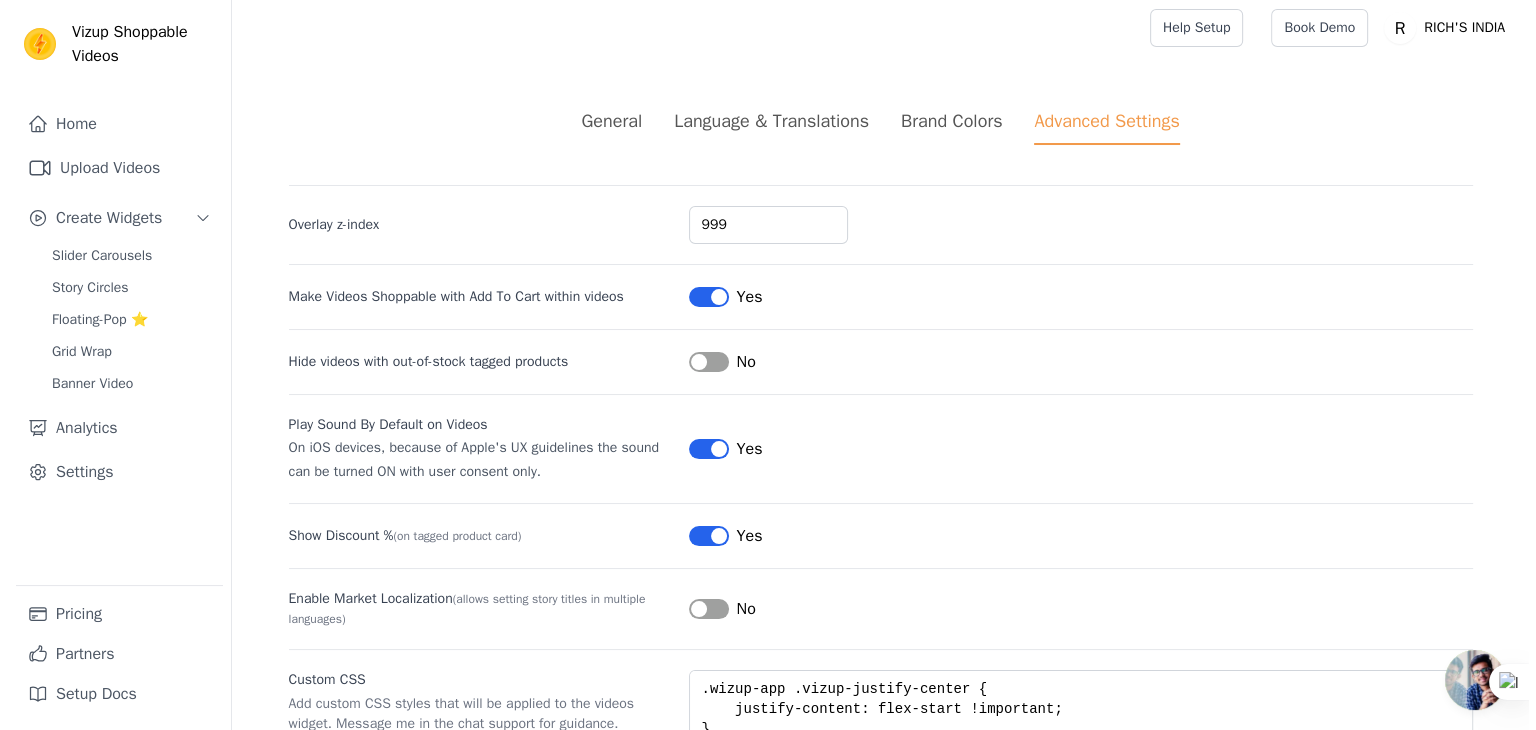scroll, scrollTop: 0, scrollLeft: 0, axis: both 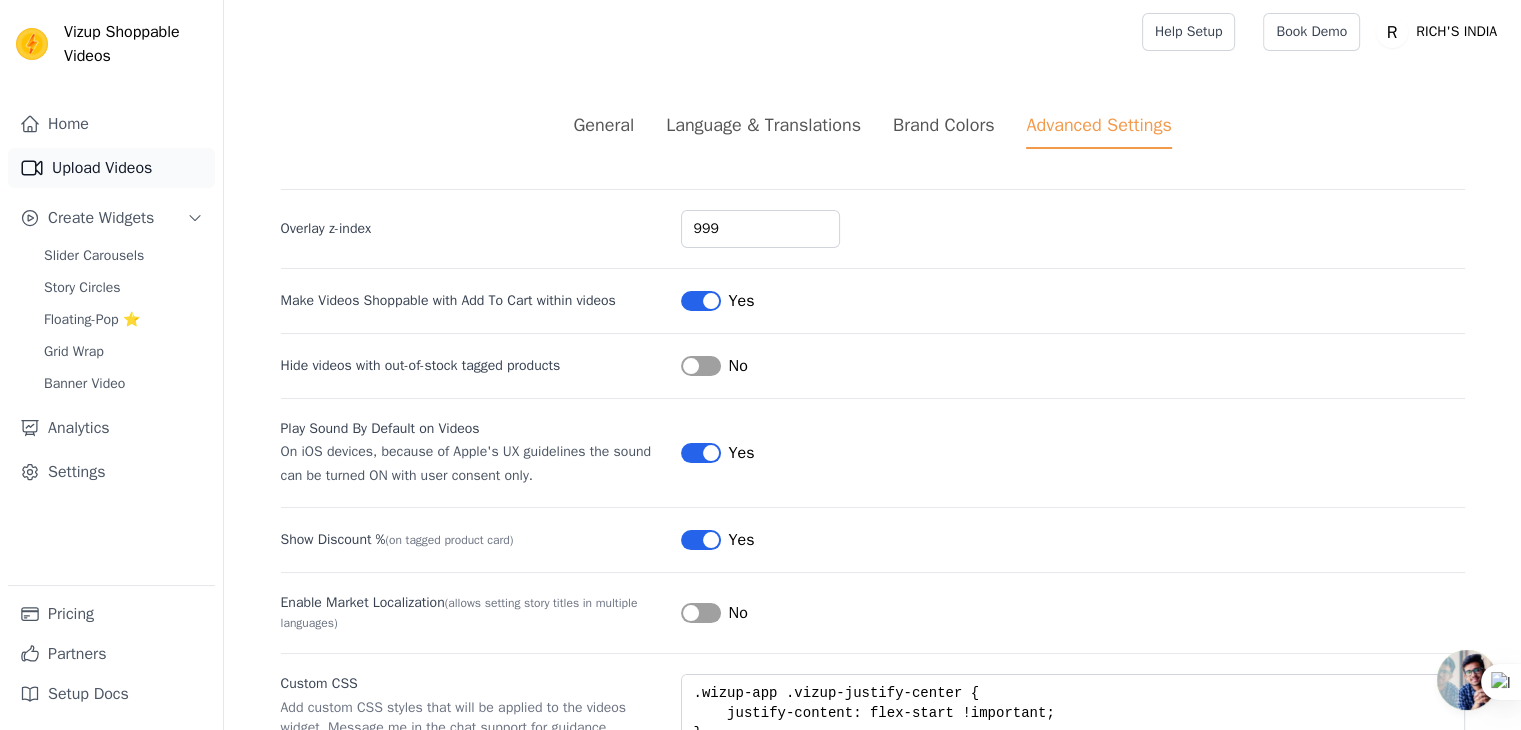 click on "Upload Videos" at bounding box center (111, 168) 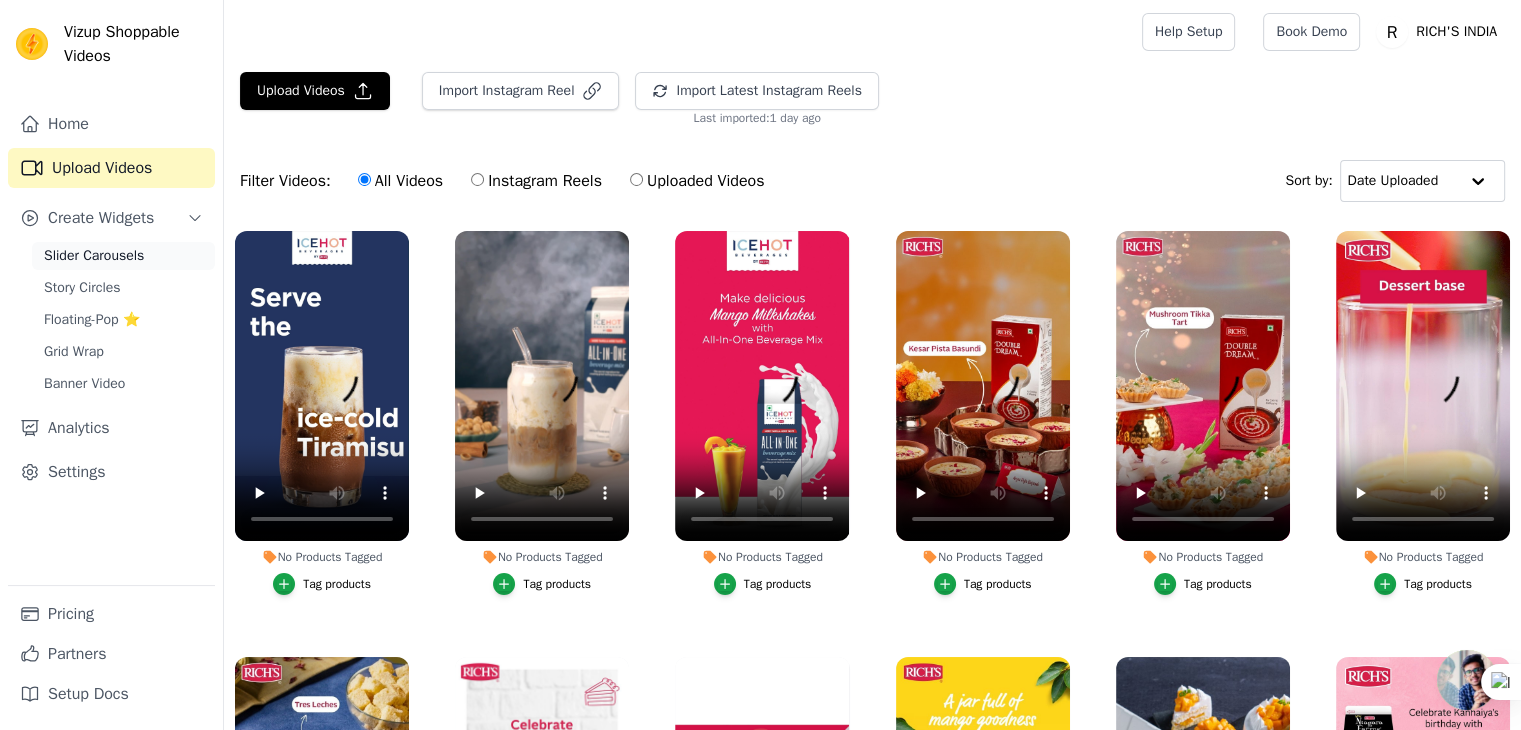 click on "Slider Carousels" at bounding box center [94, 256] 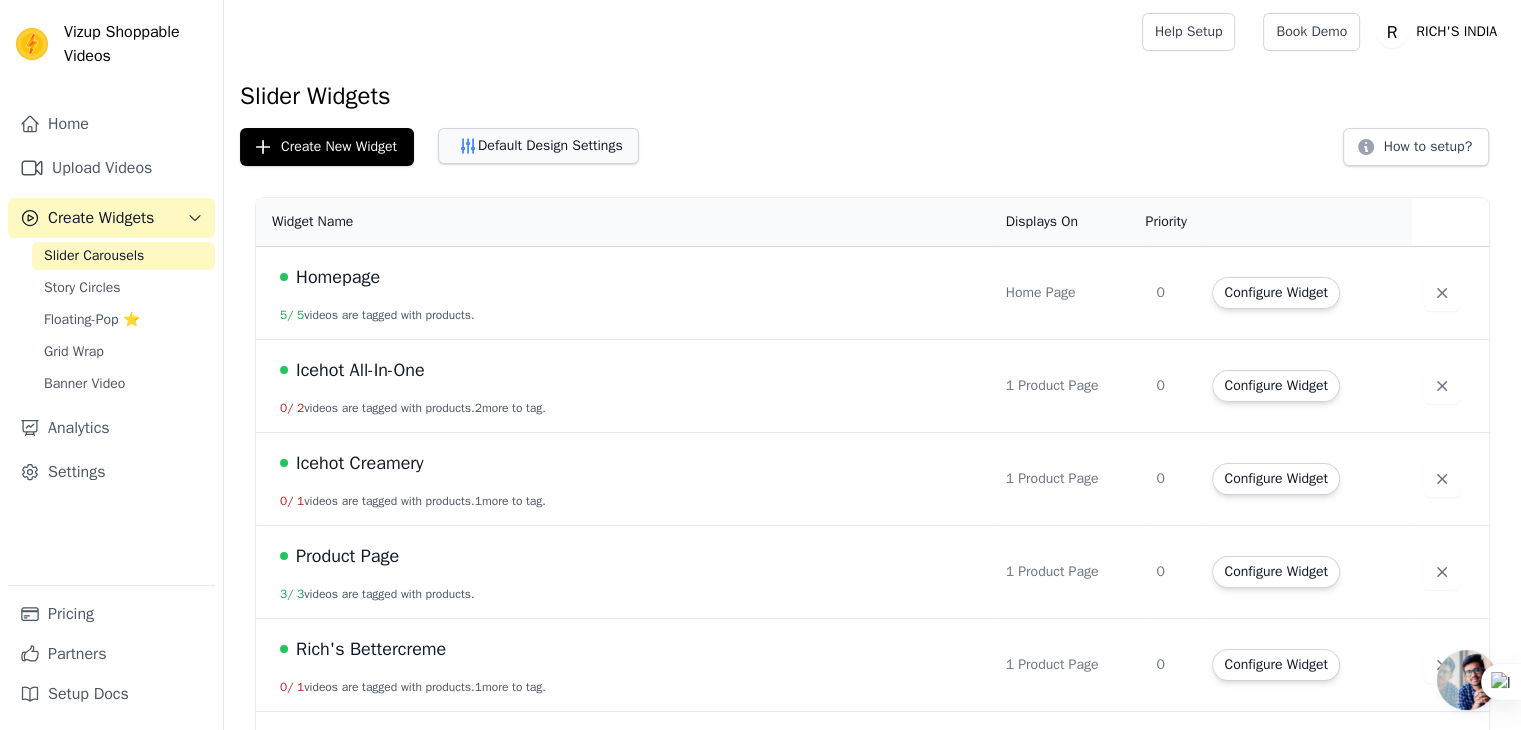 click on "Default Design Settings" at bounding box center (538, 146) 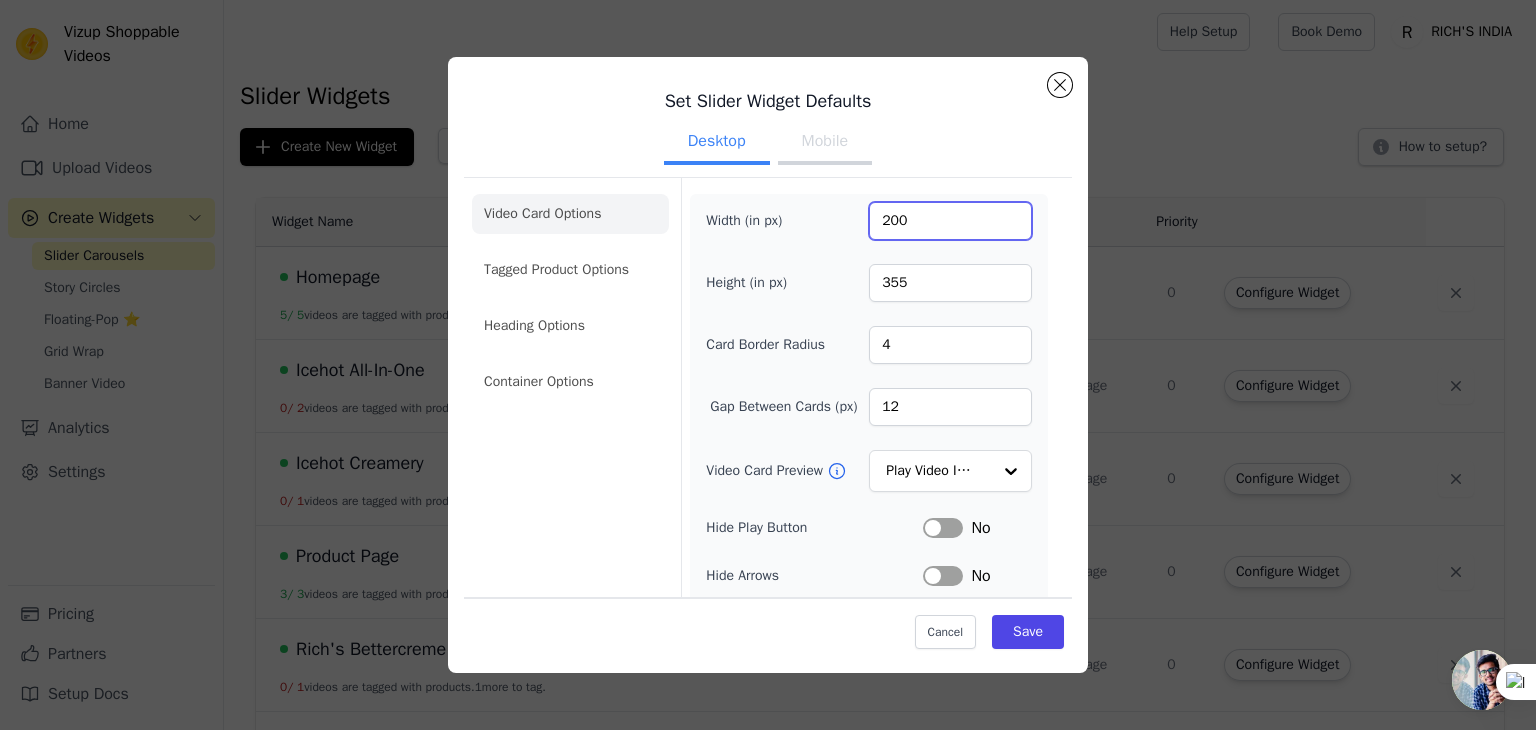 click on "200" at bounding box center [950, 221] 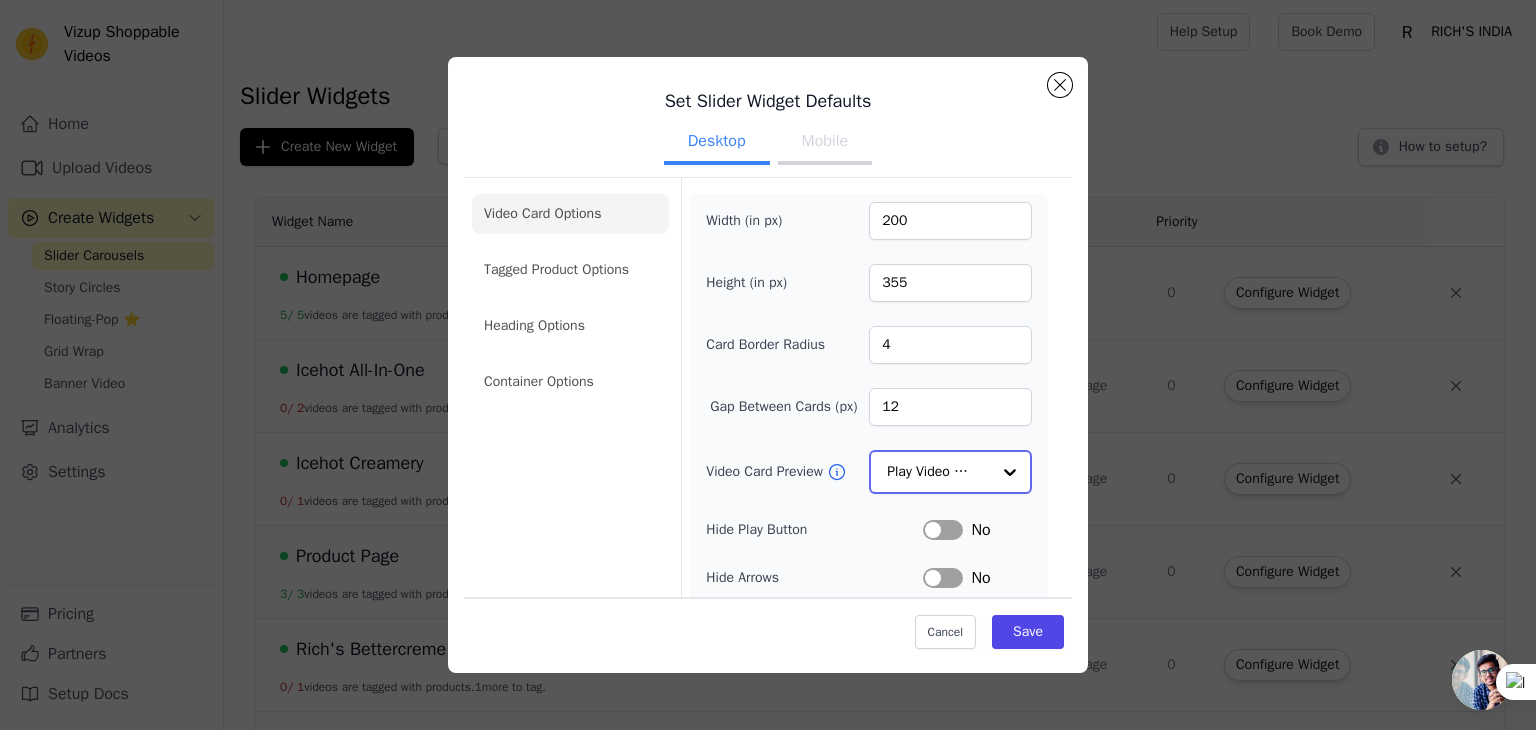 click on "Video Card Preview" 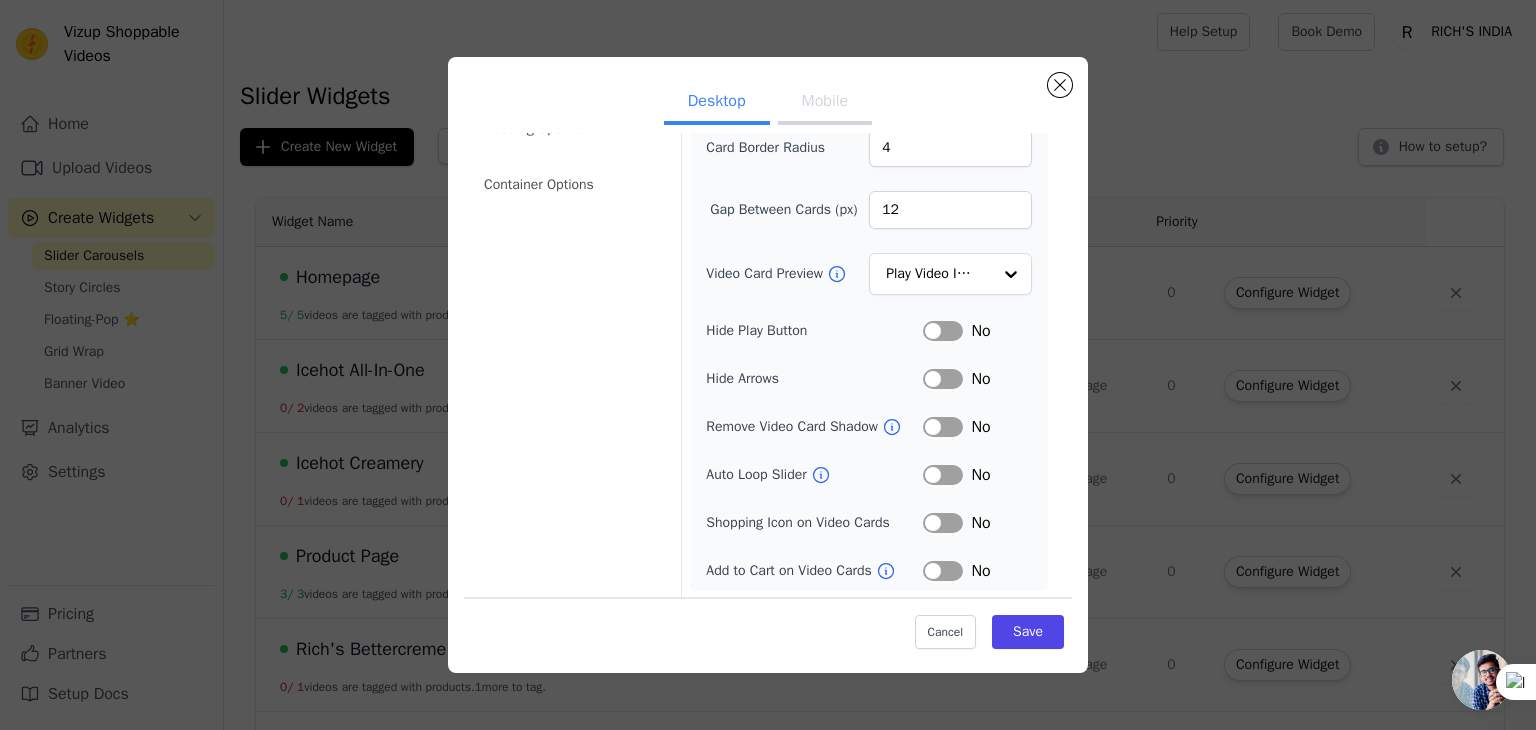 scroll, scrollTop: 196, scrollLeft: 0, axis: vertical 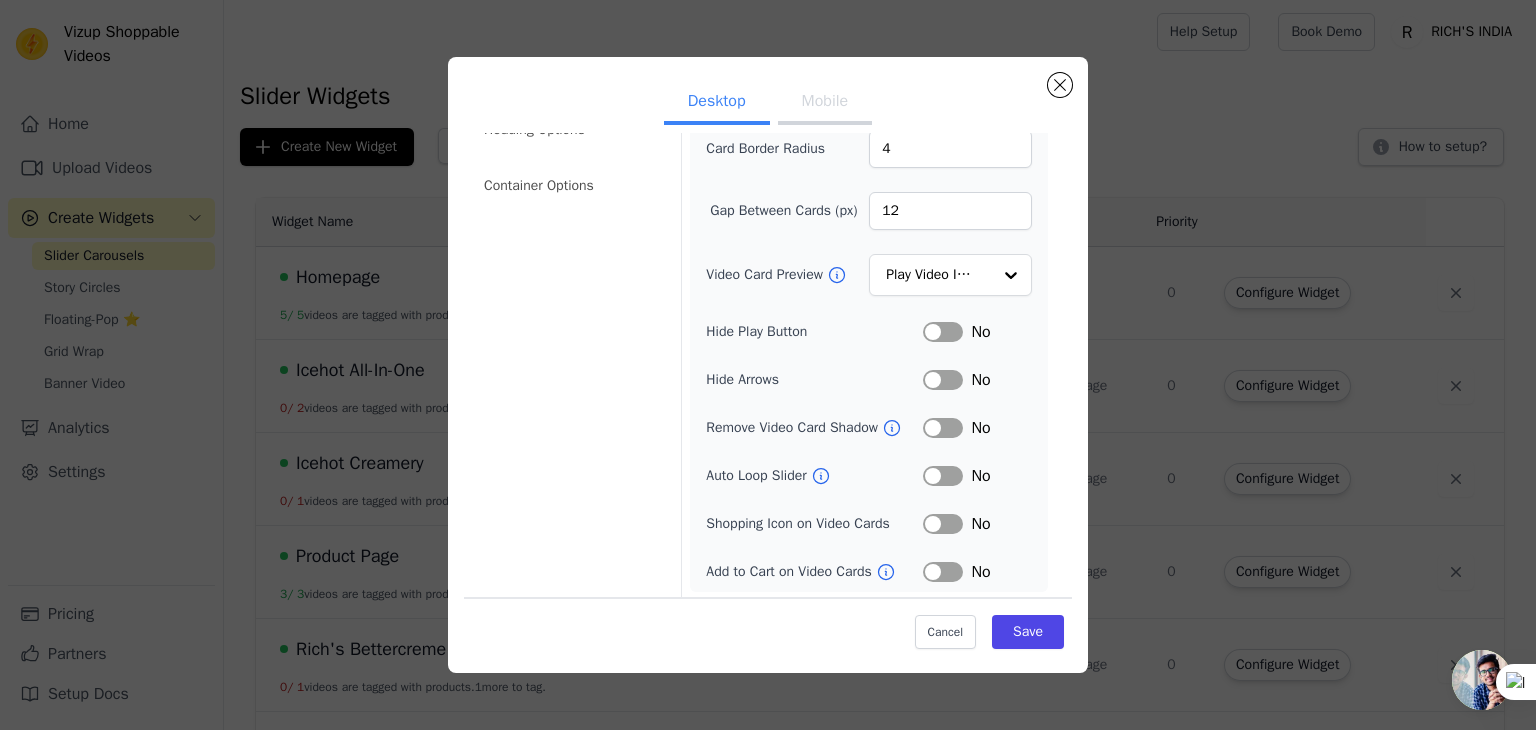 click on "Video Card Options Tagged Product Options Heading Options Container Options" at bounding box center [570, 291] 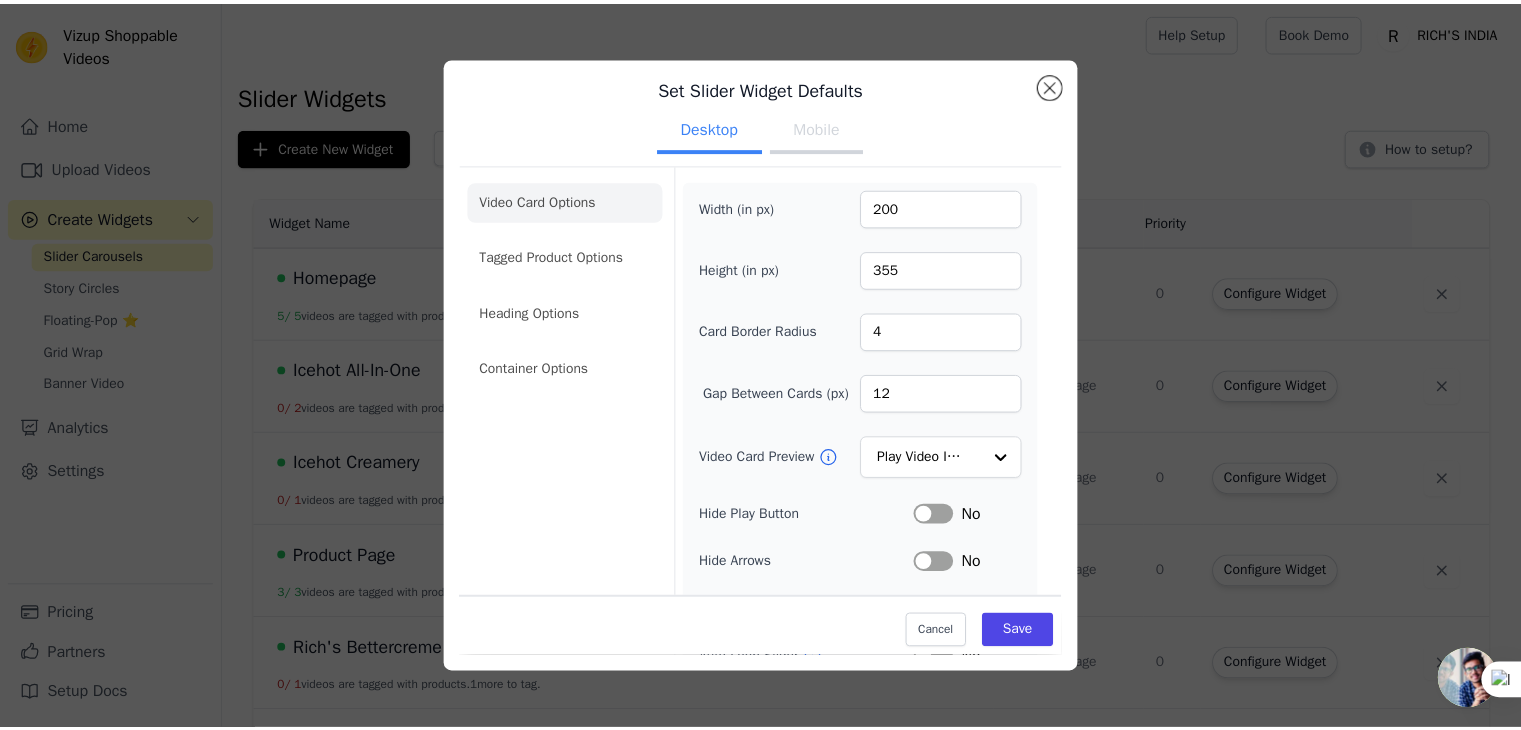 scroll, scrollTop: 15, scrollLeft: 0, axis: vertical 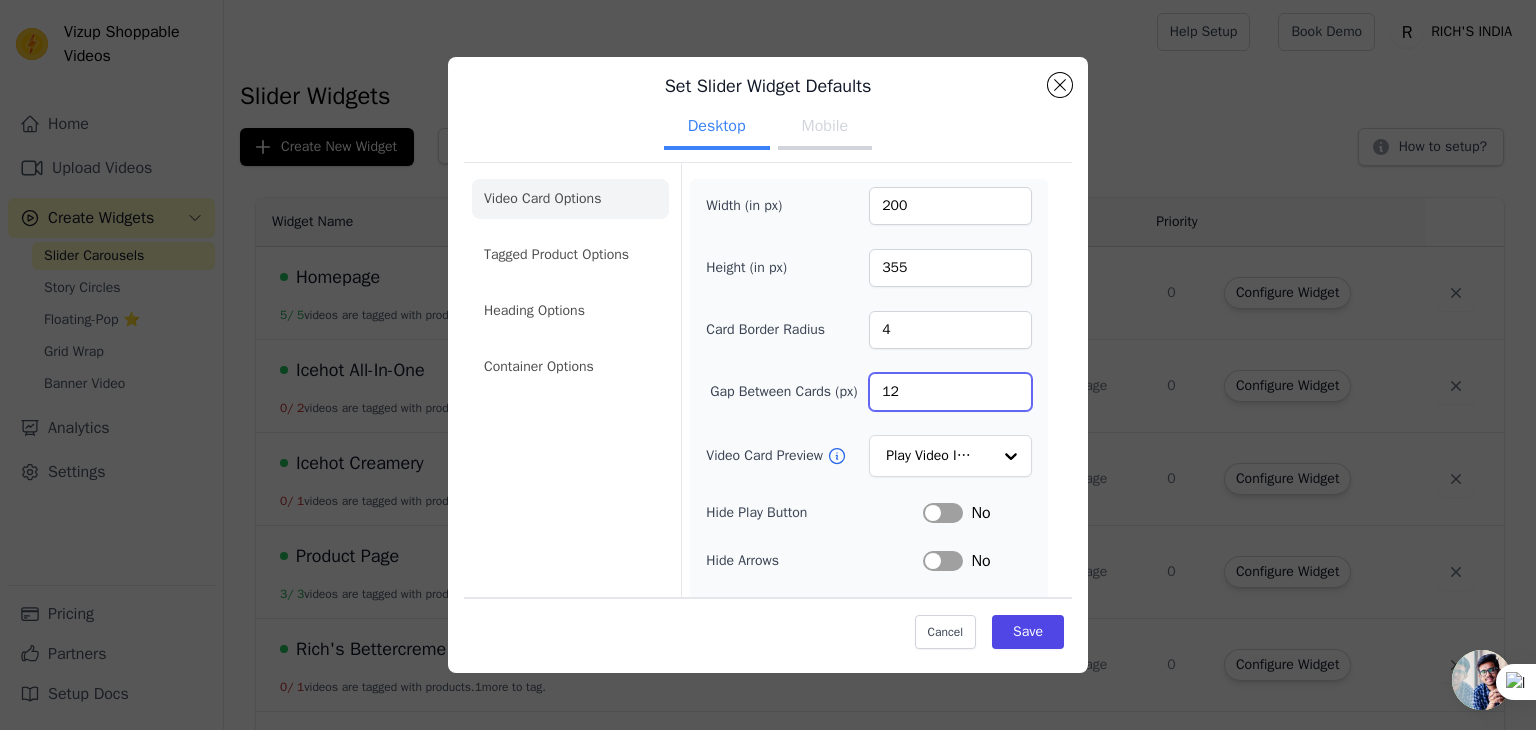 click on "12" at bounding box center (950, 392) 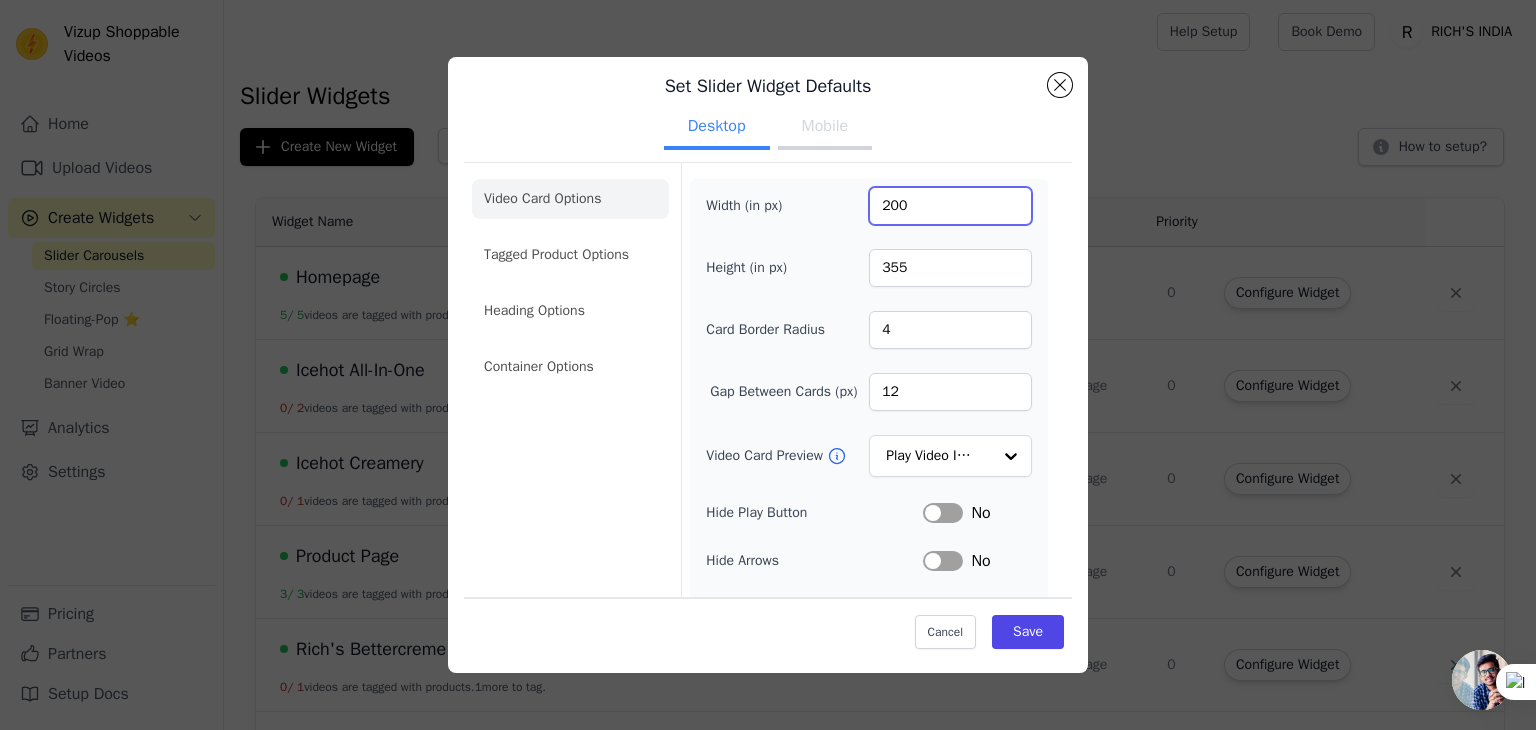 click on "200" at bounding box center [950, 206] 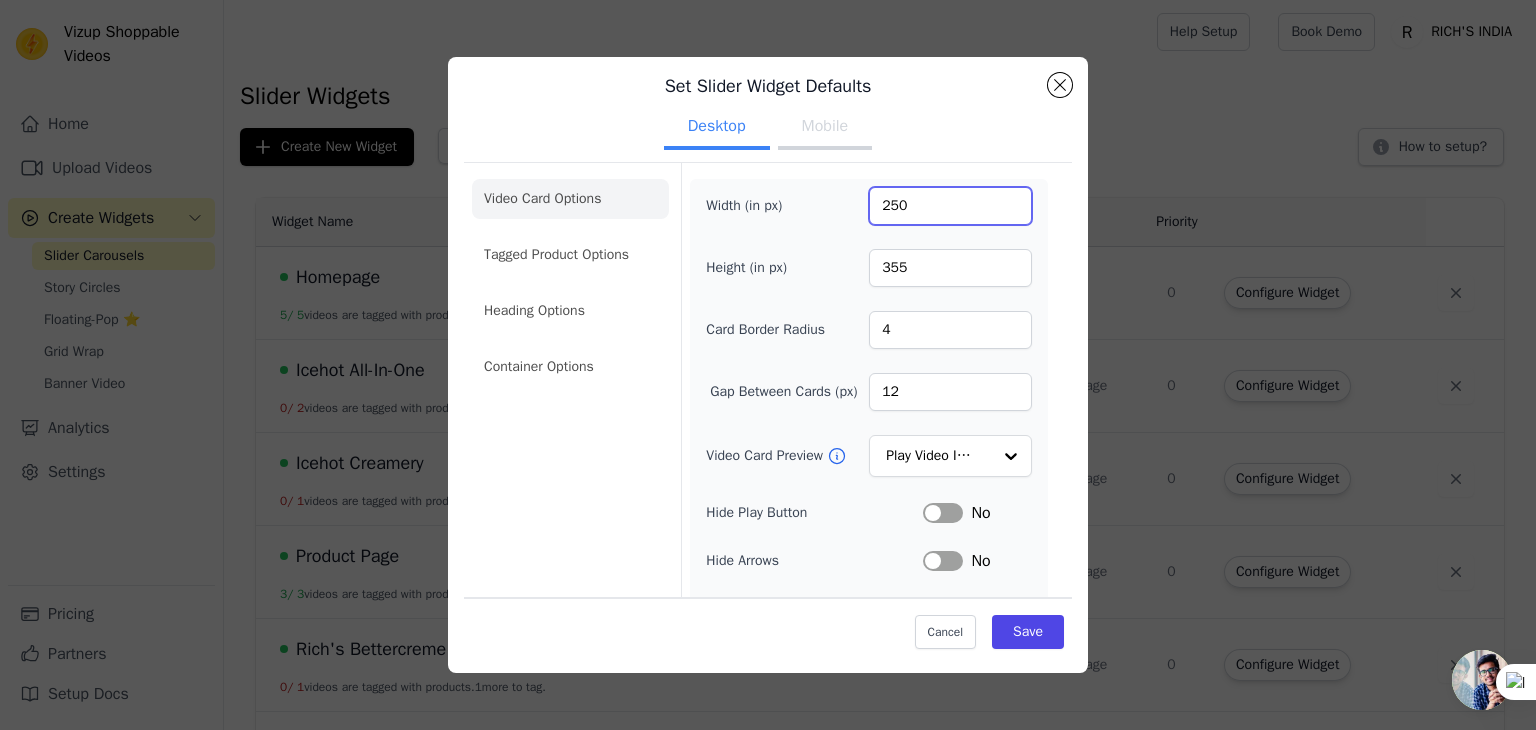 type on "250" 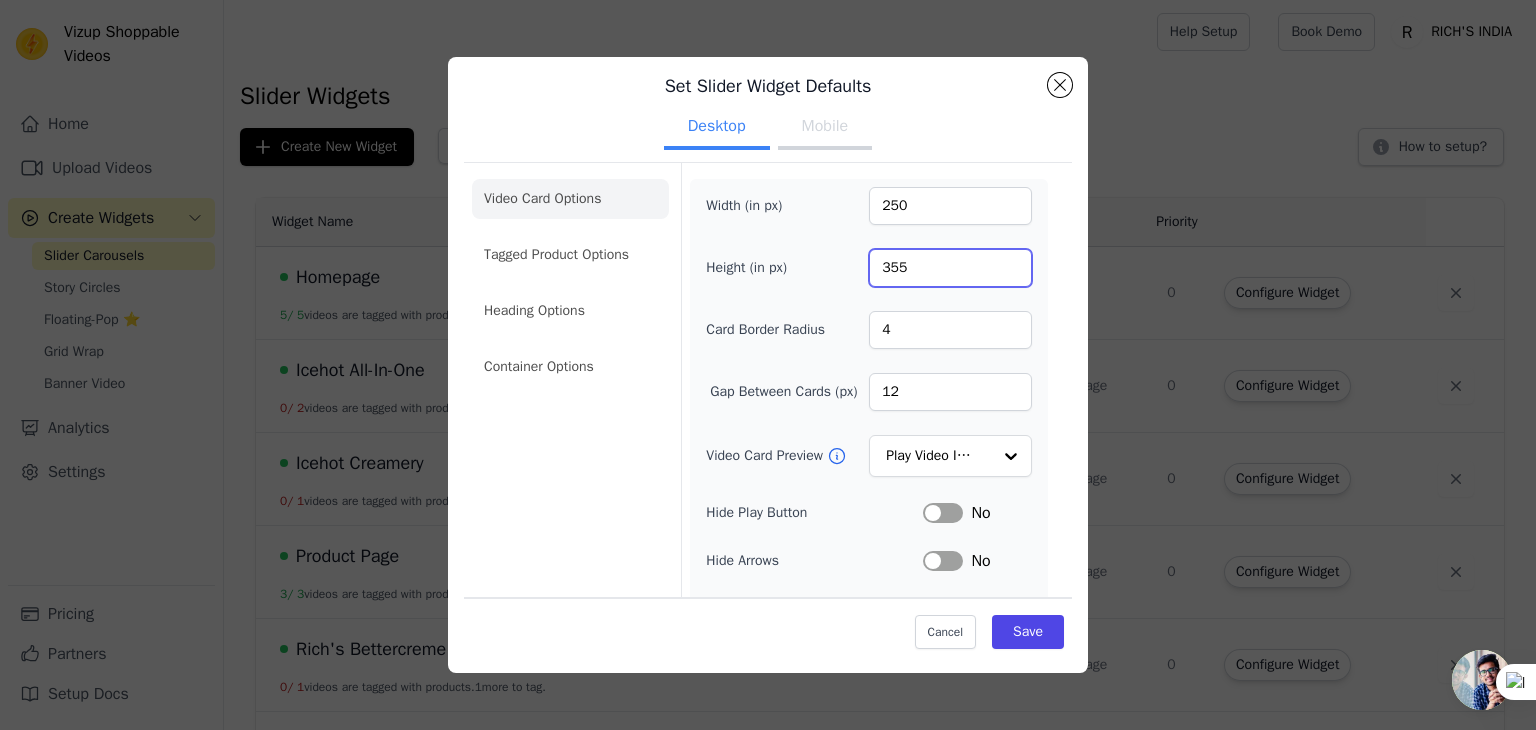 click on "355" at bounding box center [950, 268] 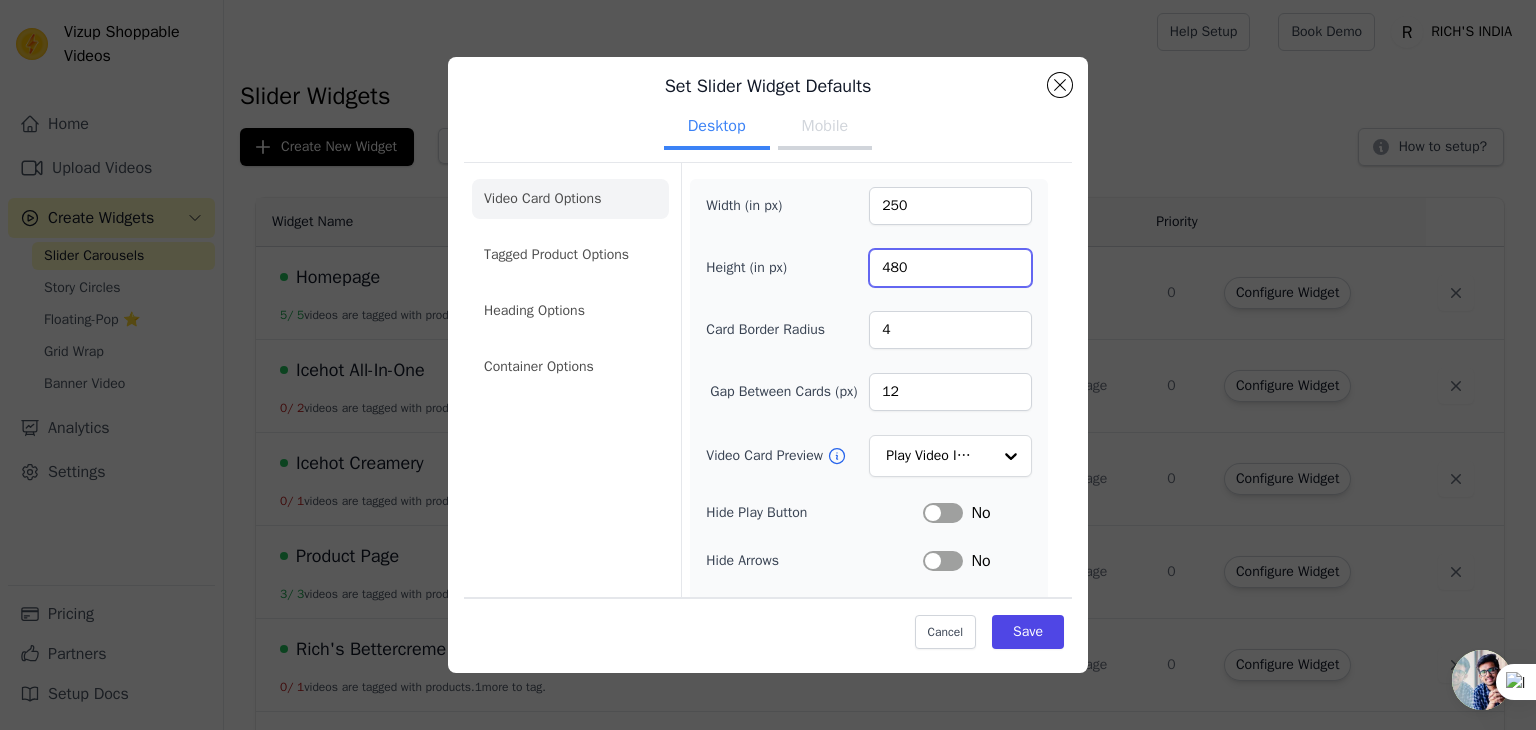 type on "480" 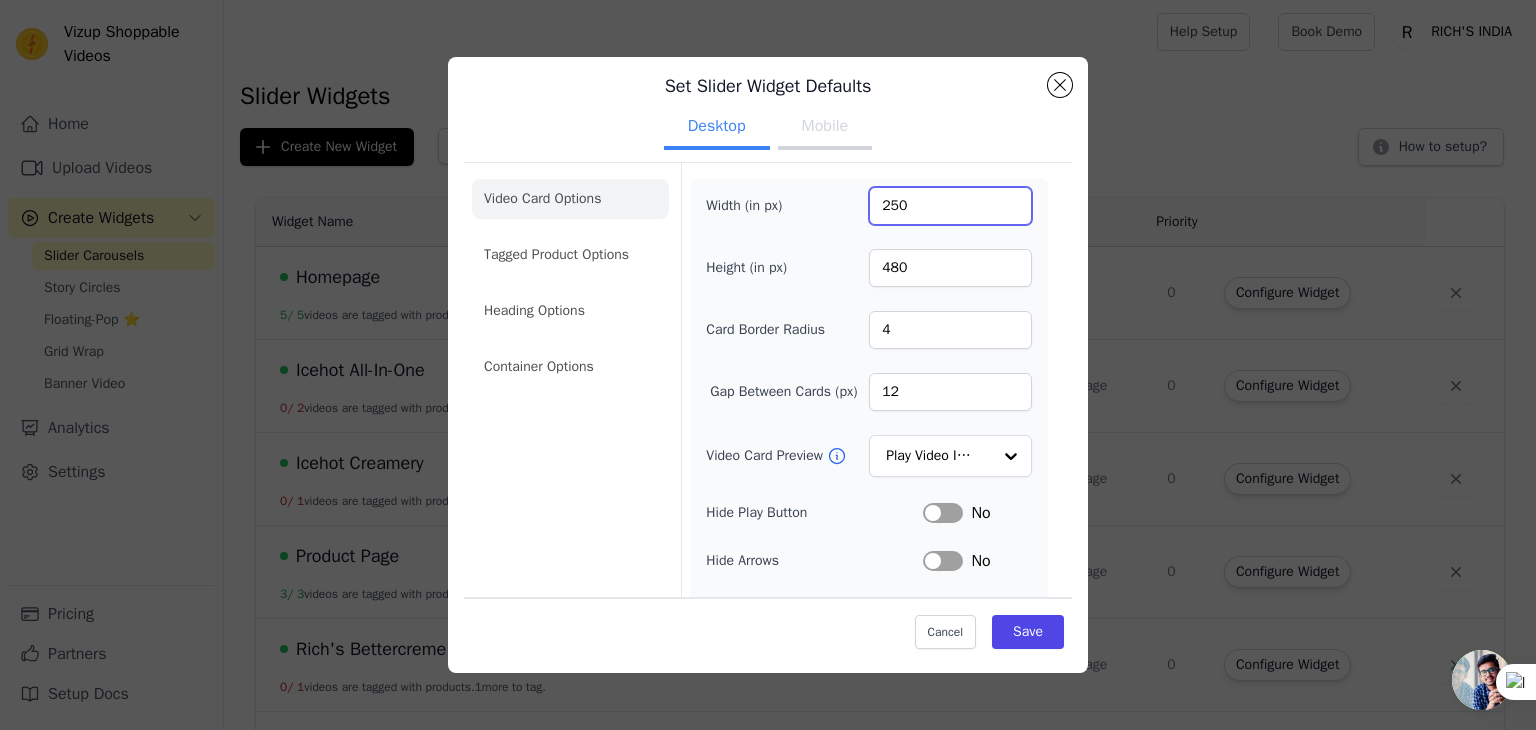 click on "250" at bounding box center (950, 206) 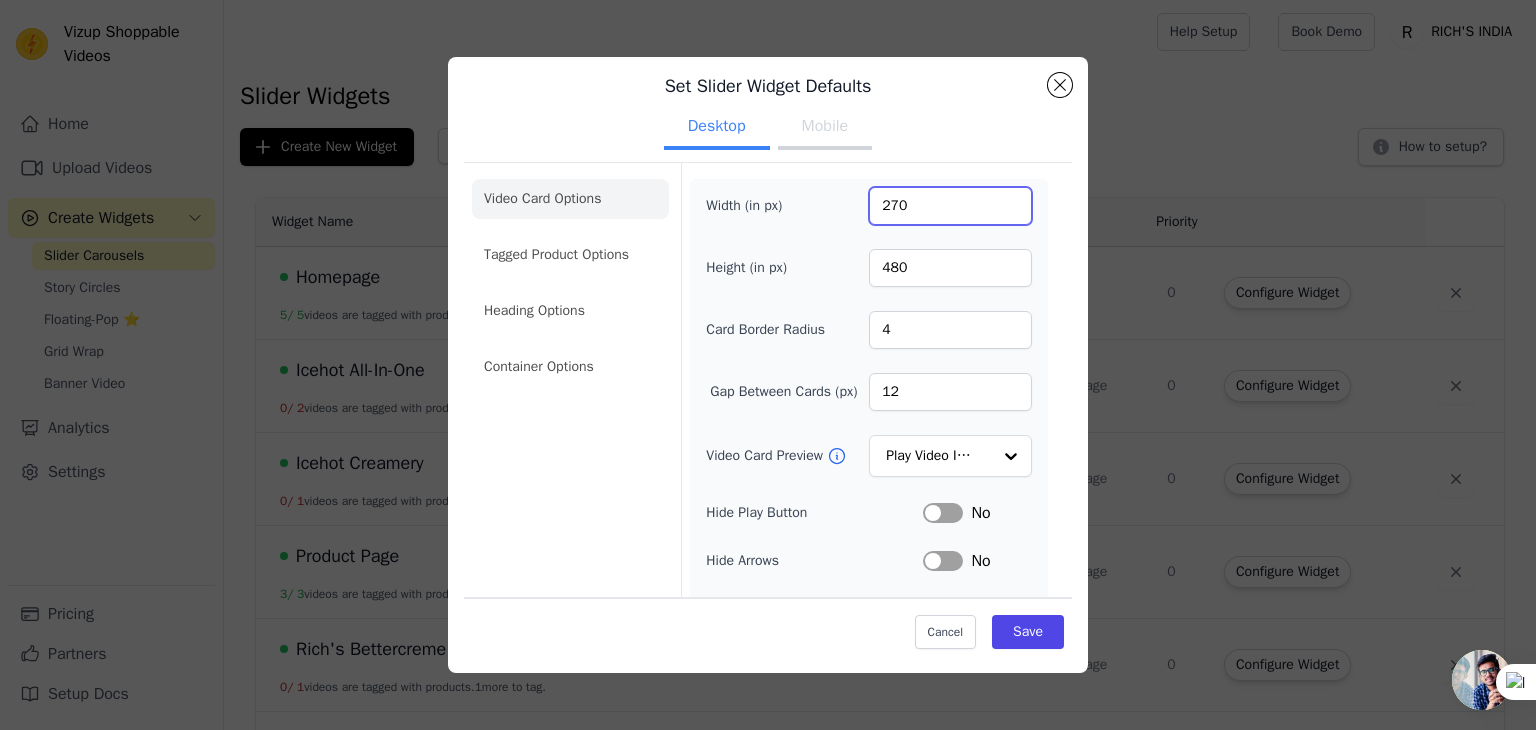 type on "270" 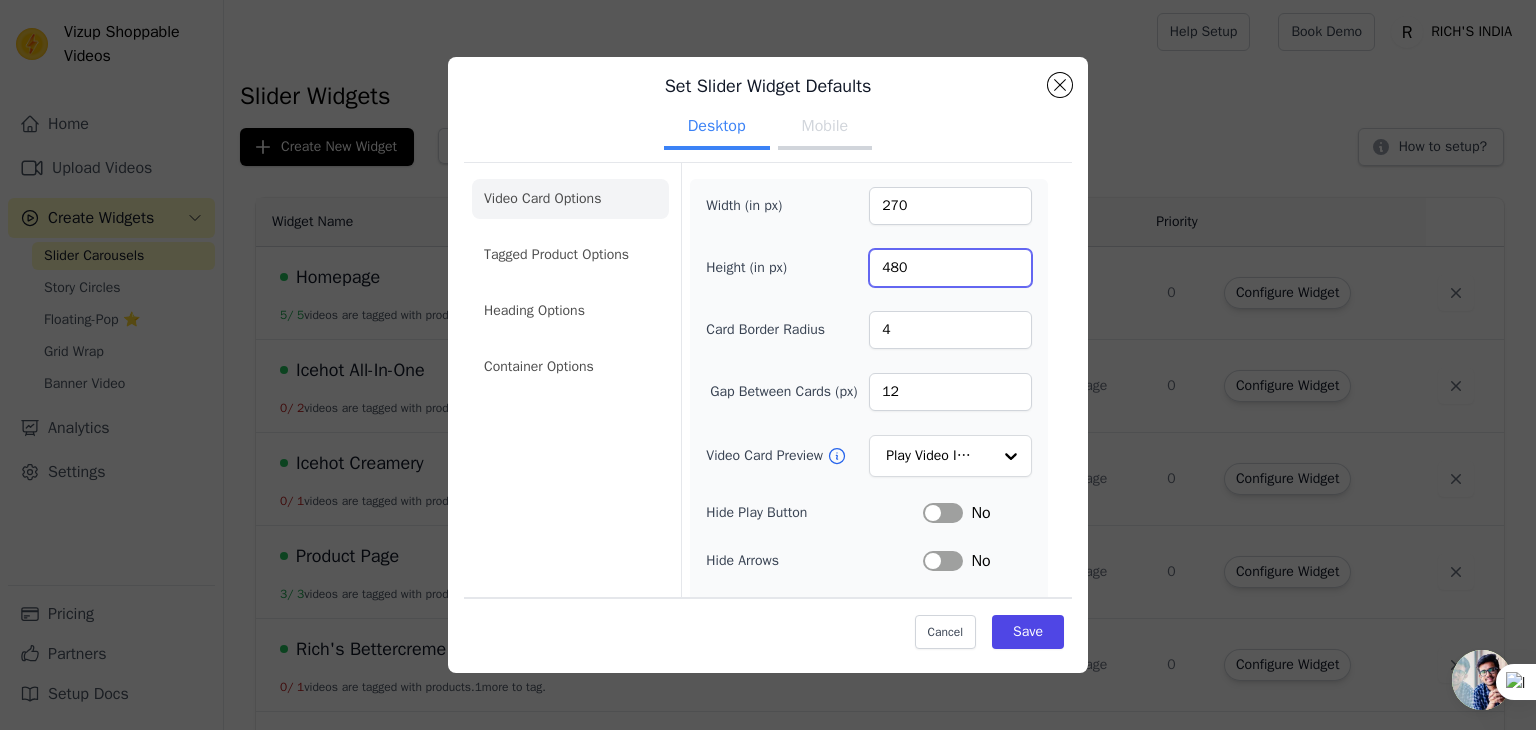 click on "480" at bounding box center [950, 268] 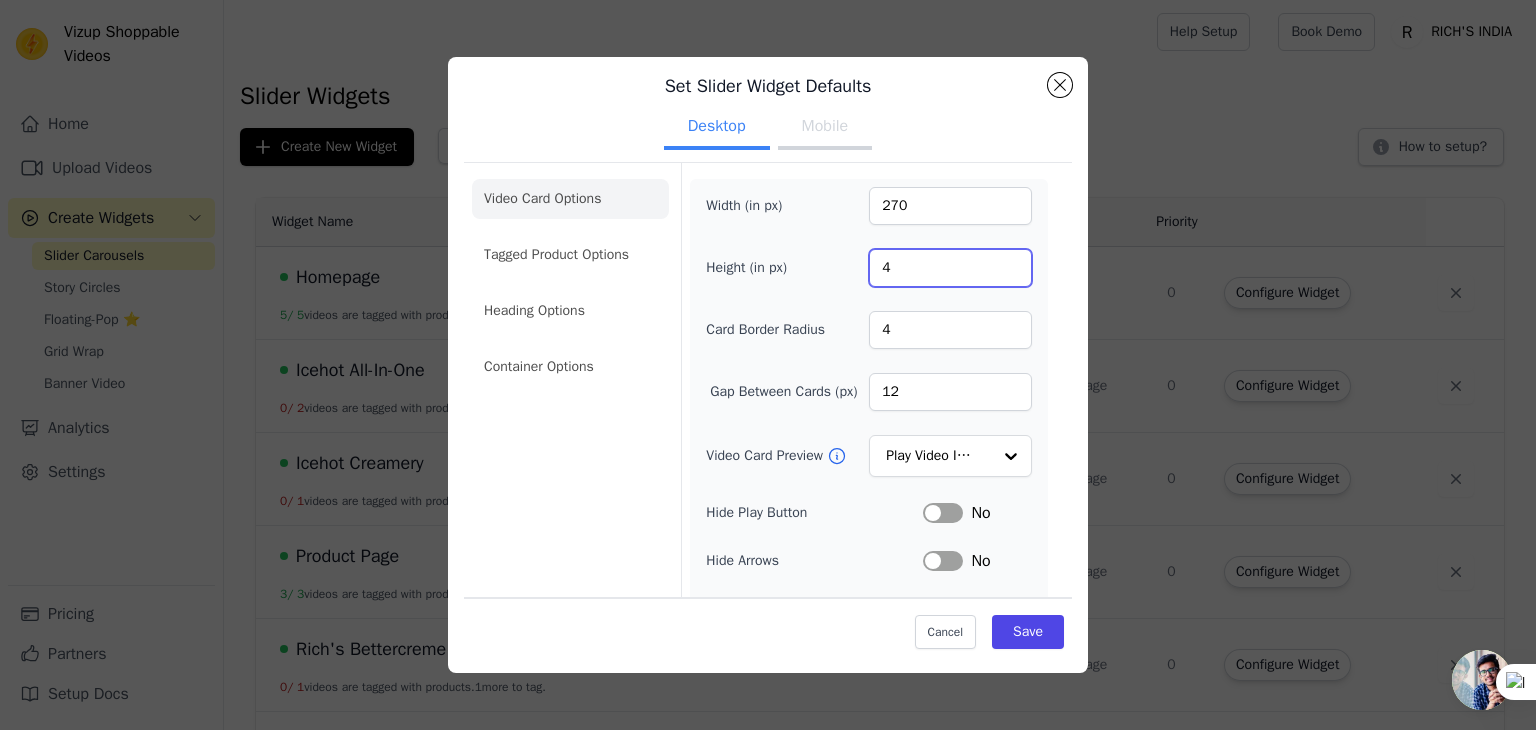 type on "480" 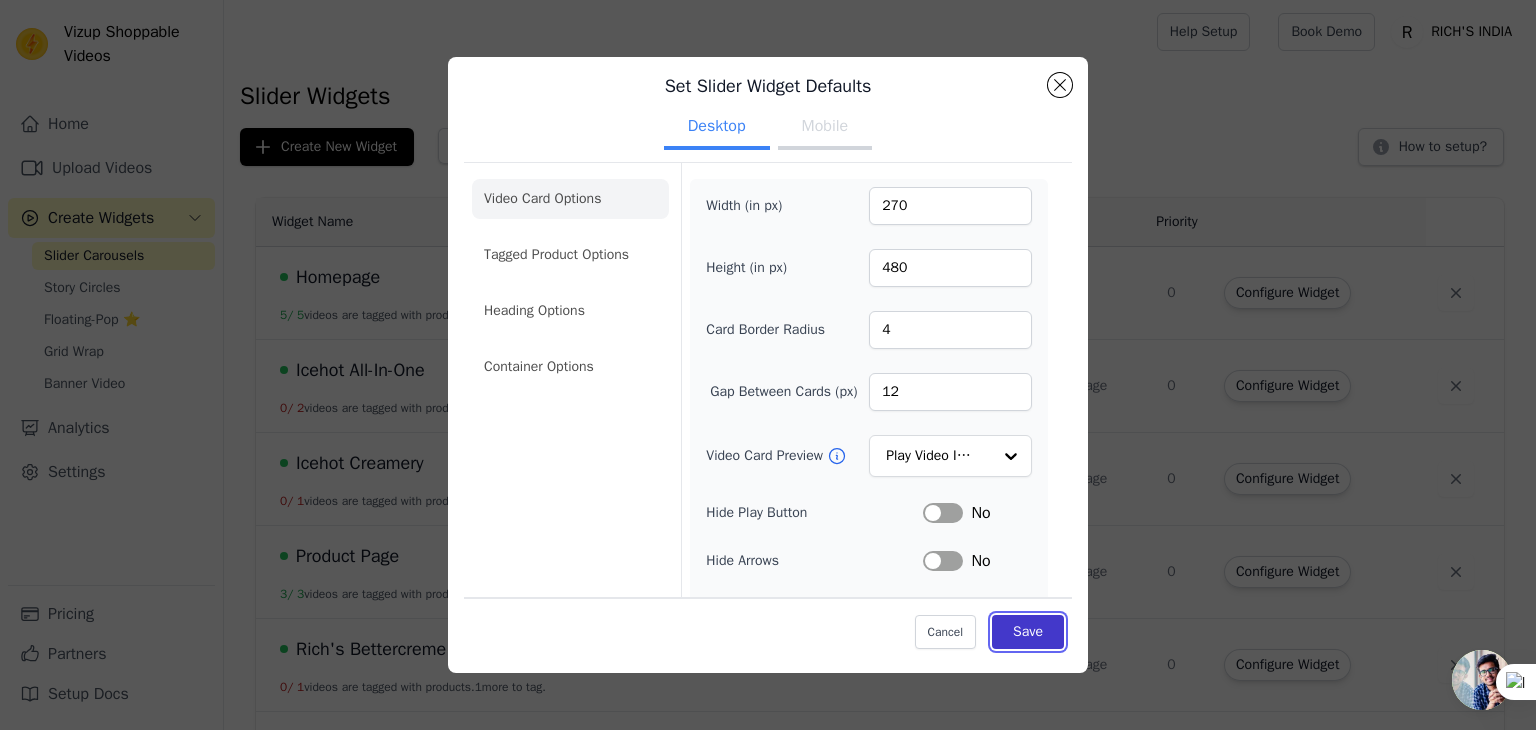click on "Save" at bounding box center (1028, 632) 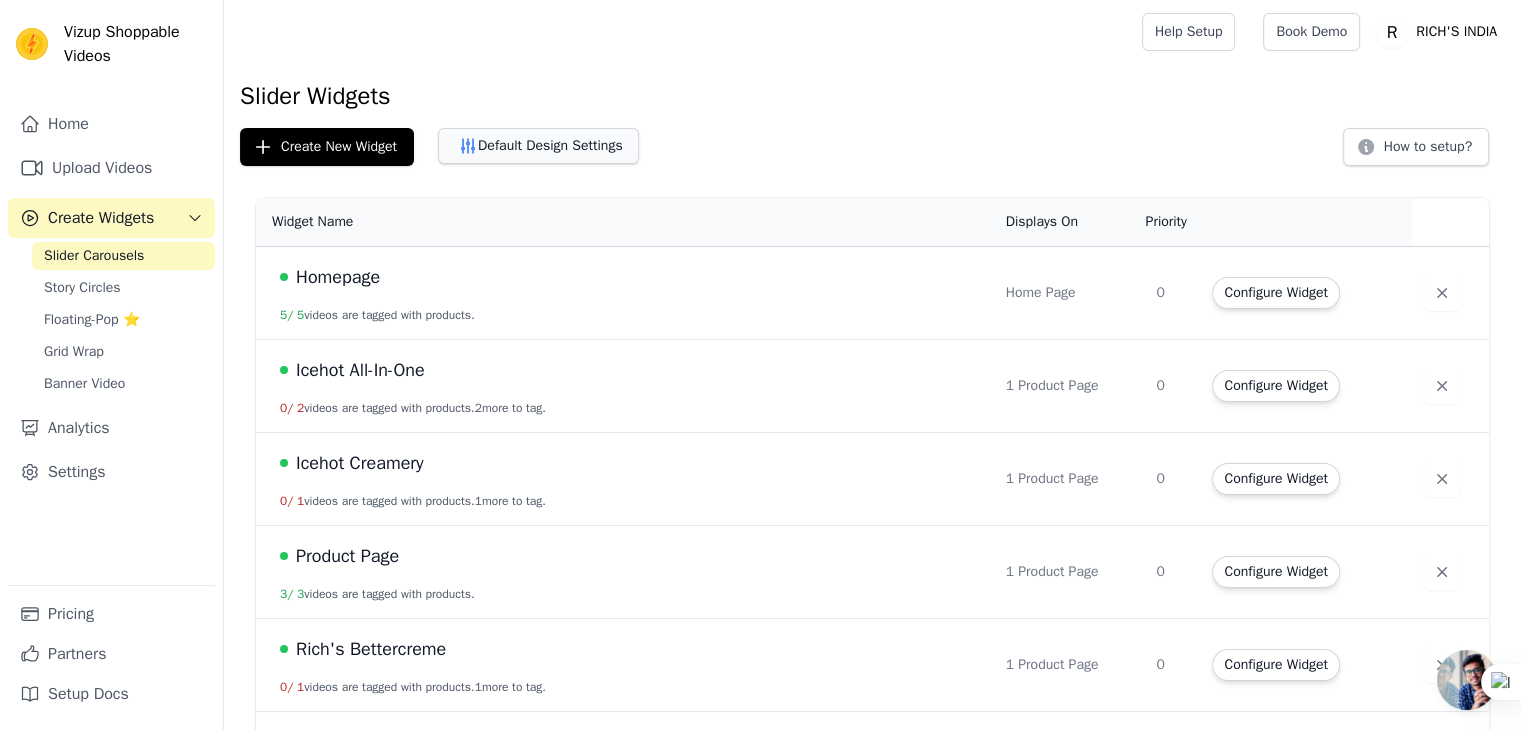 click on "Default Design Settings" at bounding box center (538, 146) 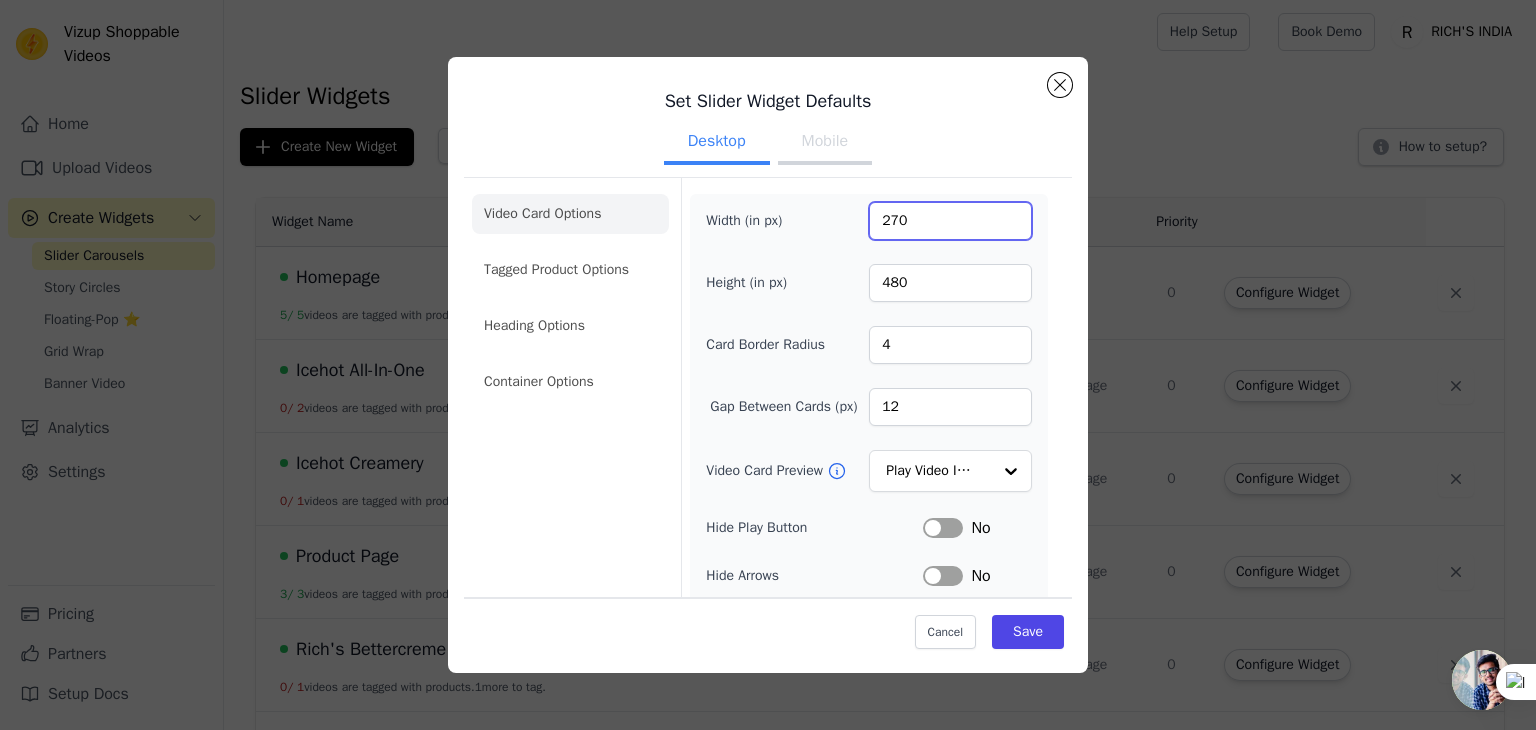 click on "270" at bounding box center (950, 221) 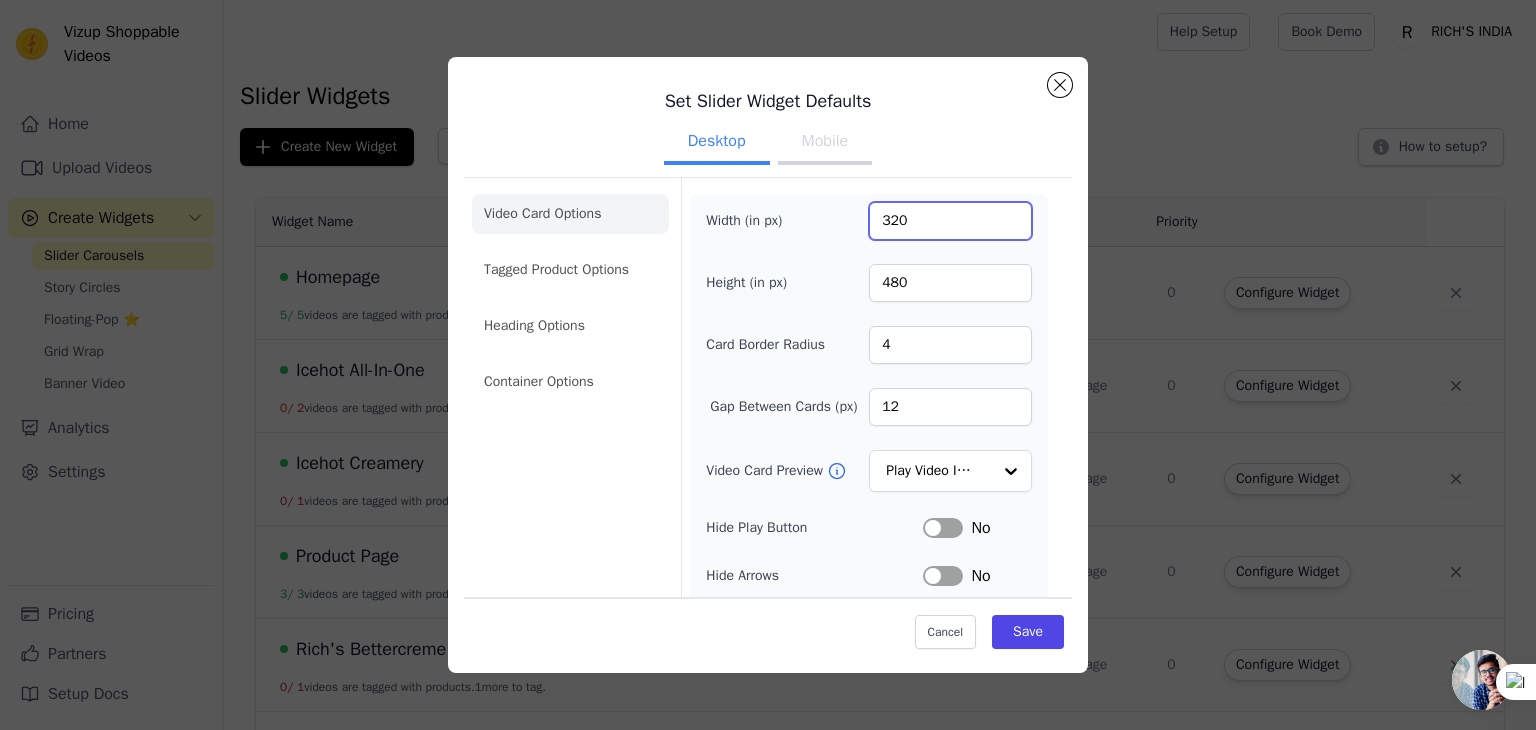 type on "320" 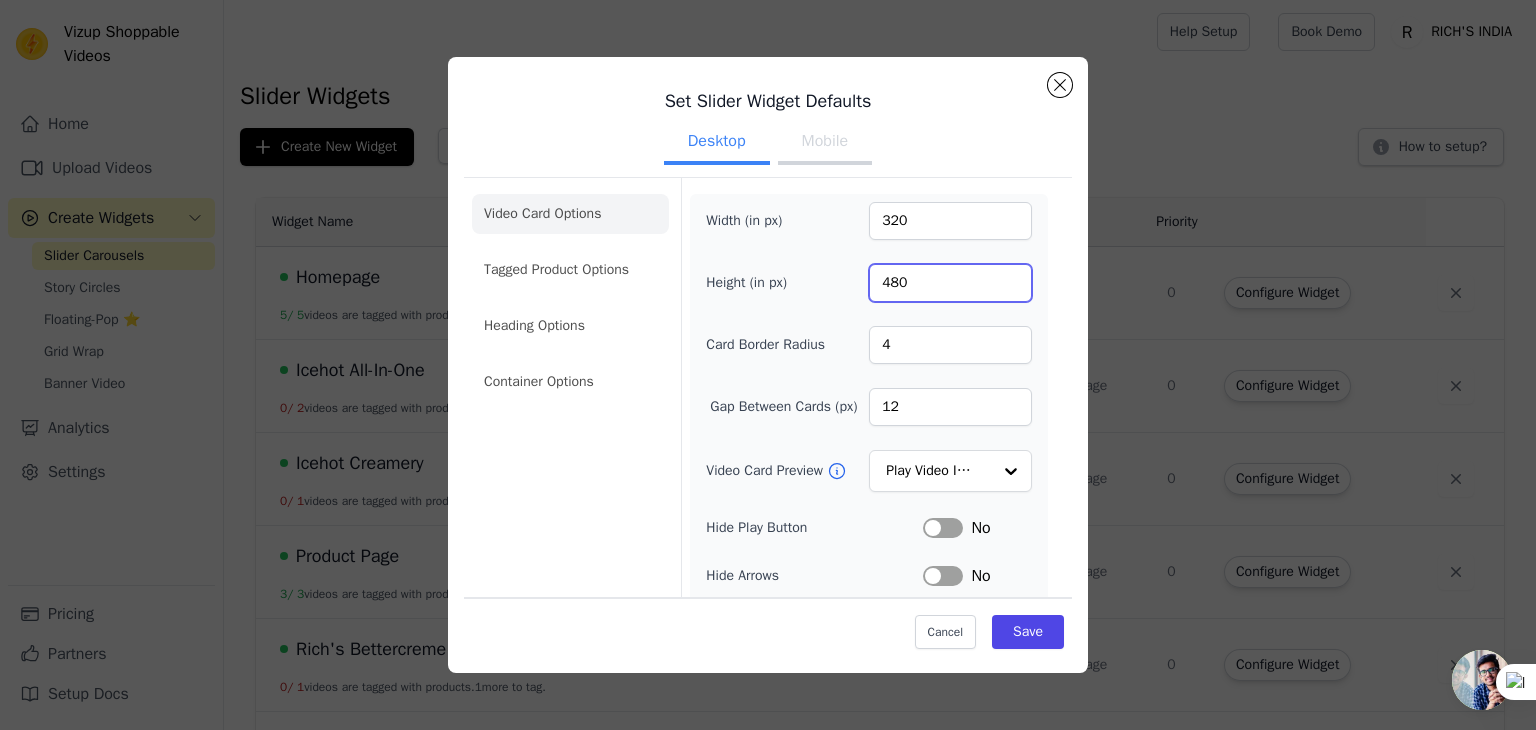 click on "480" at bounding box center (950, 283) 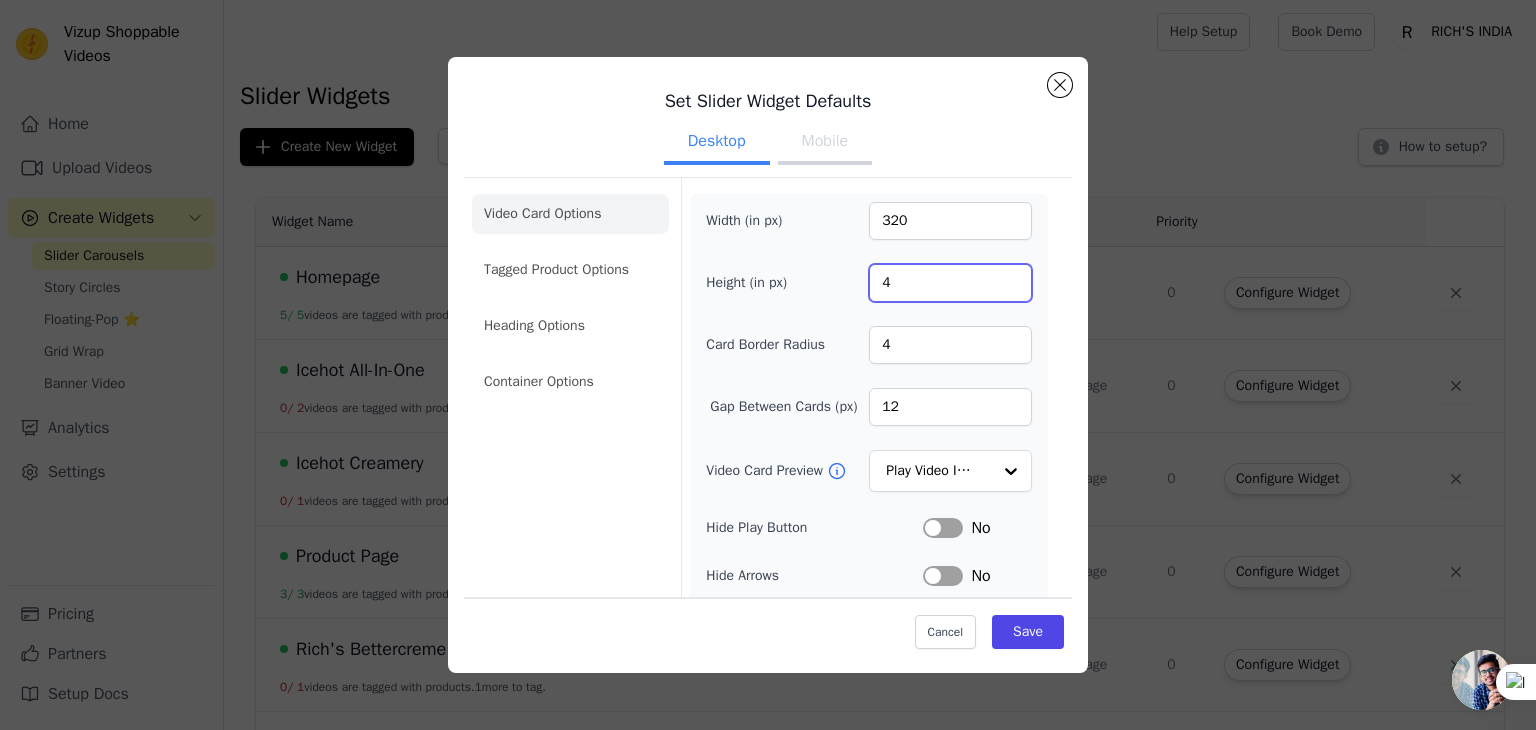 type on "480" 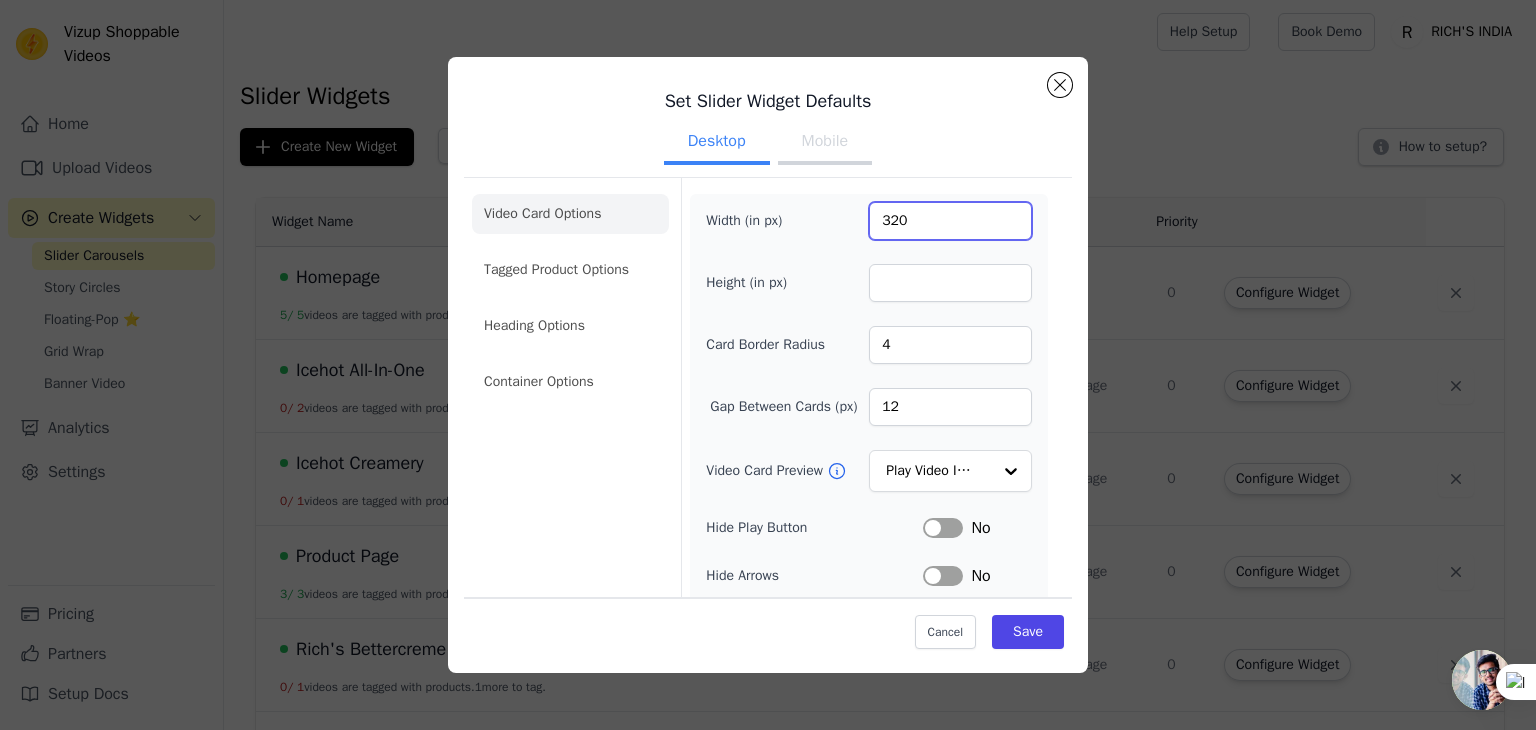 click on "320" at bounding box center (950, 221) 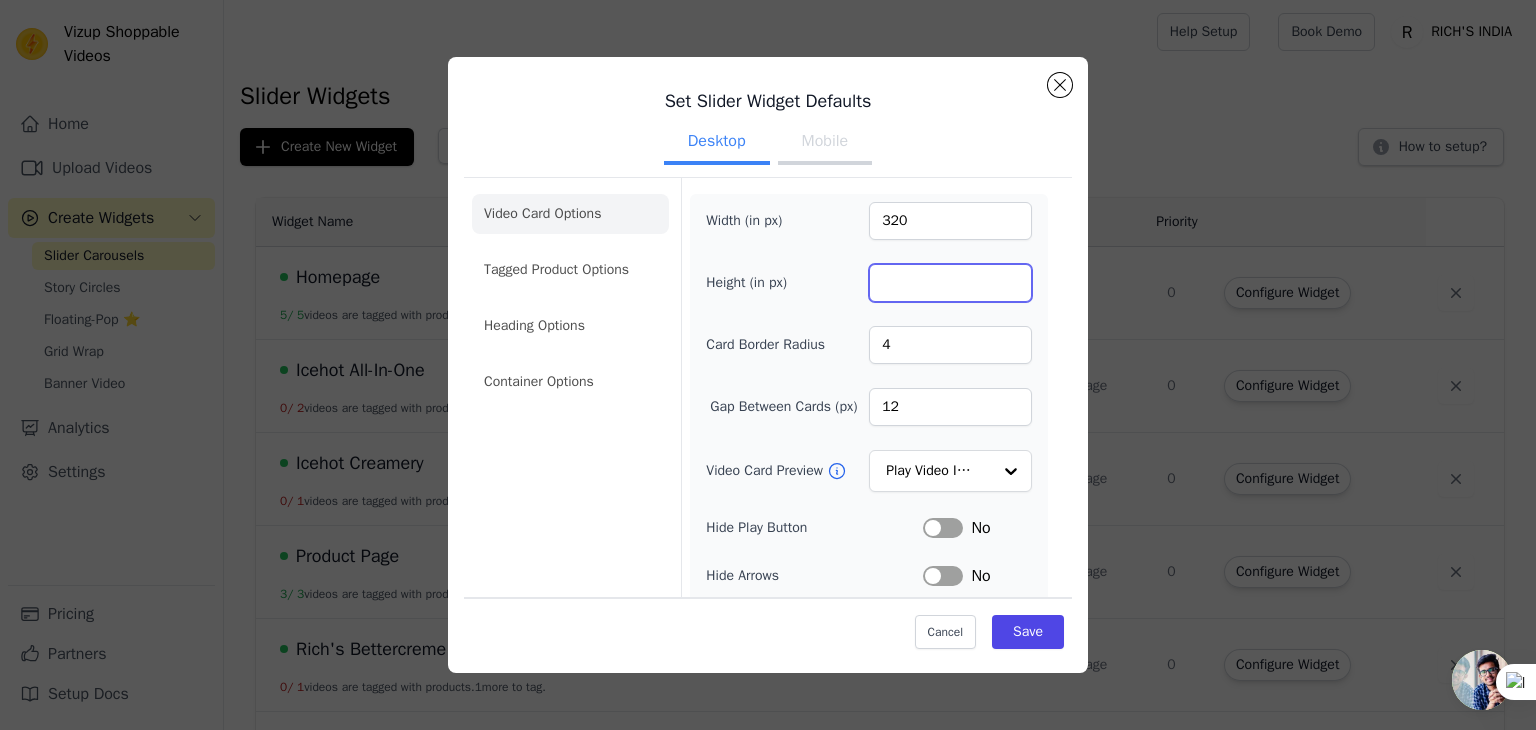 click on "Height (in px)" at bounding box center [950, 283] 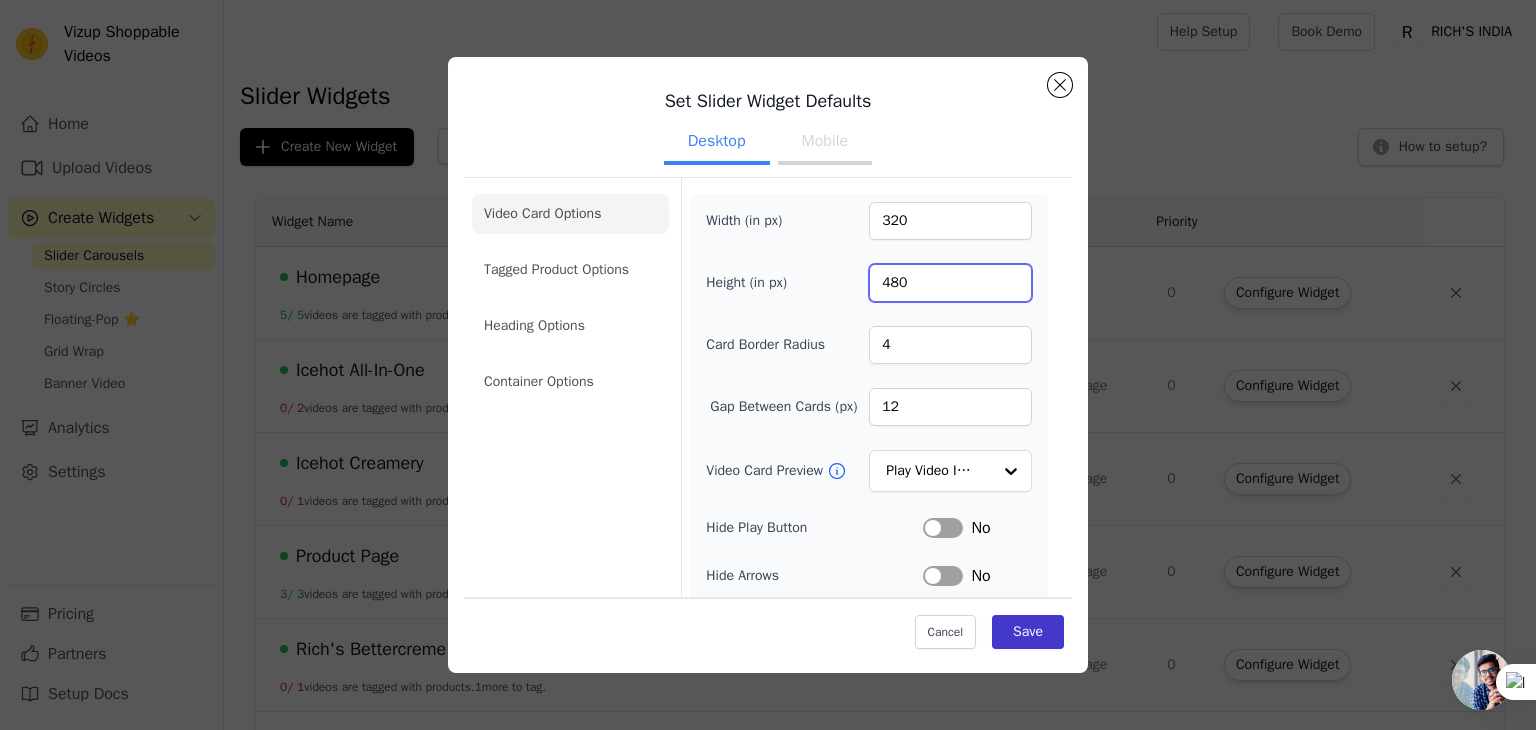 type on "480" 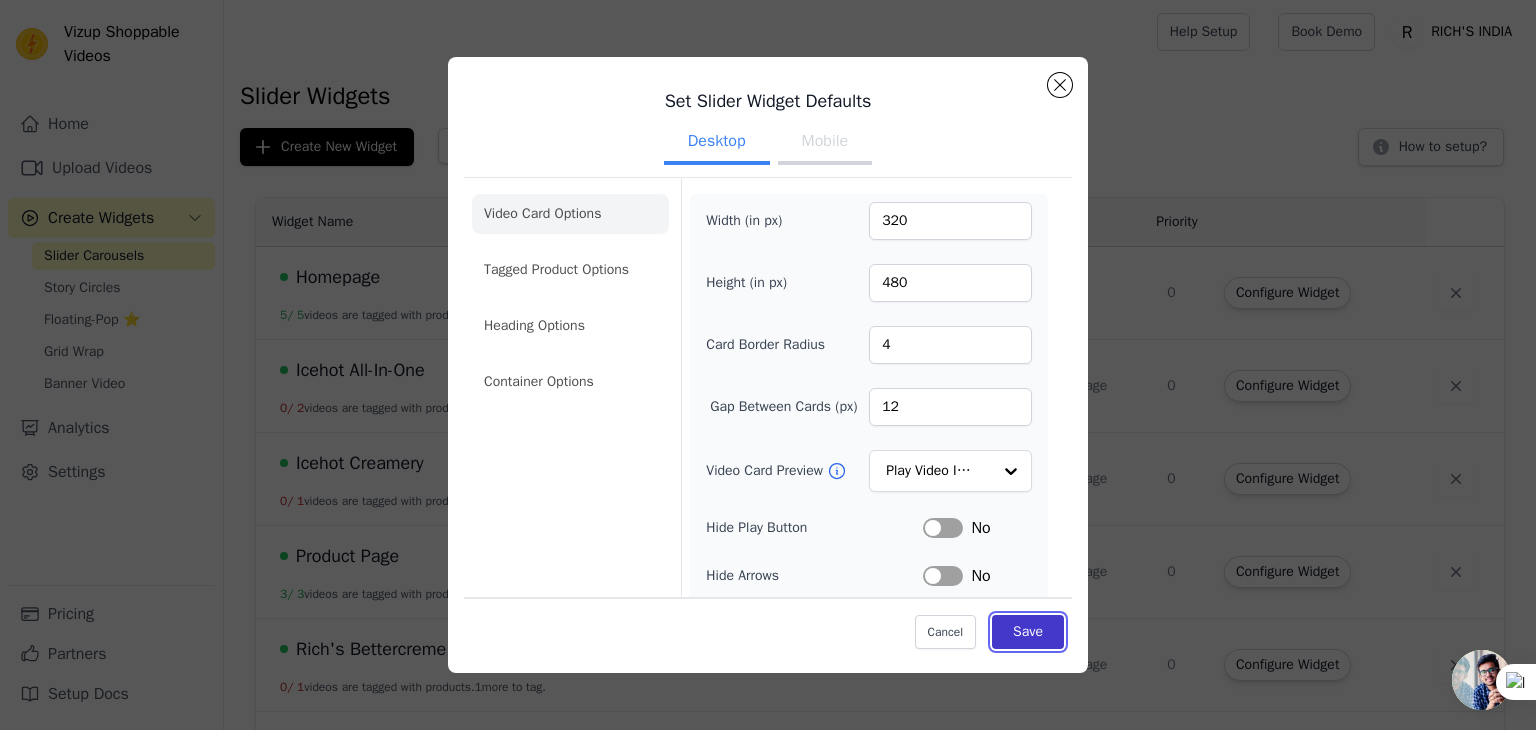 click on "Save" at bounding box center [1028, 632] 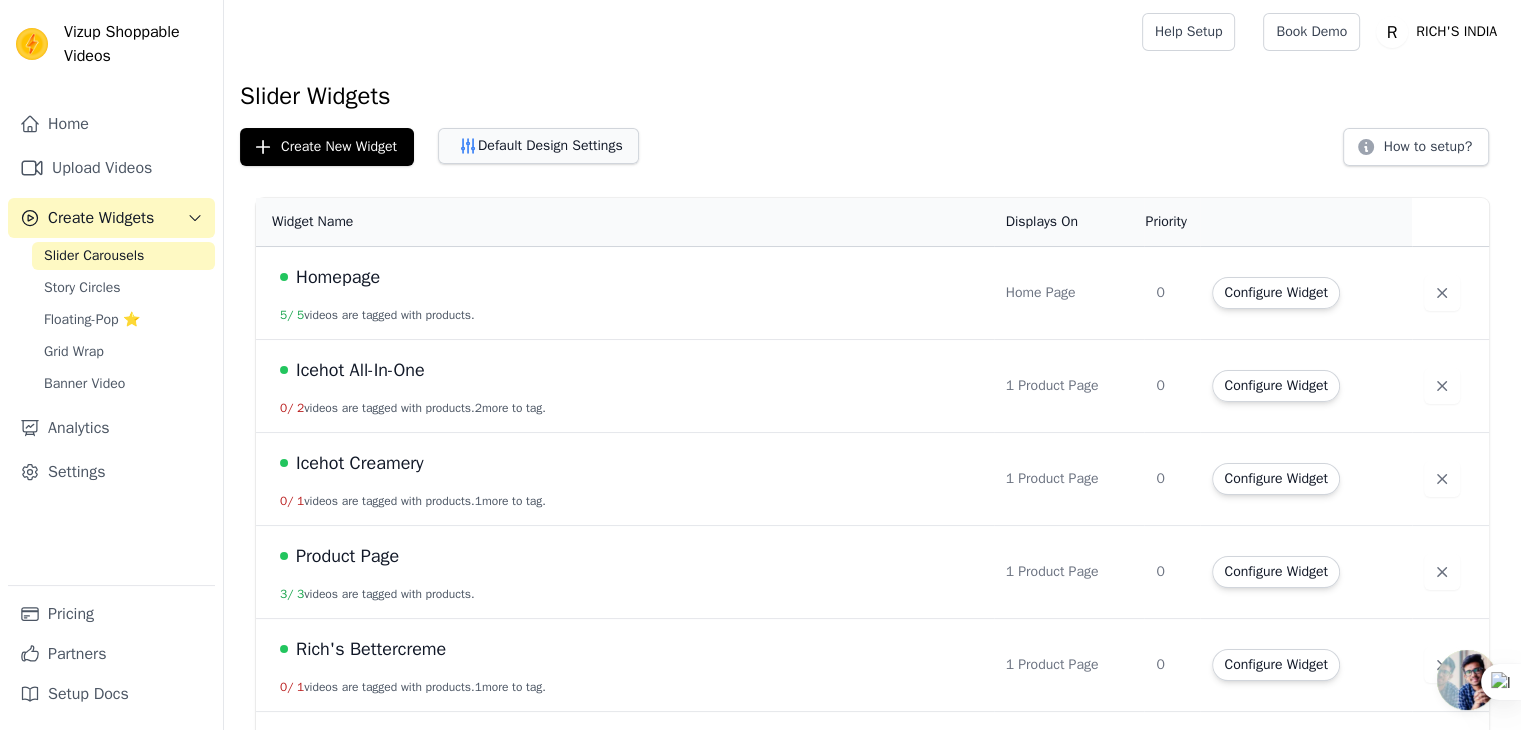 click on "Default Design Settings" at bounding box center (538, 146) 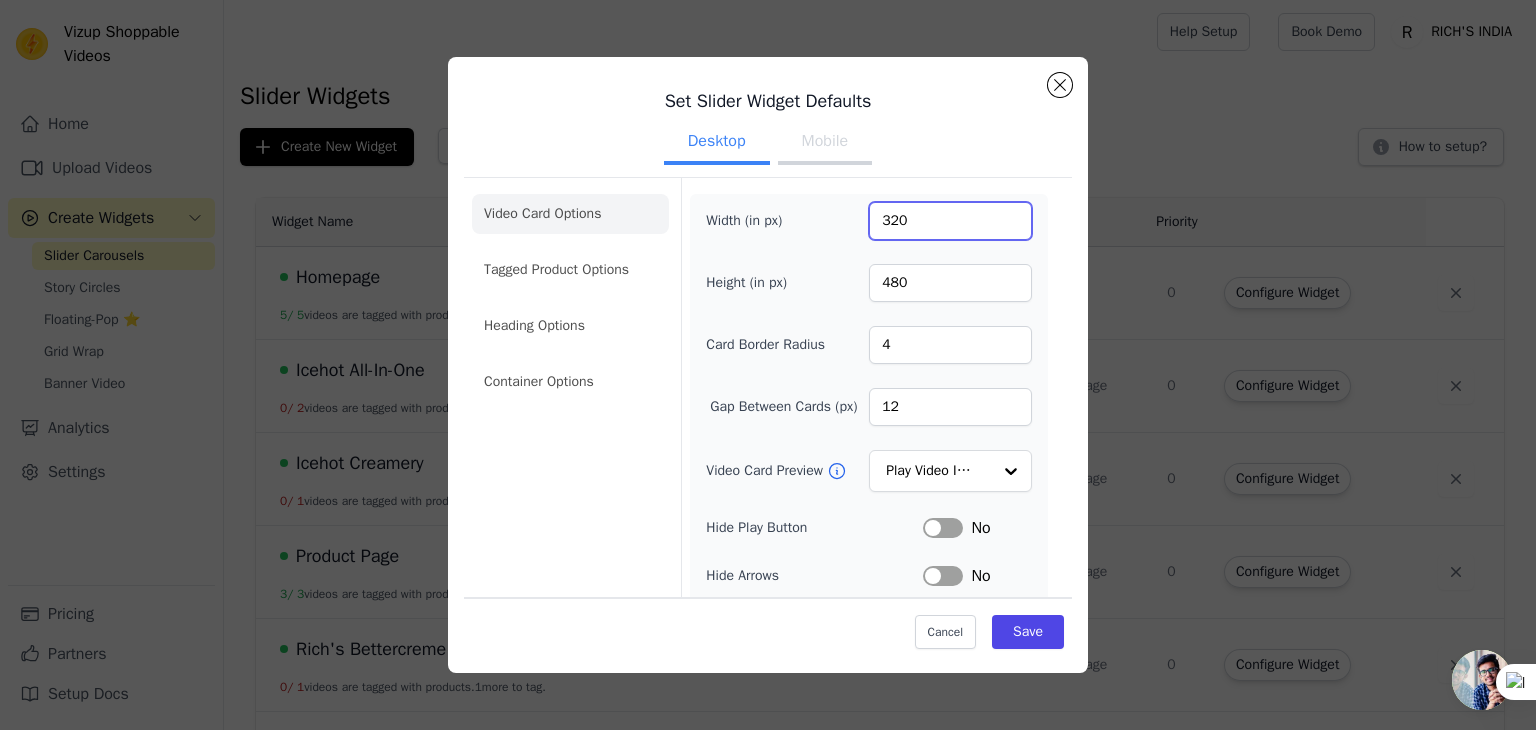 click on "320" at bounding box center [950, 221] 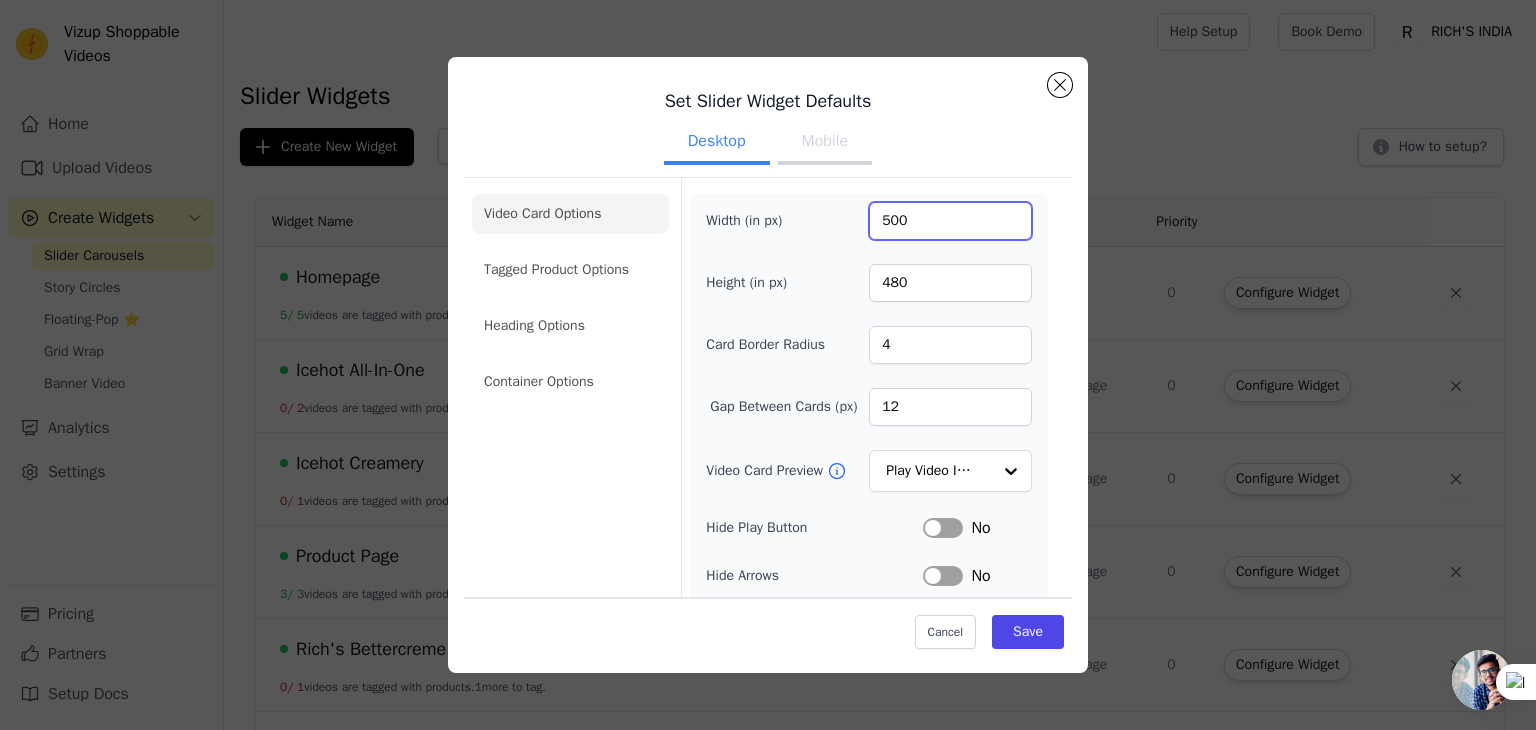 type on "500" 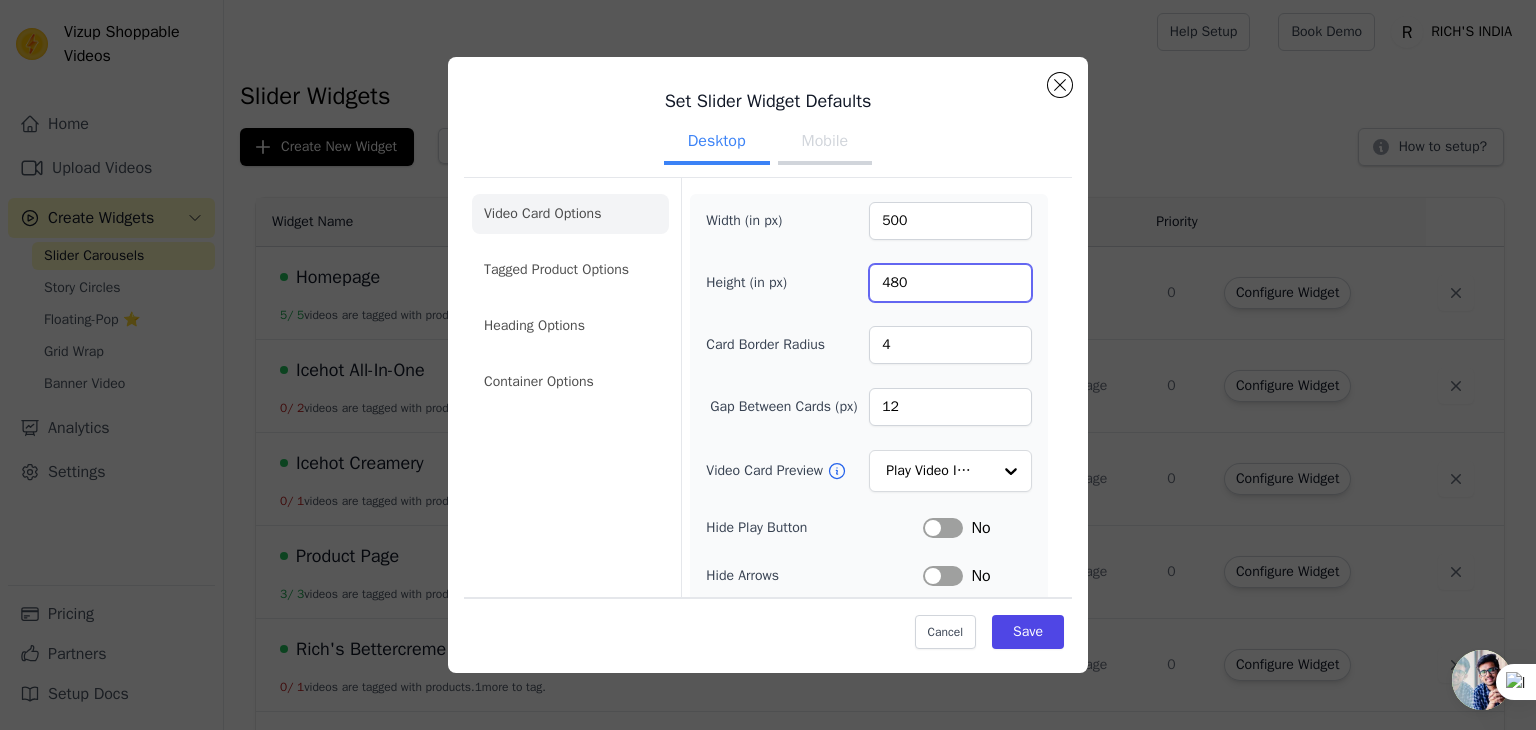 click on "480" at bounding box center (950, 283) 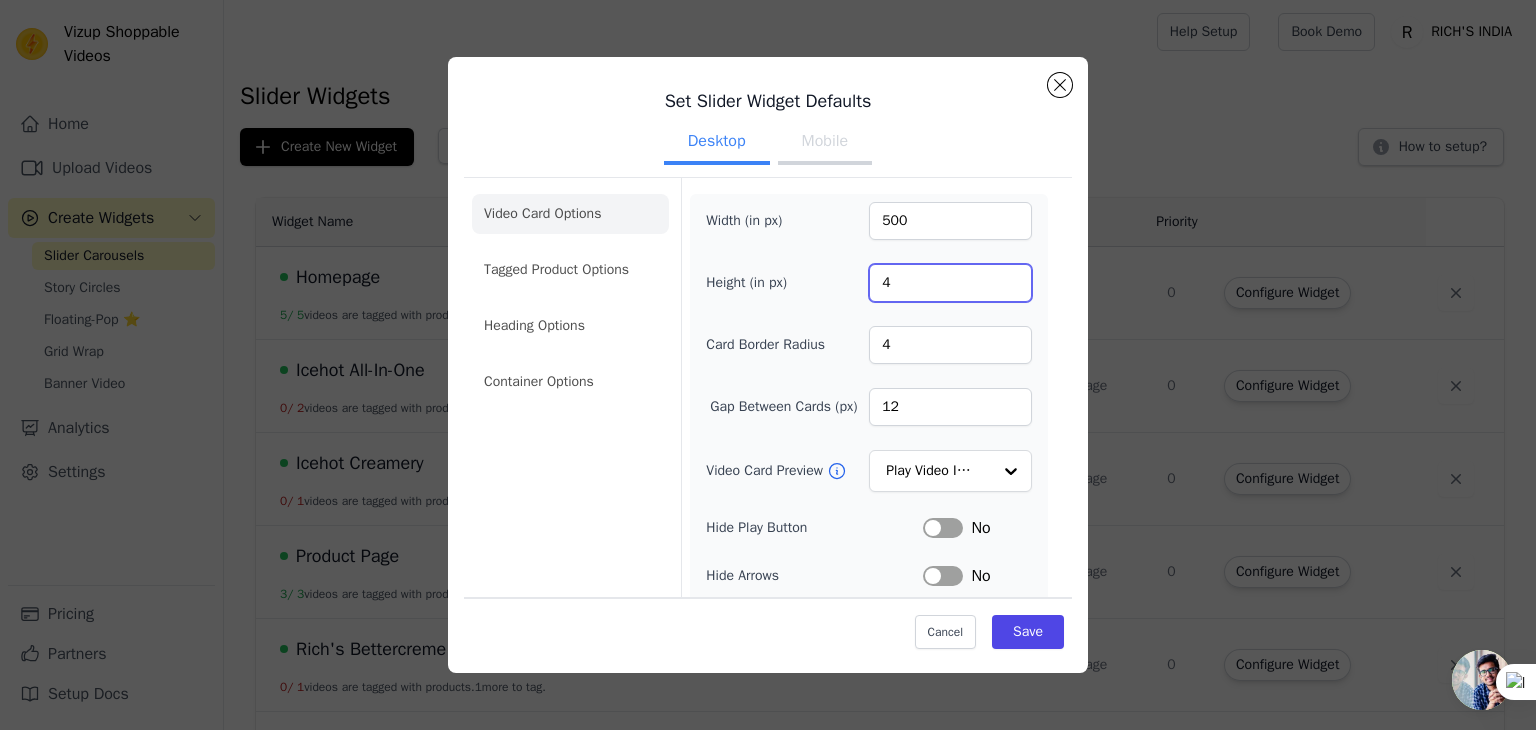type on "480" 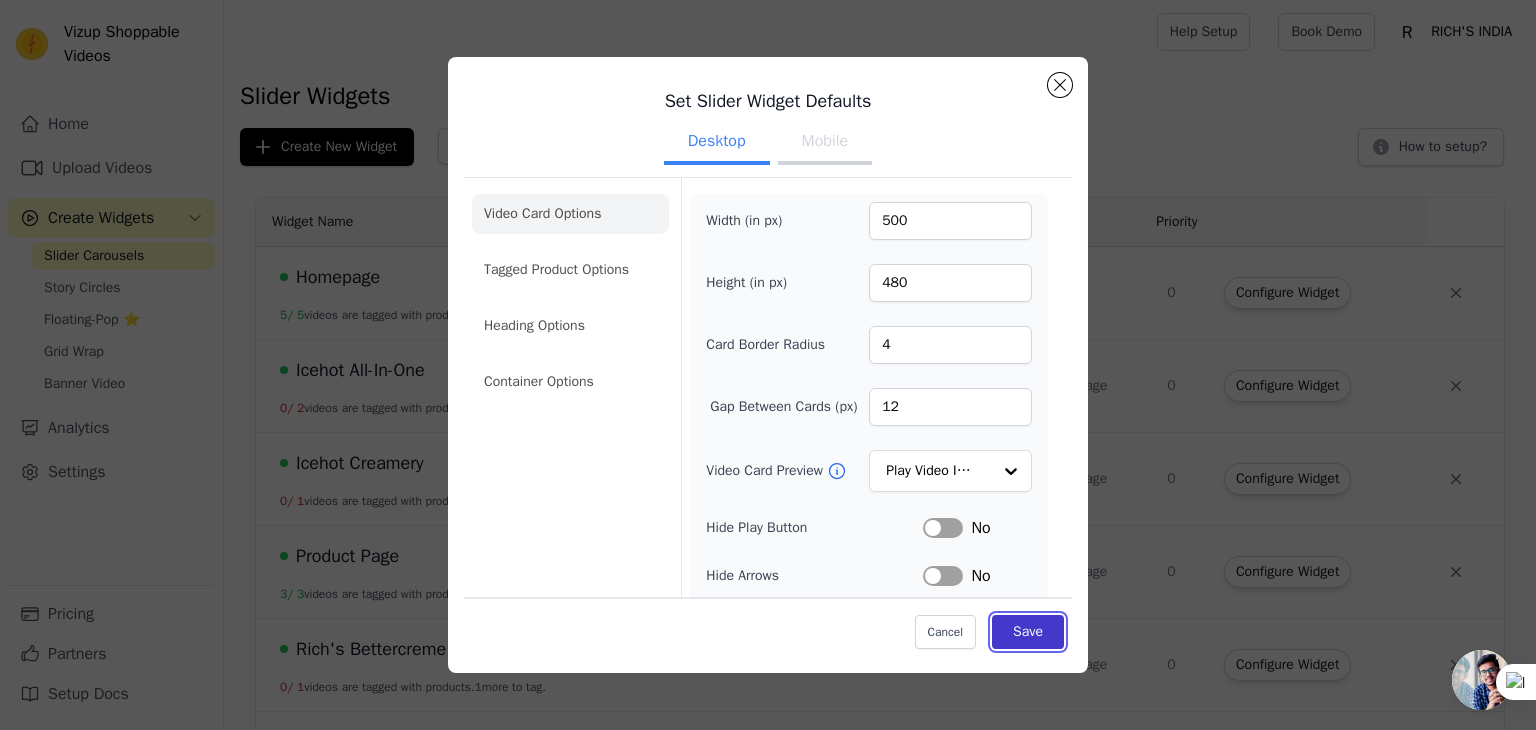 click on "Save" at bounding box center [1028, 632] 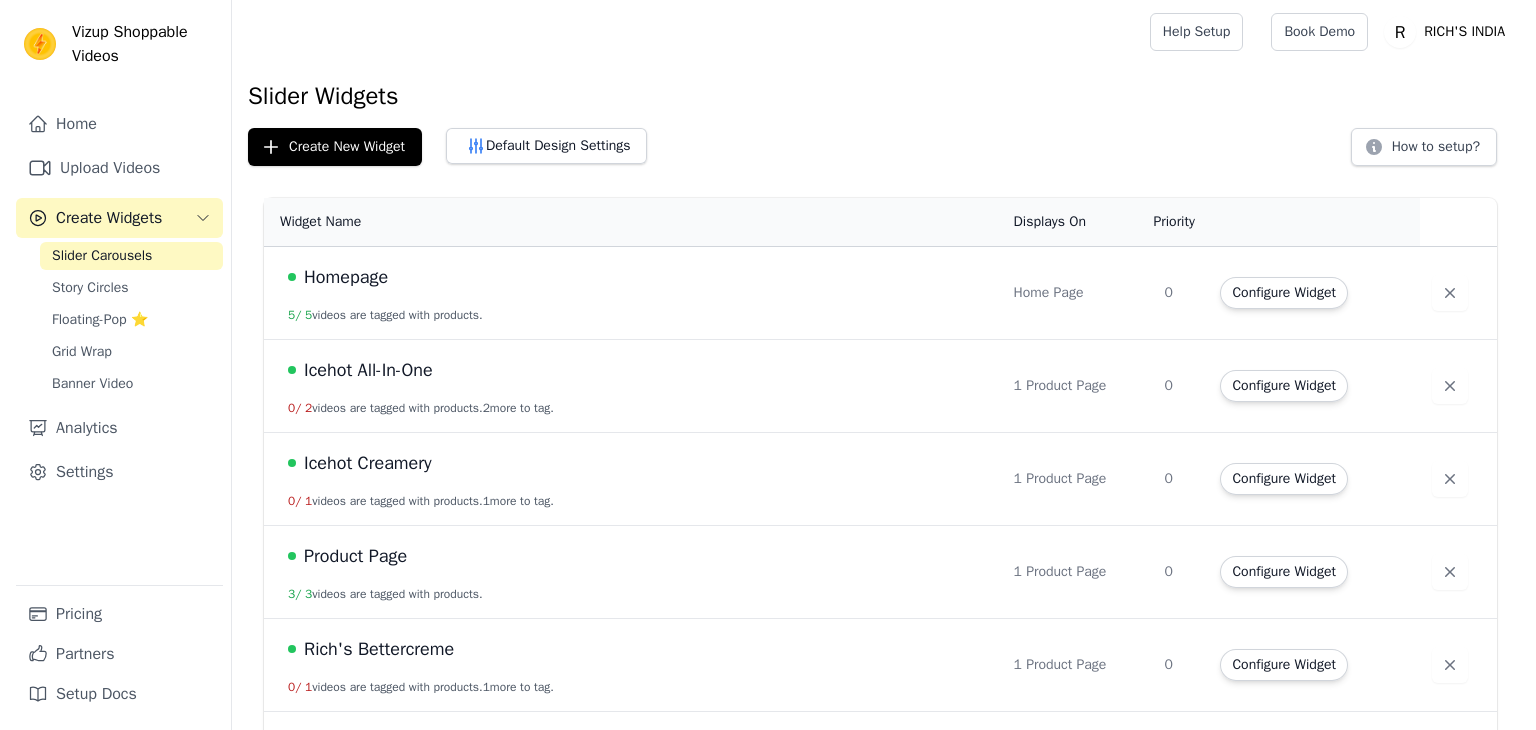 scroll, scrollTop: 0, scrollLeft: 0, axis: both 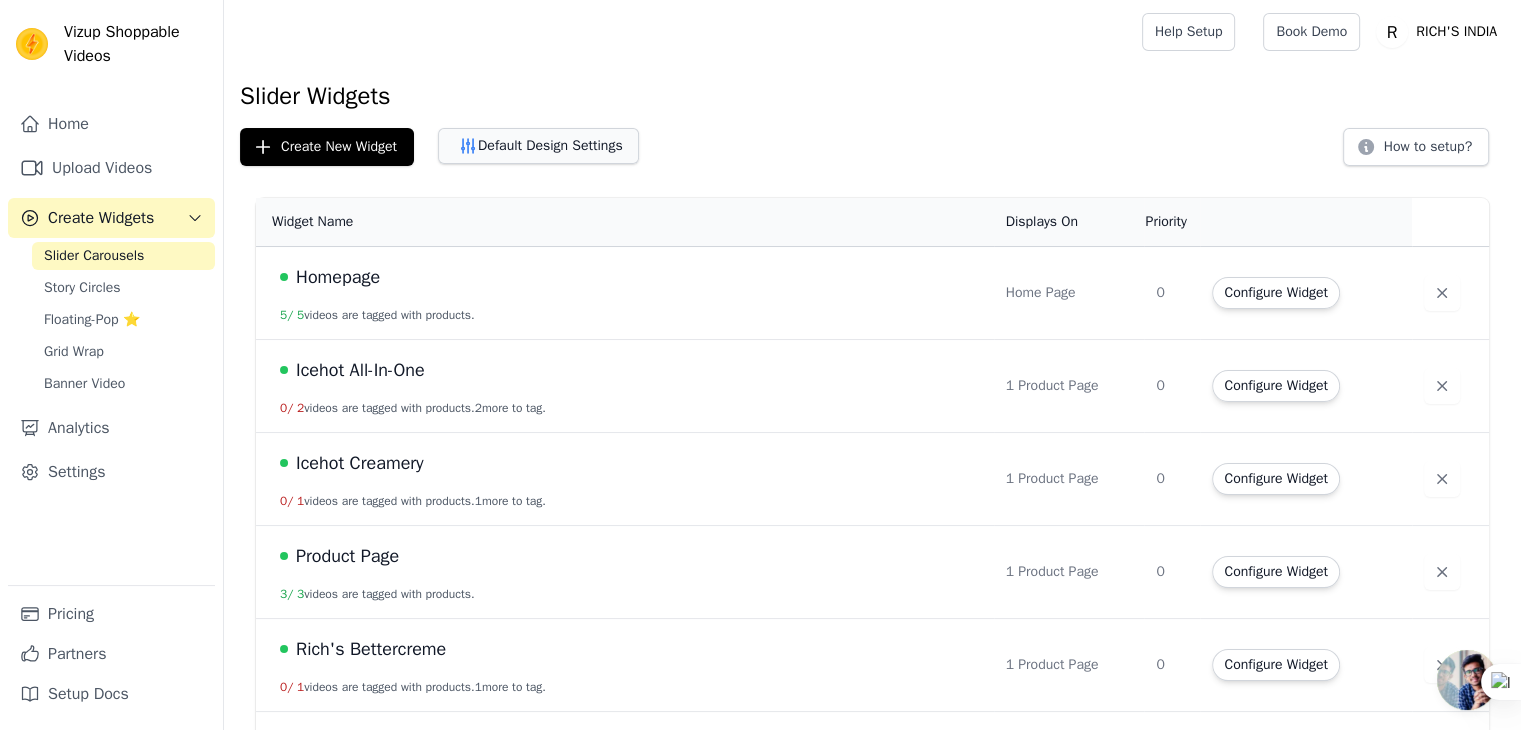 click on "Default Design Settings" at bounding box center [538, 146] 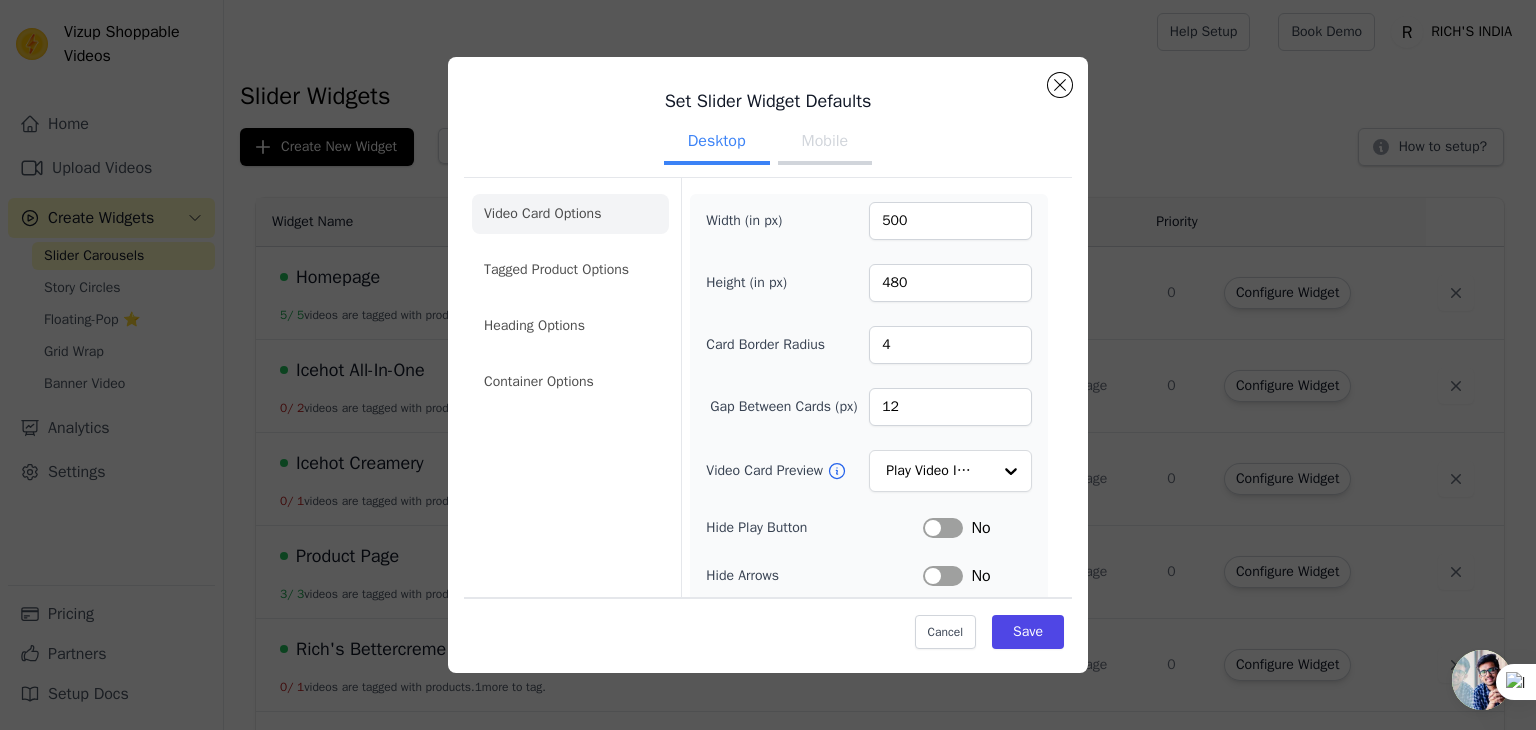 click on "Mobile" at bounding box center (825, 143) 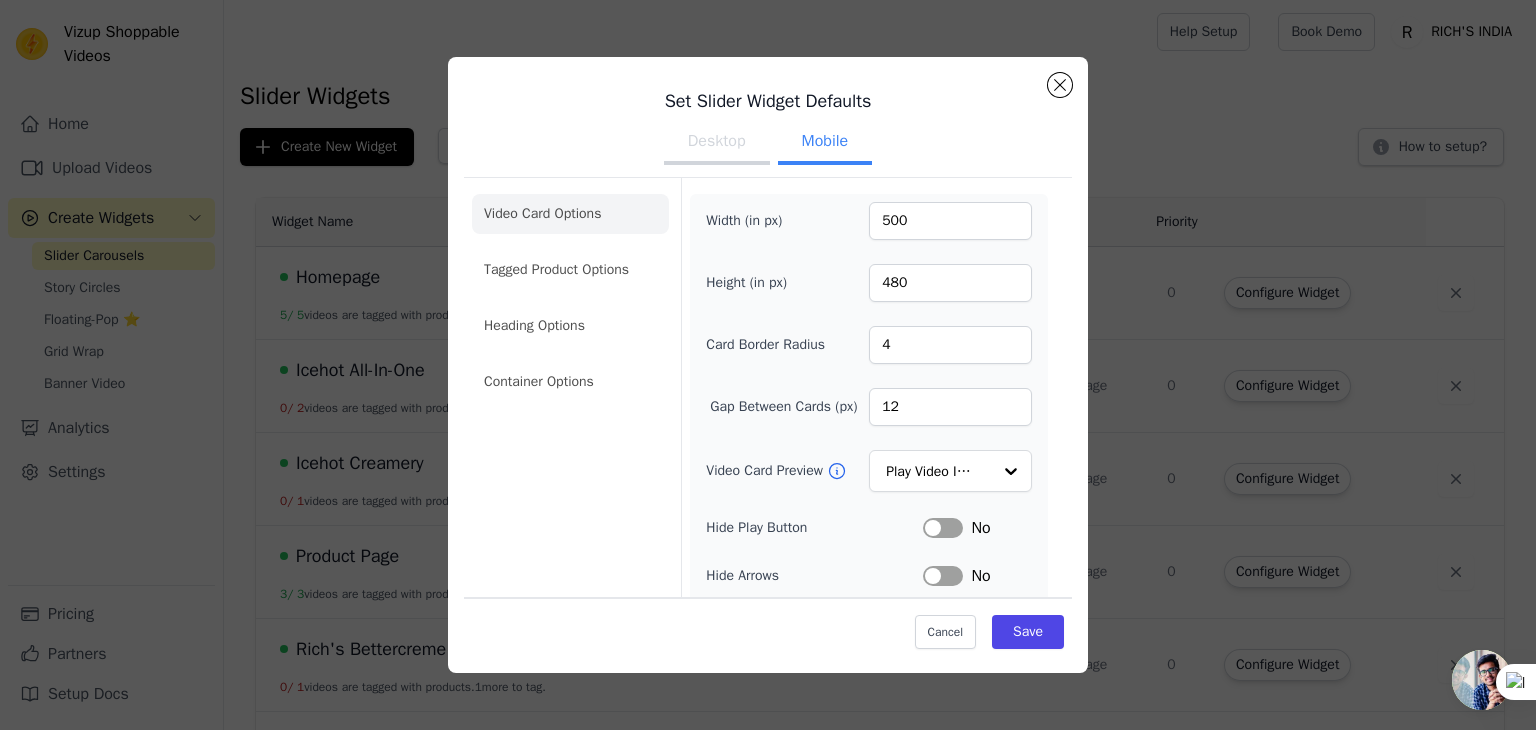 click on "Desktop" at bounding box center [717, 143] 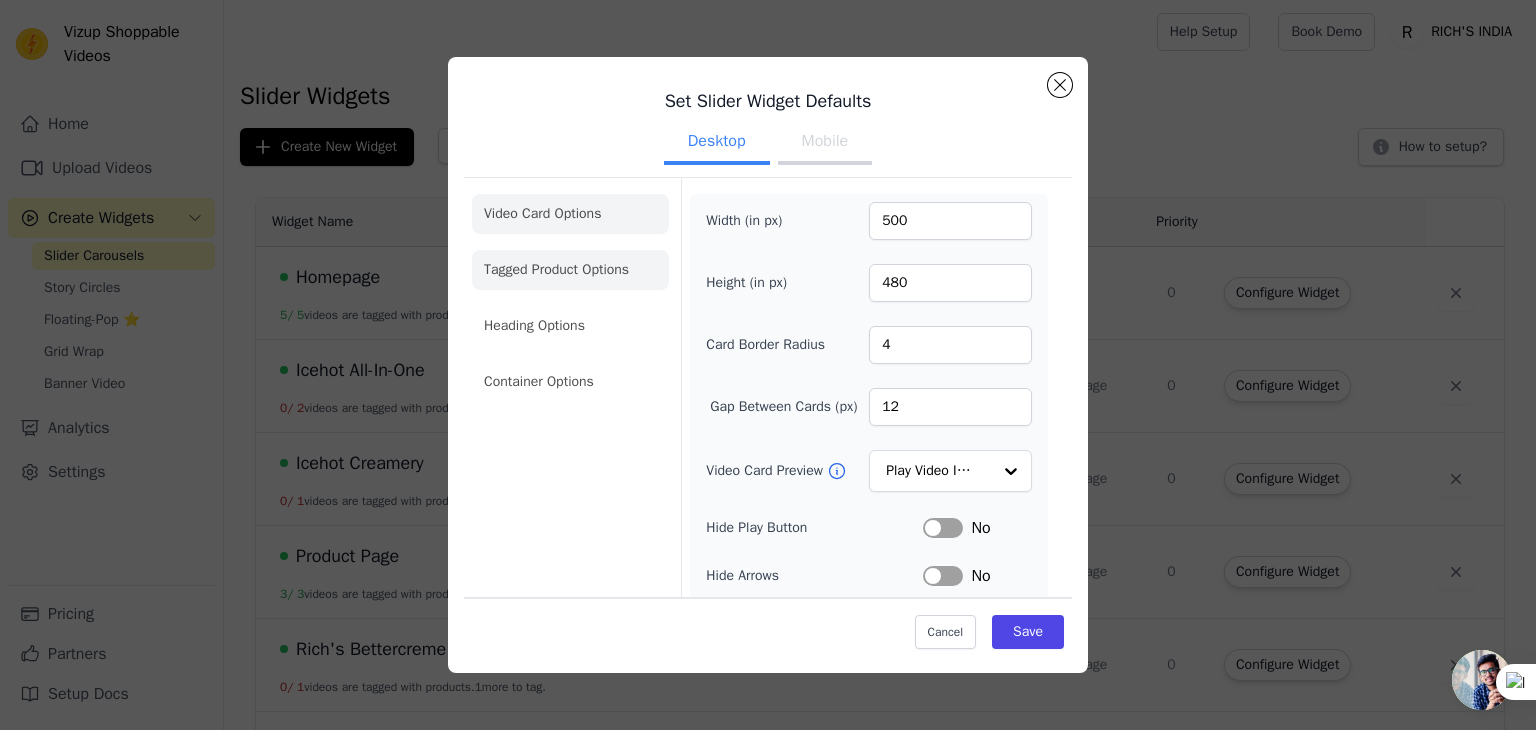 click on "Tagged Product Options" 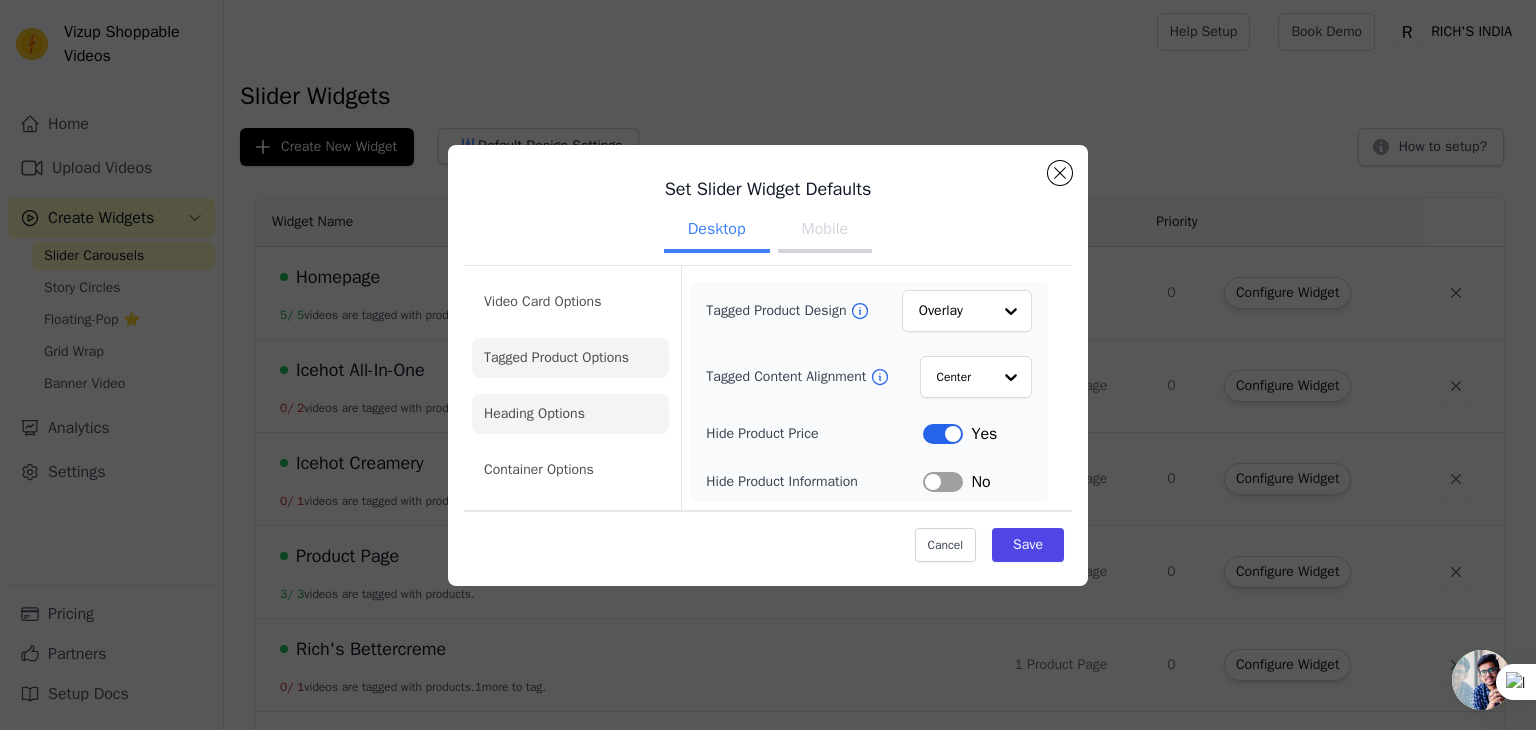 click on "Heading Options" 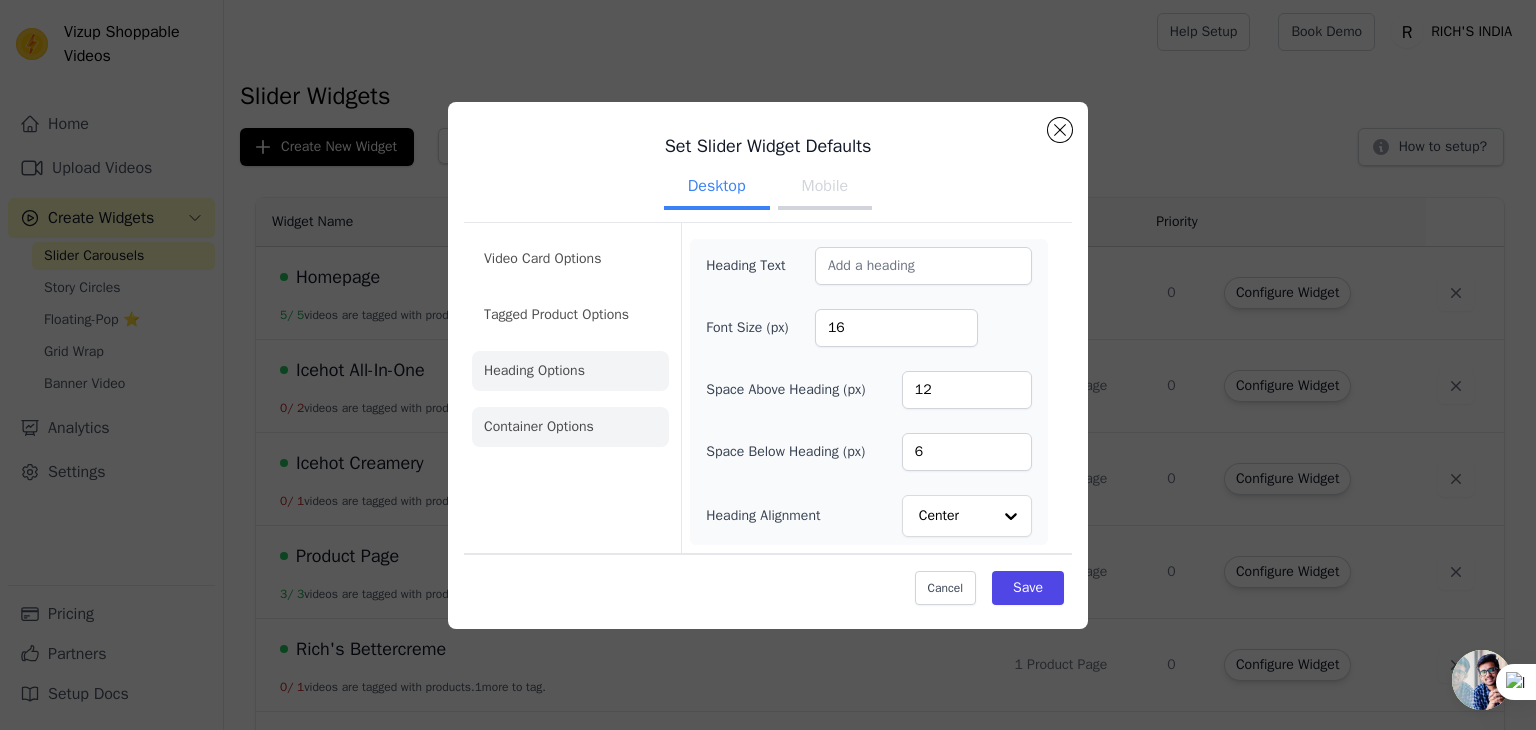 click on "Container Options" 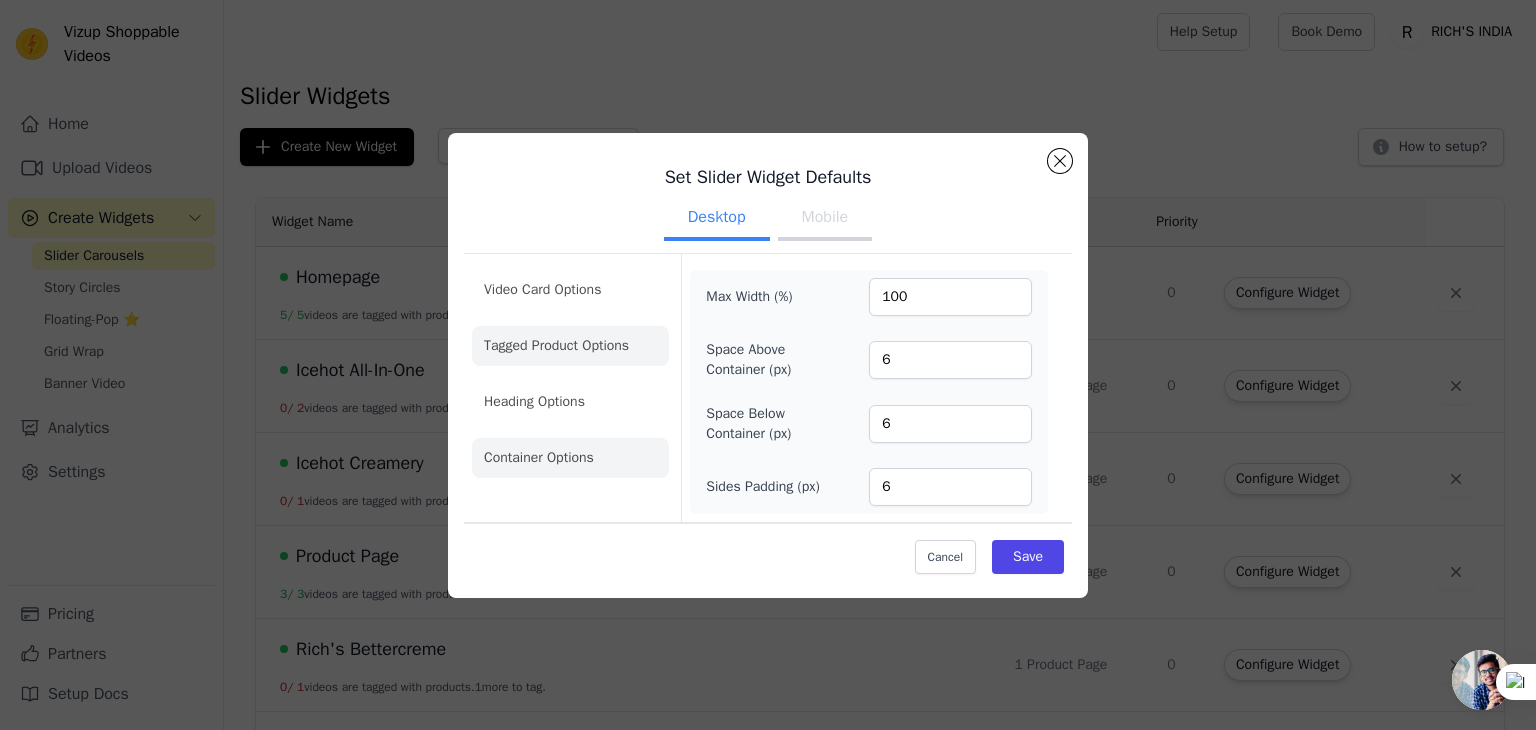click on "Tagged Product Options" 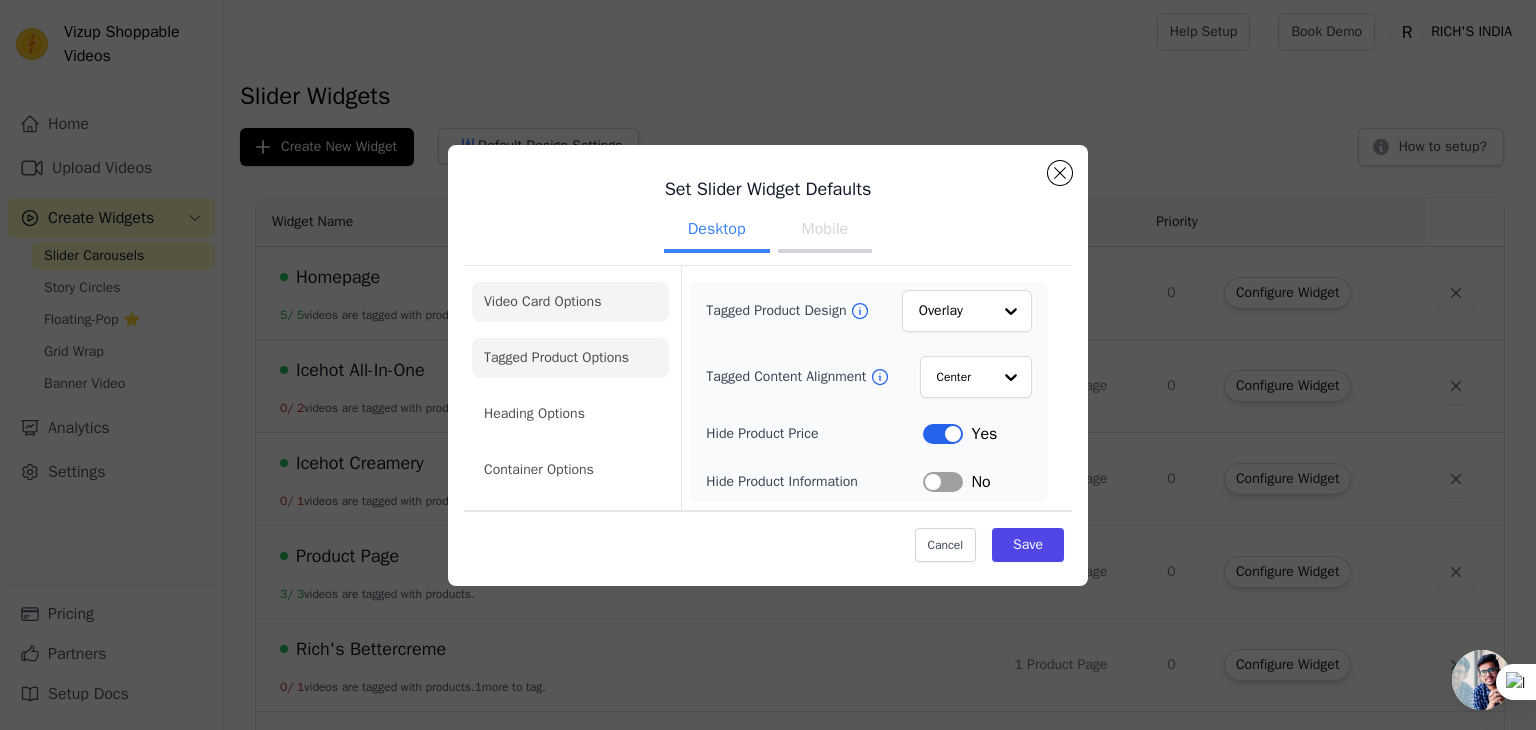click on "Video Card Options" 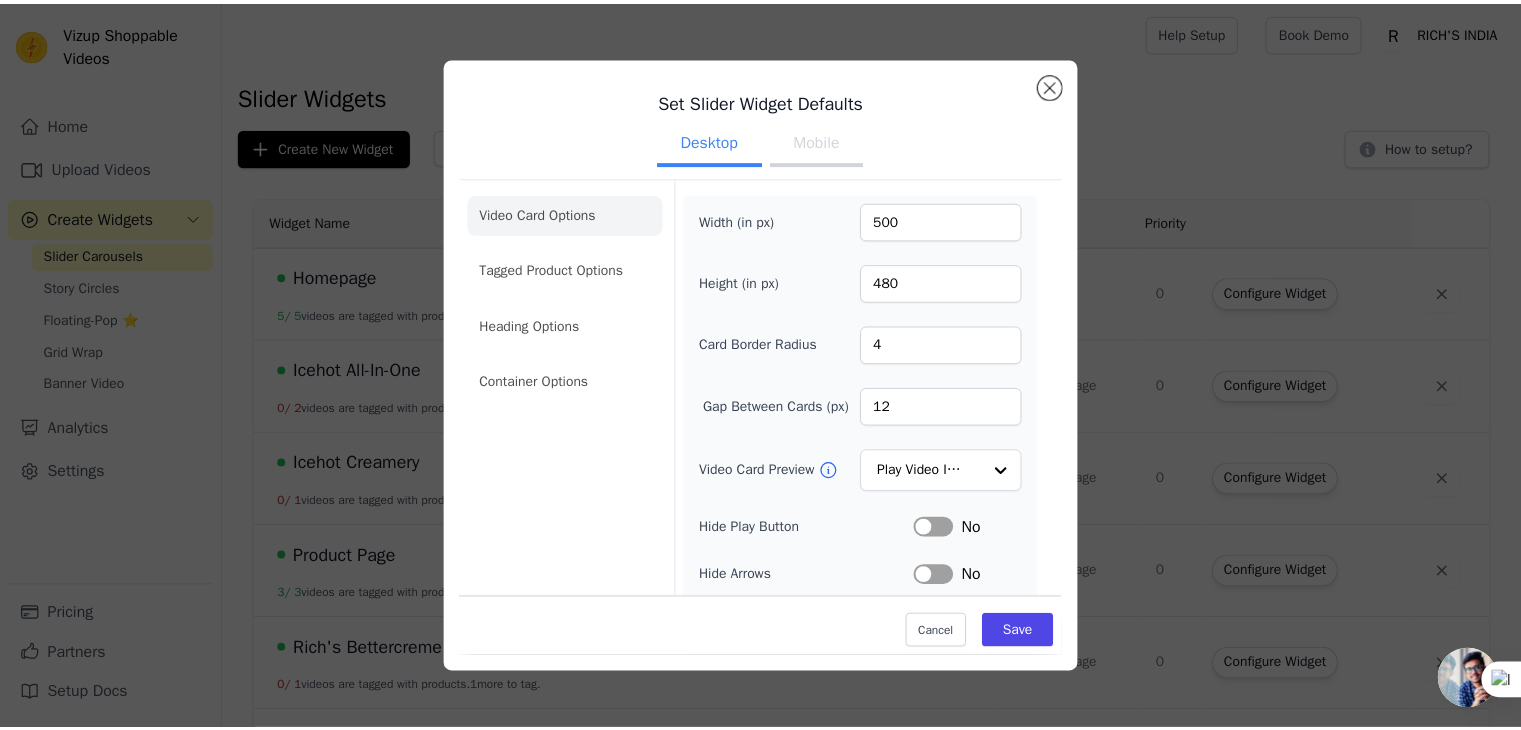 scroll, scrollTop: 196, scrollLeft: 0, axis: vertical 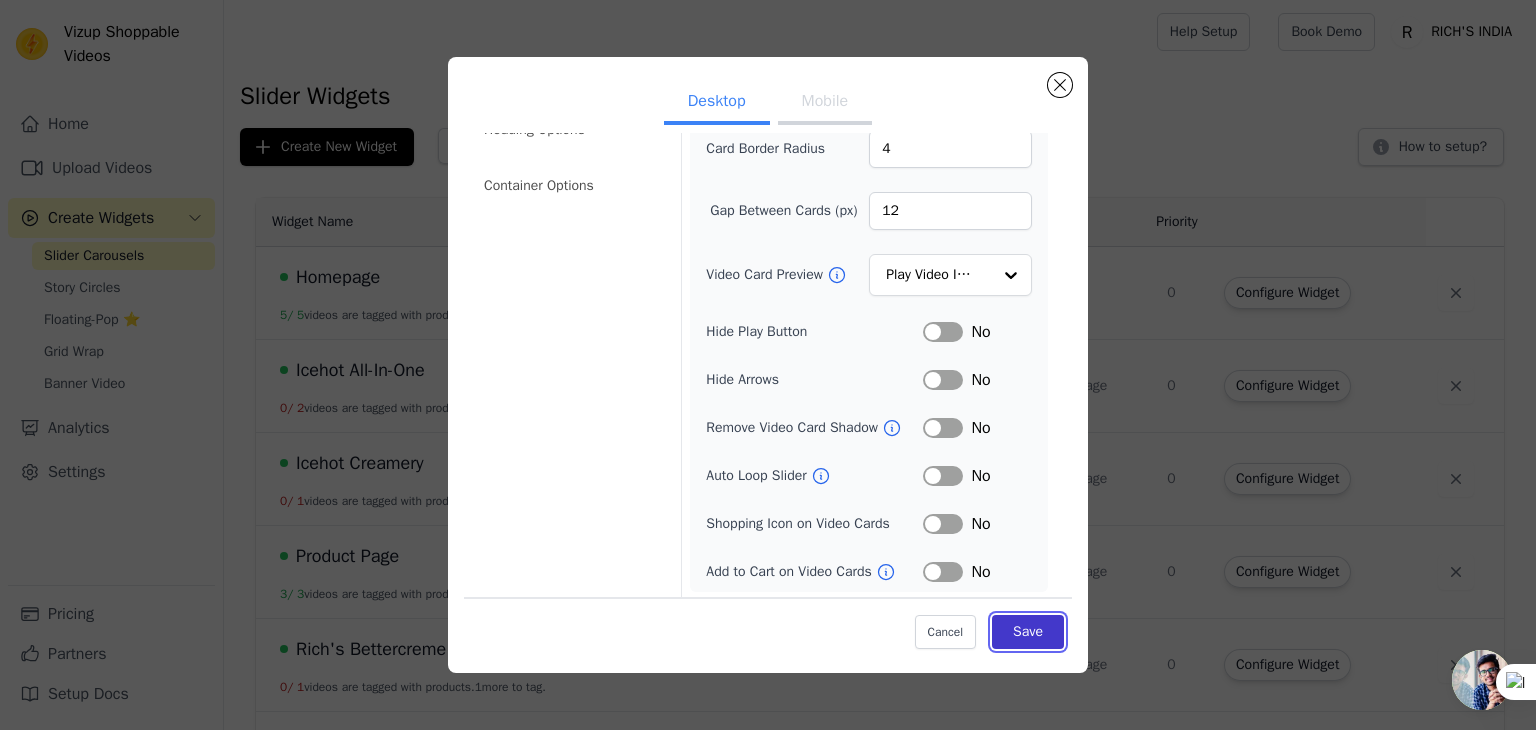 click on "Save" at bounding box center [1028, 632] 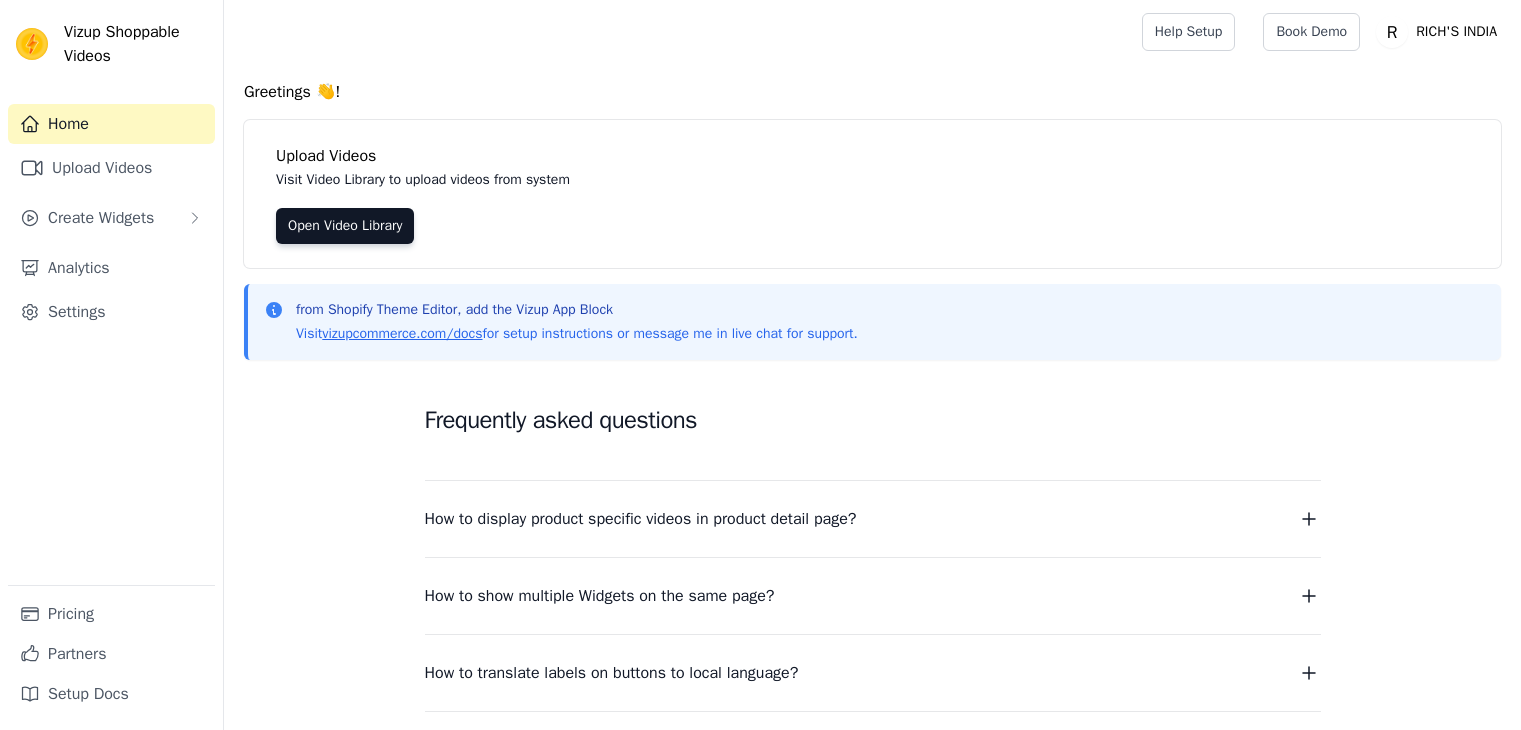 scroll, scrollTop: 0, scrollLeft: 0, axis: both 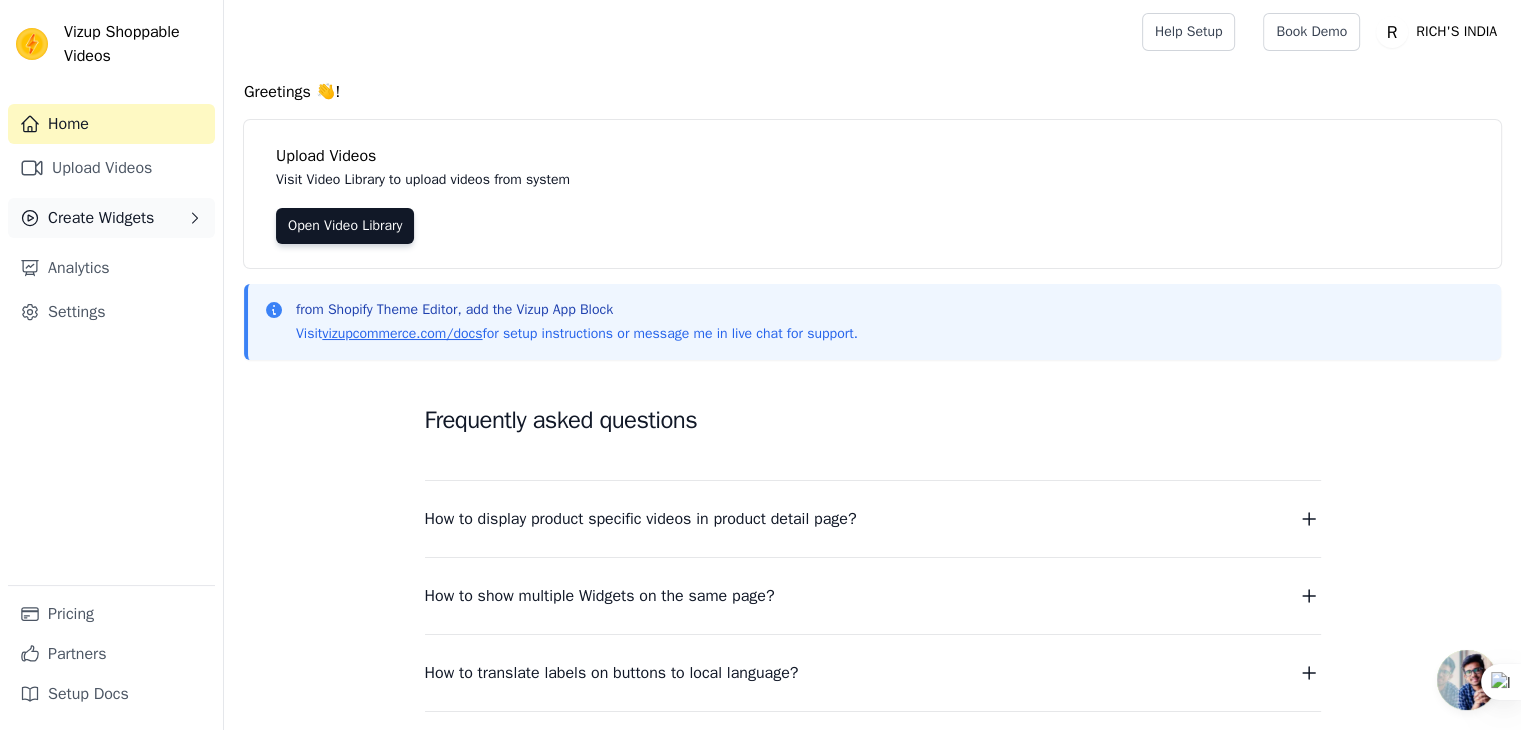 click on "Create Widgets" at bounding box center (111, 218) 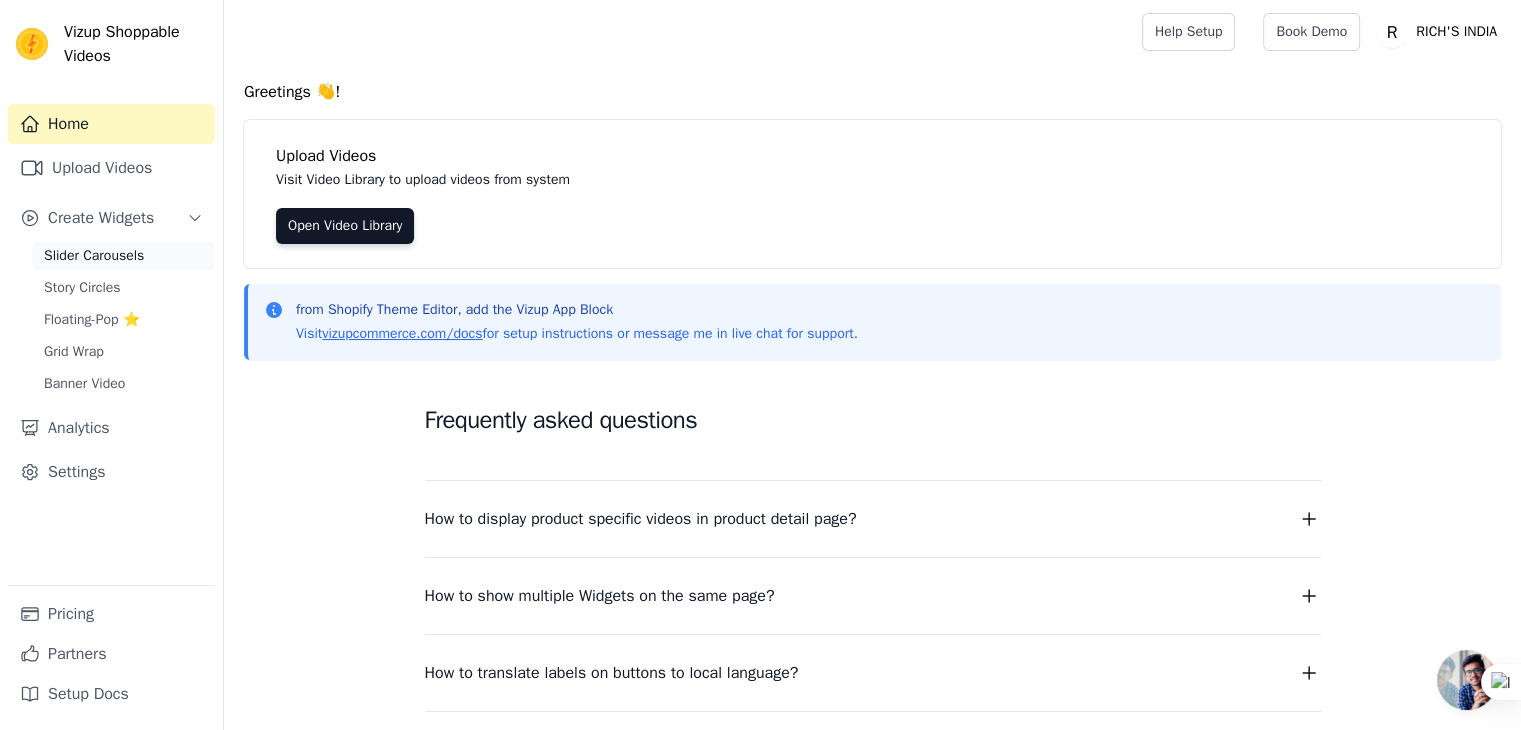 click on "Slider Carousels" at bounding box center (94, 256) 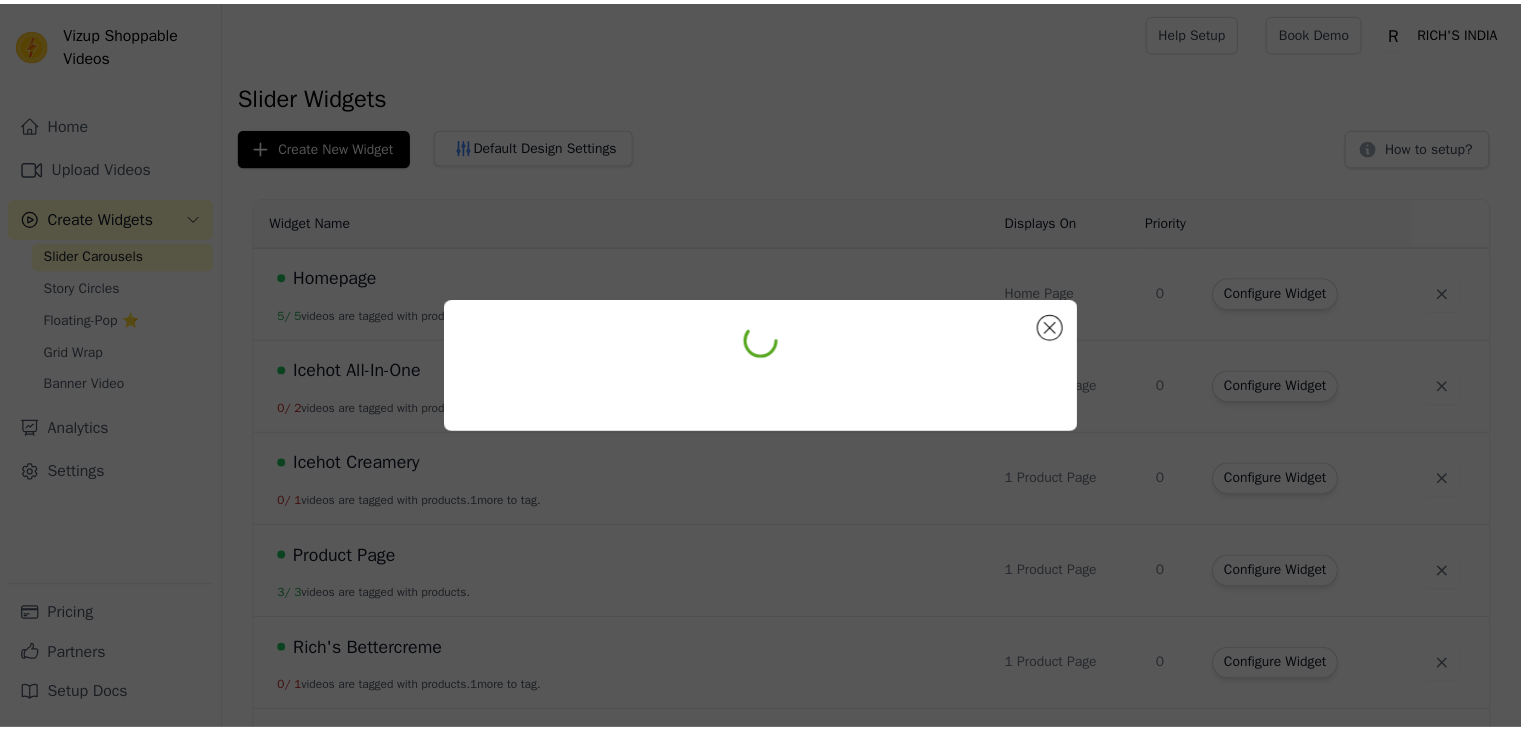 scroll, scrollTop: 0, scrollLeft: 0, axis: both 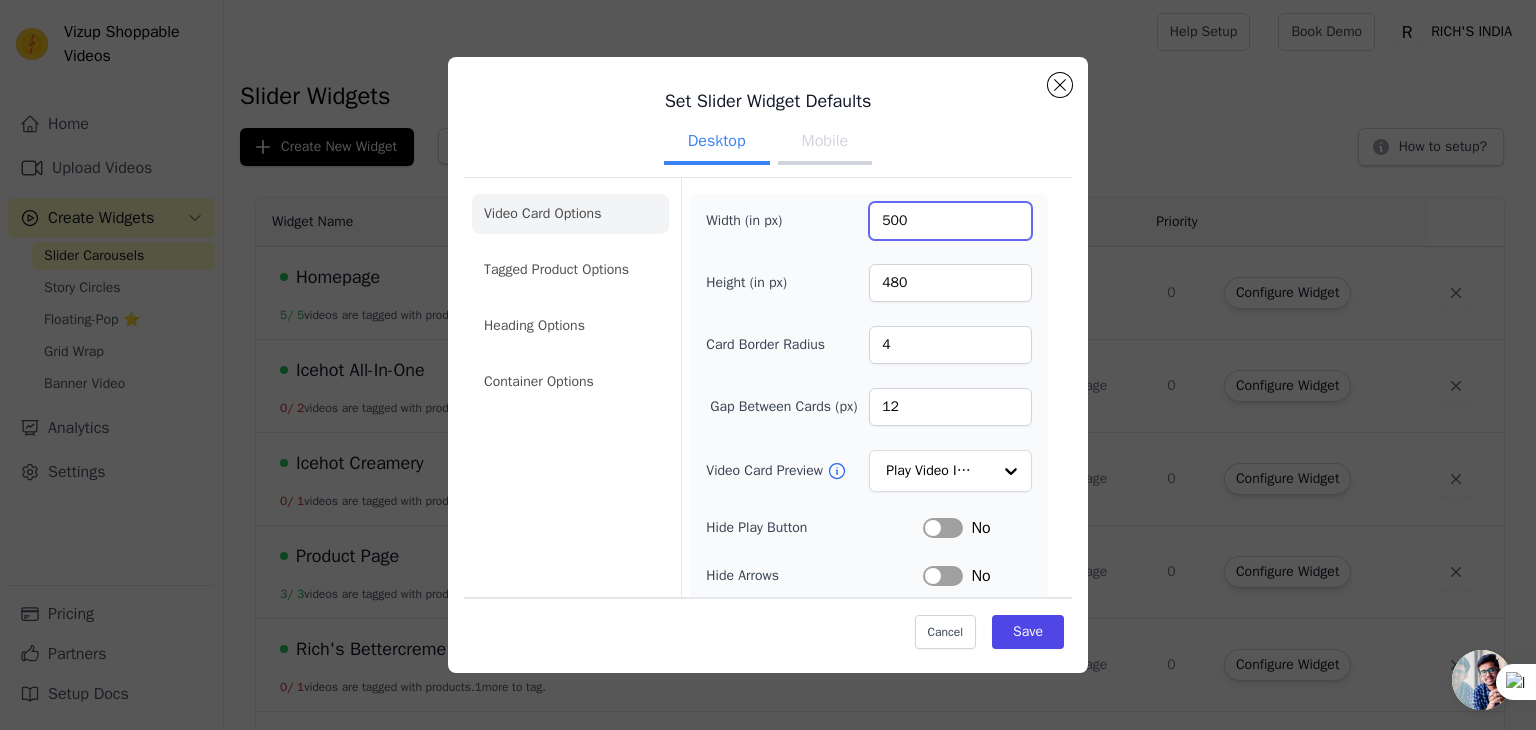 click on "500" at bounding box center [950, 221] 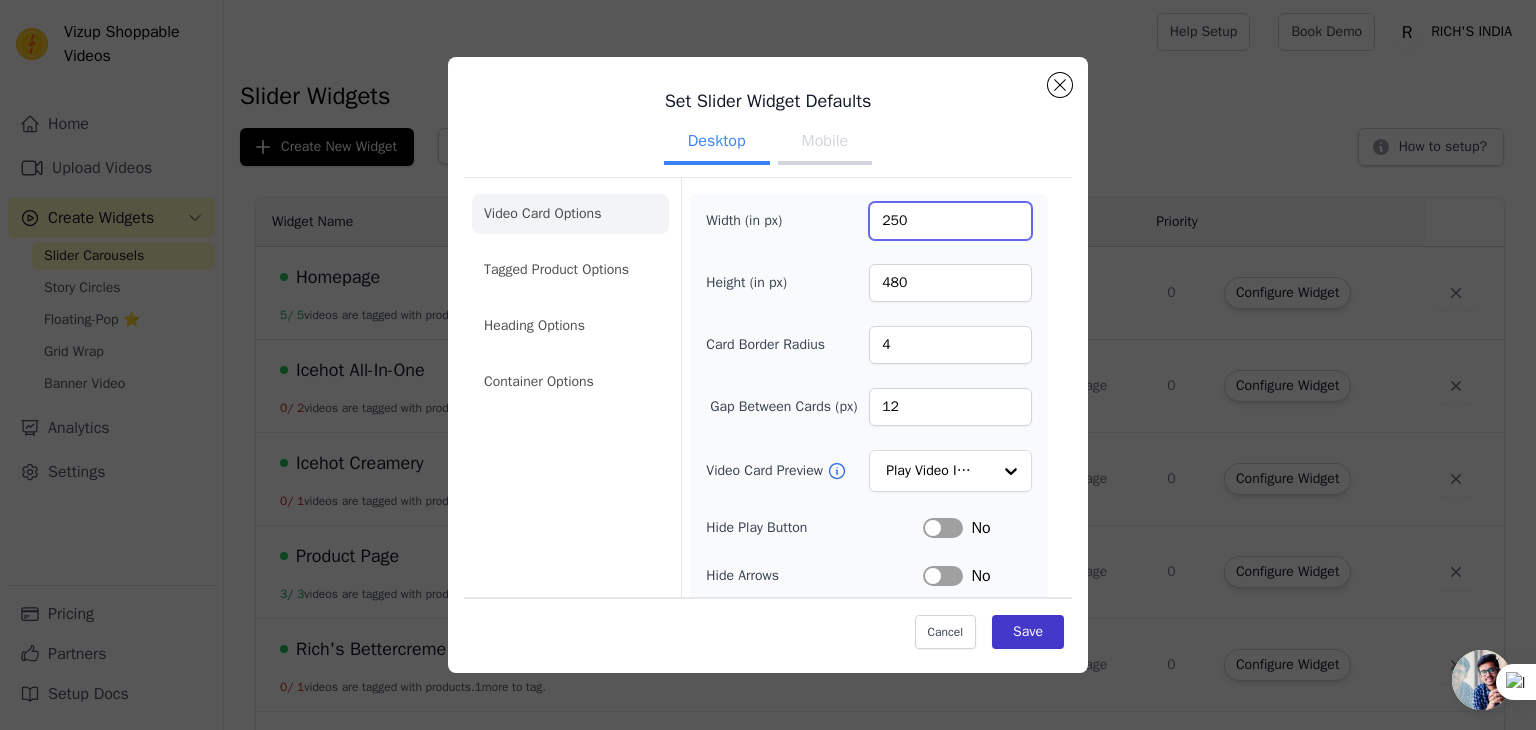 type on "250" 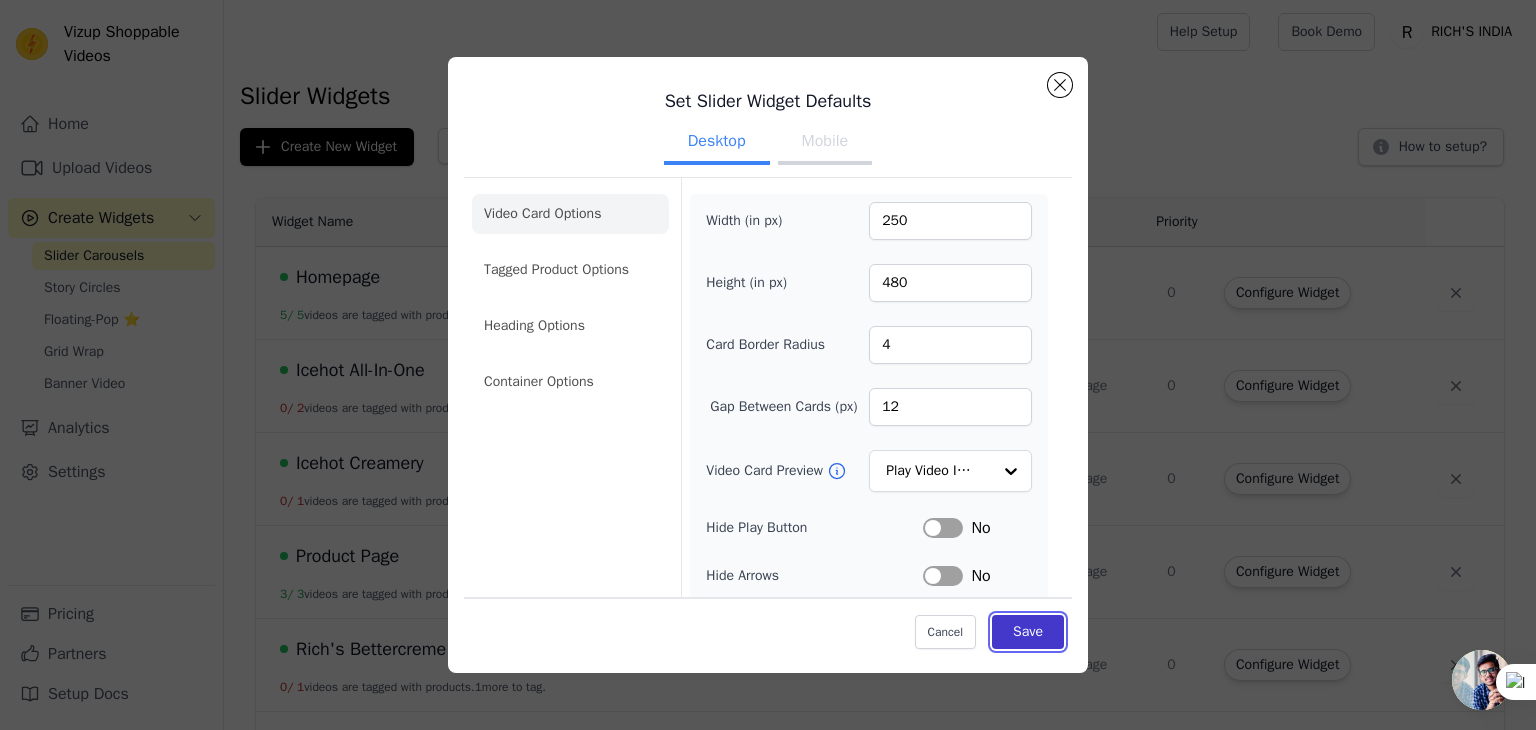 click on "Save" at bounding box center (1028, 632) 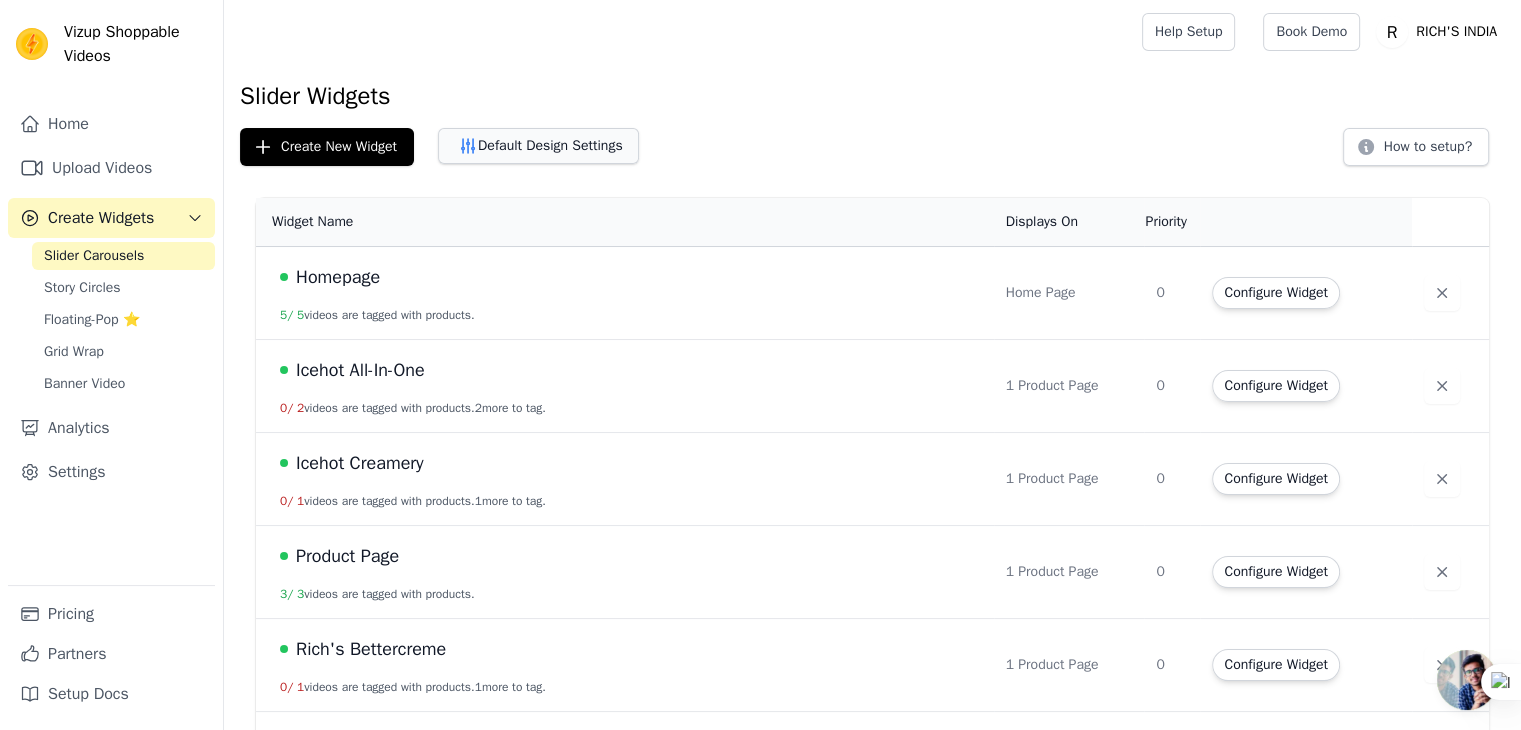 click on "Default Design Settings" at bounding box center [538, 146] 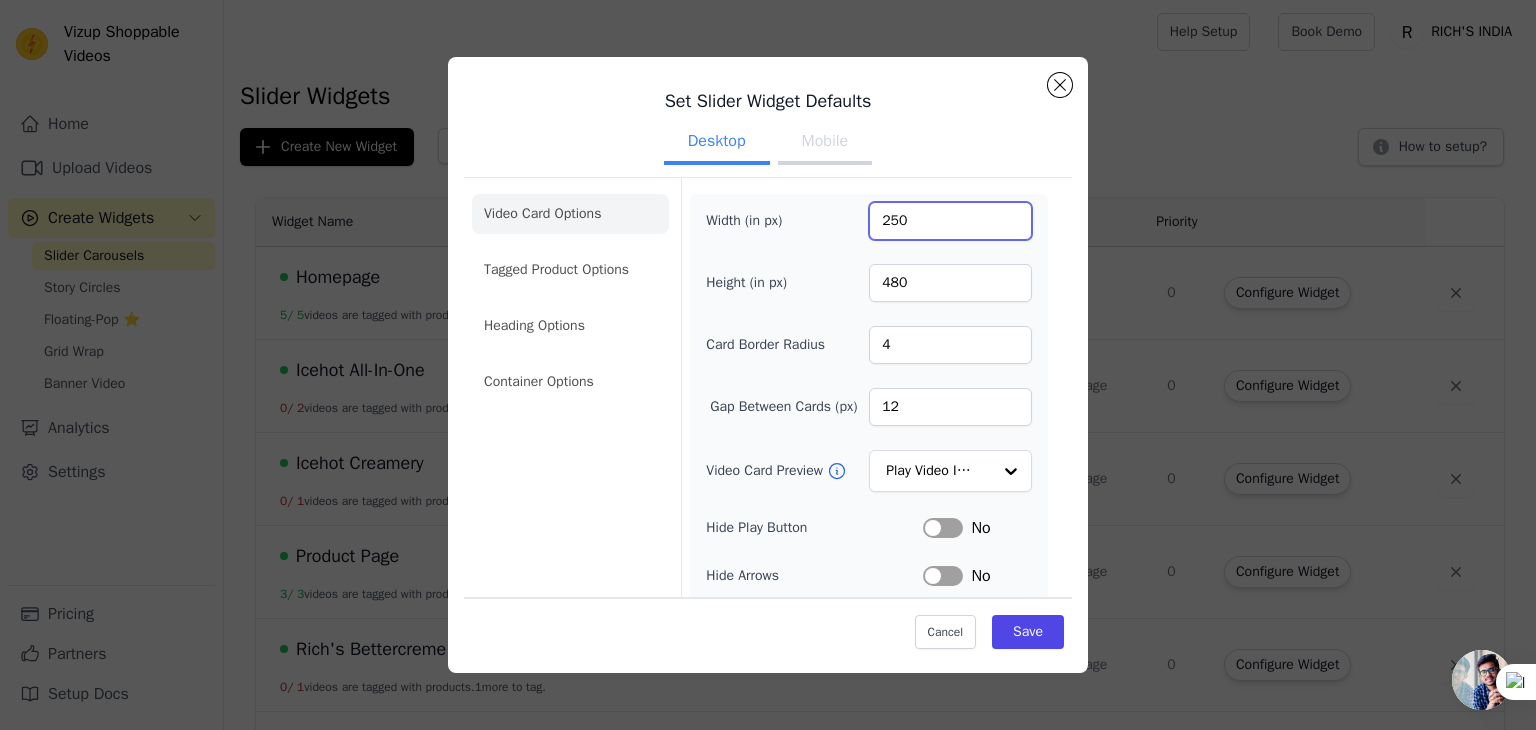 click on "250" at bounding box center (950, 221) 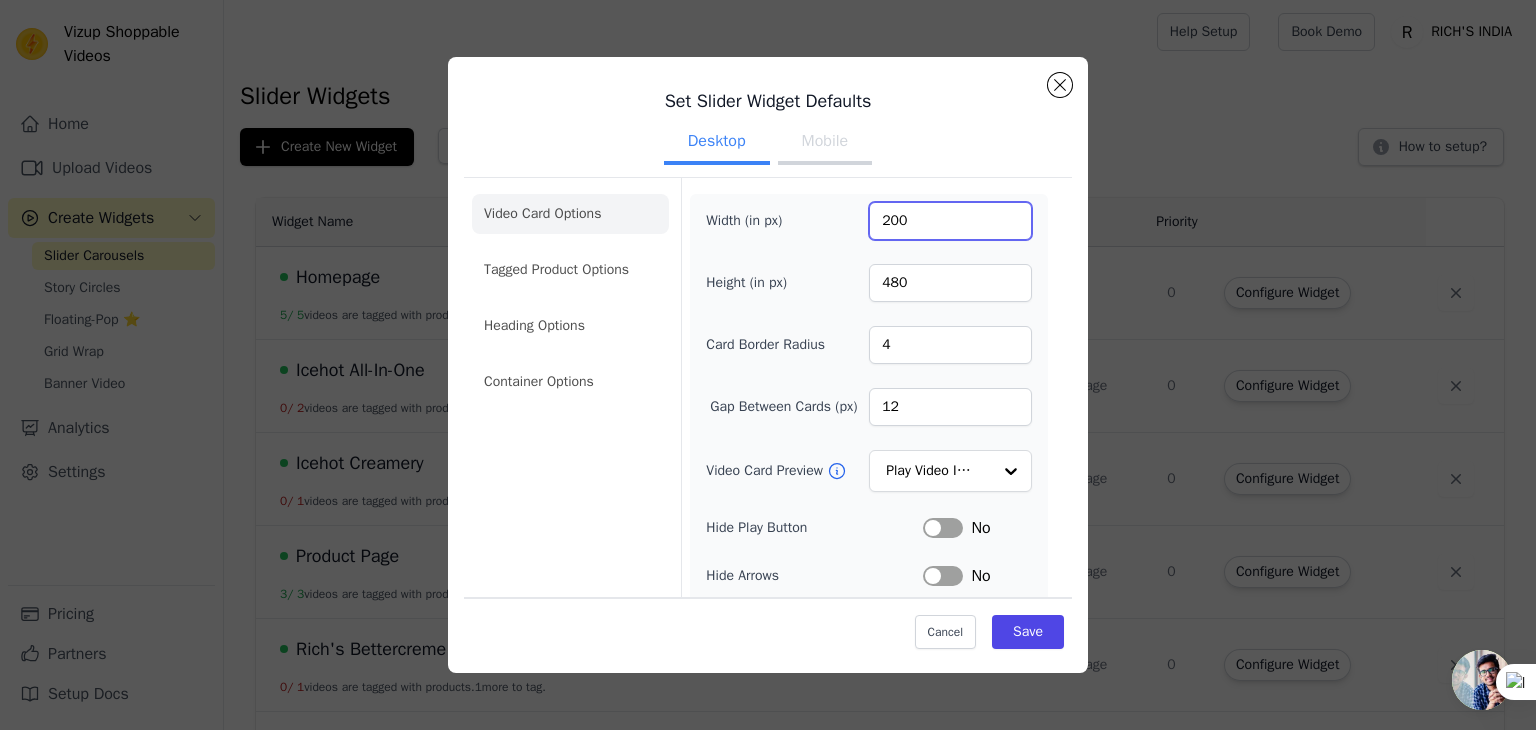 type on "200" 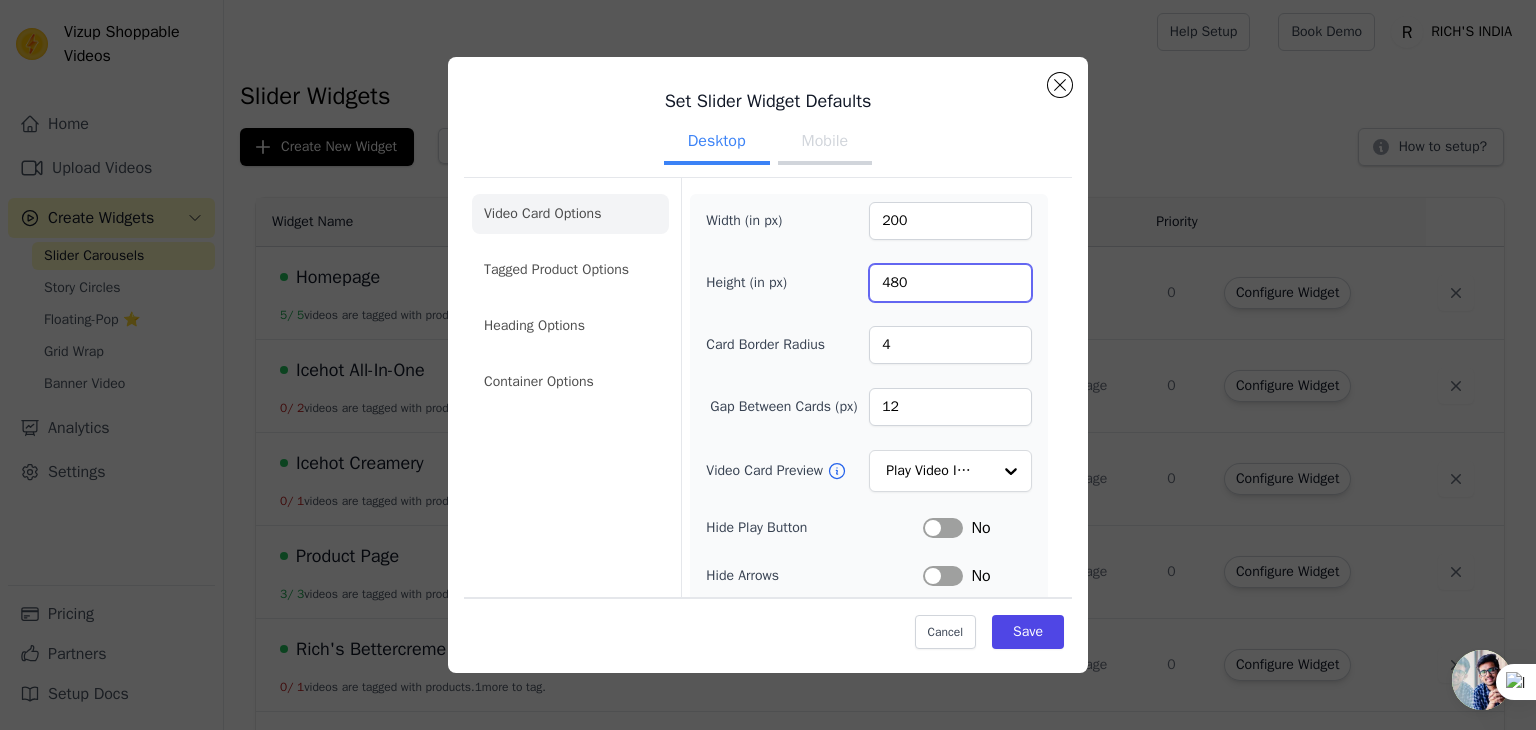 click on "480" at bounding box center (950, 283) 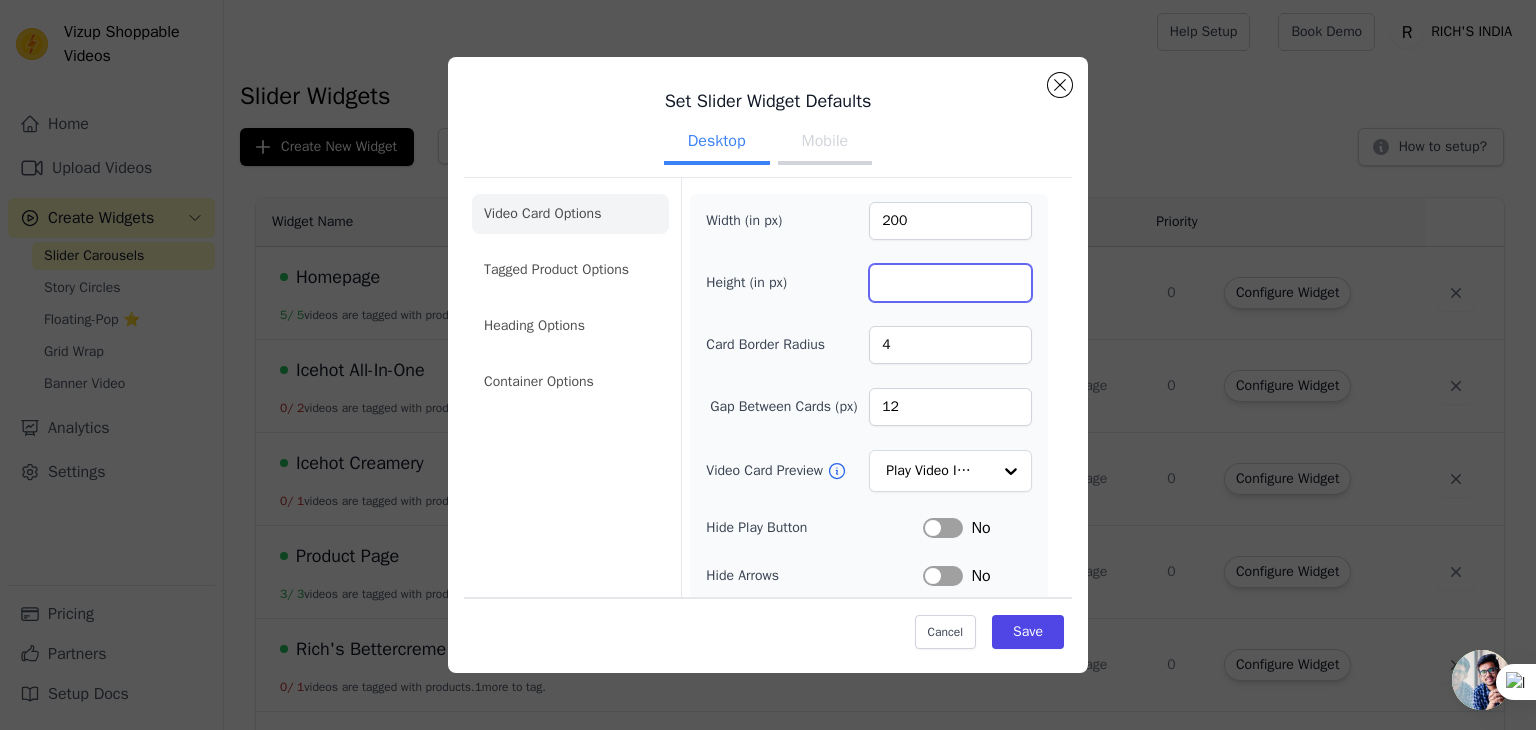 click on "Height (in px)" at bounding box center (950, 283) 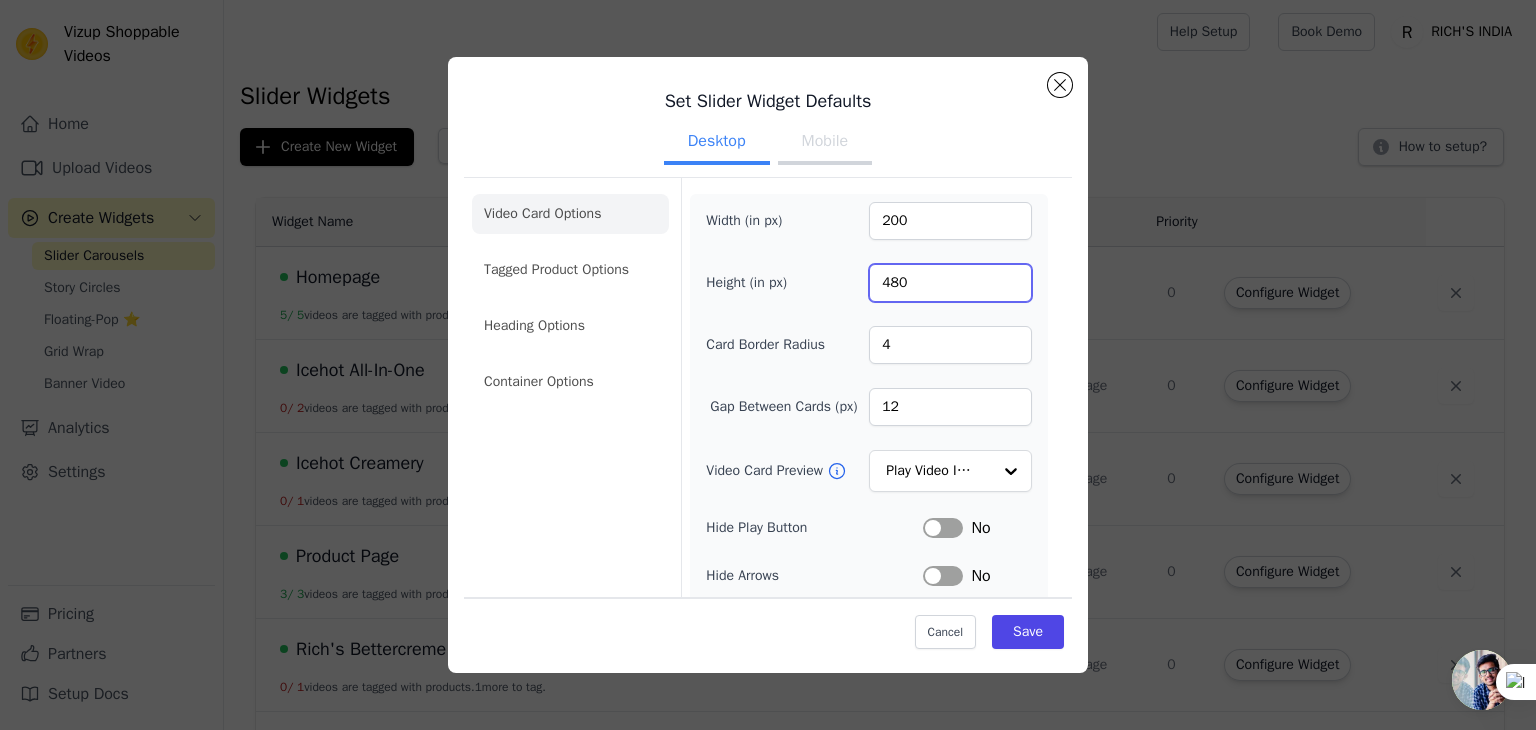 click on "480" at bounding box center (950, 283) 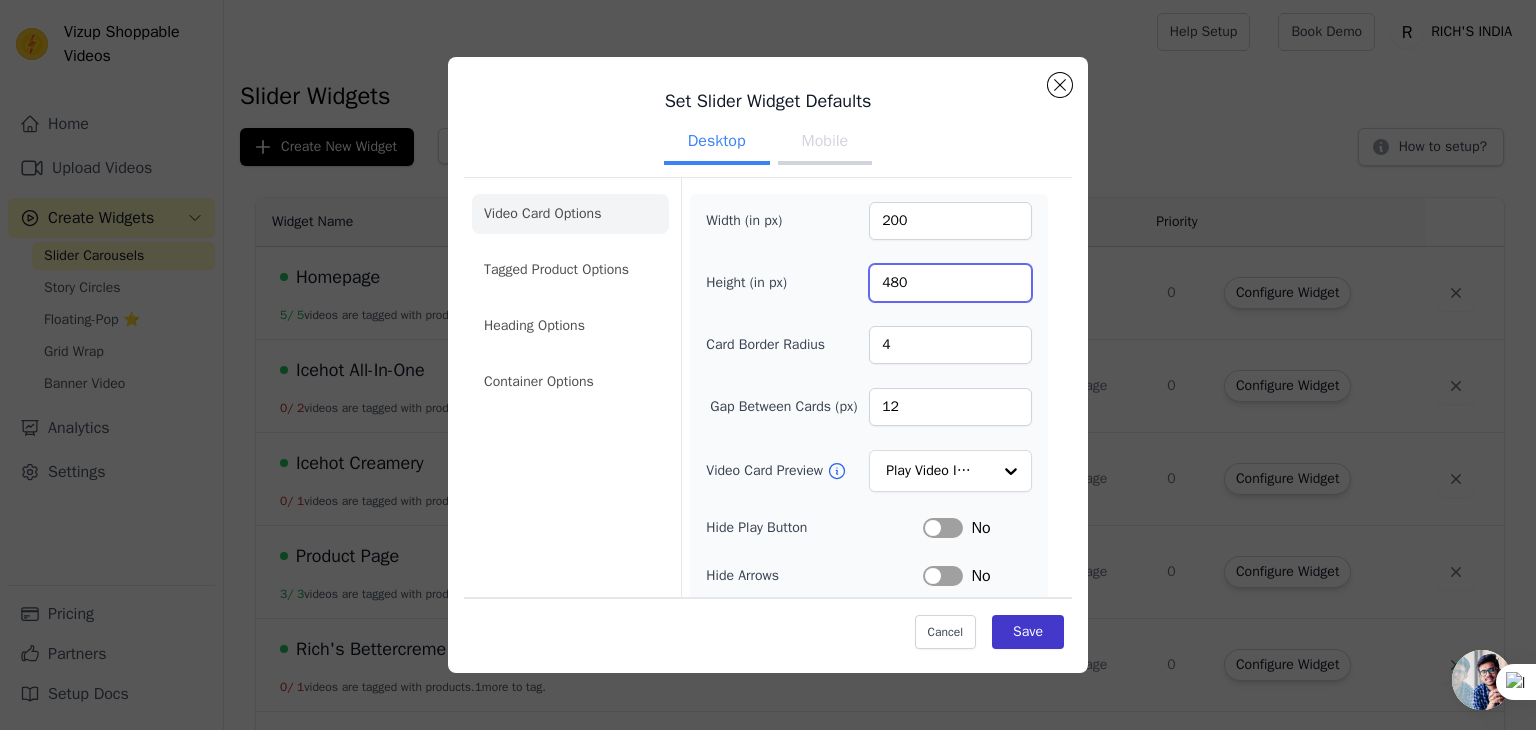 type on "480" 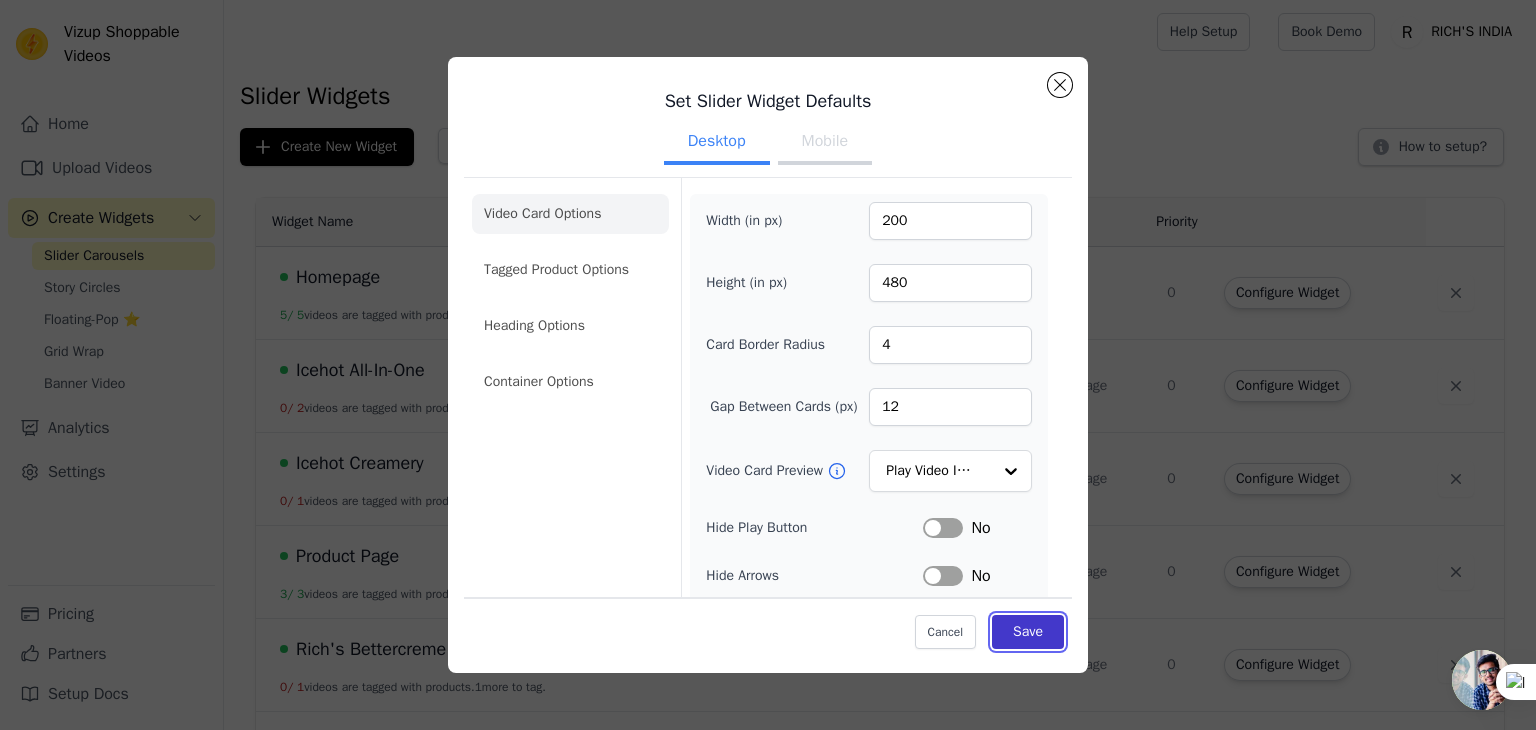 click on "Save" at bounding box center (1028, 632) 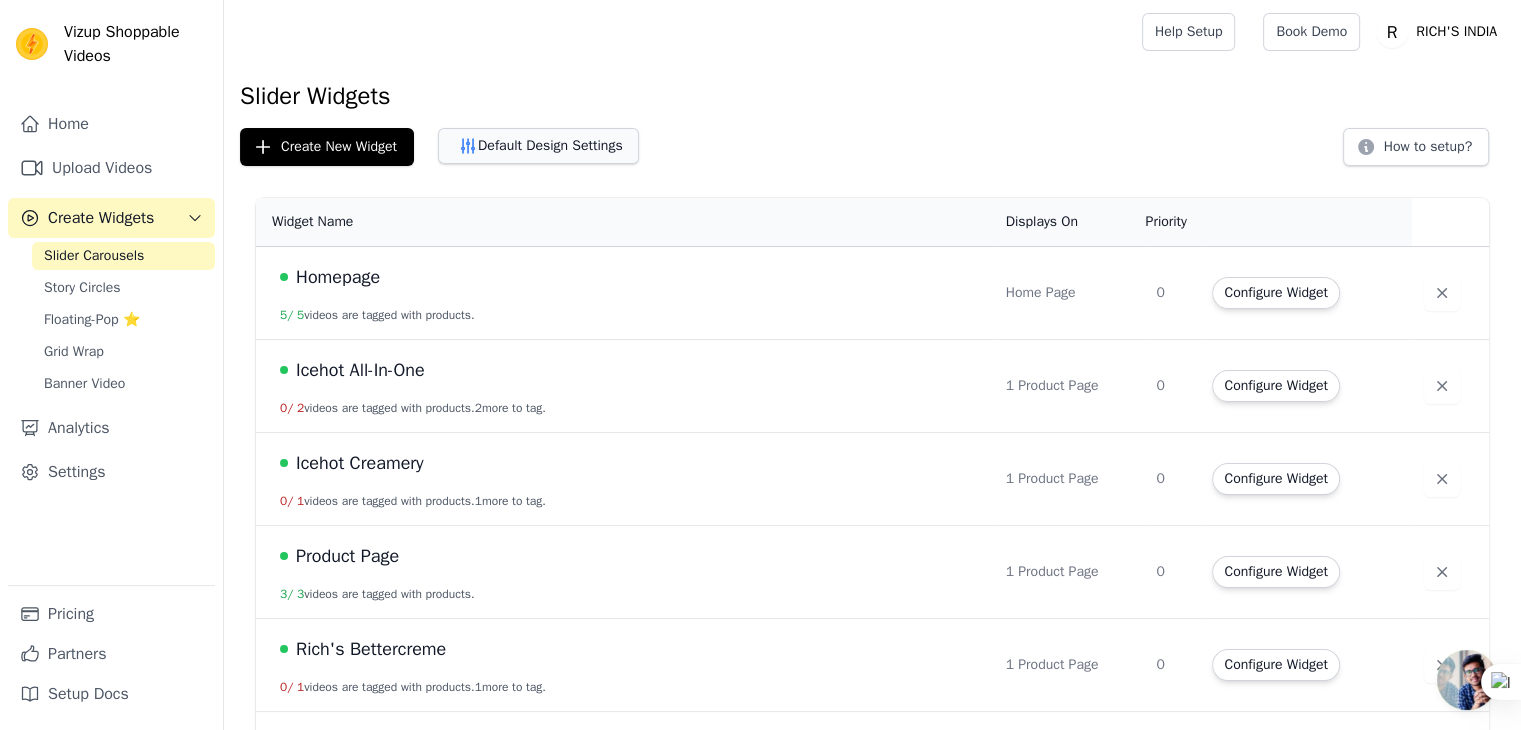 click on "Default Design Settings" at bounding box center [538, 146] 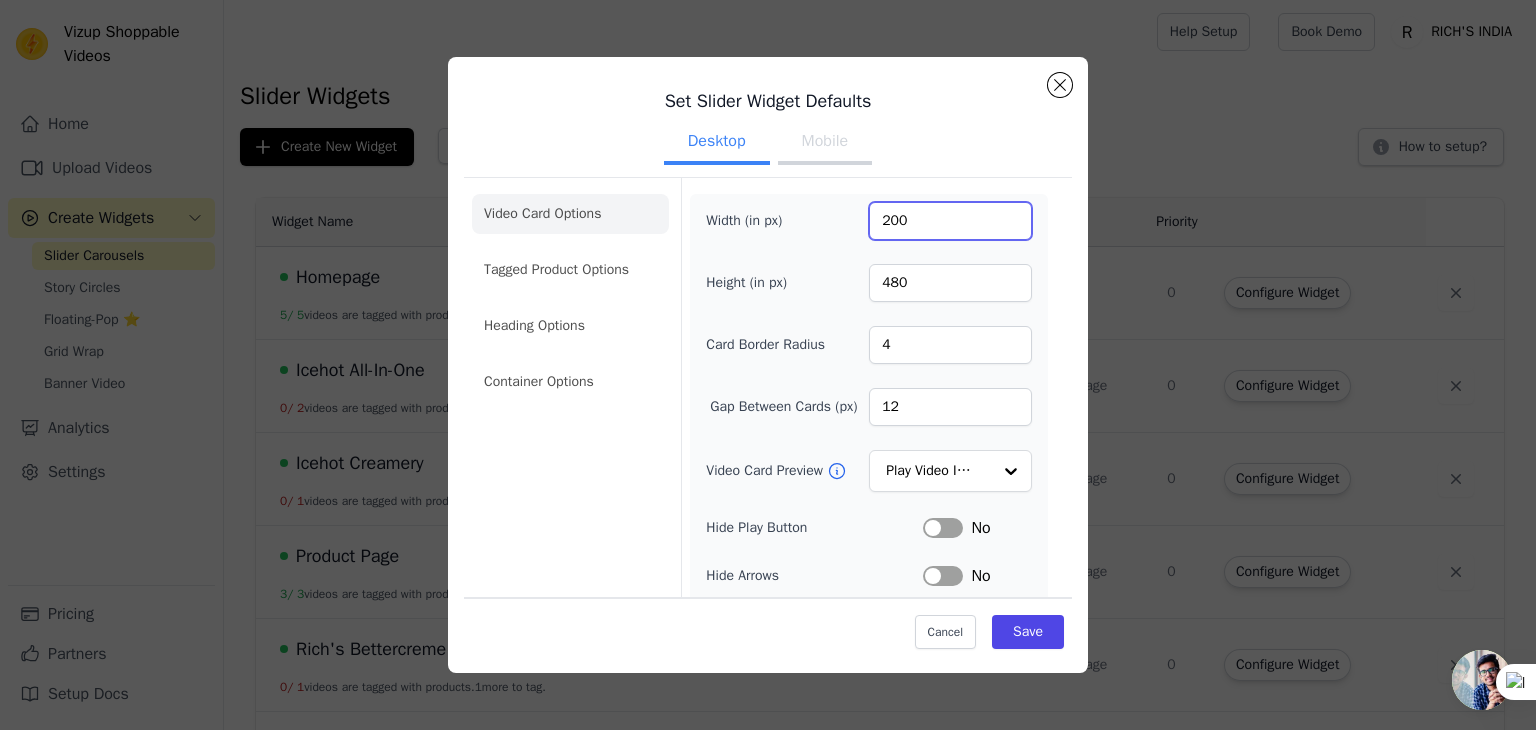 click on "200" at bounding box center [950, 221] 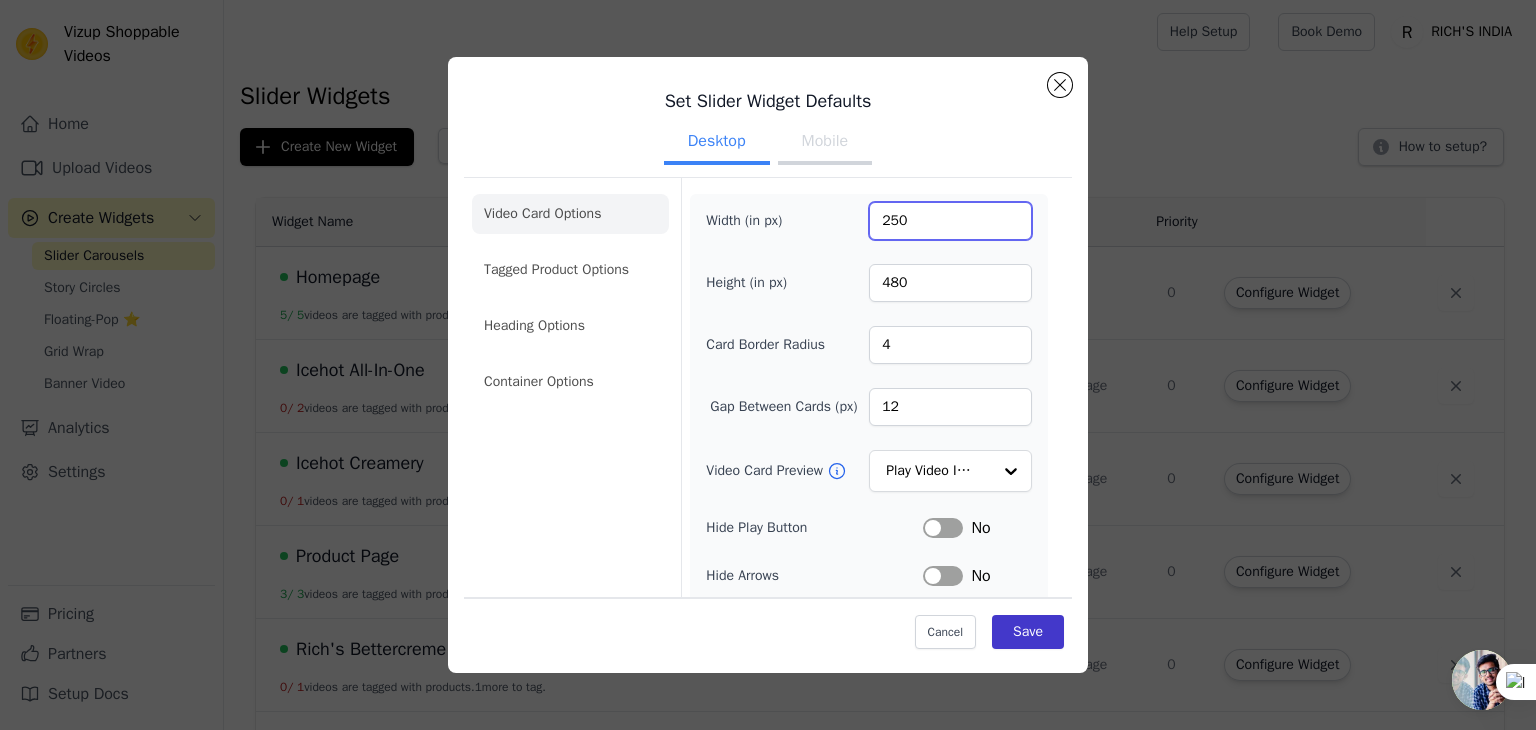 type on "250" 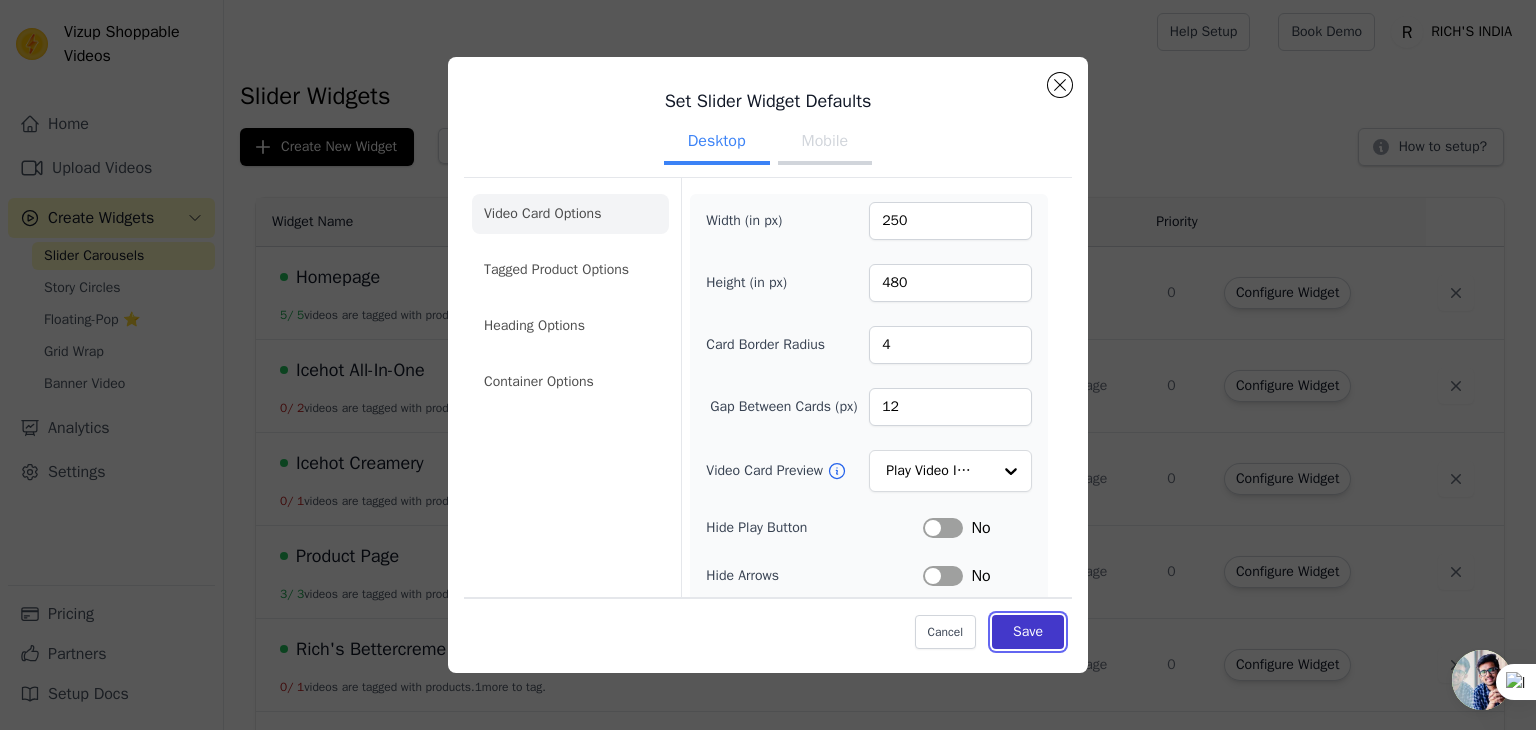 click on "Save" at bounding box center [1028, 632] 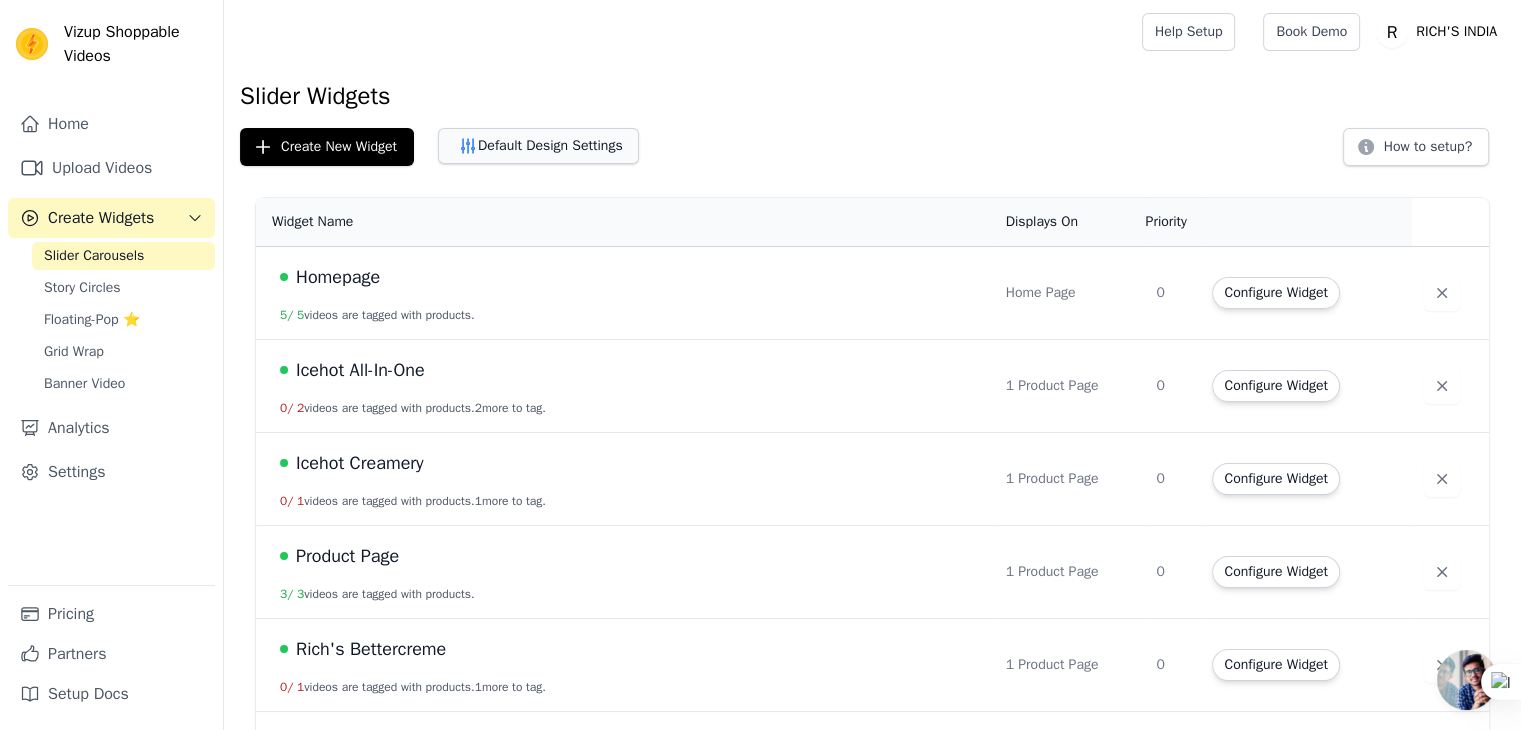 click on "Default Design Settings" at bounding box center [538, 146] 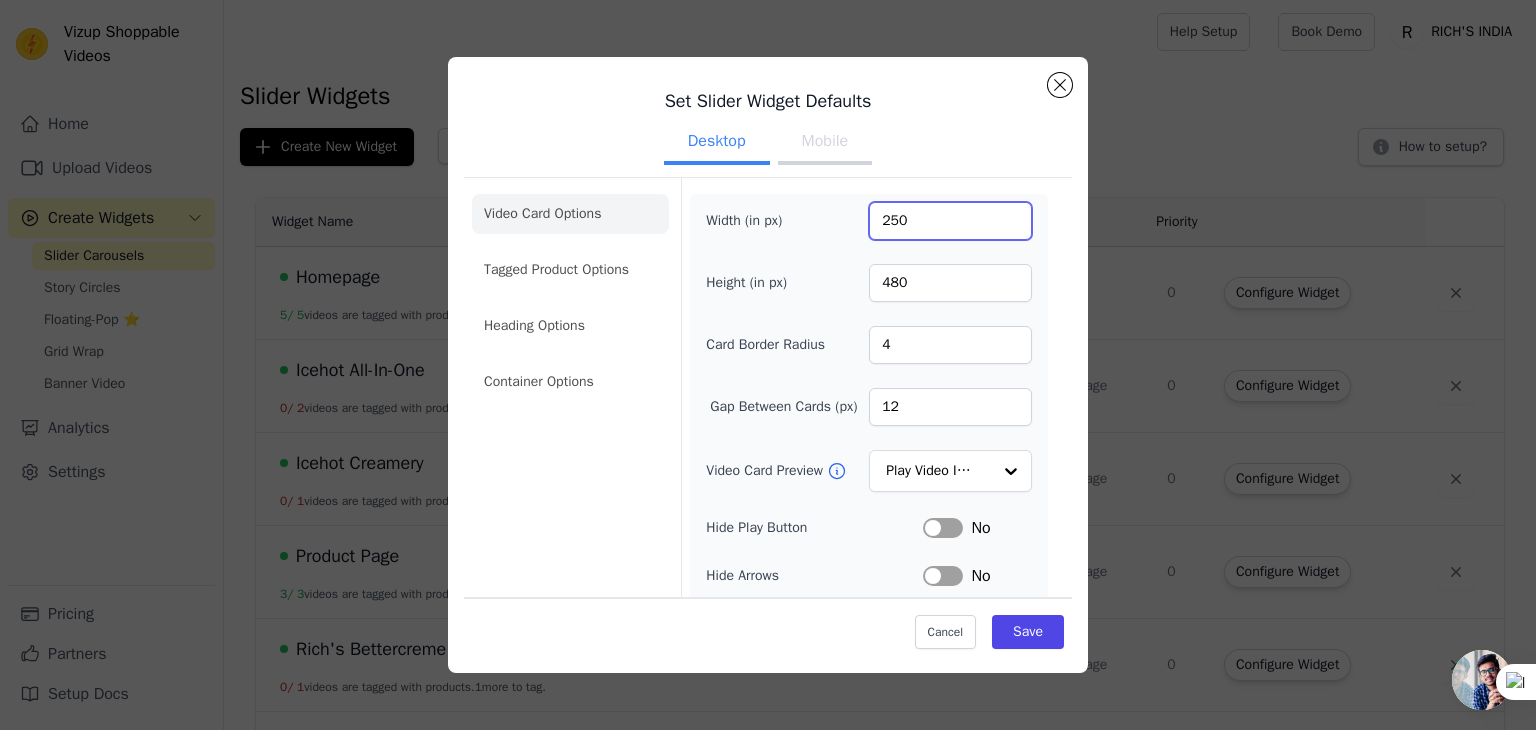 click on "250" at bounding box center [950, 221] 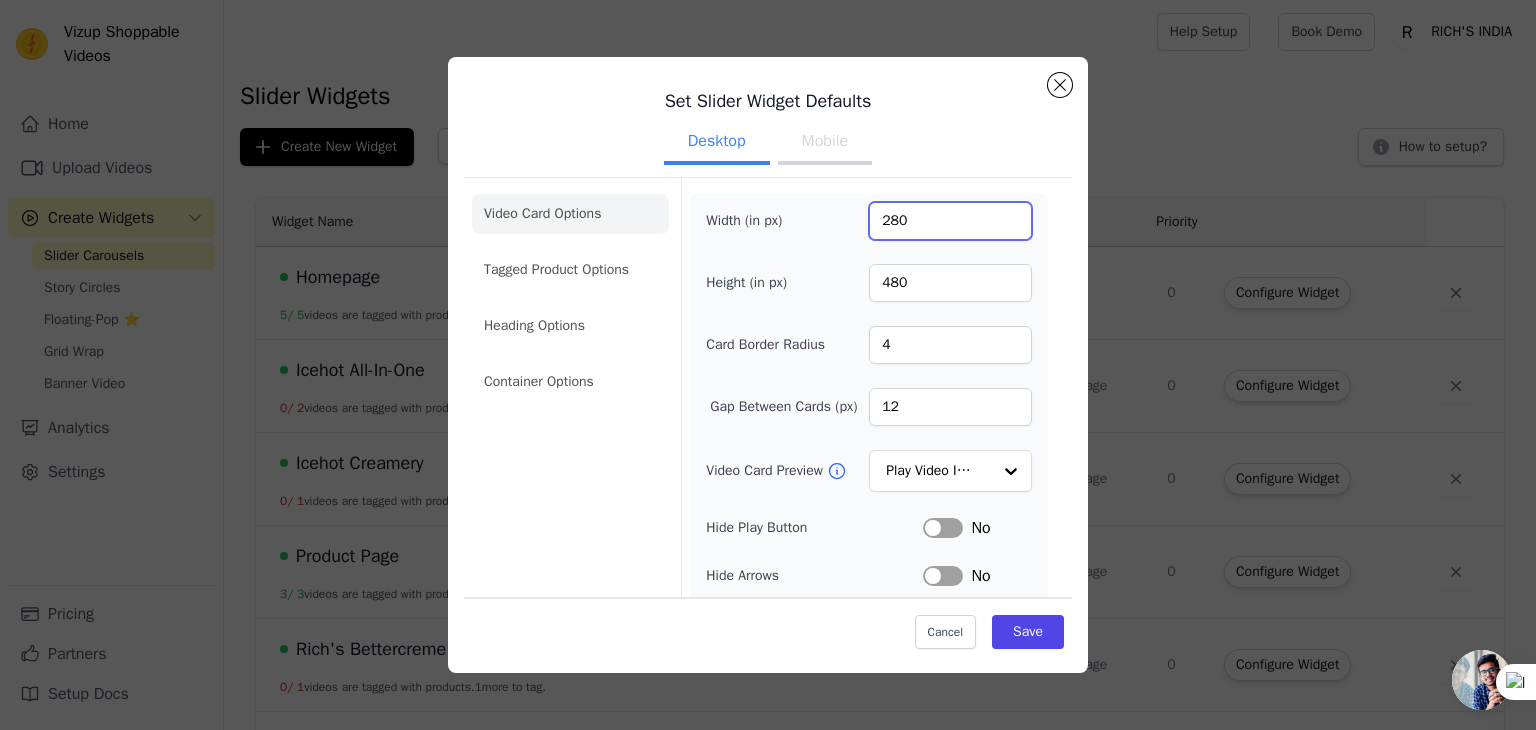 type on "280" 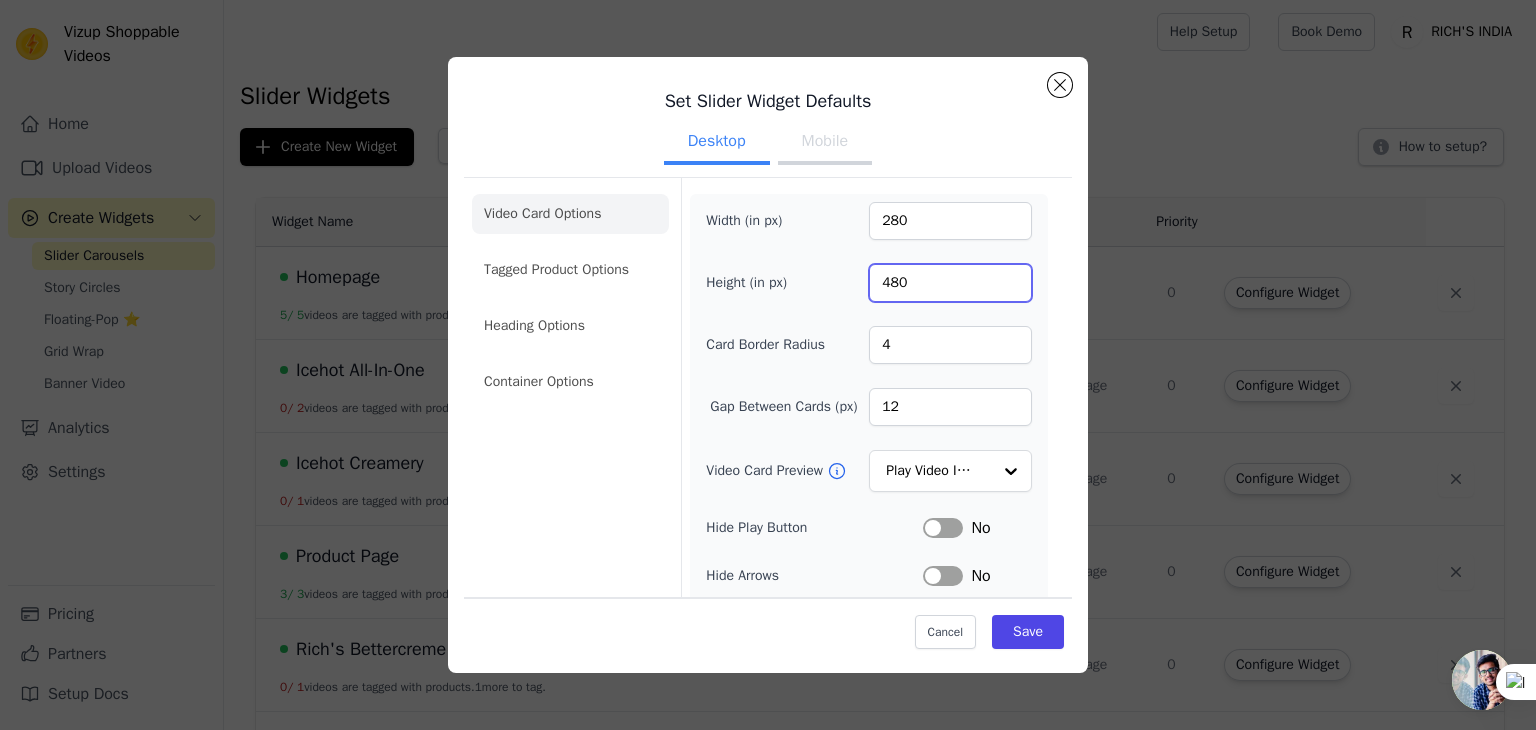 click on "480" at bounding box center (950, 283) 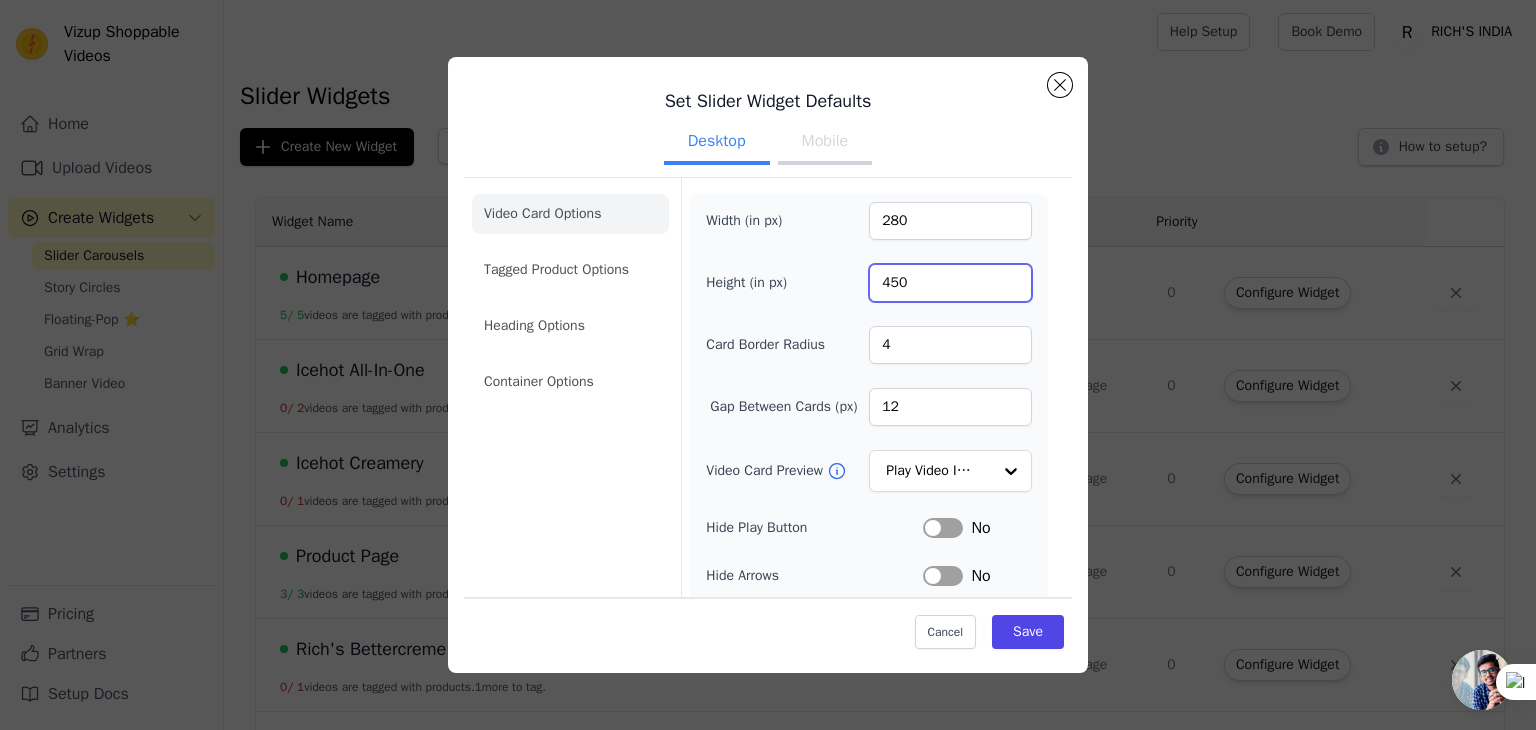 type on "450" 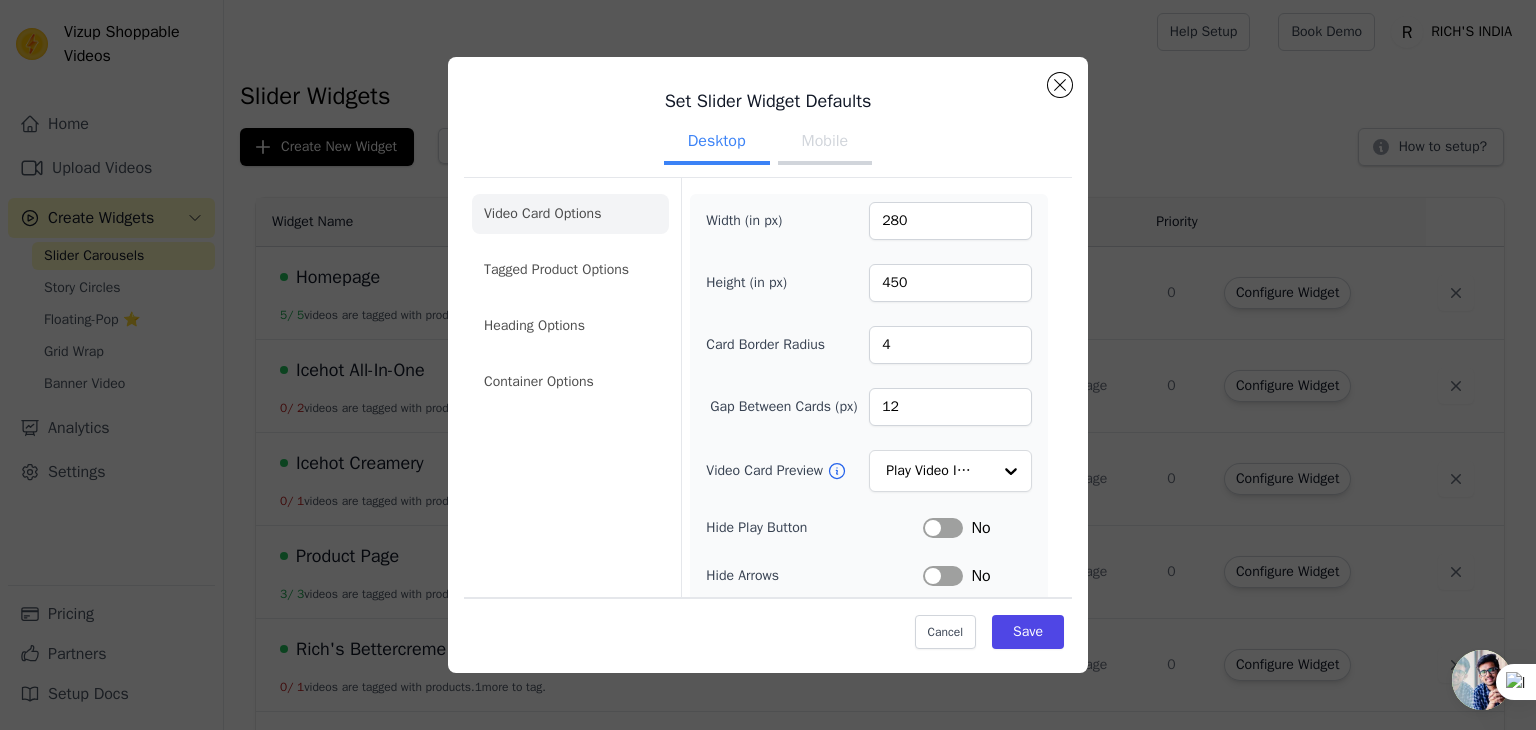 click on "Width (in px)   280" at bounding box center (869, 221) 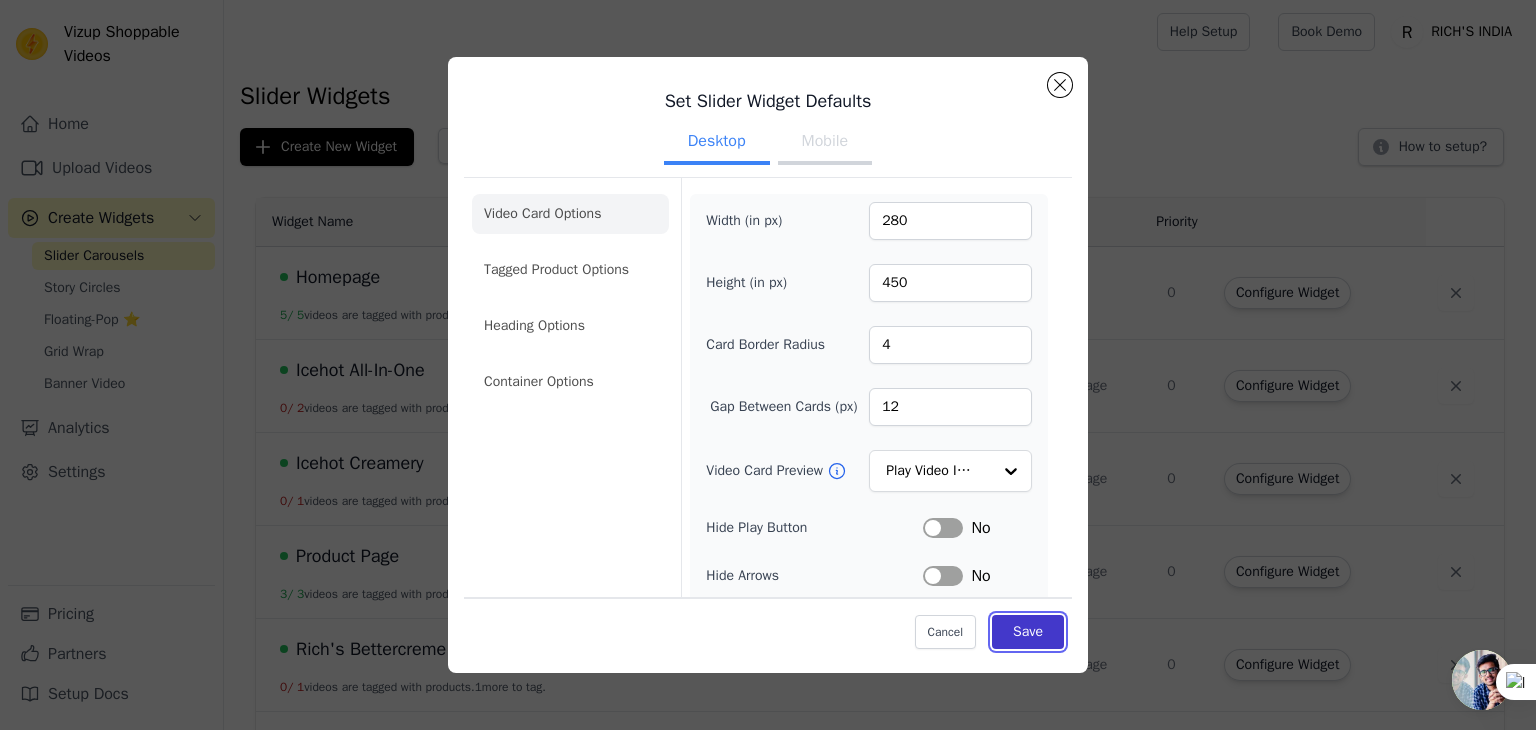 click on "Save" at bounding box center (1028, 632) 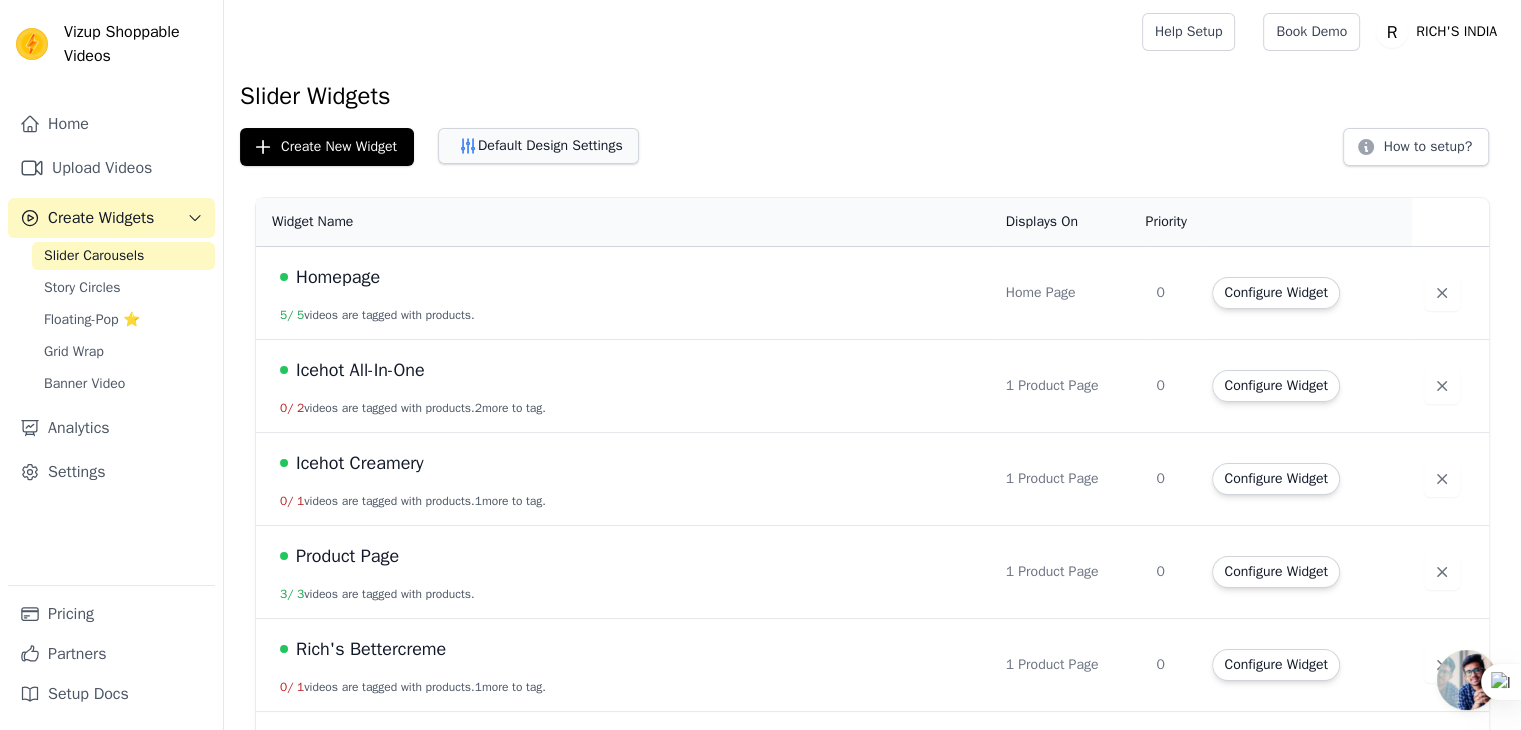 click on "Default Design Settings" at bounding box center (538, 146) 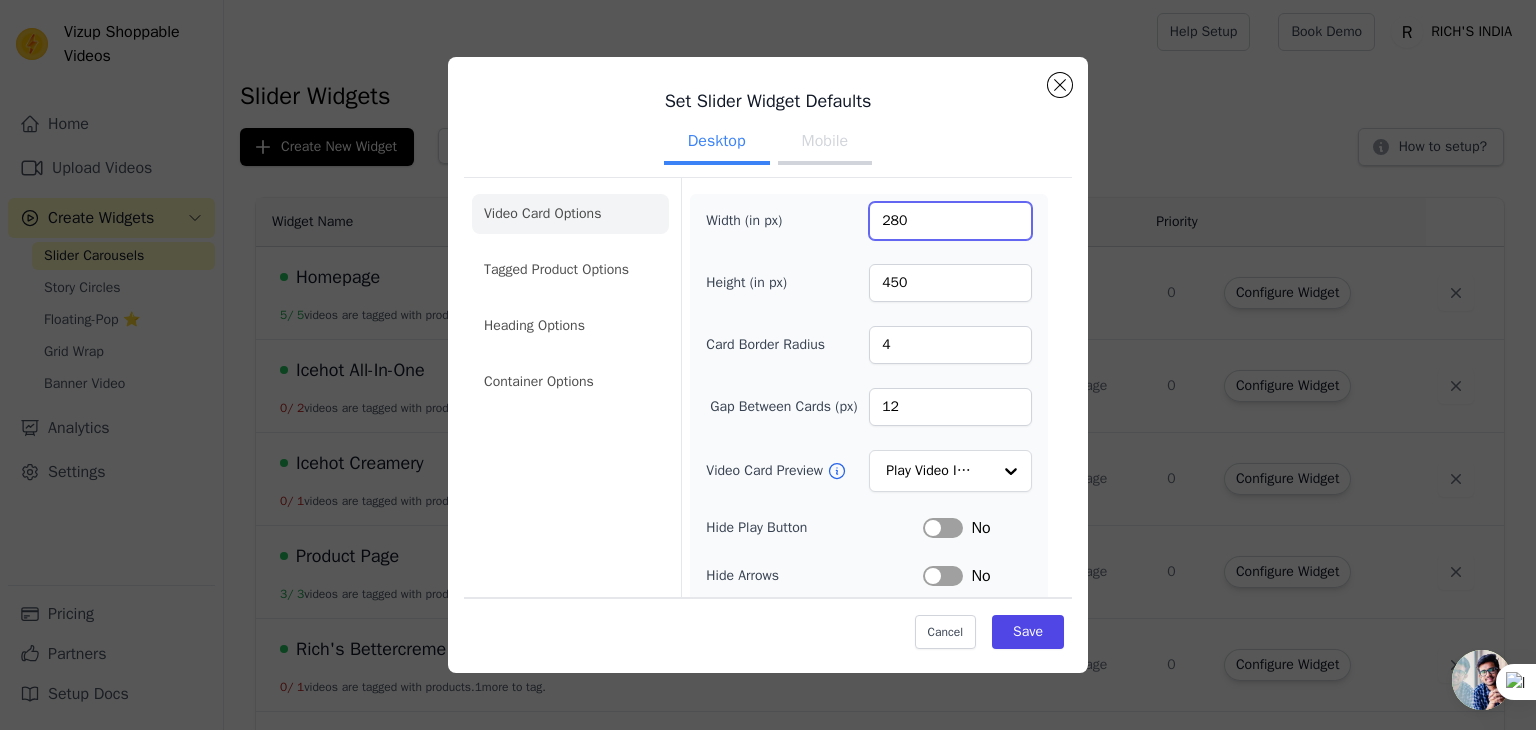 click on "280" at bounding box center (950, 221) 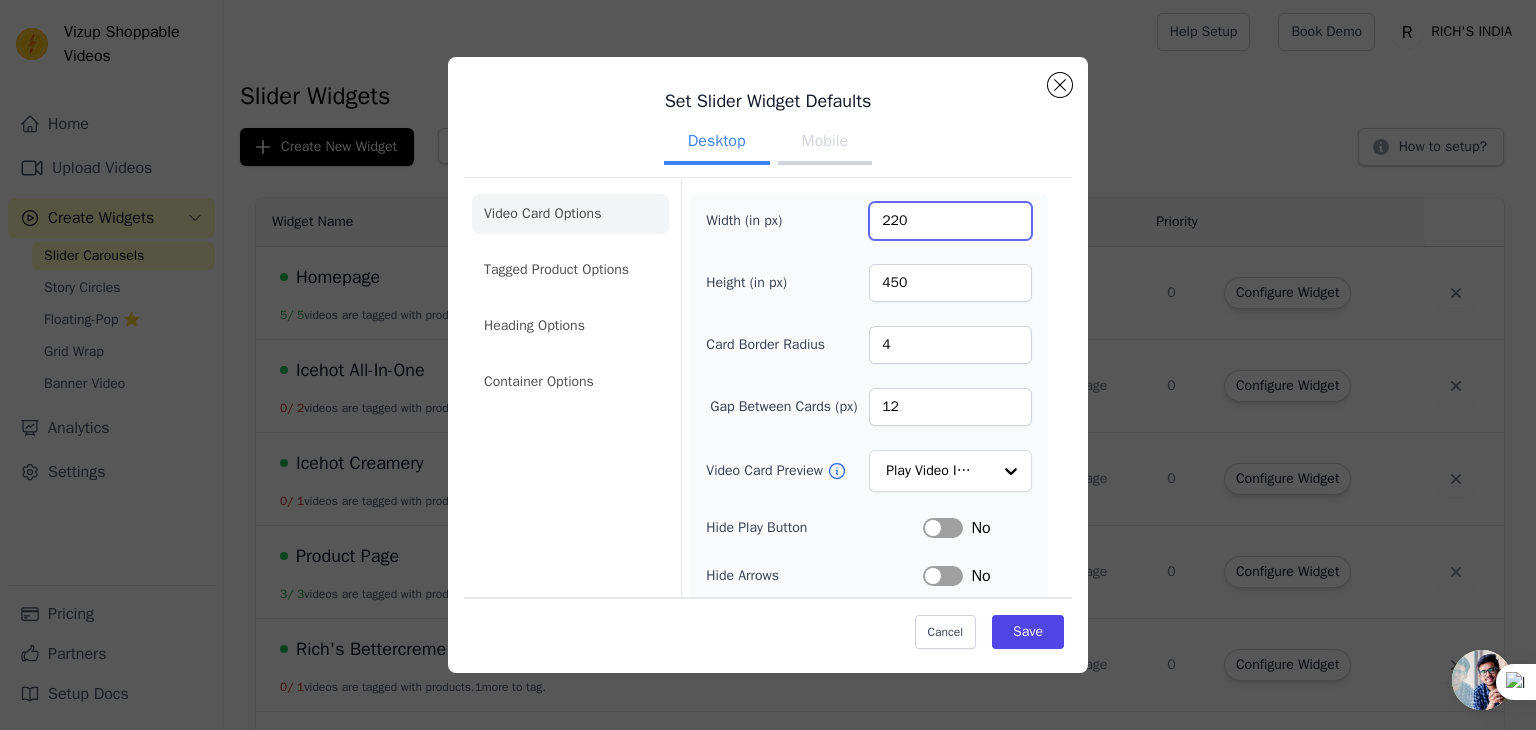 type on "220" 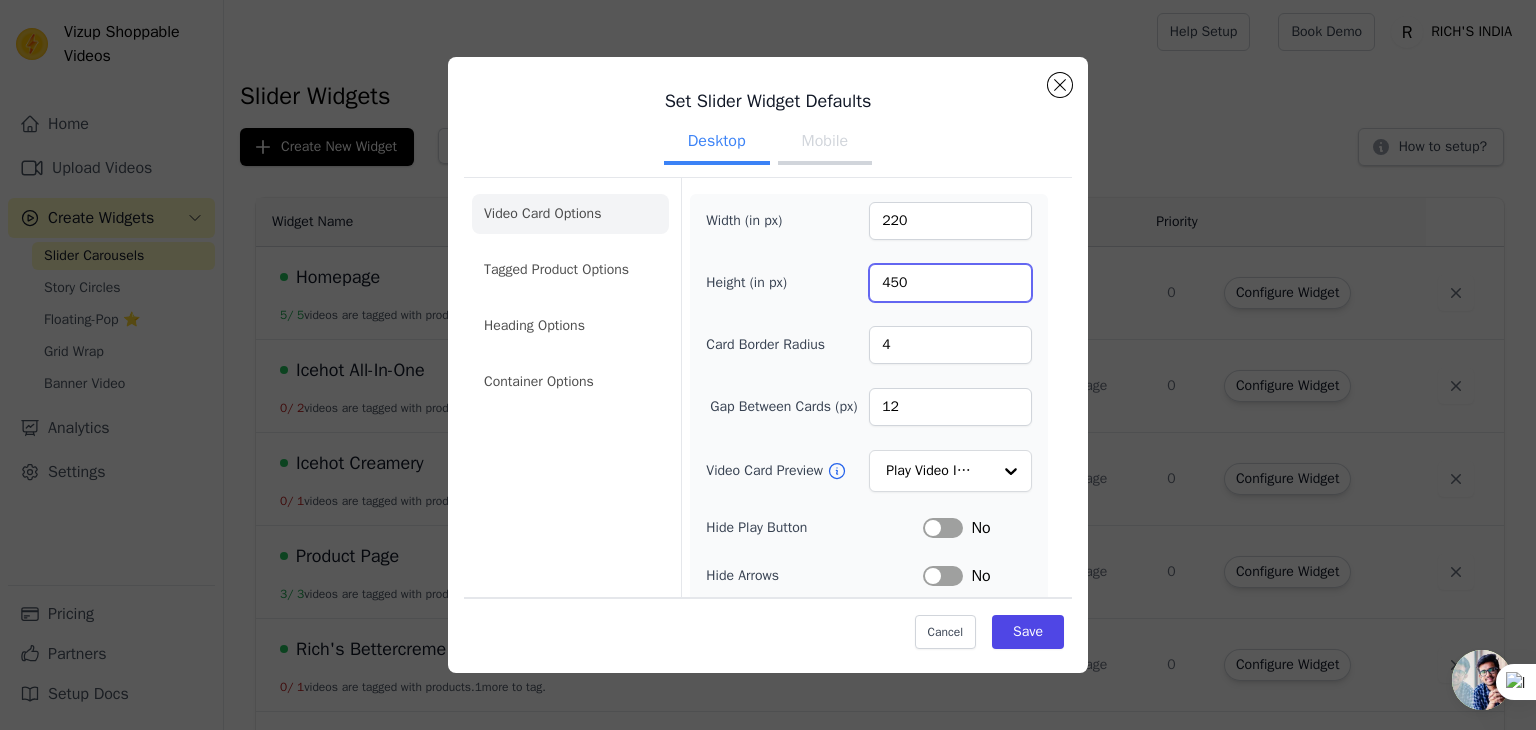 click on "450" at bounding box center (950, 283) 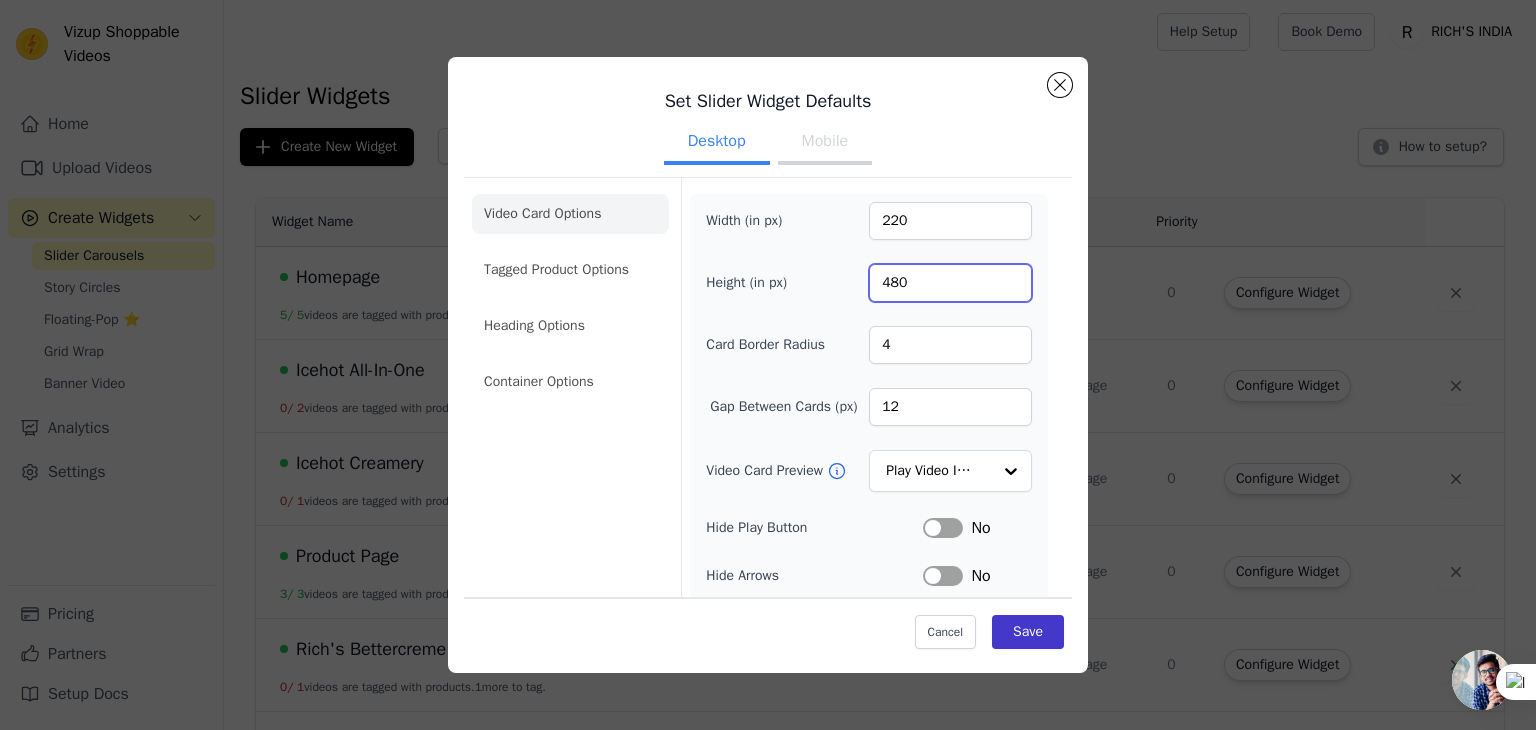 type on "480" 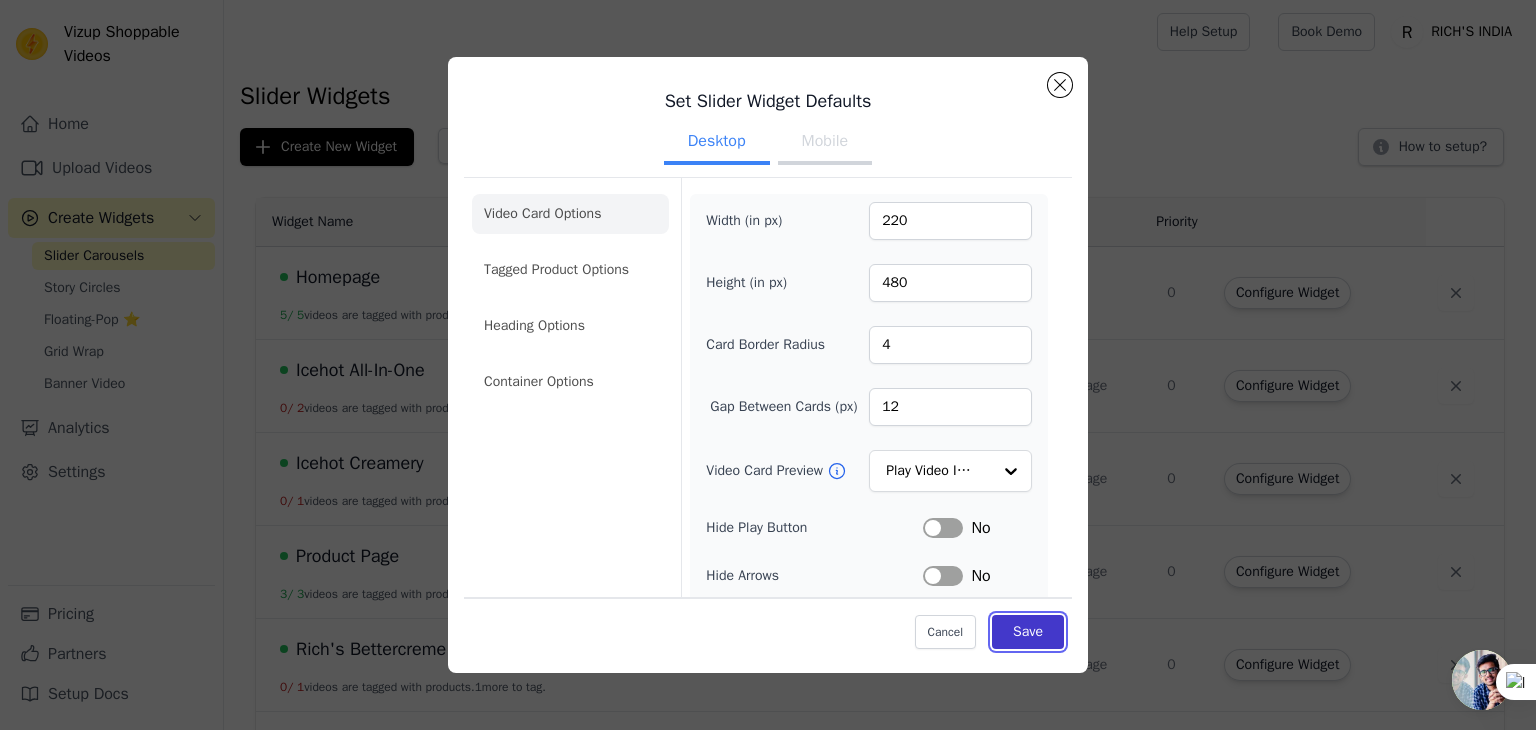 click on "Save" at bounding box center [1028, 632] 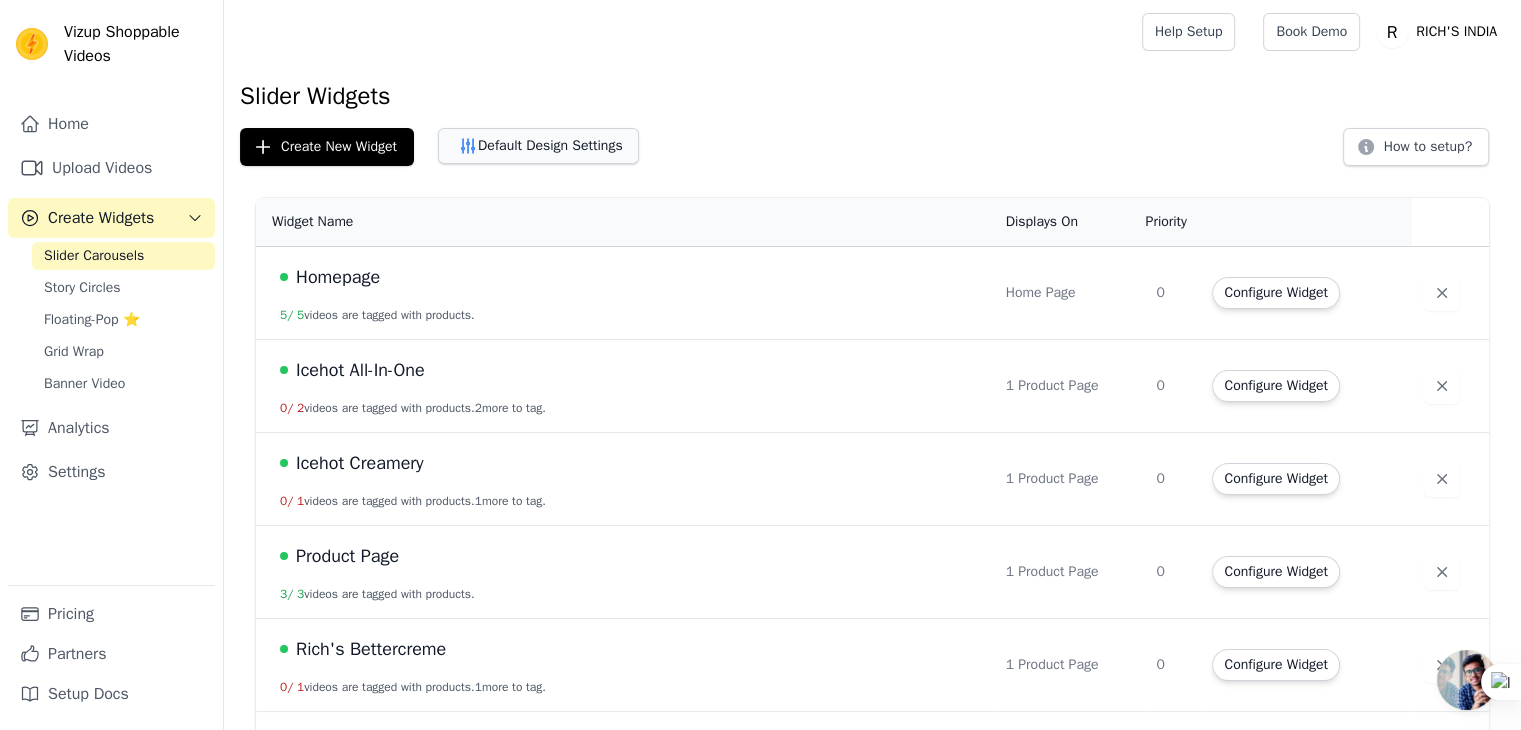 click on "Default Design Settings" at bounding box center (538, 146) 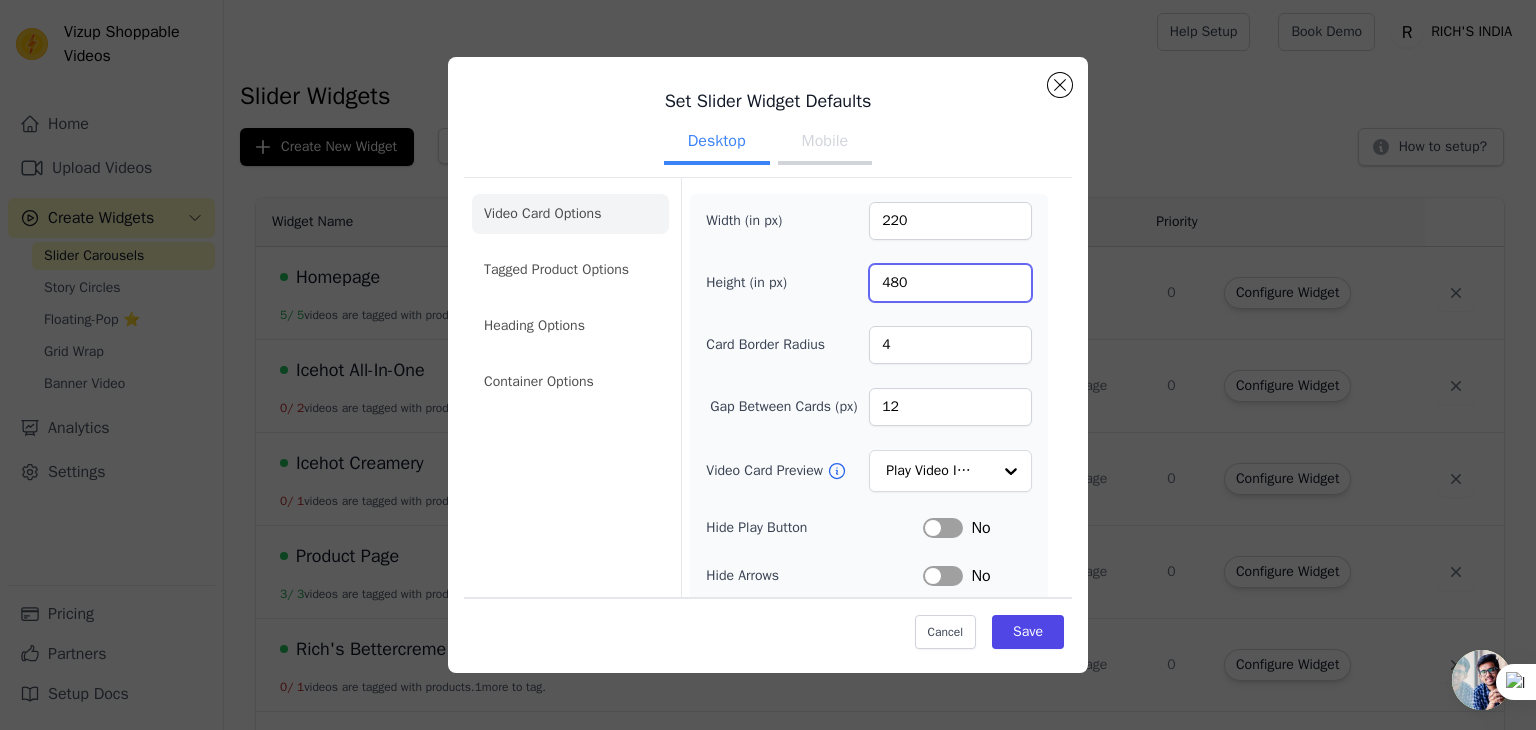 click on "480" at bounding box center (950, 283) 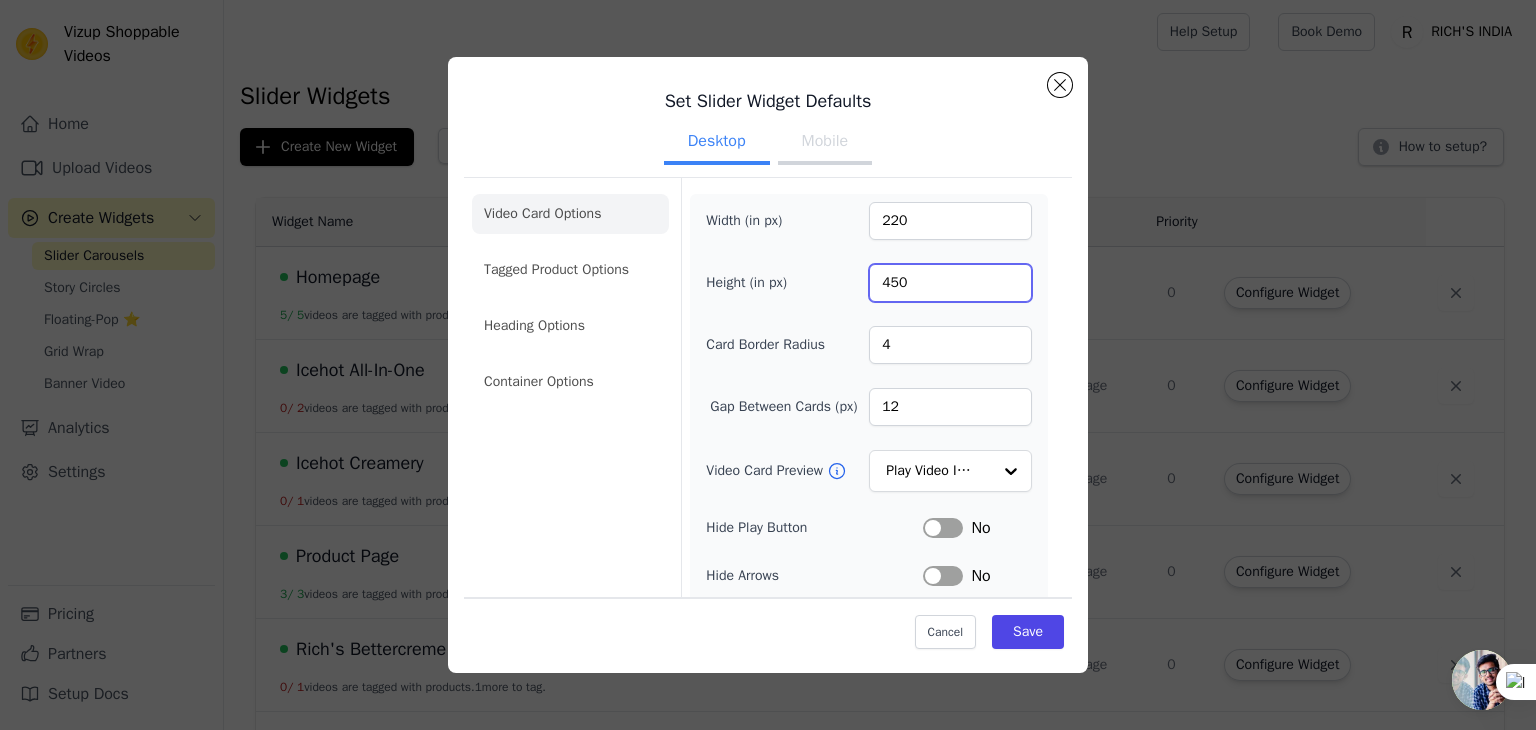 type on "450" 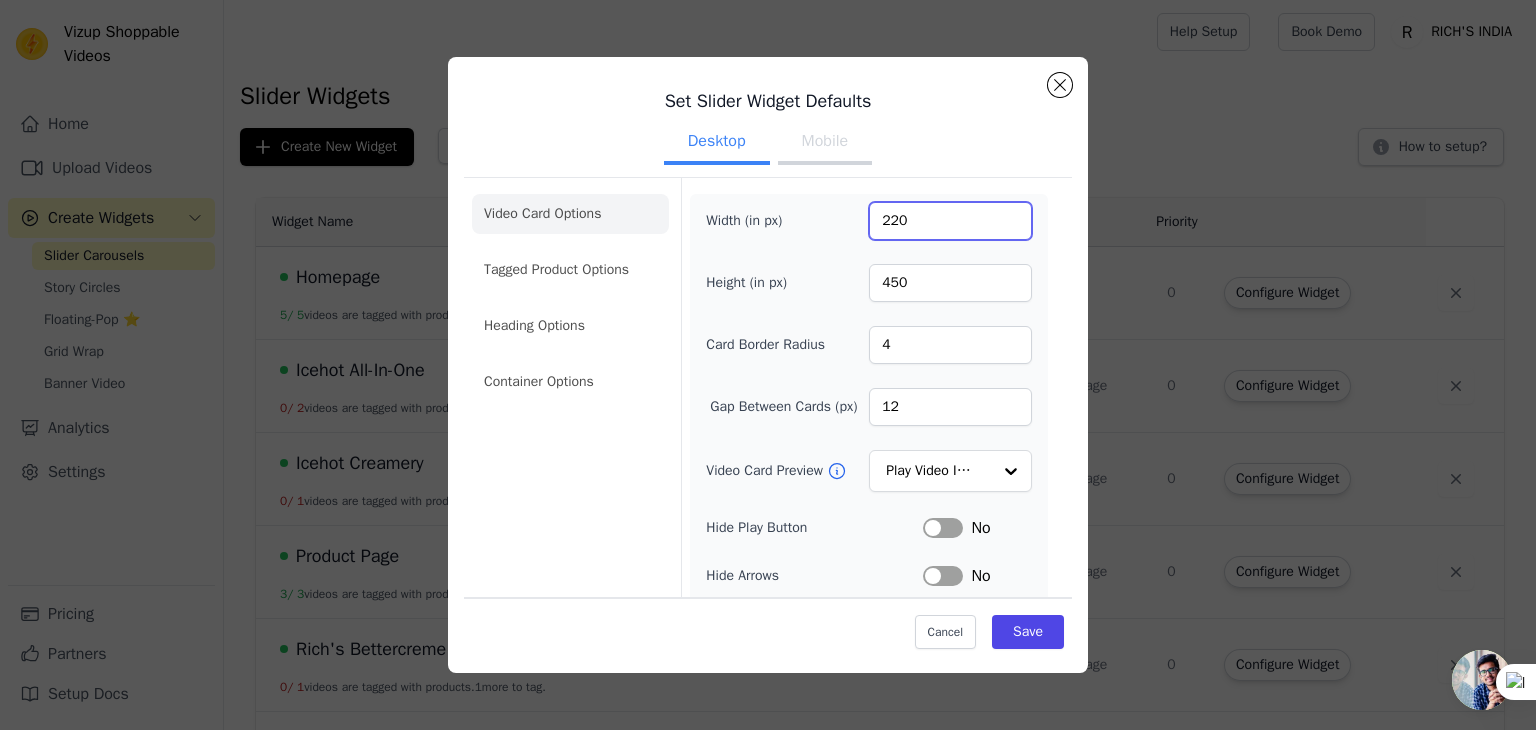 click on "220" at bounding box center [950, 221] 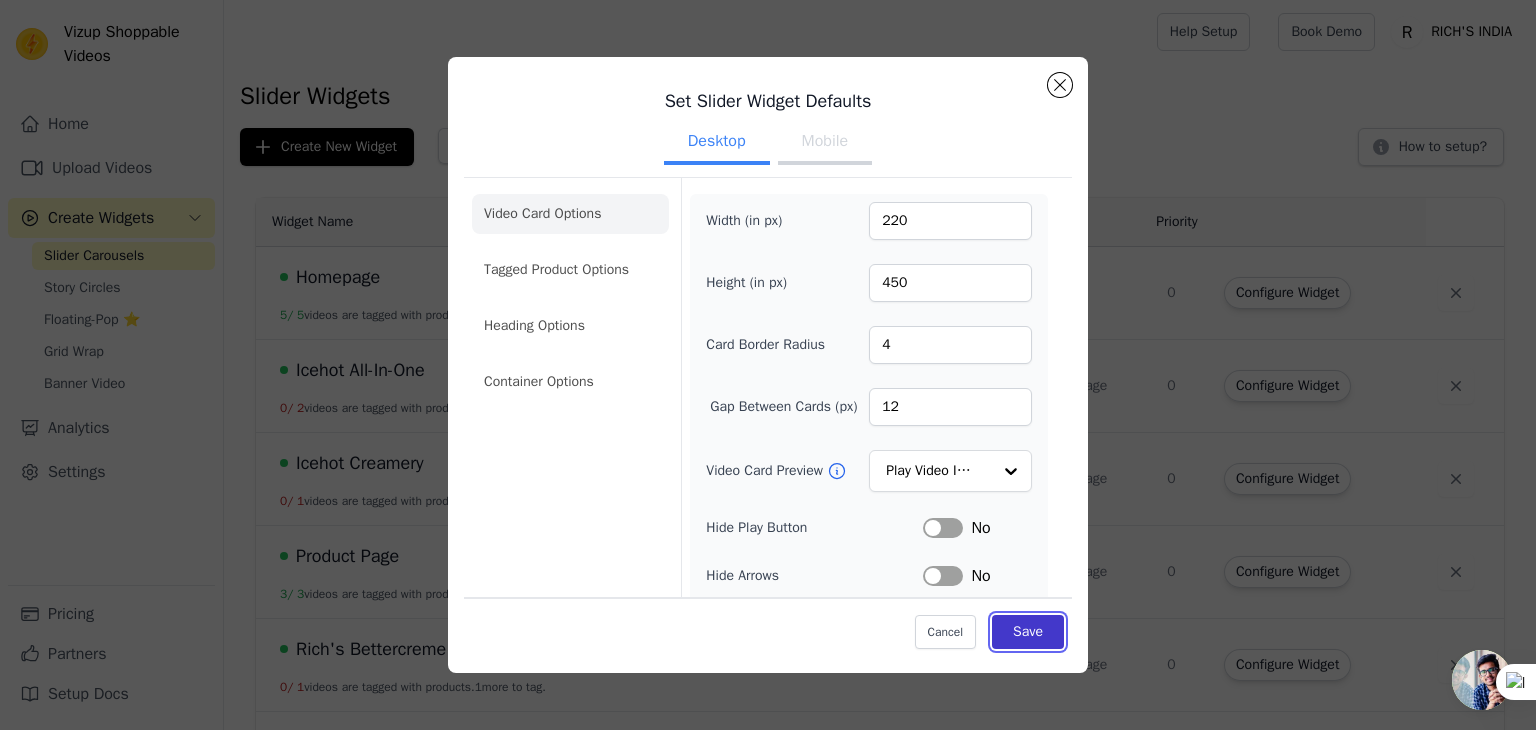 click on "Save" at bounding box center (1028, 632) 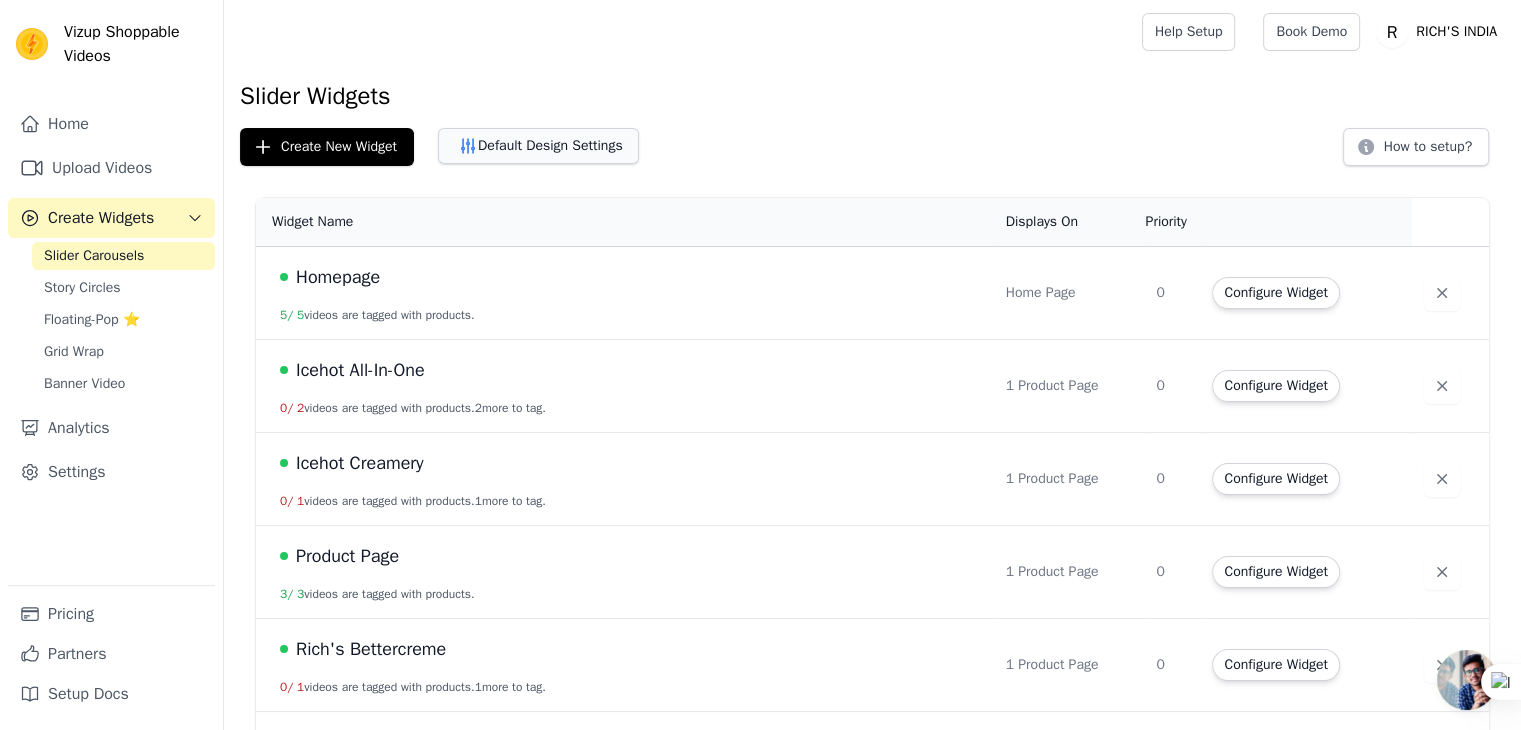click on "Default Design Settings" at bounding box center [538, 146] 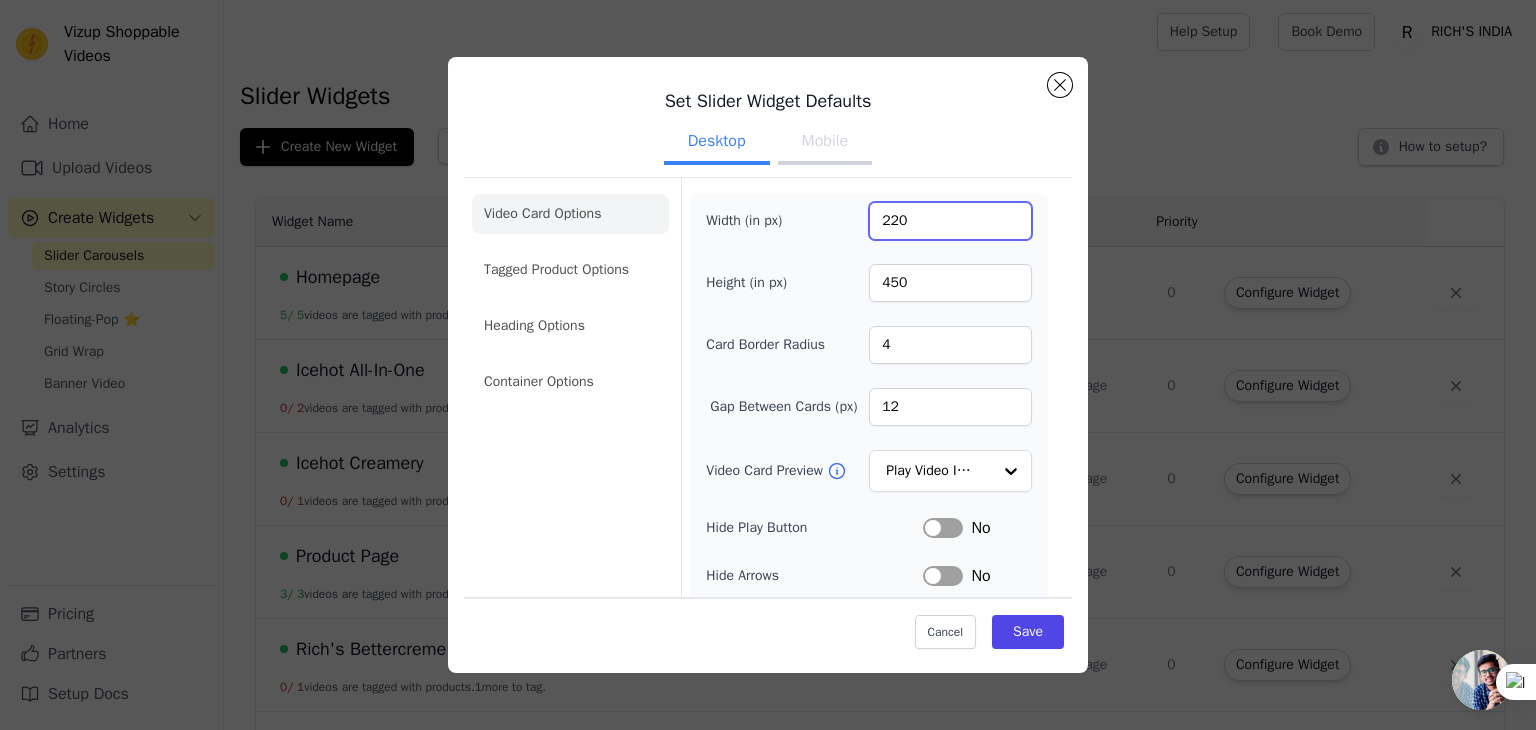 click on "220" at bounding box center (950, 221) 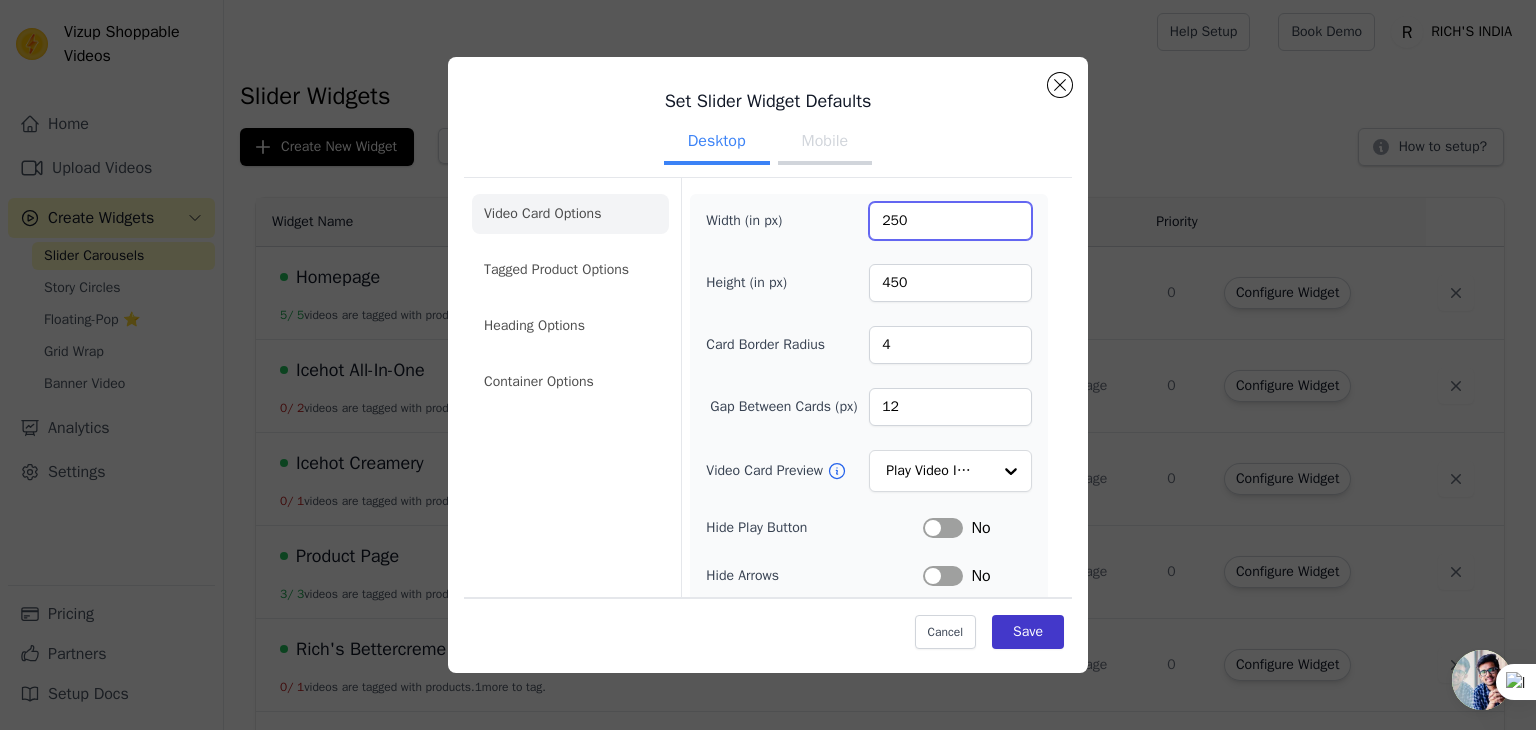 type on "250" 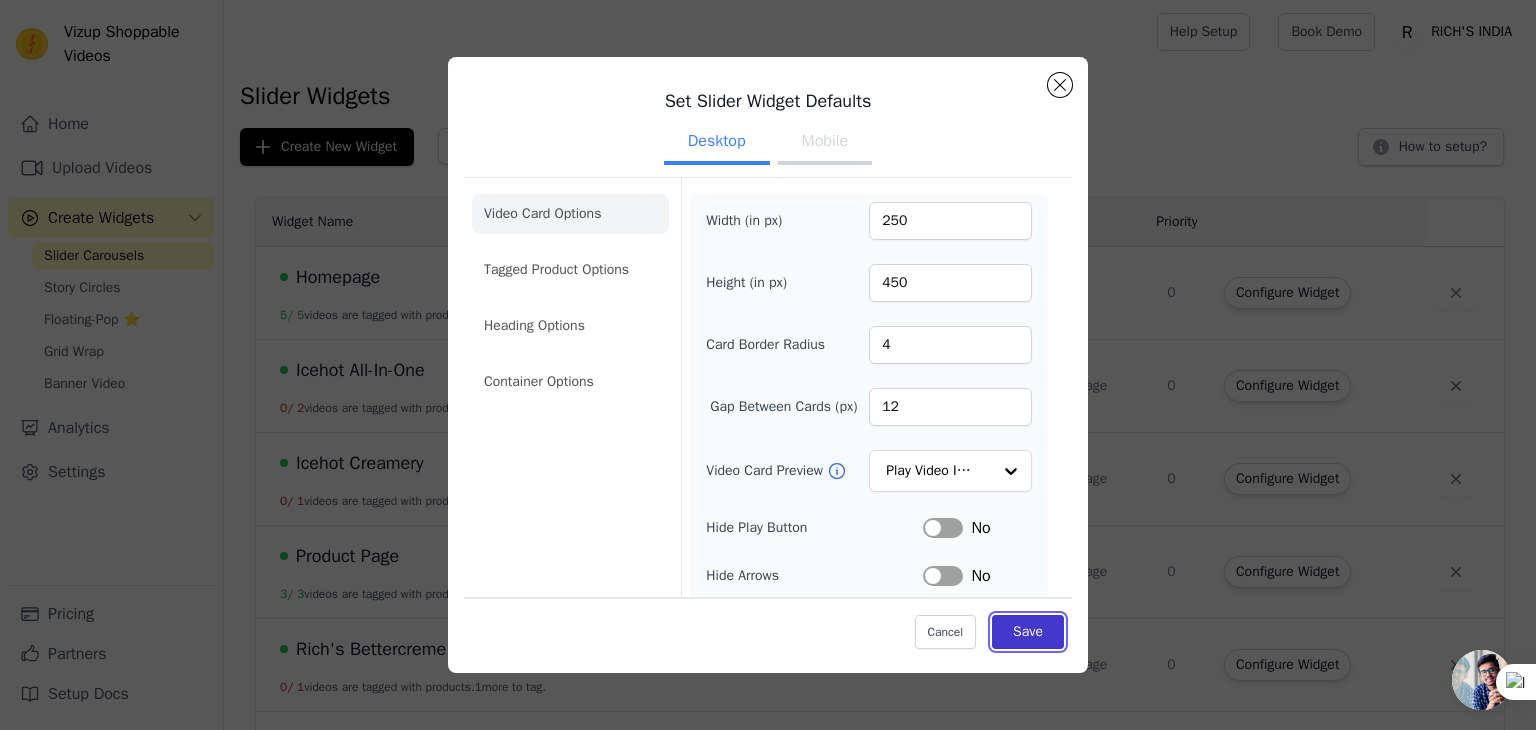 click on "Save" at bounding box center [1028, 632] 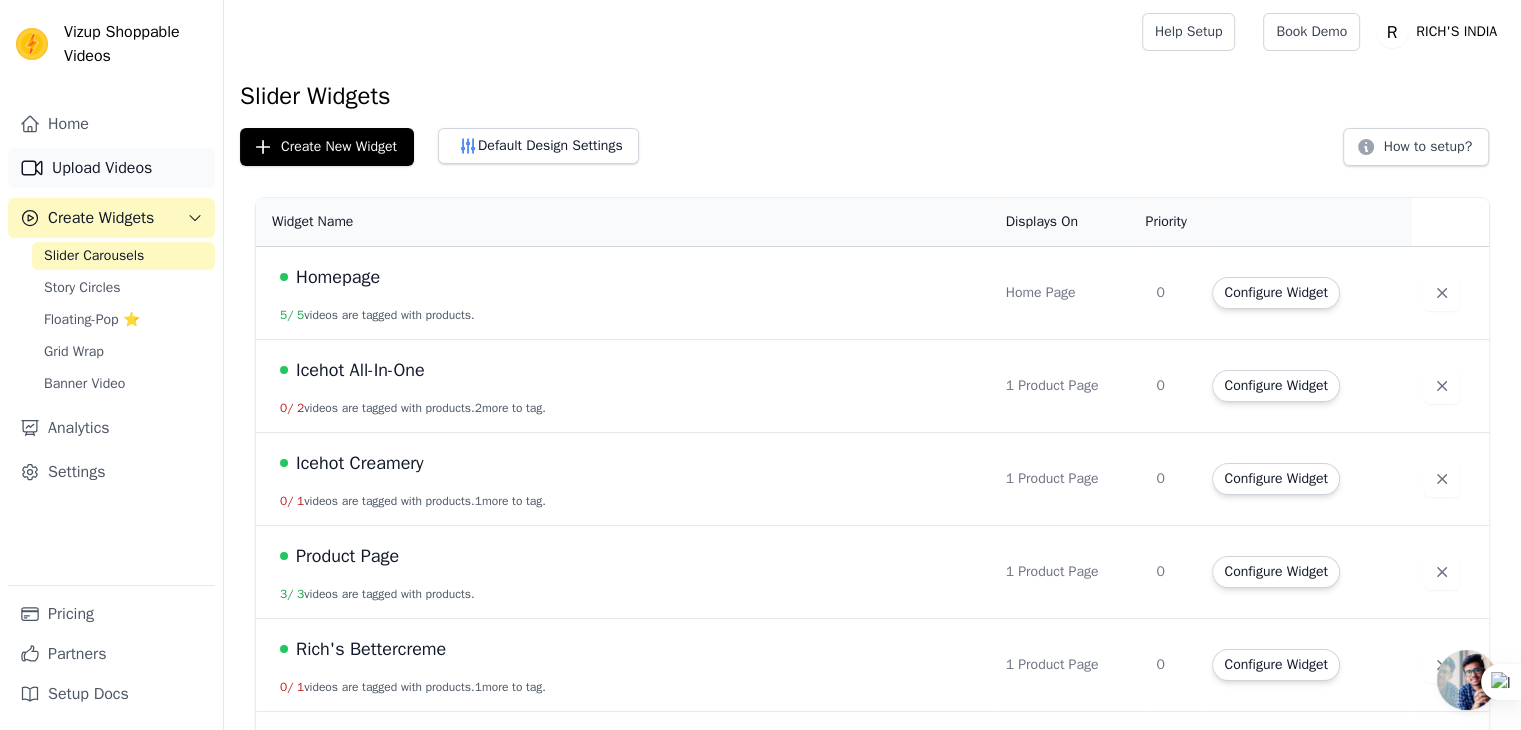 click on "Upload Videos" at bounding box center [111, 168] 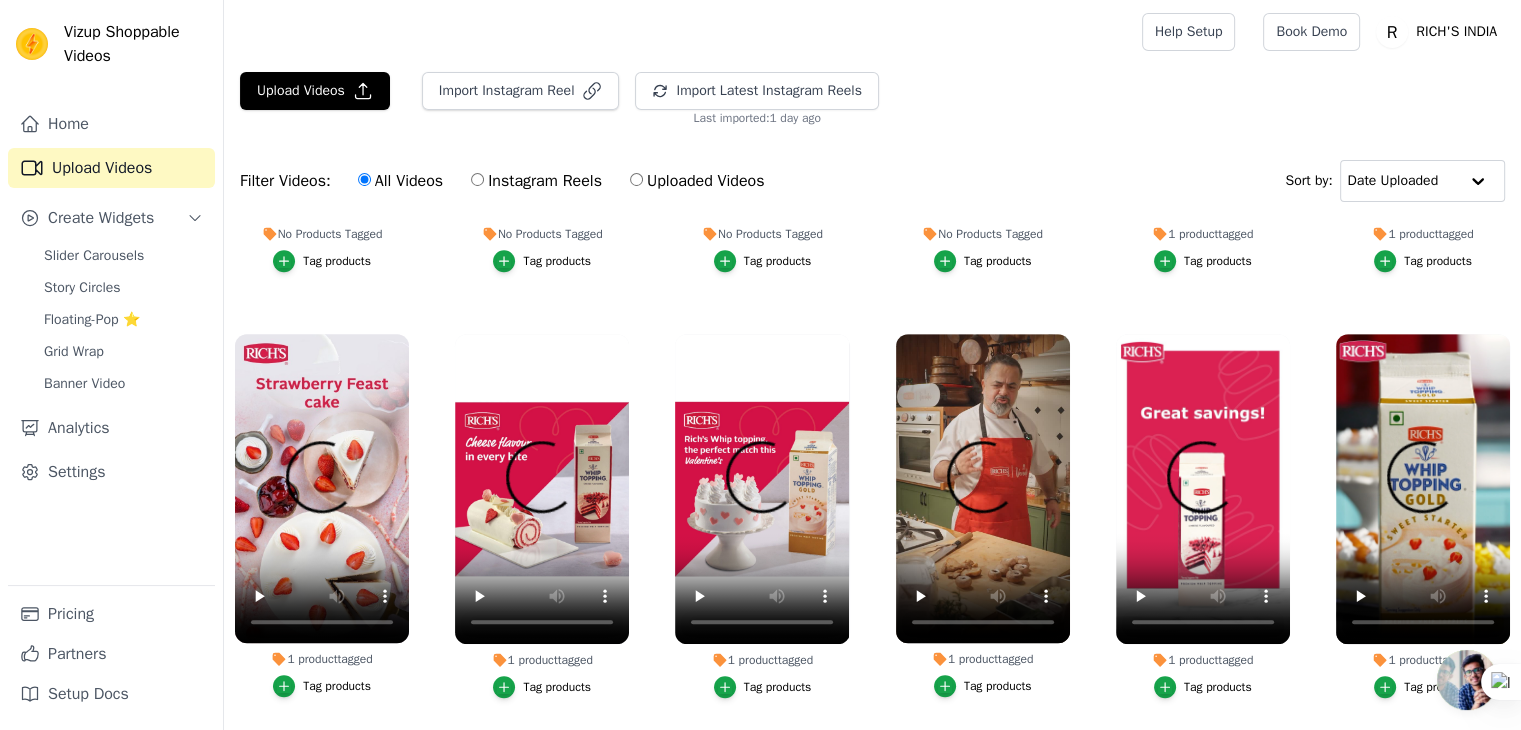 scroll, scrollTop: 1459, scrollLeft: 0, axis: vertical 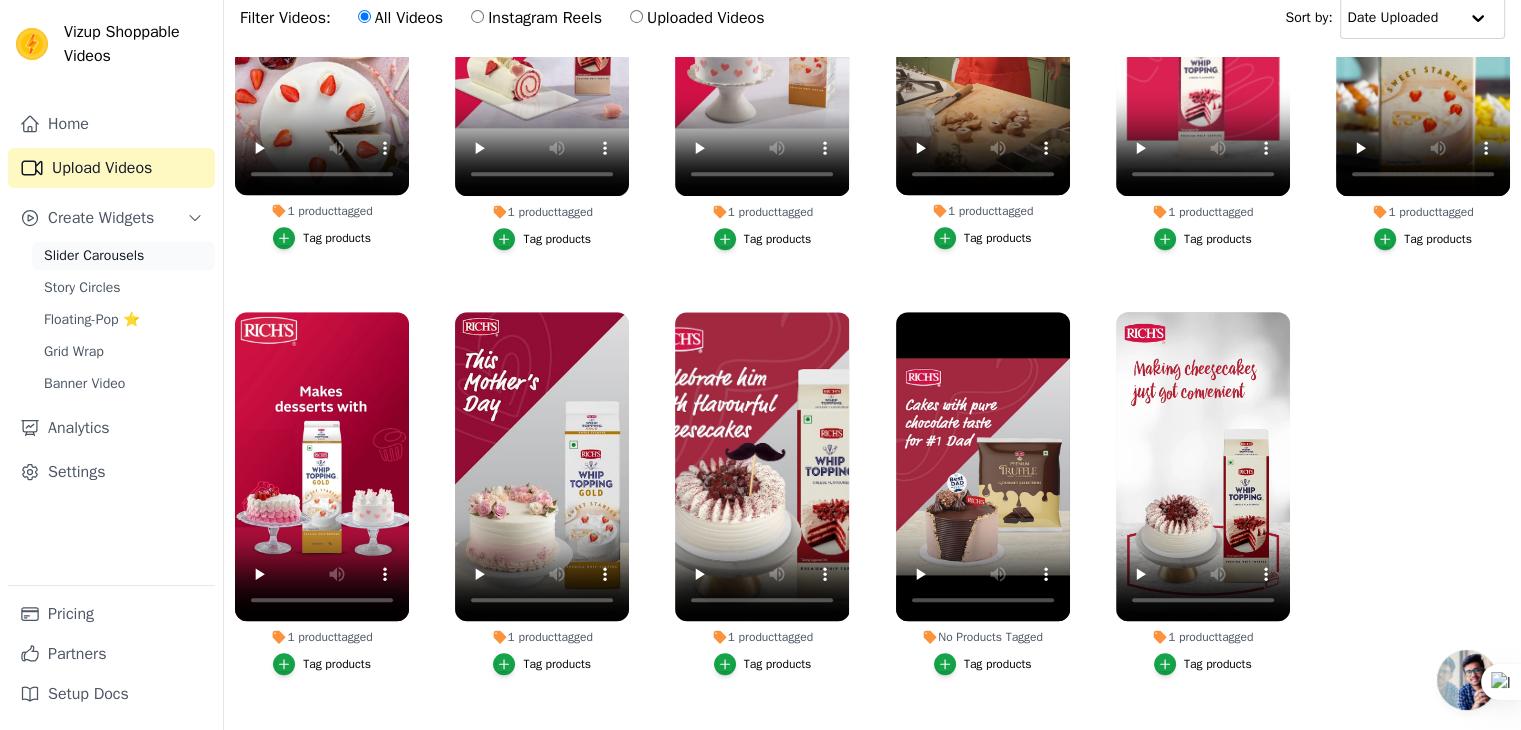 click on "Slider Carousels" at bounding box center (94, 256) 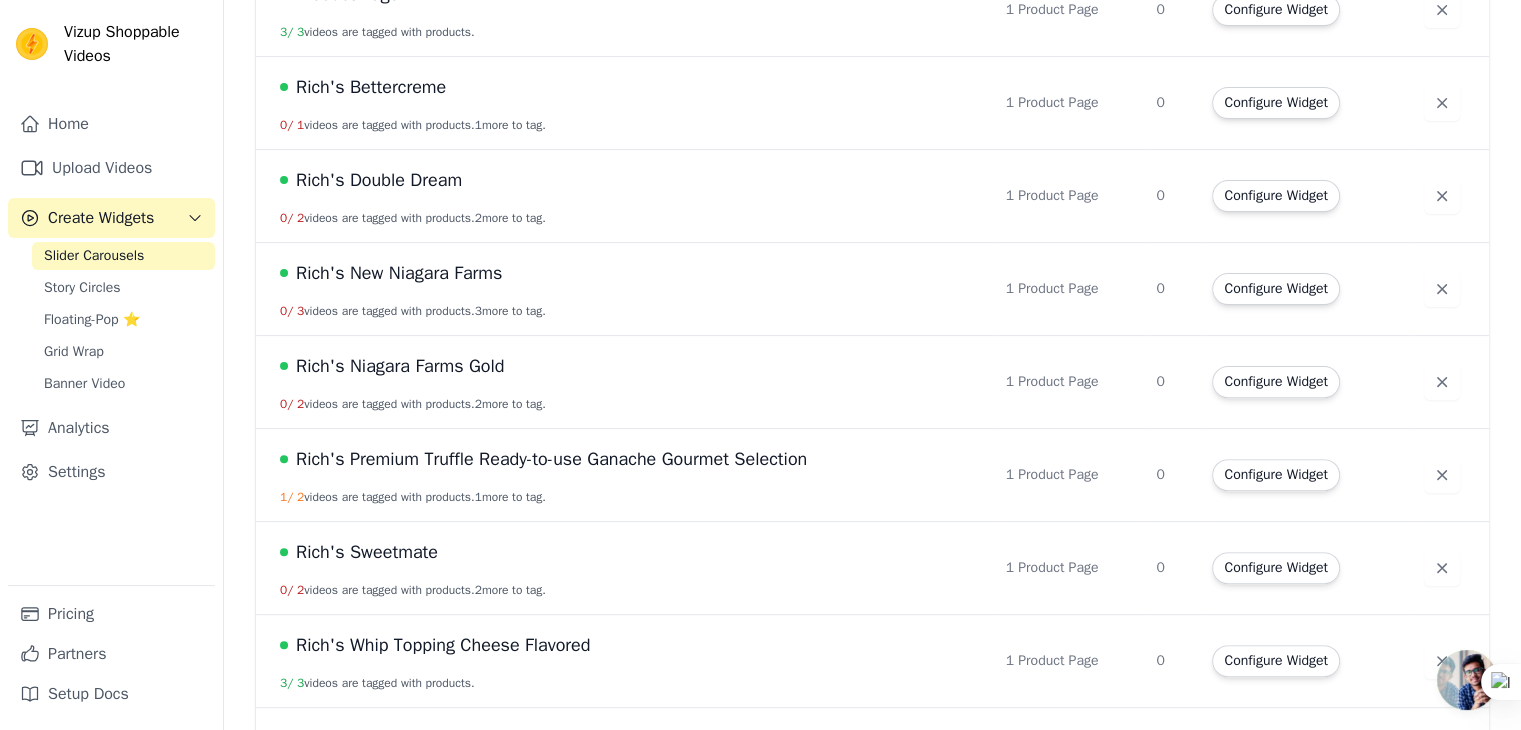 scroll, scrollTop: 637, scrollLeft: 0, axis: vertical 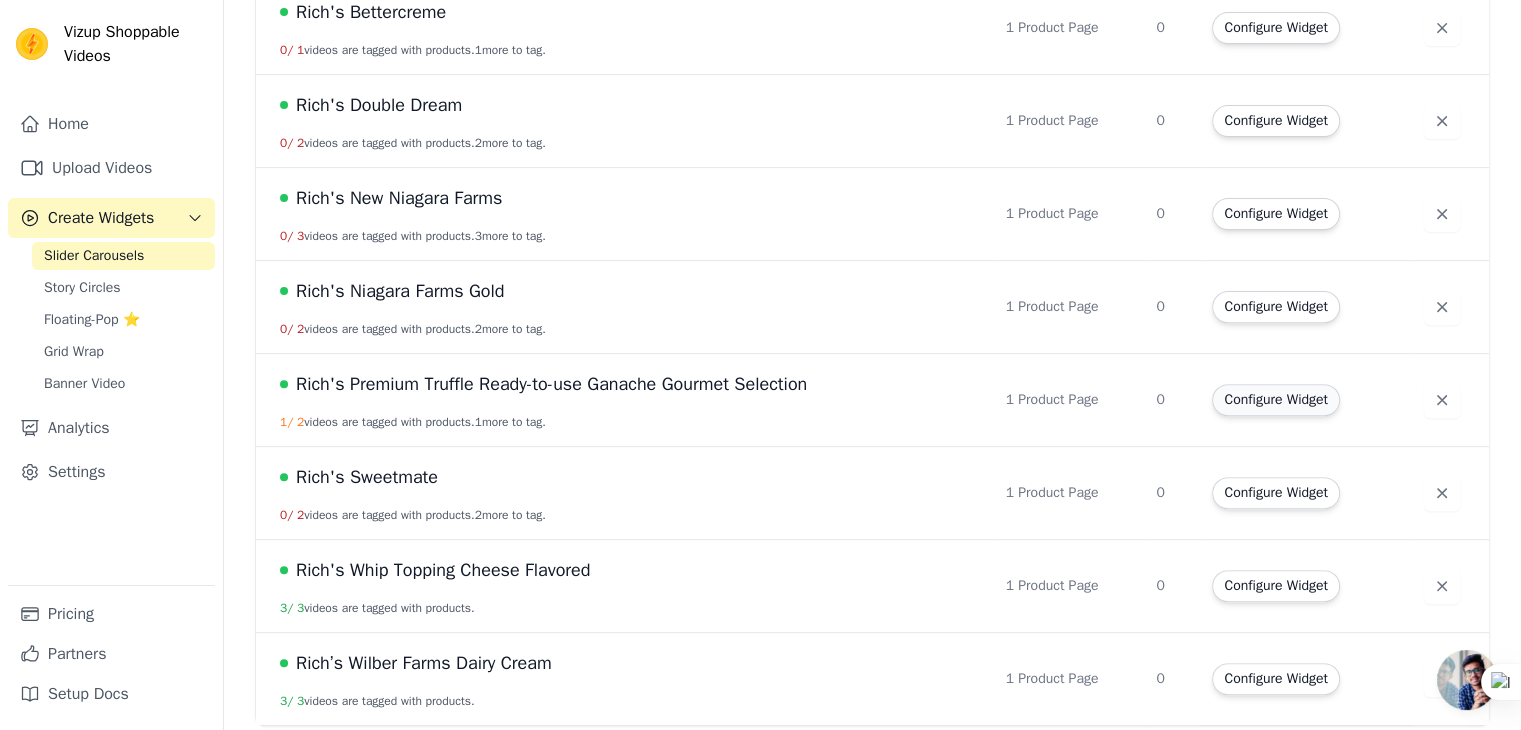click on "Configure Widget" at bounding box center (1275, 400) 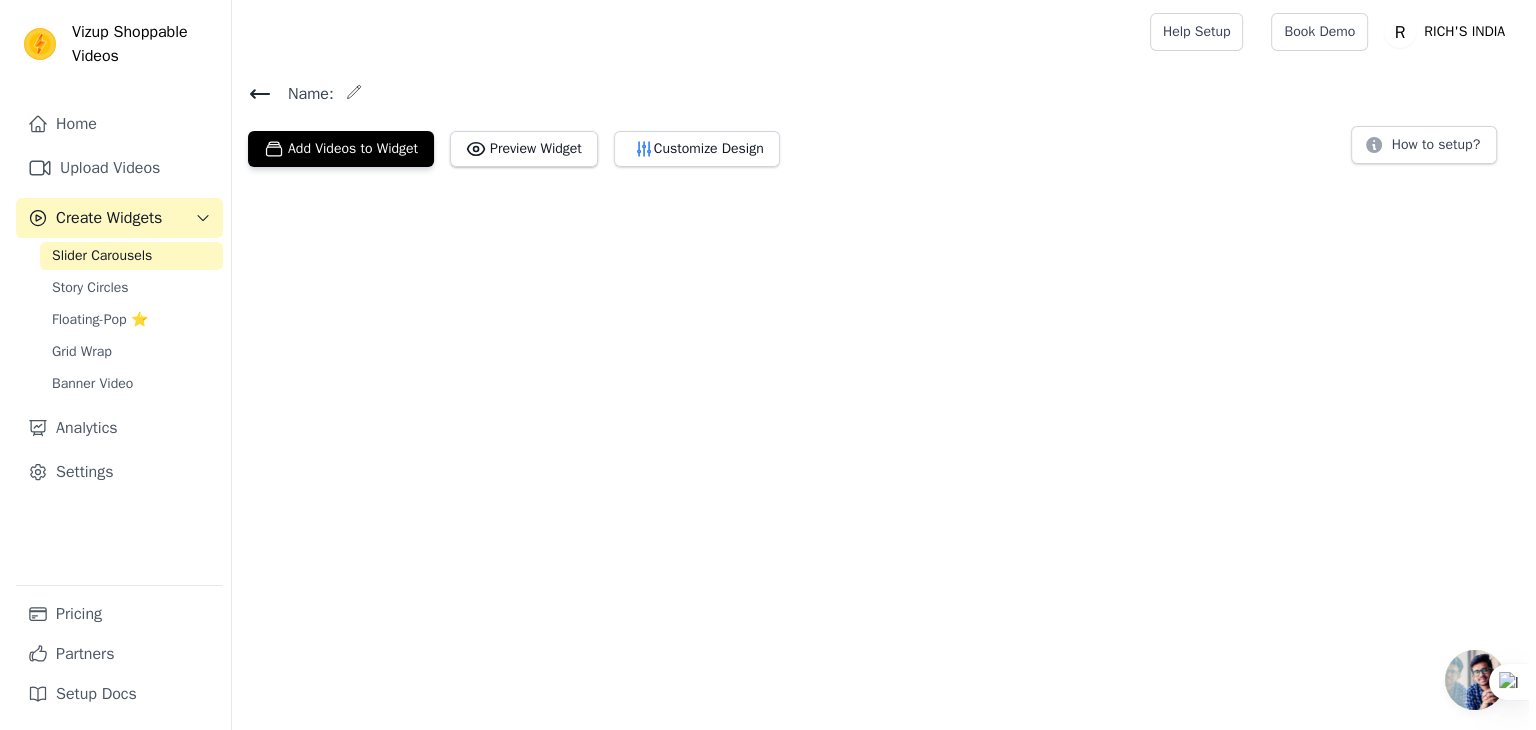 scroll, scrollTop: 0, scrollLeft: 0, axis: both 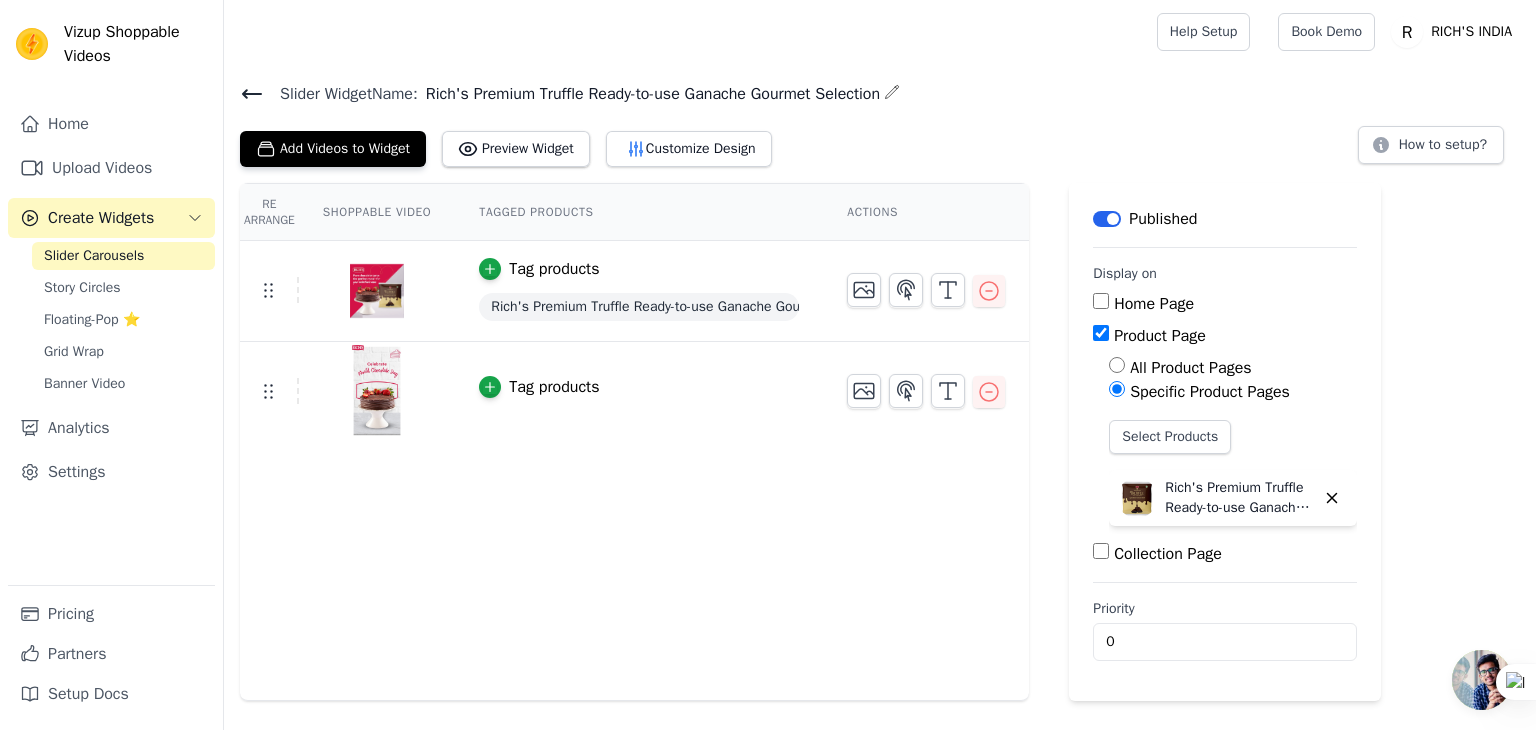 click on "Tag products" at bounding box center (554, 387) 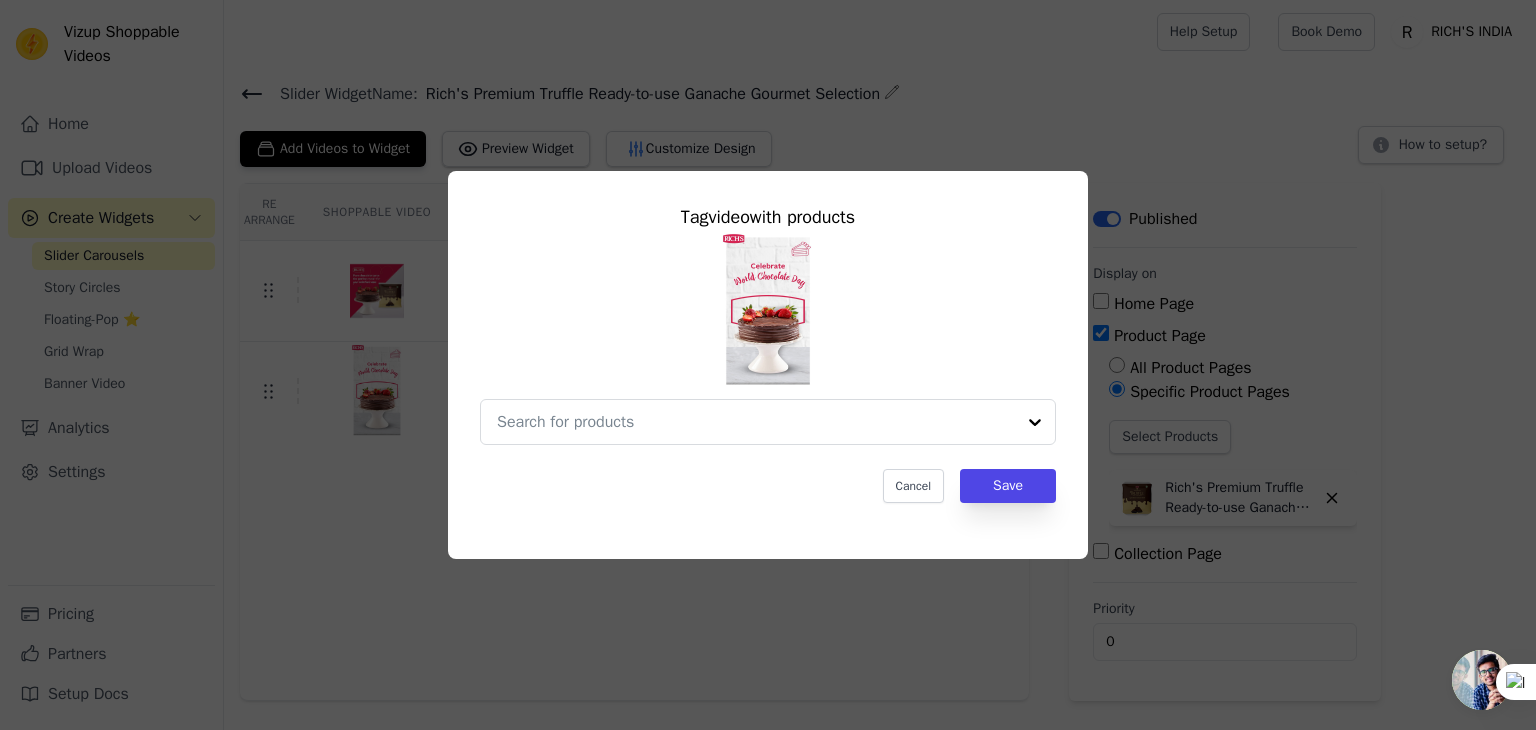 click on "Tag  video  with products                         Cancel   Save" at bounding box center (768, 353) 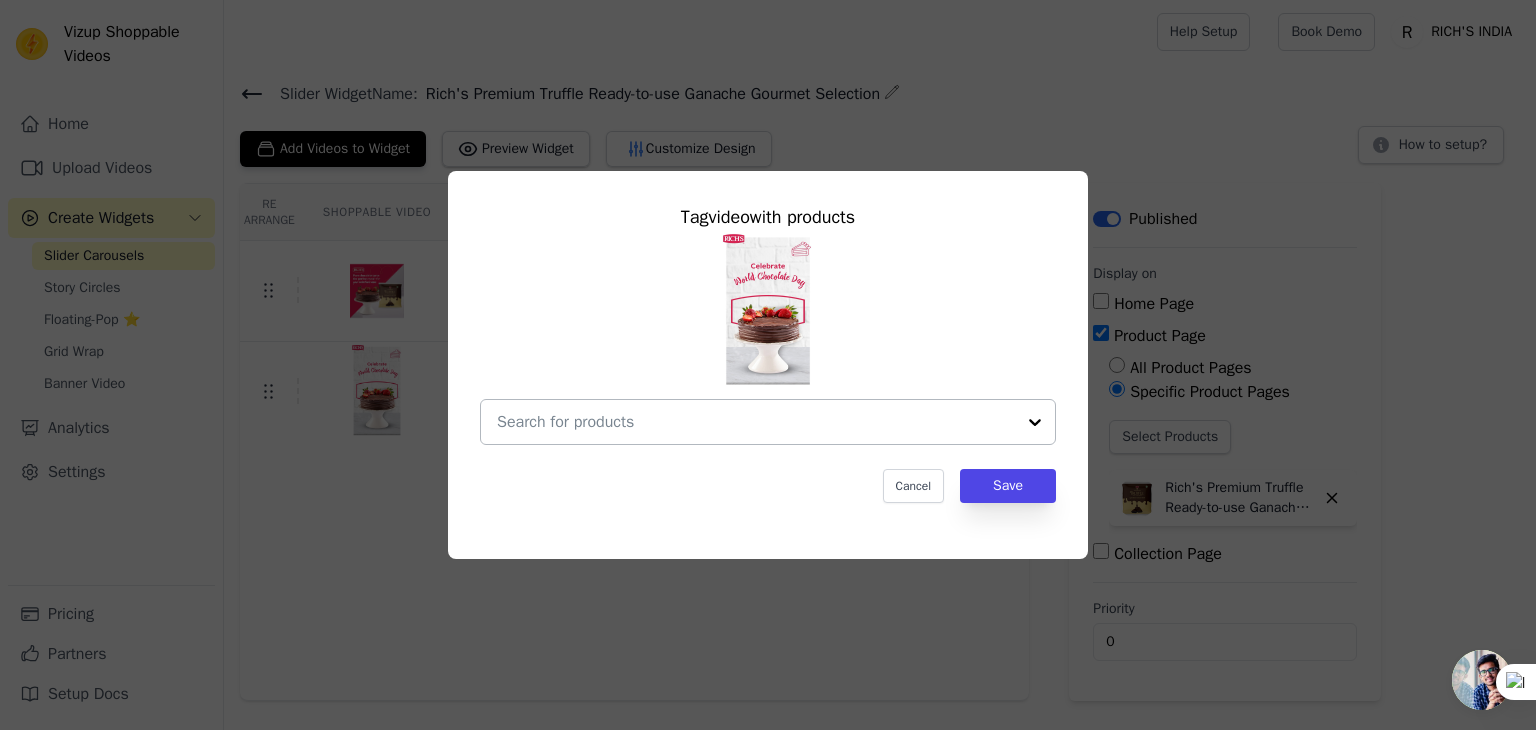 click at bounding box center [756, 422] 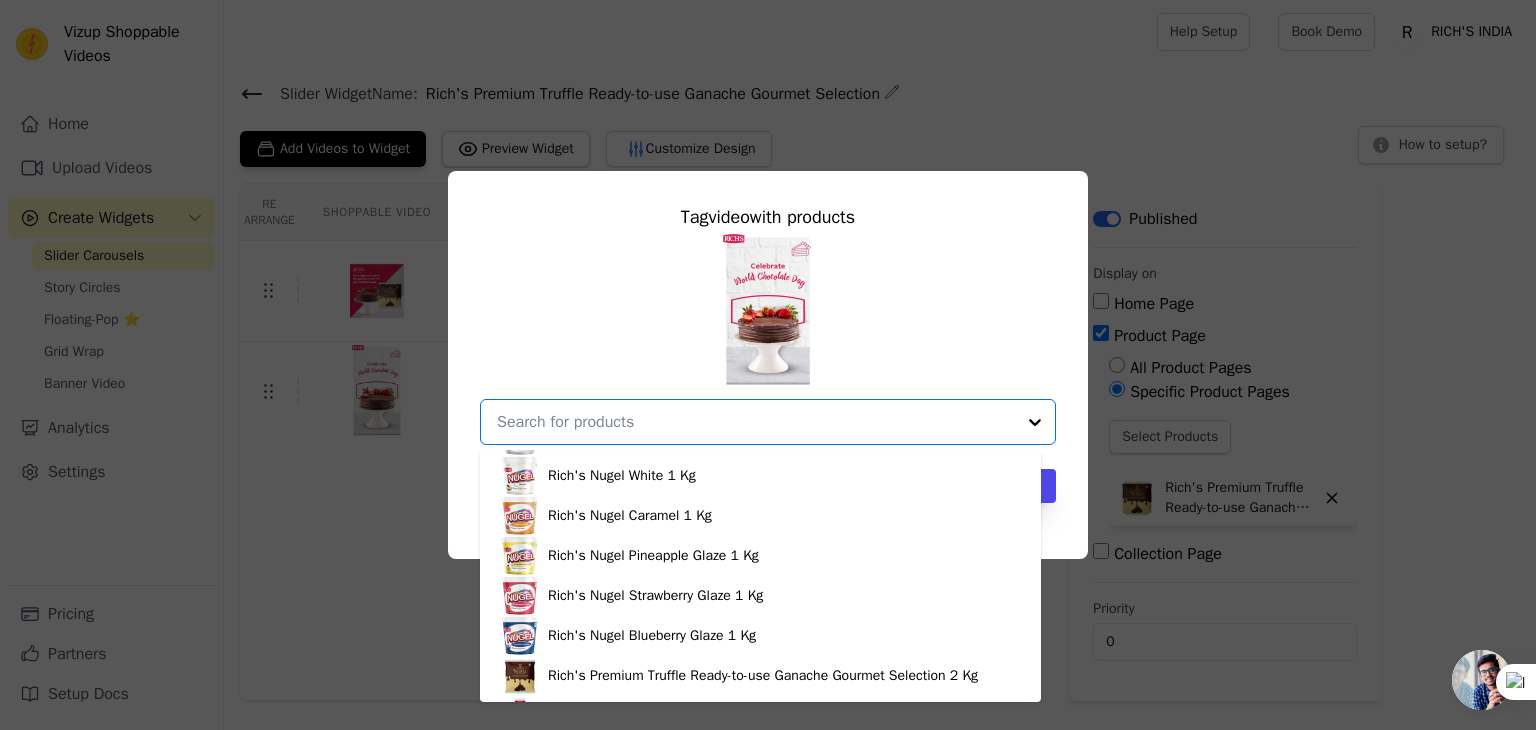 scroll, scrollTop: 564, scrollLeft: 0, axis: vertical 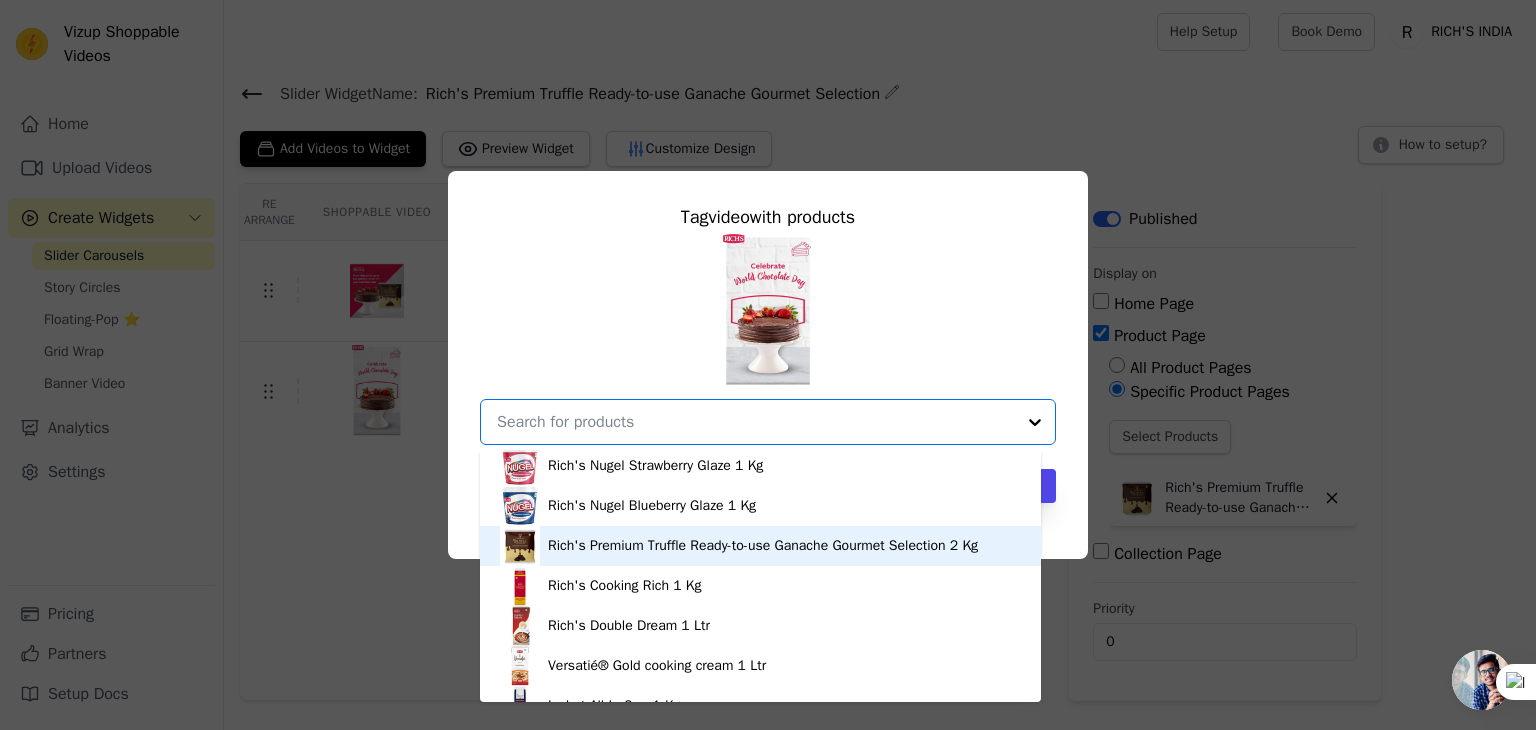 click on "Rich's Premium Truffle Ready-to-use Ganache Gourmet Selection 2 Kg" at bounding box center (763, 546) 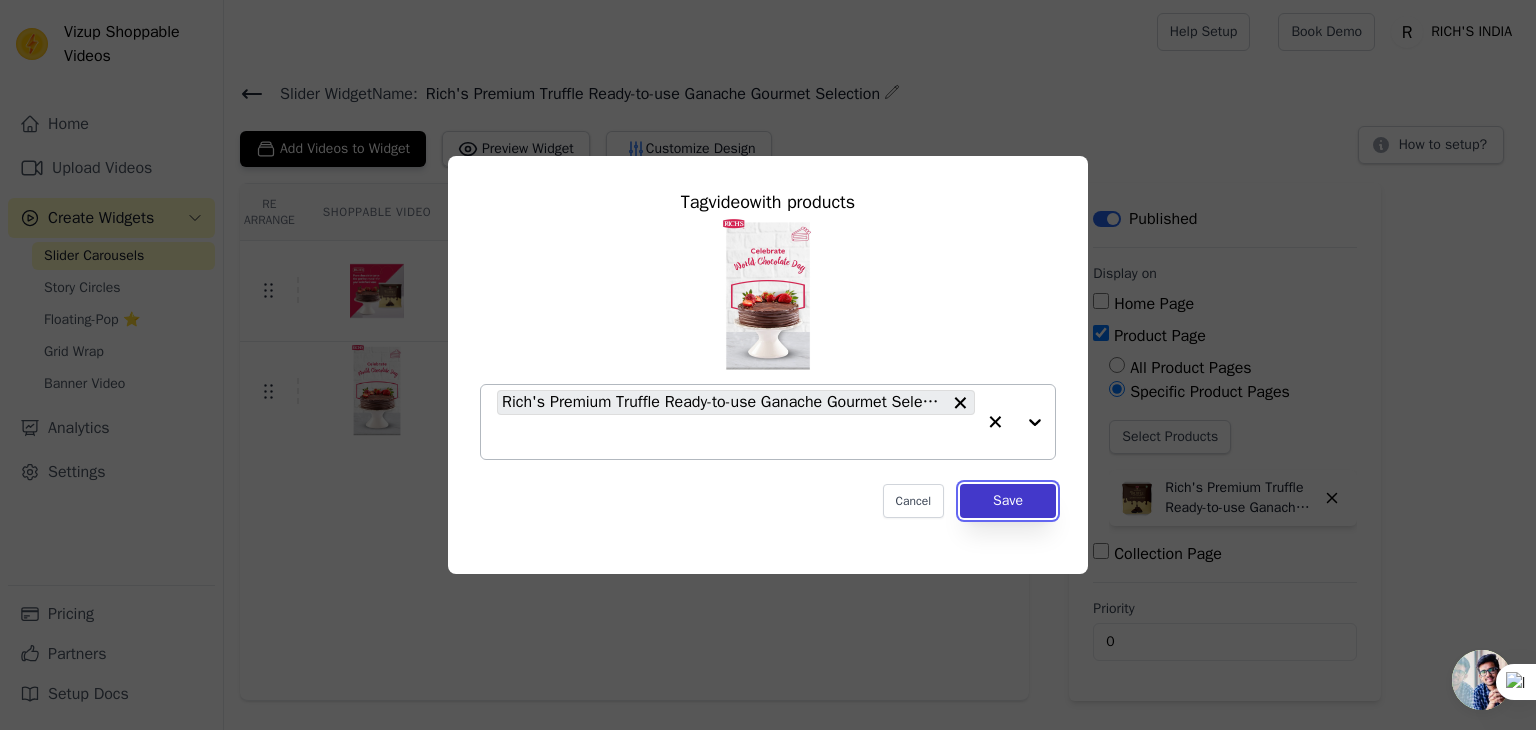 click on "Save" at bounding box center (1008, 501) 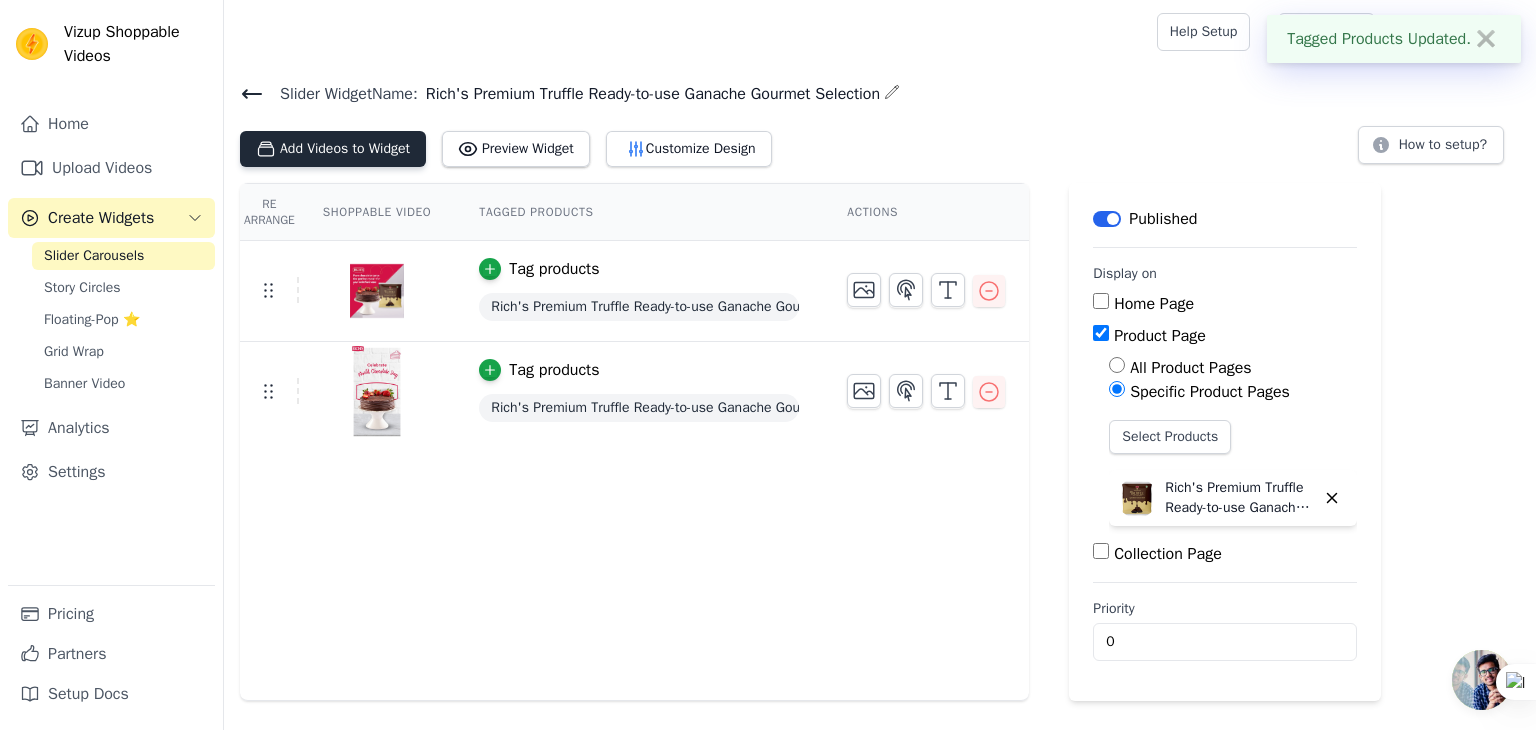 click on "Add Videos to Widget" at bounding box center [333, 149] 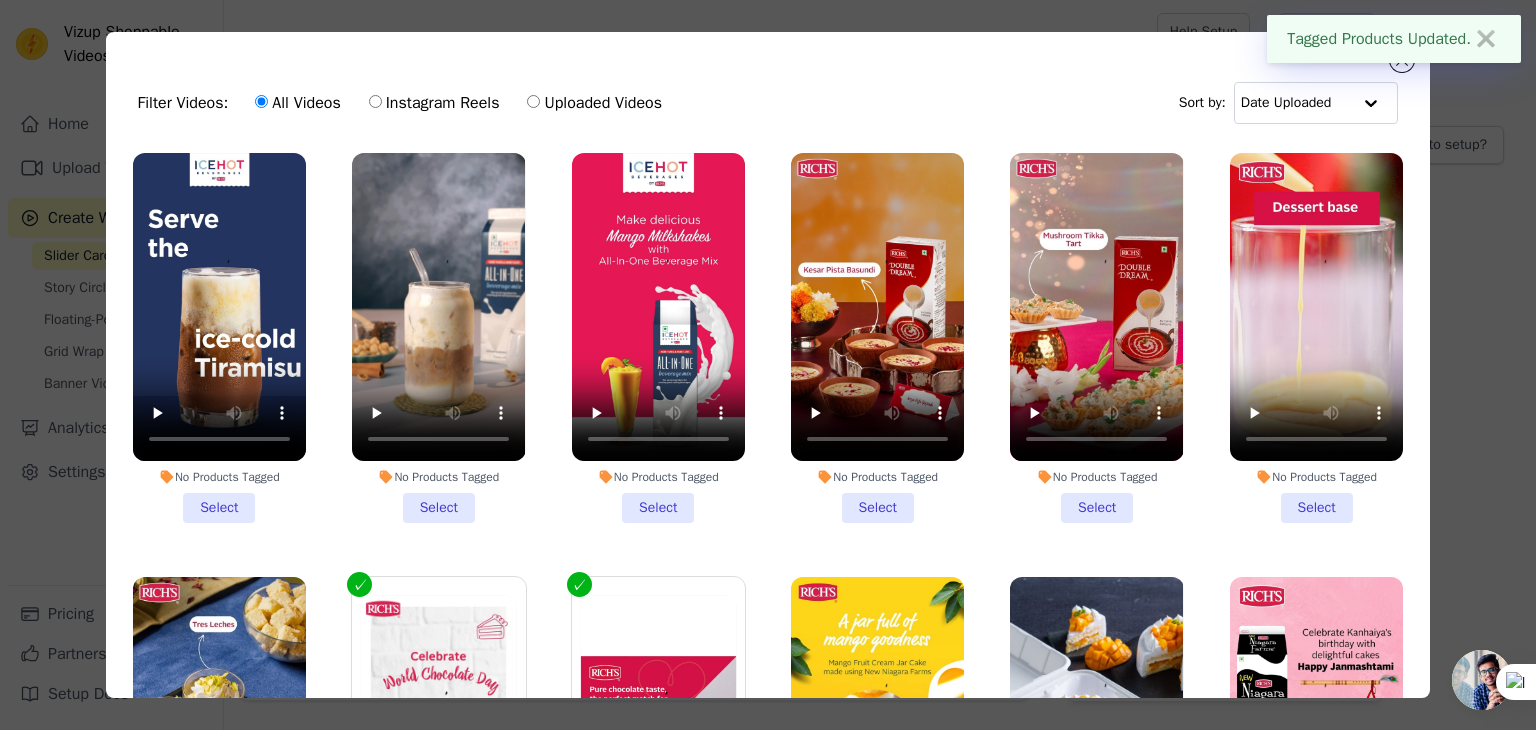 scroll, scrollTop: 1428, scrollLeft: 0, axis: vertical 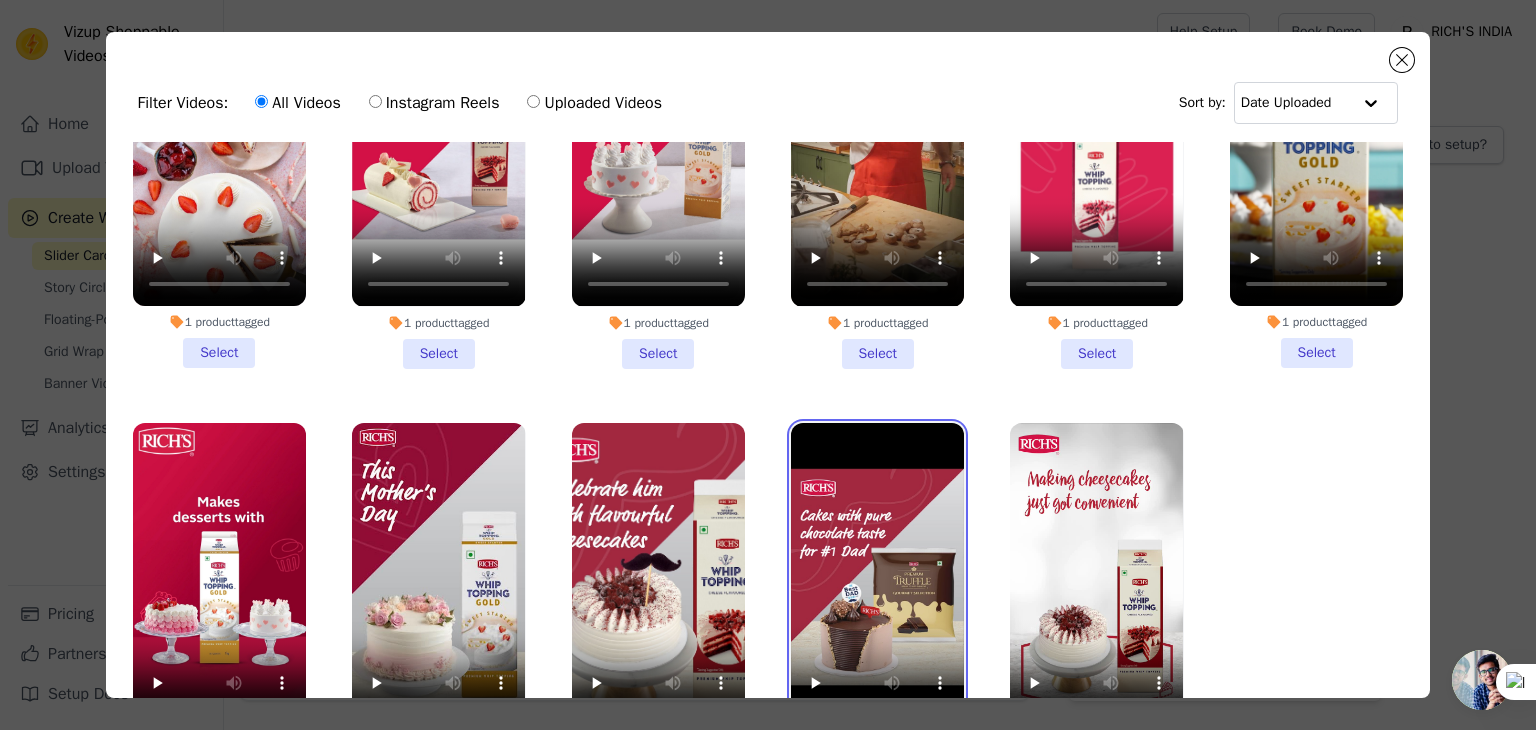 click at bounding box center [877, 577] 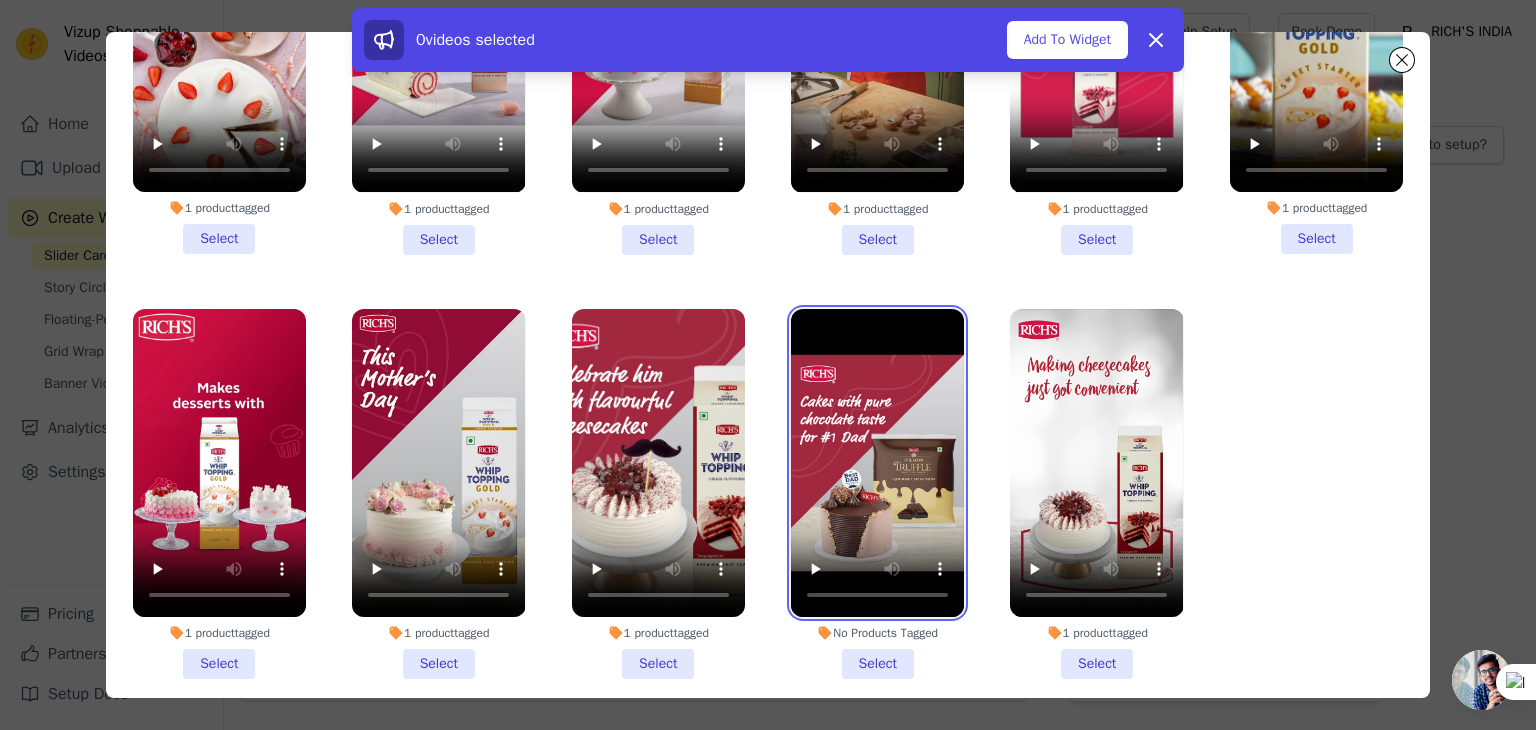 scroll, scrollTop: 173, scrollLeft: 0, axis: vertical 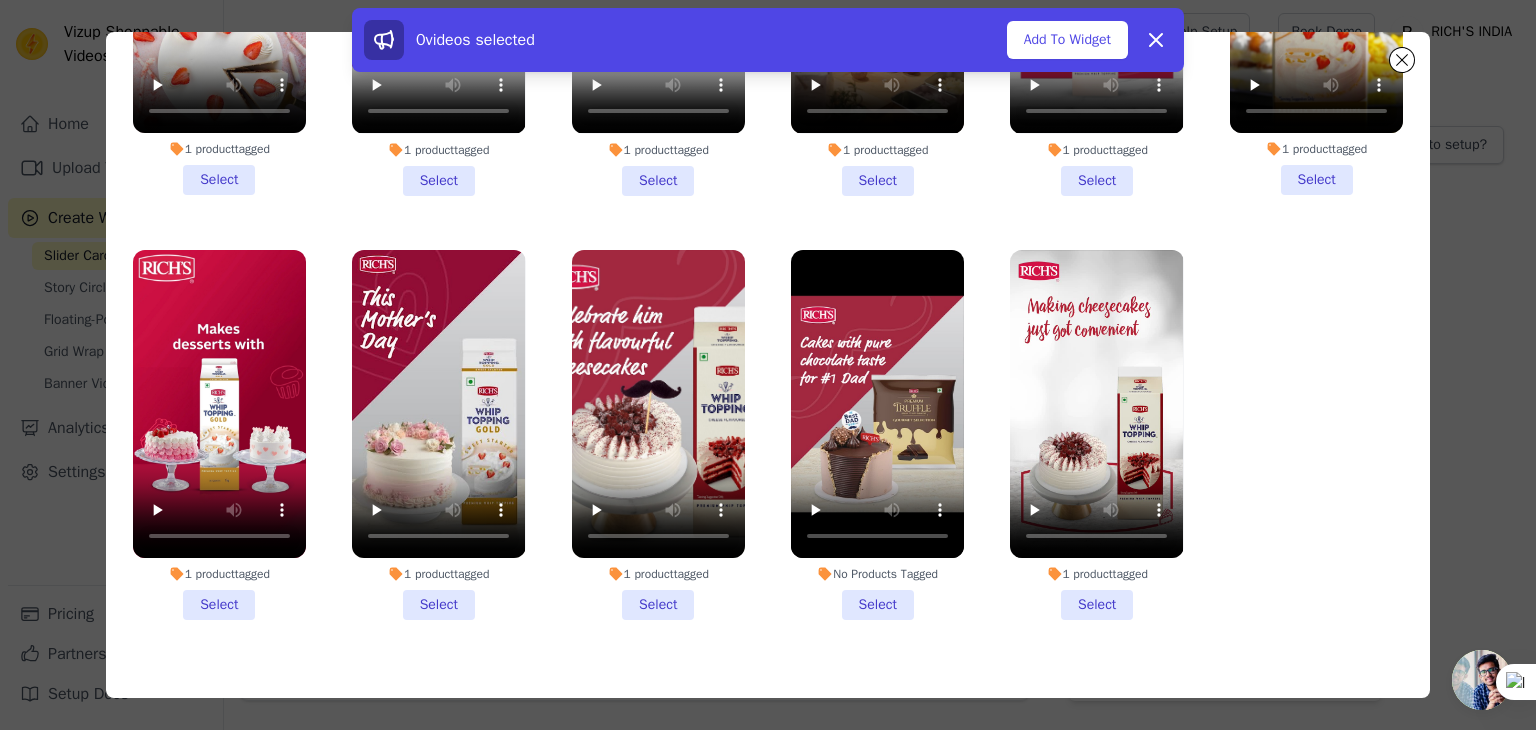 click on "No Products Tagged     Select" at bounding box center (877, 435) 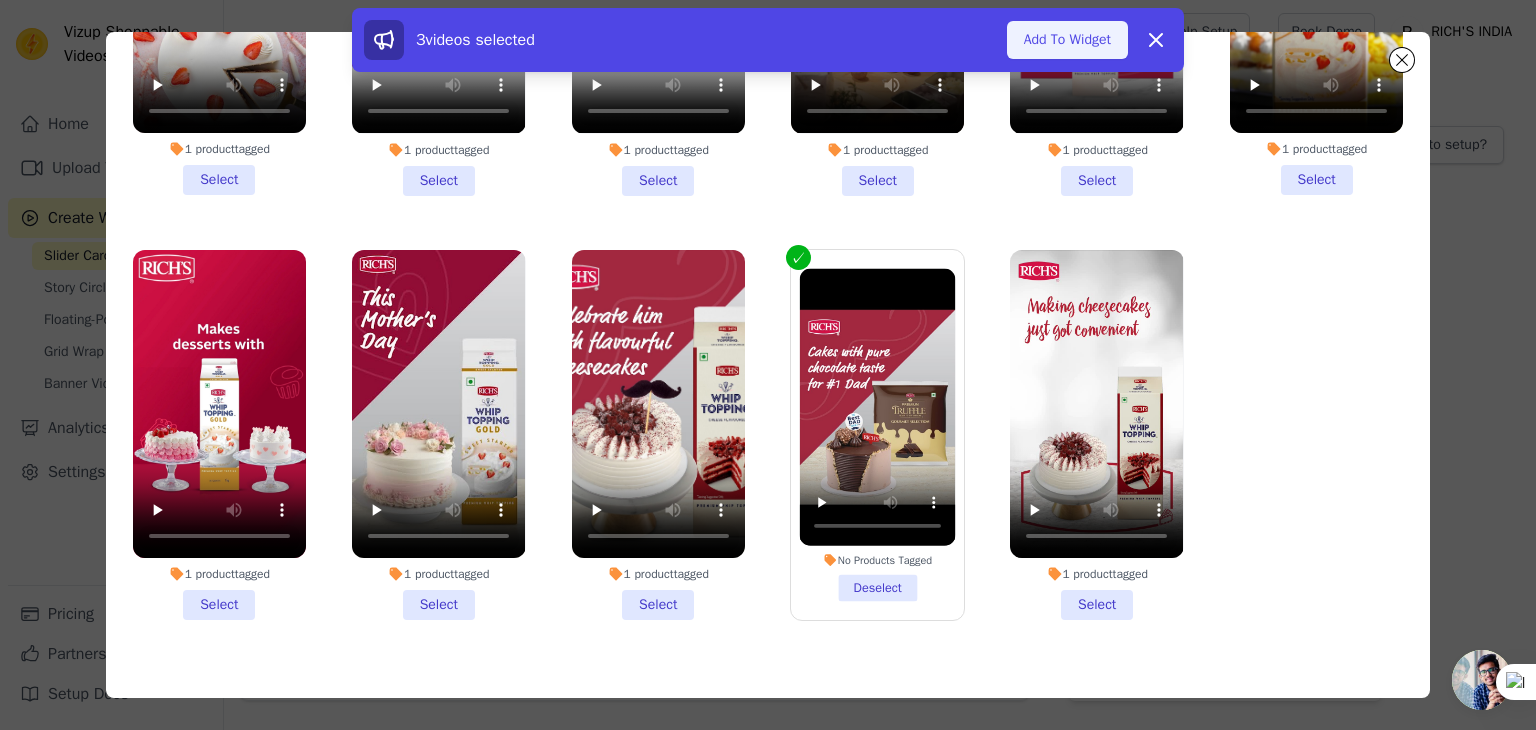 click on "Add To Widget" at bounding box center [1067, 40] 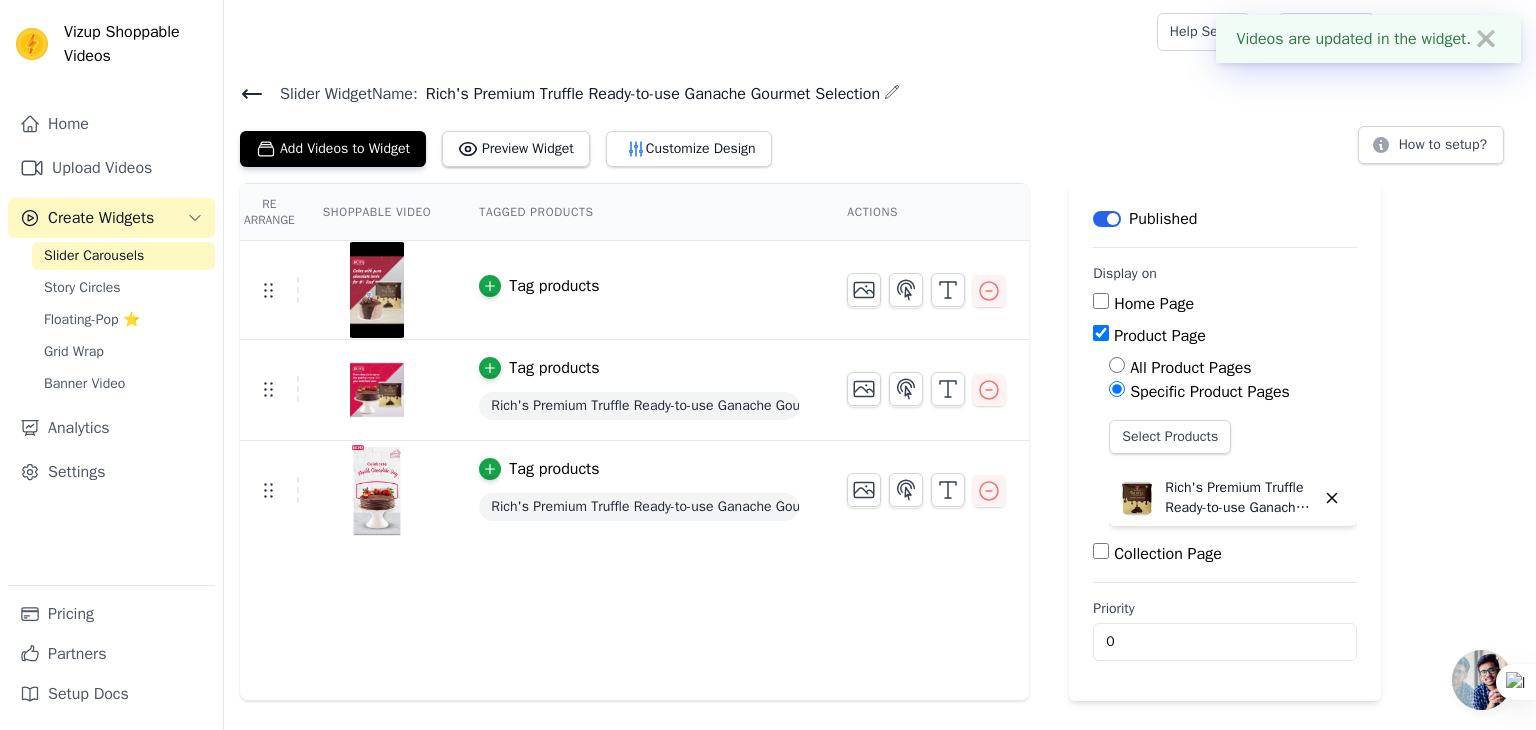 click on "Tag products" at bounding box center (554, 286) 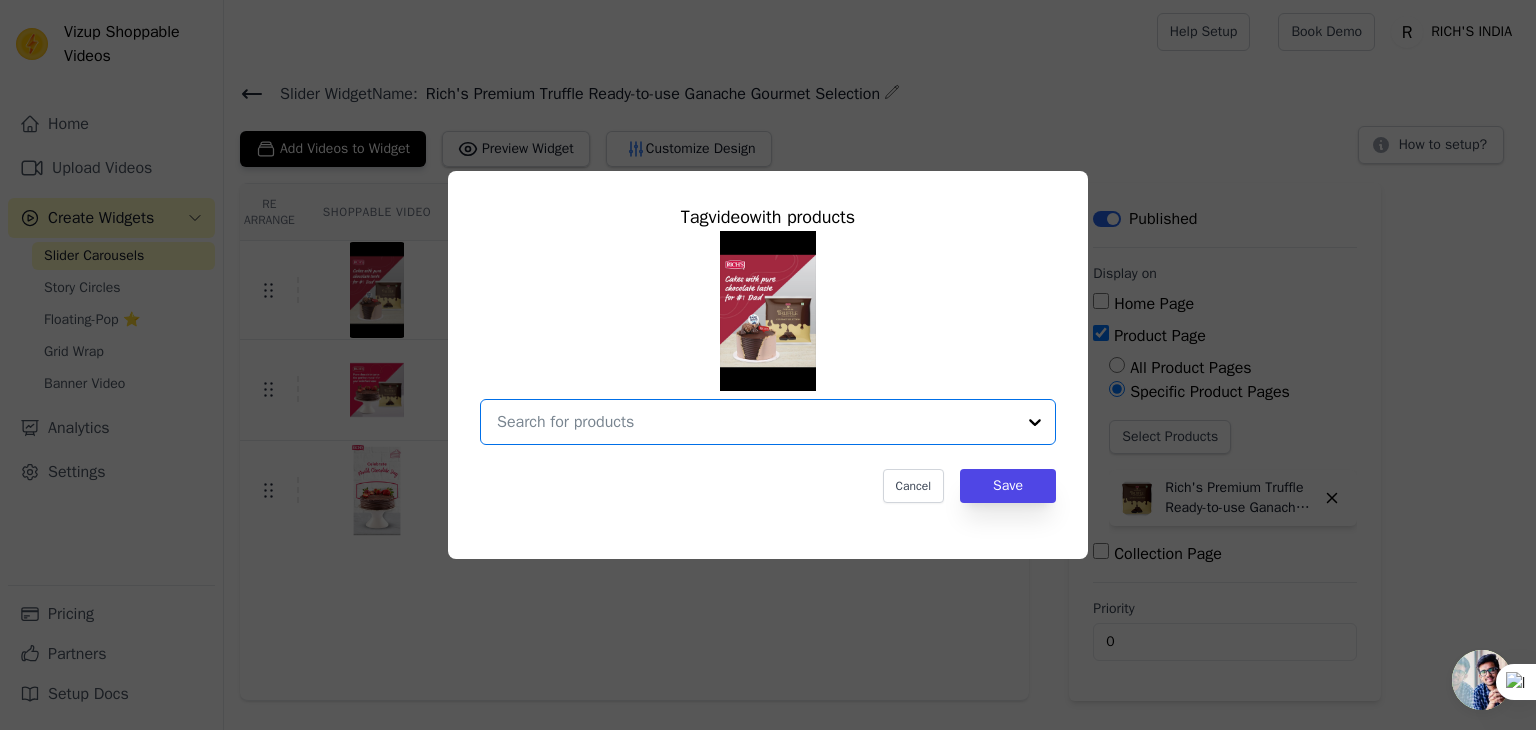 click at bounding box center (756, 422) 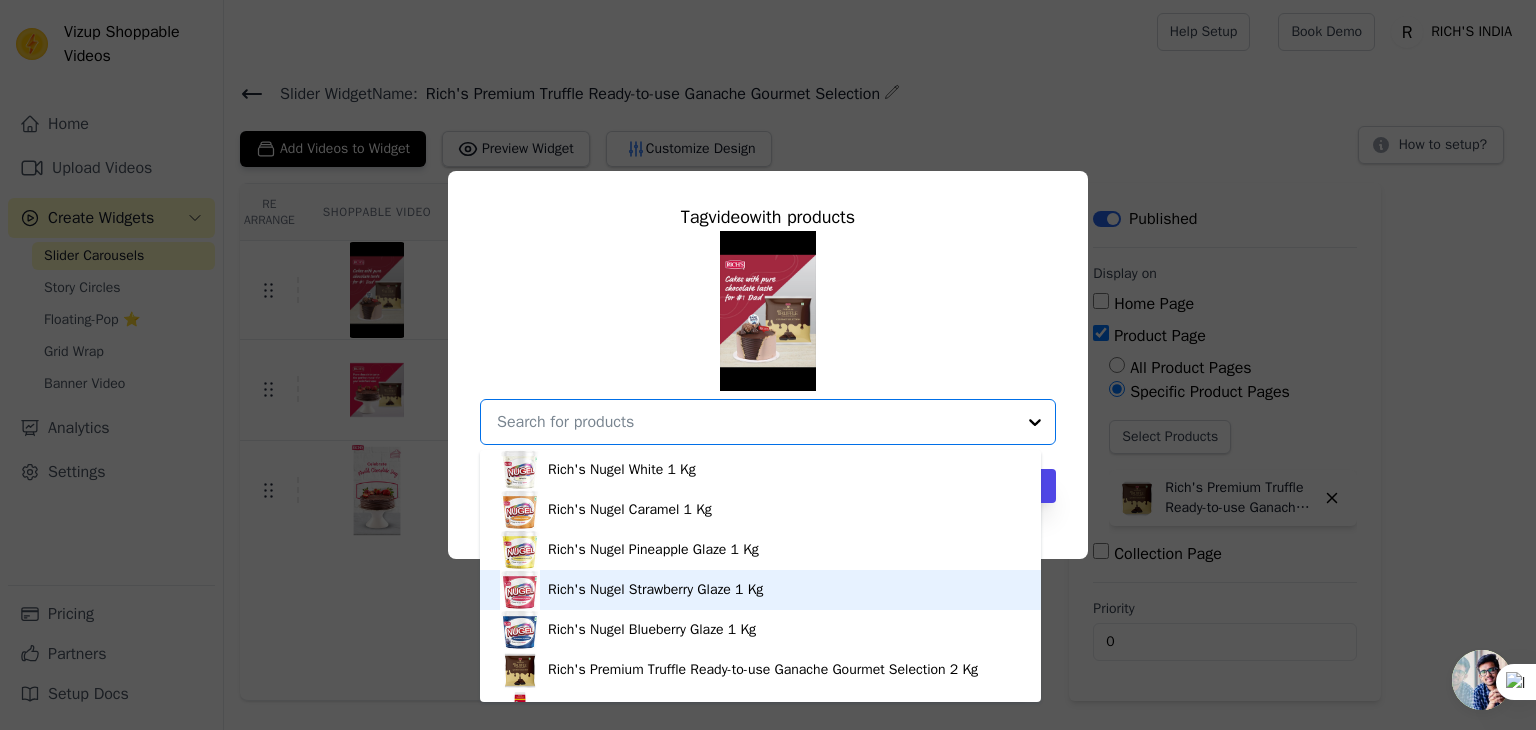 scroll, scrollTop: 448, scrollLeft: 0, axis: vertical 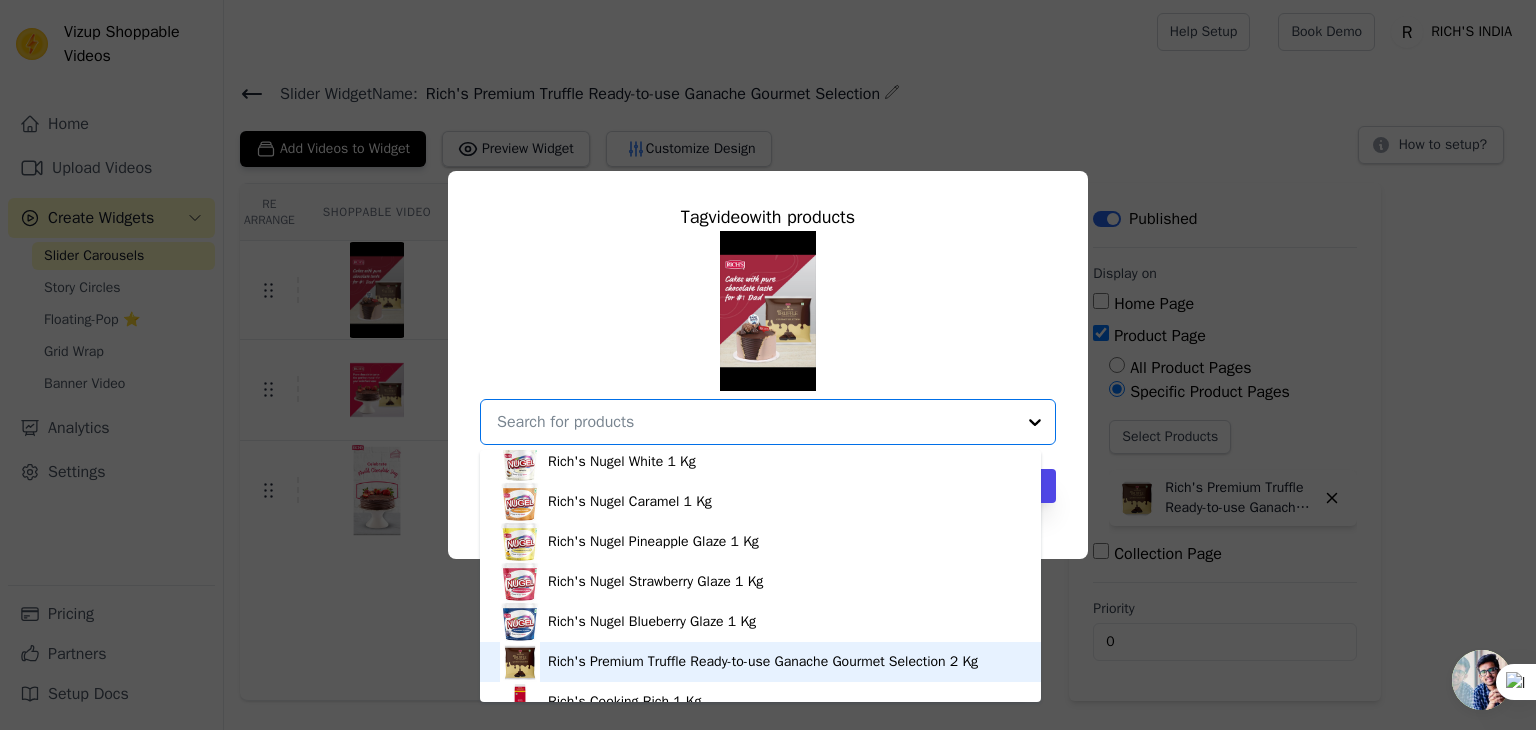 click on "Rich's Premium Truffle Ready-to-use Ganache Gourmet Selection 2 Kg" at bounding box center [763, 662] 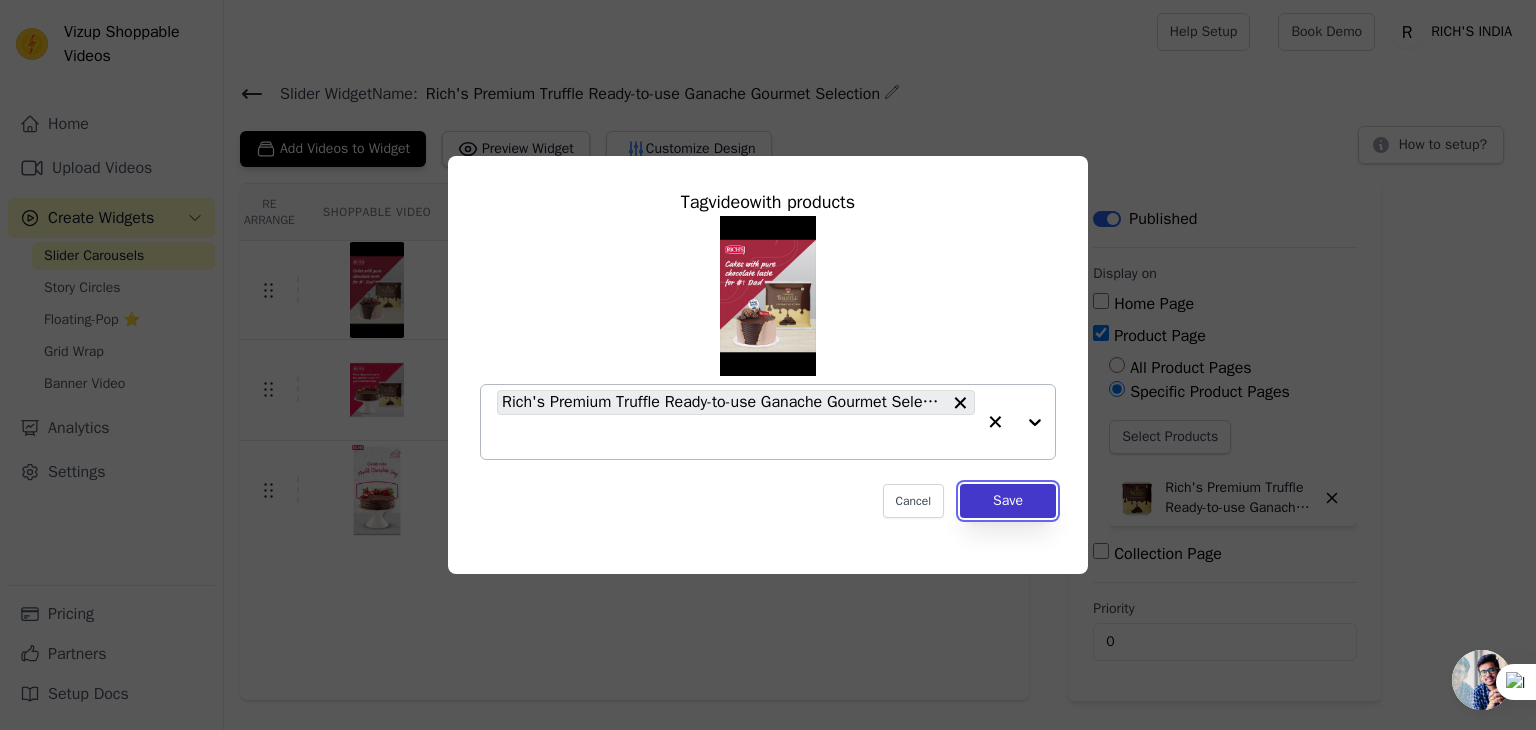click on "Save" at bounding box center (1008, 501) 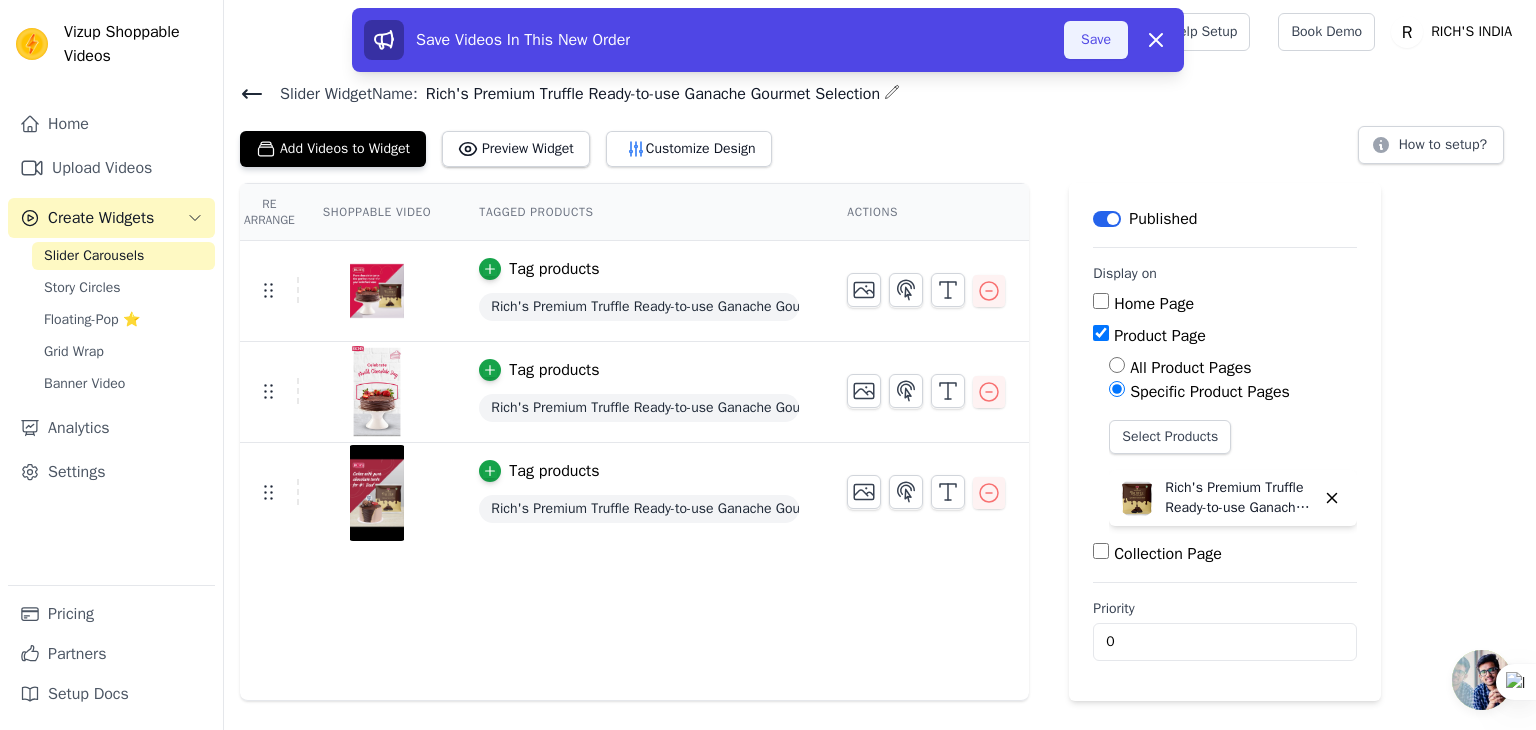click on "Save" at bounding box center [1096, 40] 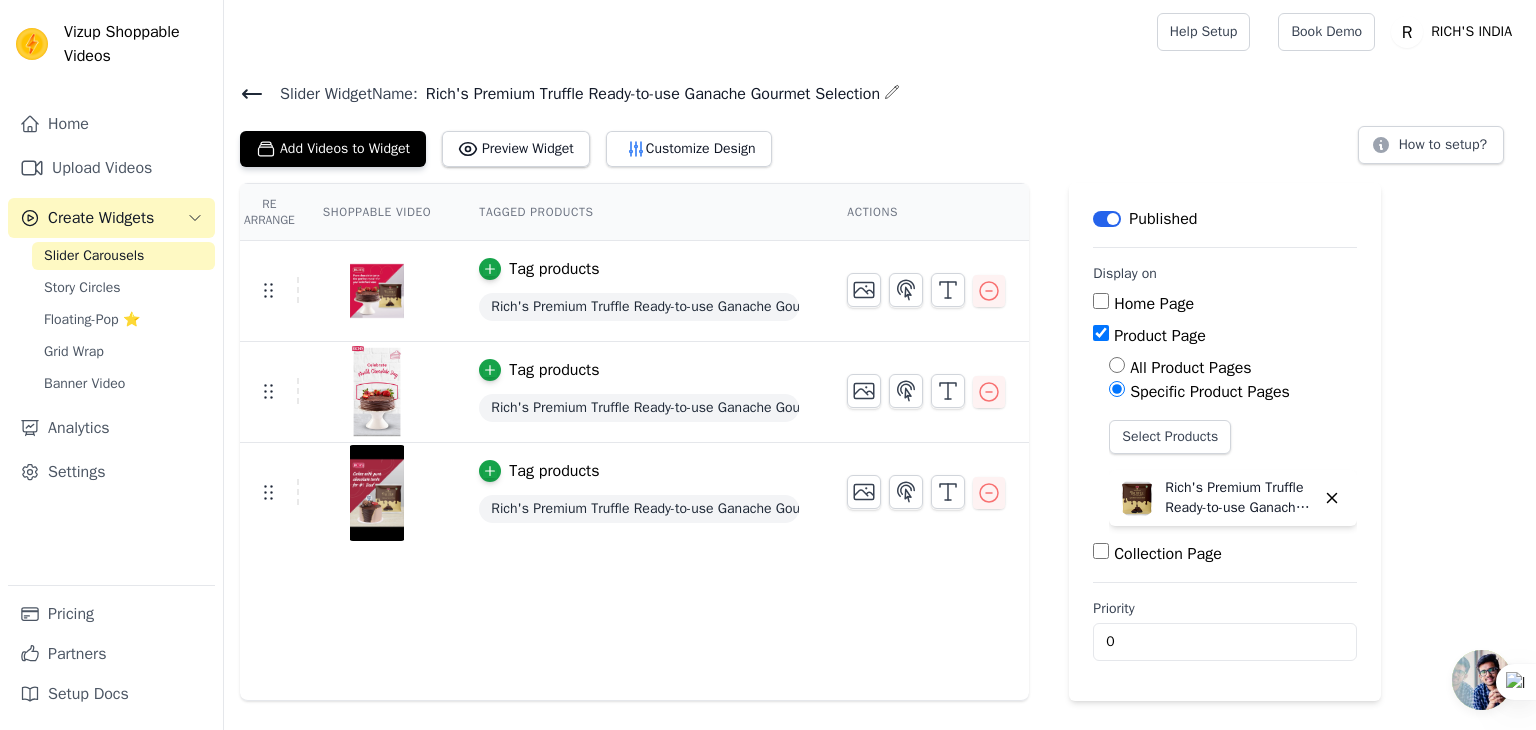 scroll, scrollTop: 0, scrollLeft: 0, axis: both 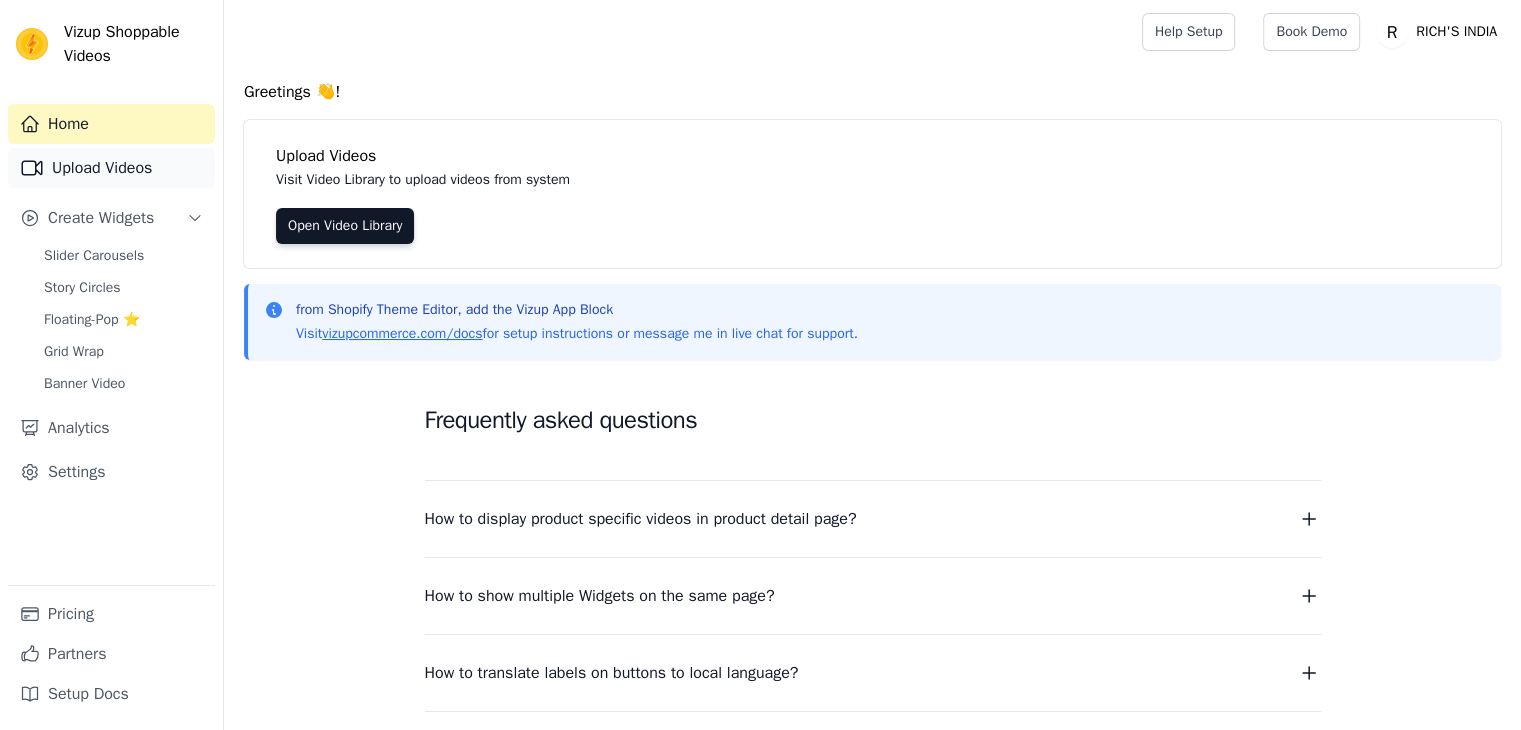 click on "Upload Videos" at bounding box center [111, 168] 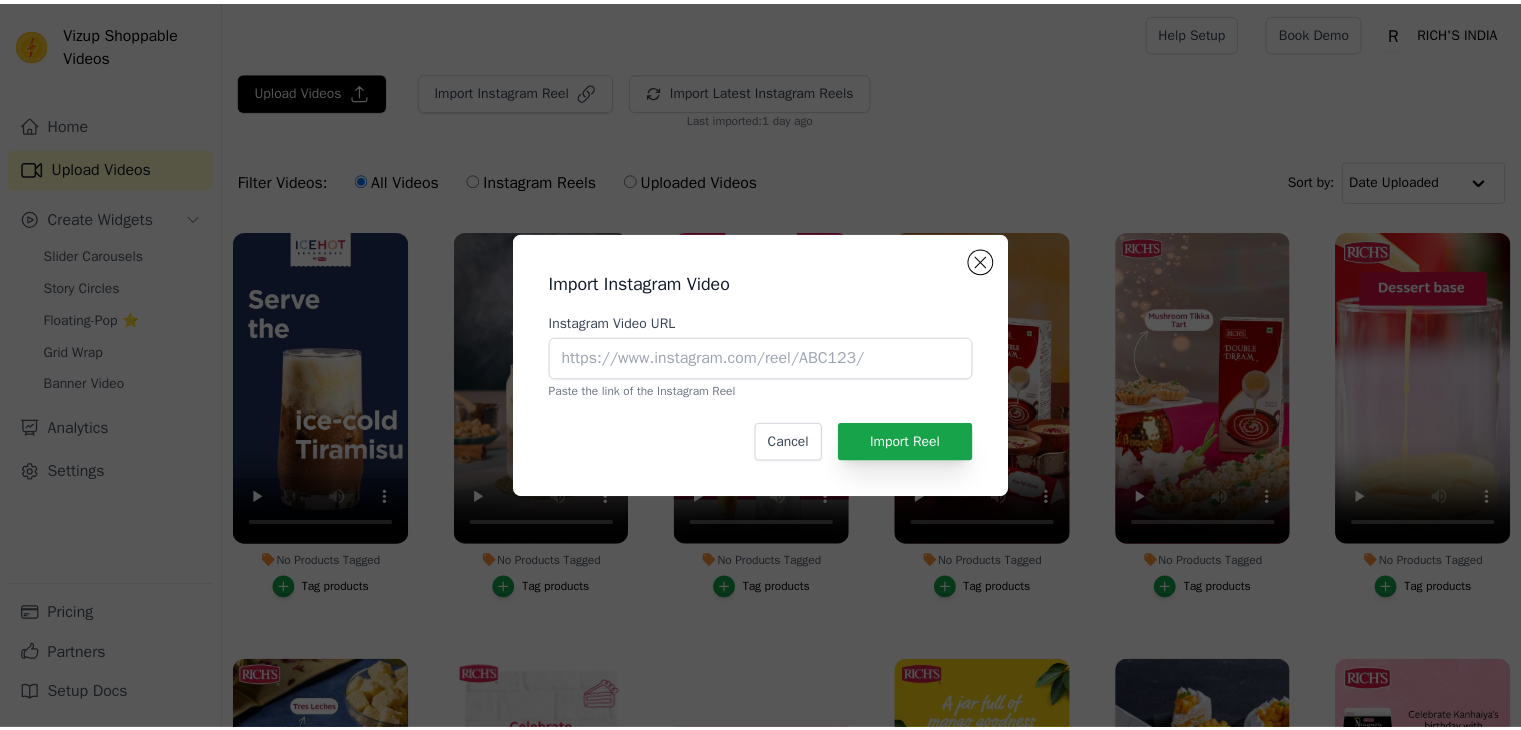 scroll, scrollTop: 0, scrollLeft: 0, axis: both 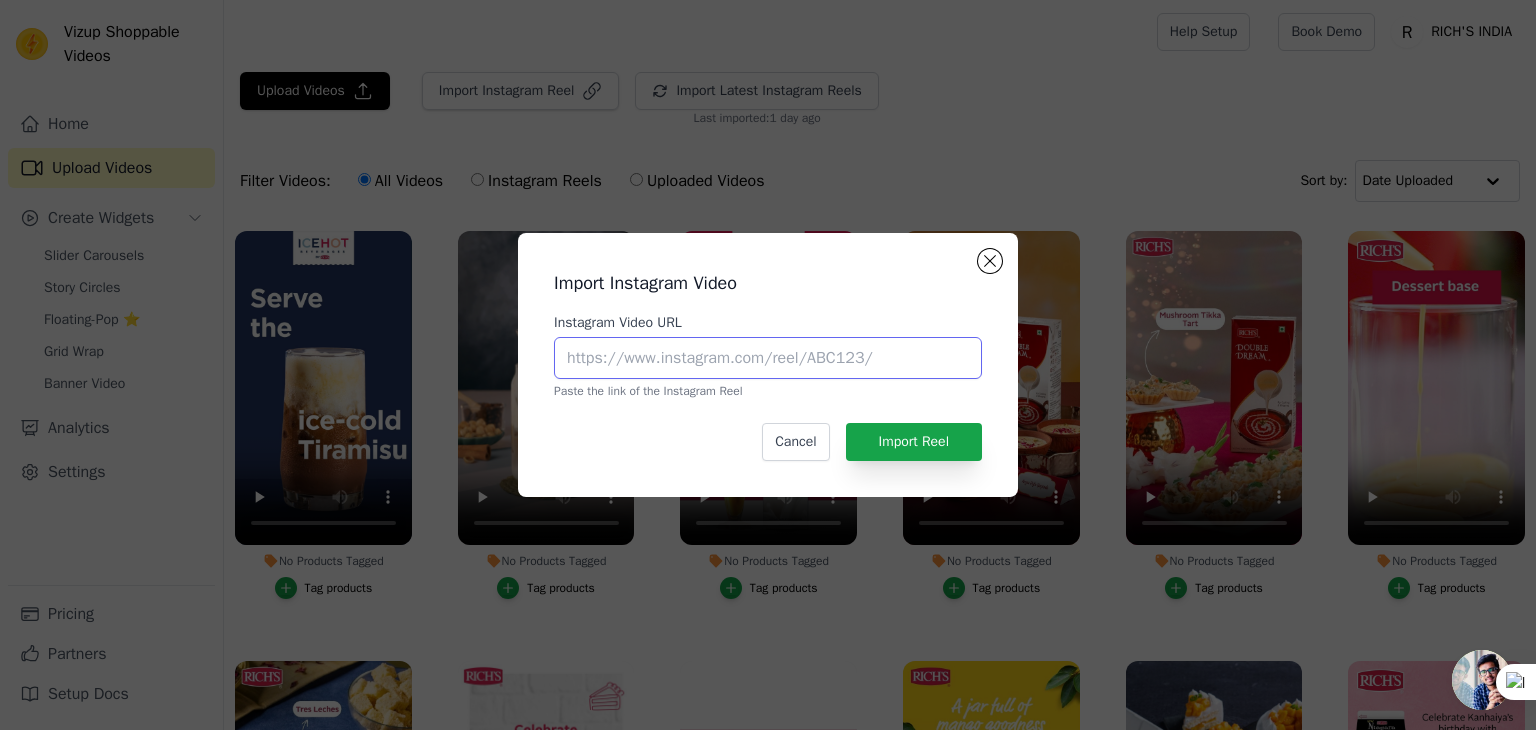 click on "Instagram Video URL" at bounding box center (768, 358) 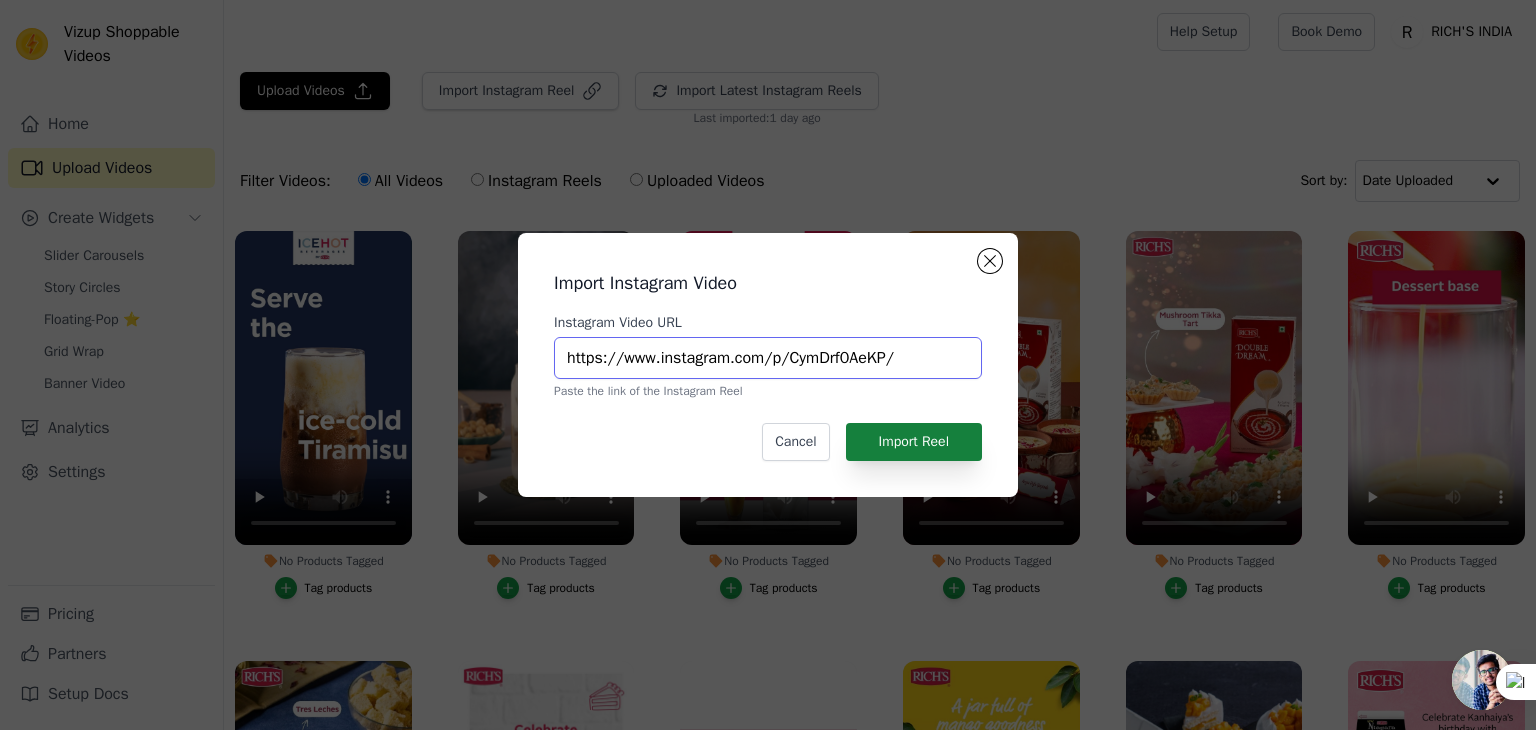 type on "https://www.instagram.com/p/CymDrf0AeKP/" 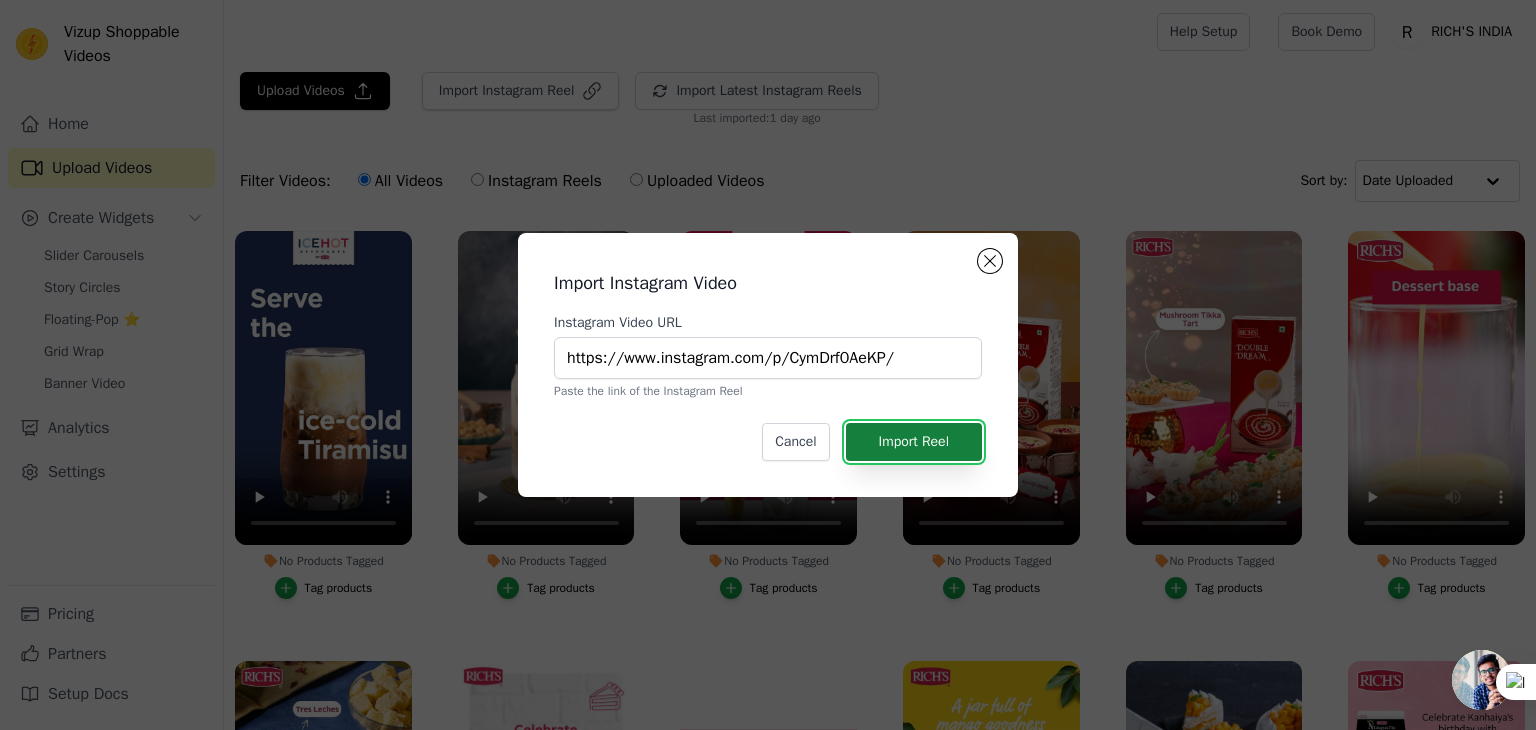 click on "Import Reel" at bounding box center (914, 442) 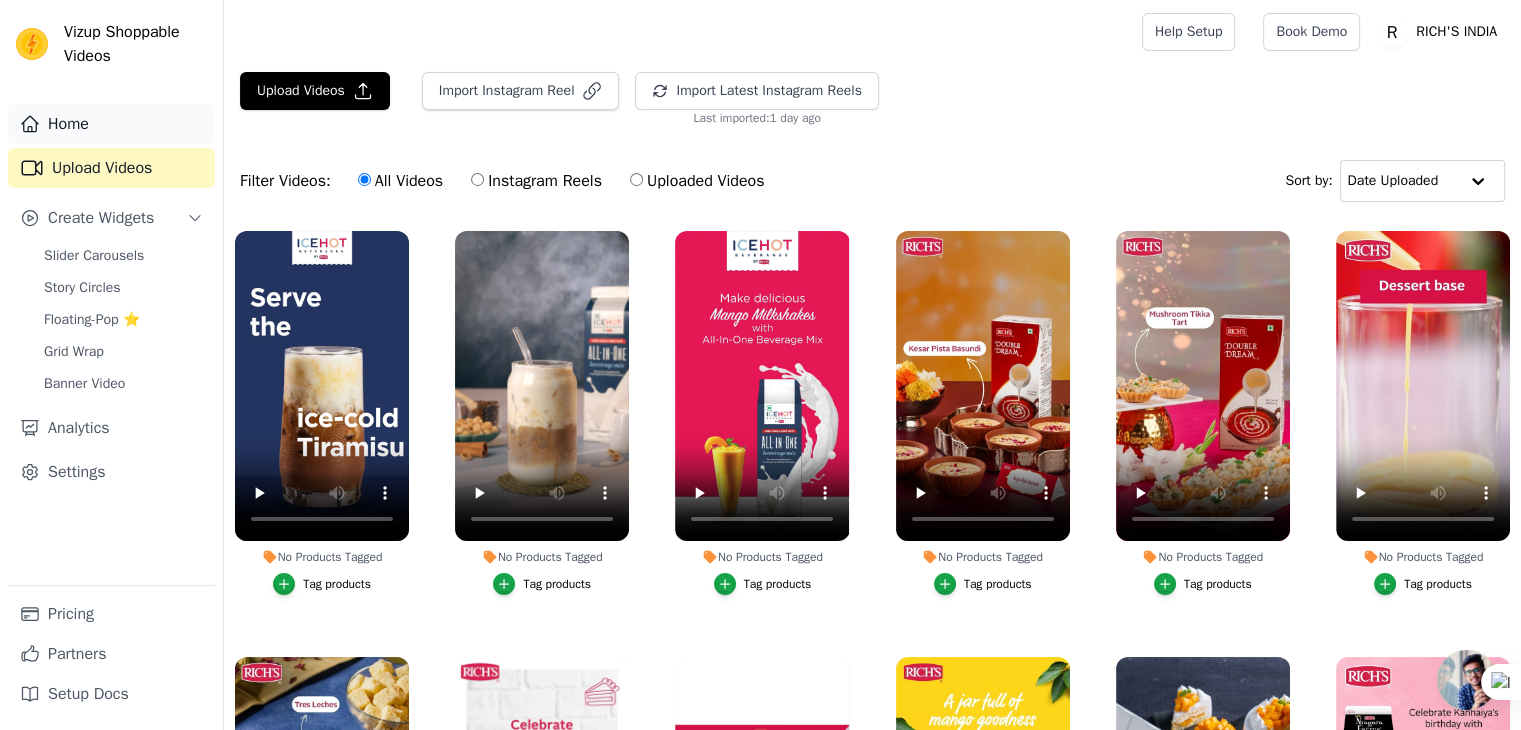 click on "Home" at bounding box center (111, 124) 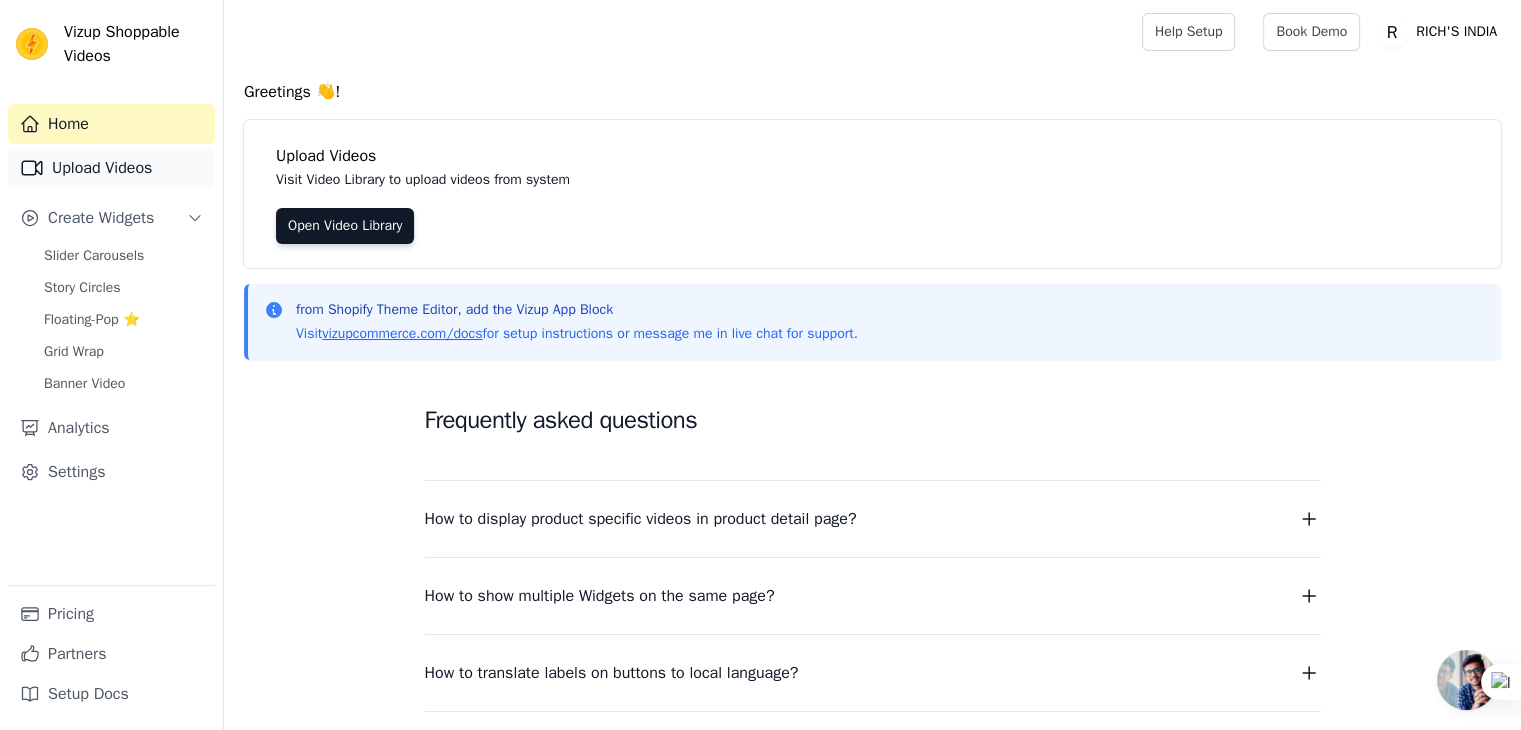 click on "Upload Videos" at bounding box center (111, 168) 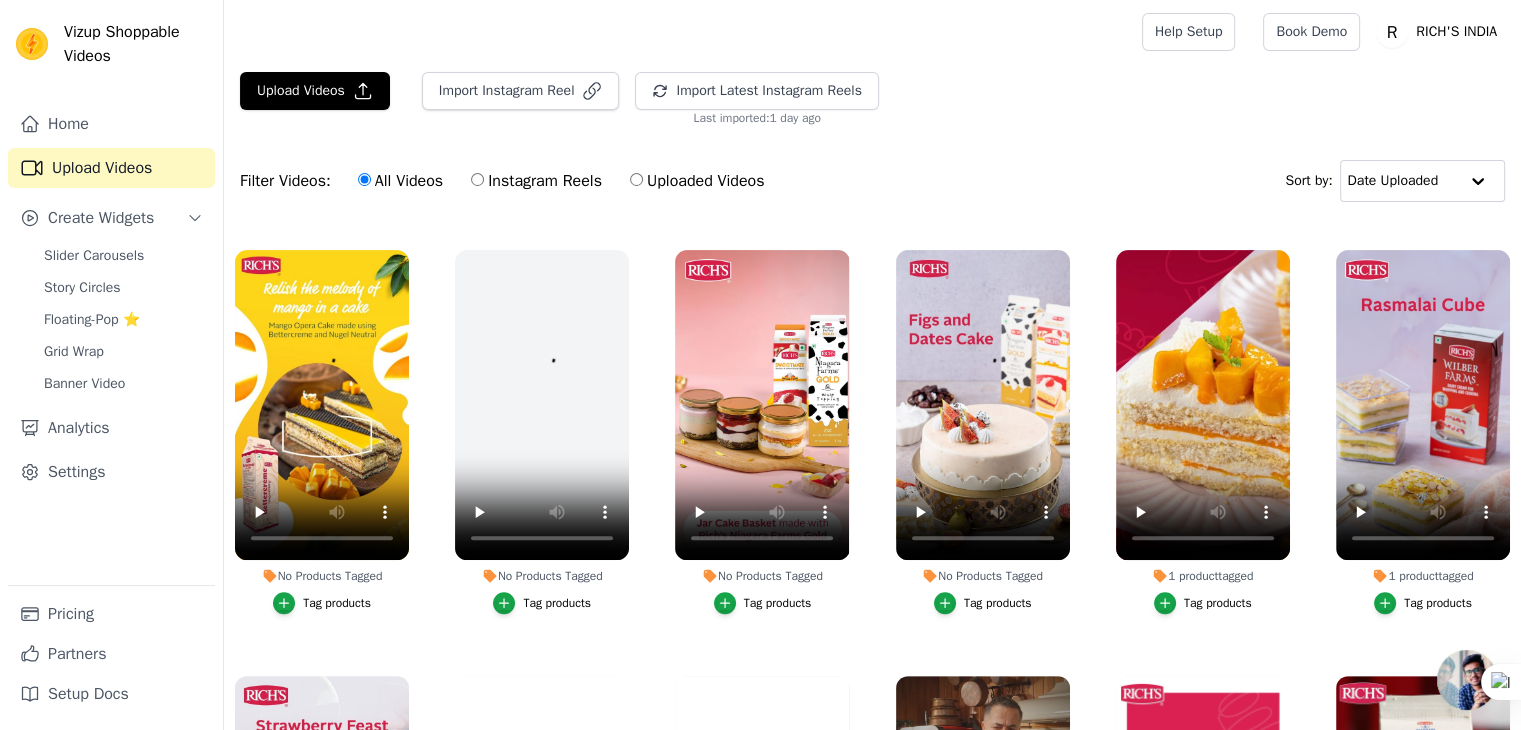 scroll, scrollTop: 1459, scrollLeft: 0, axis: vertical 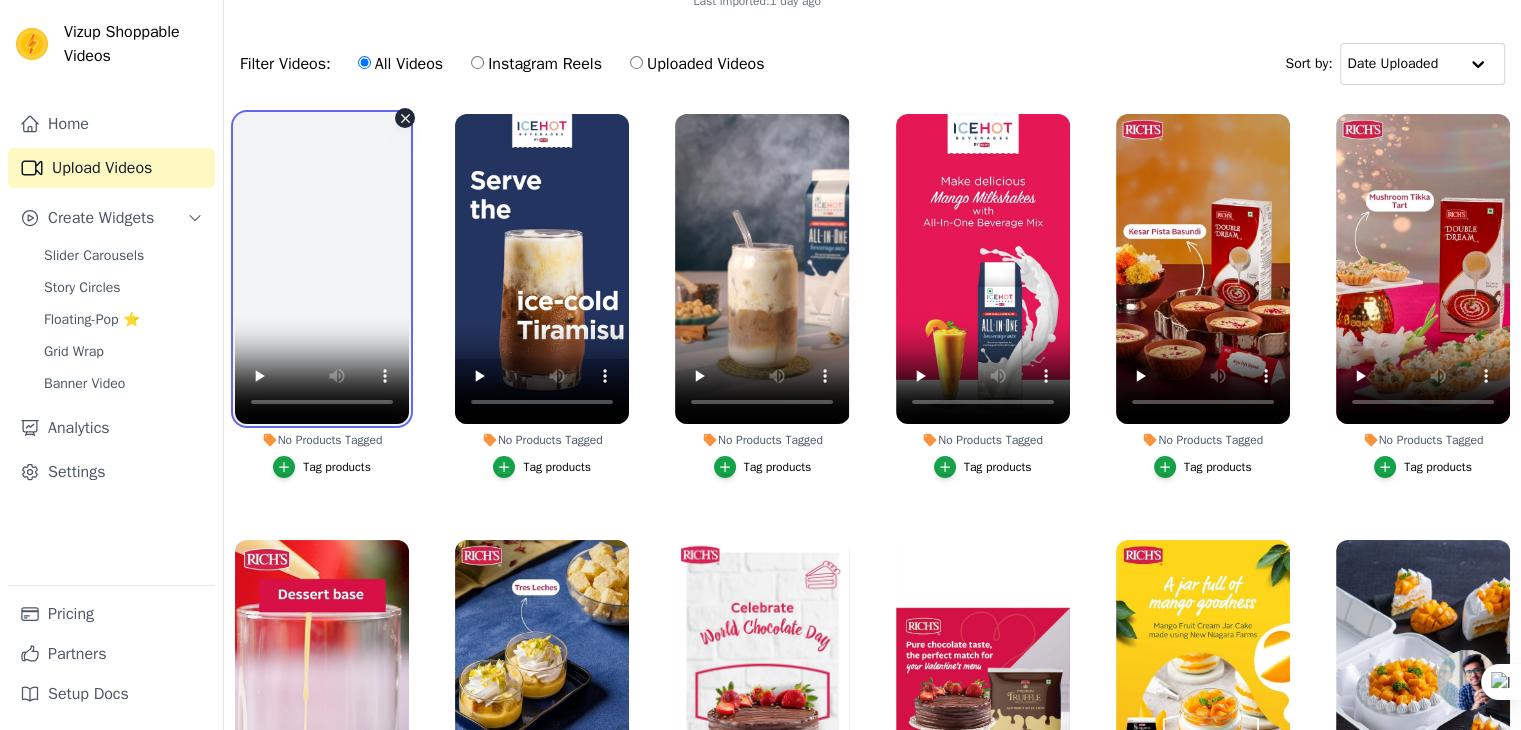 type 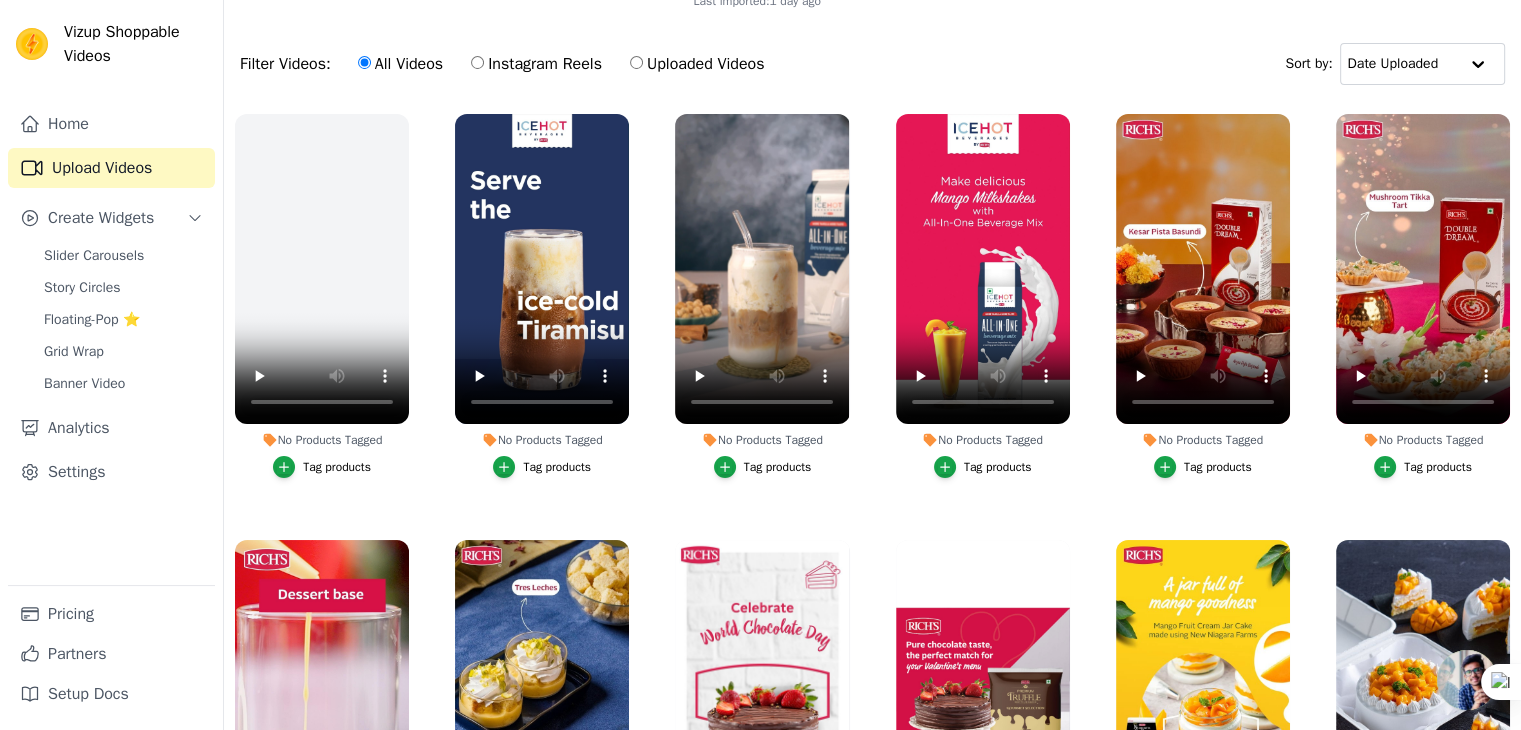 click on "Filter Videos:
All Videos
Instagram Reels
Uploaded Videos   Sort by:
Date Uploaded" at bounding box center [872, 64] 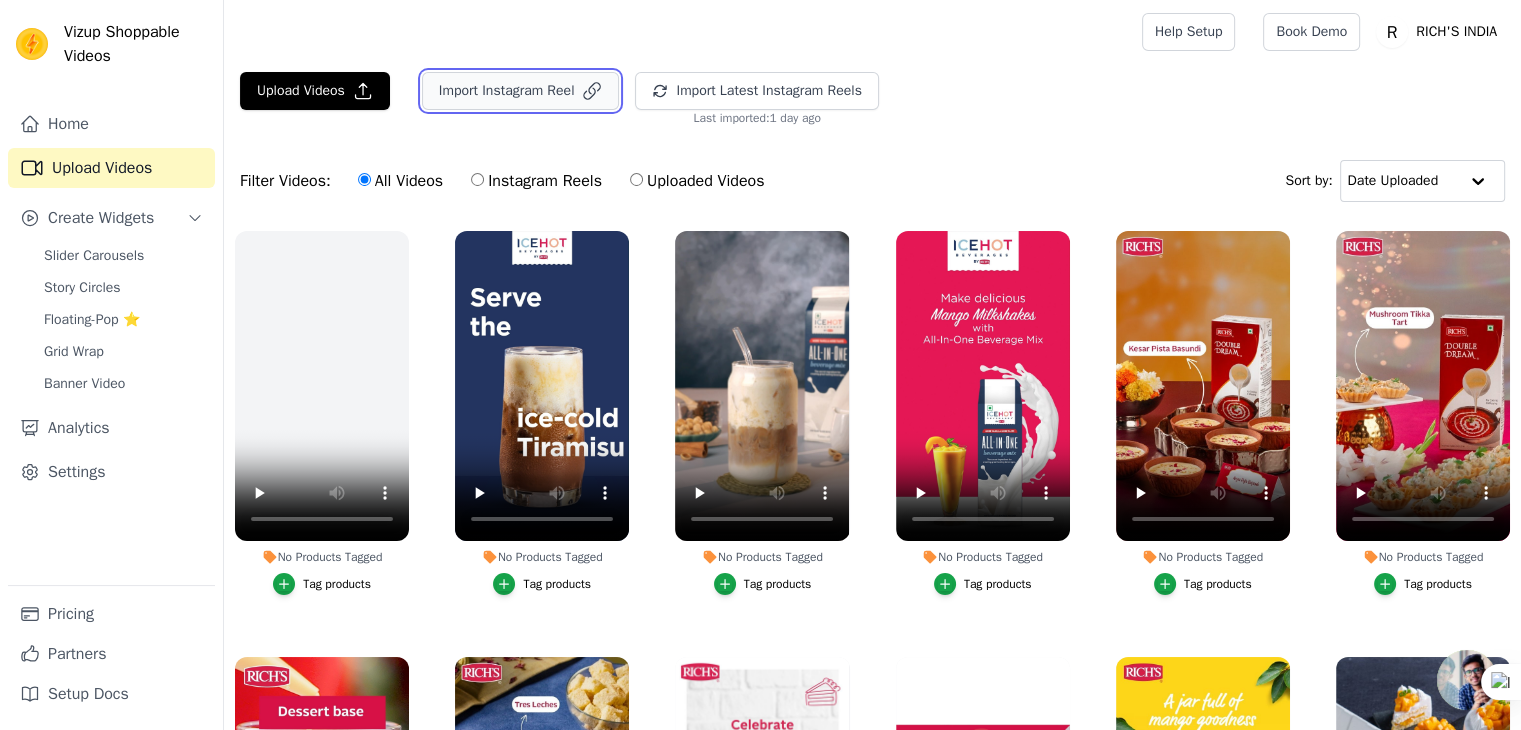 click on "Import Instagram Reel" at bounding box center (521, 91) 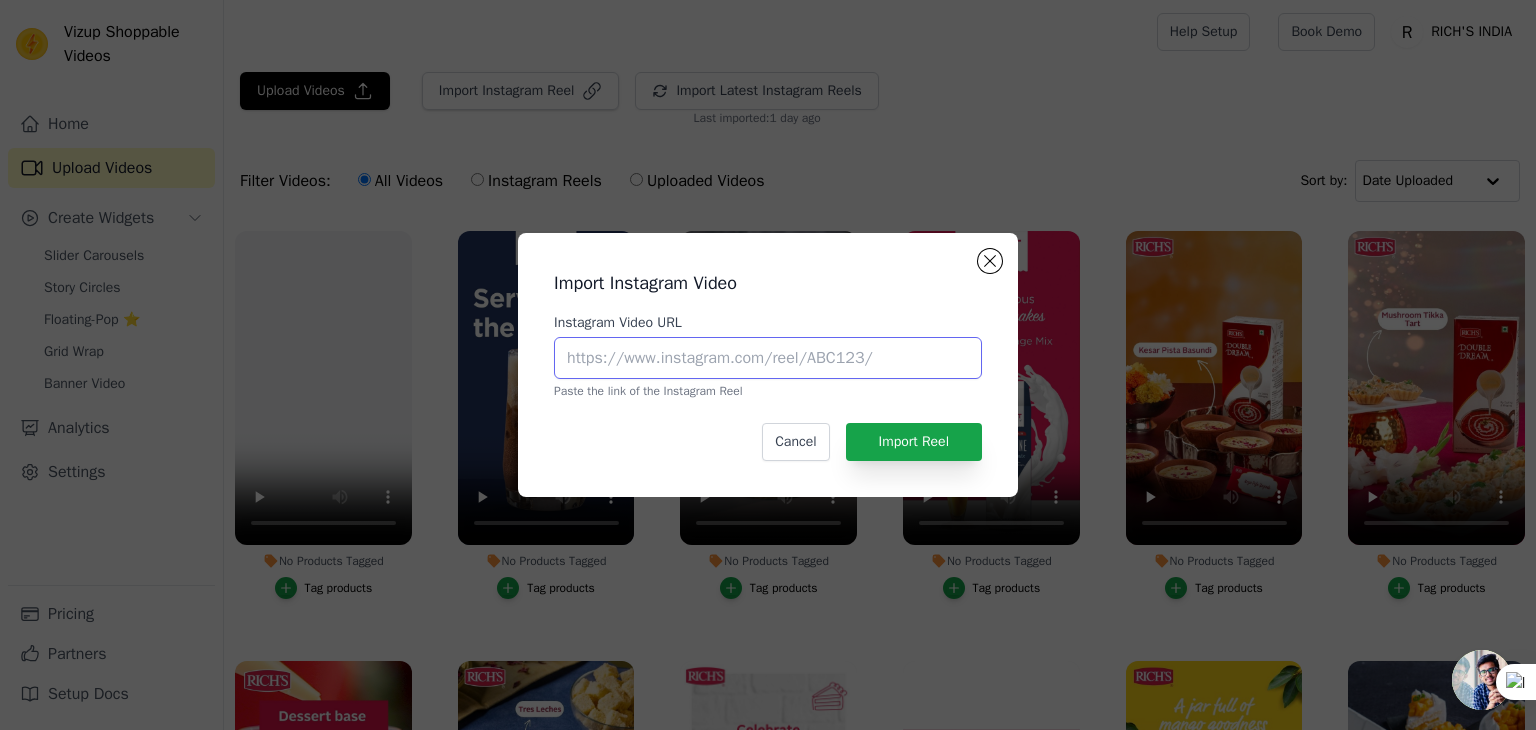 click on "Instagram Video URL" at bounding box center [768, 358] 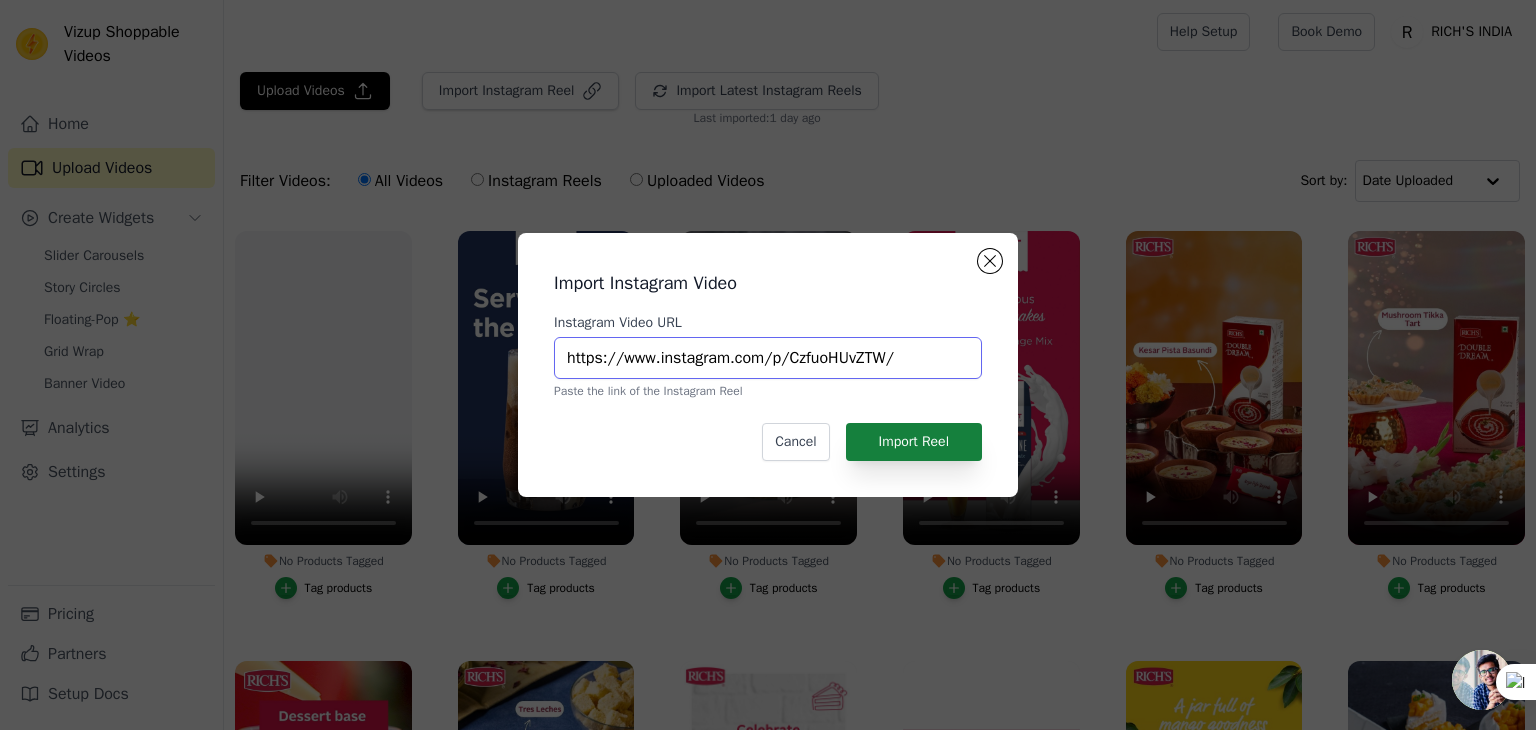 type on "https://www.instagram.com/p/CzfuoHUvZTW/" 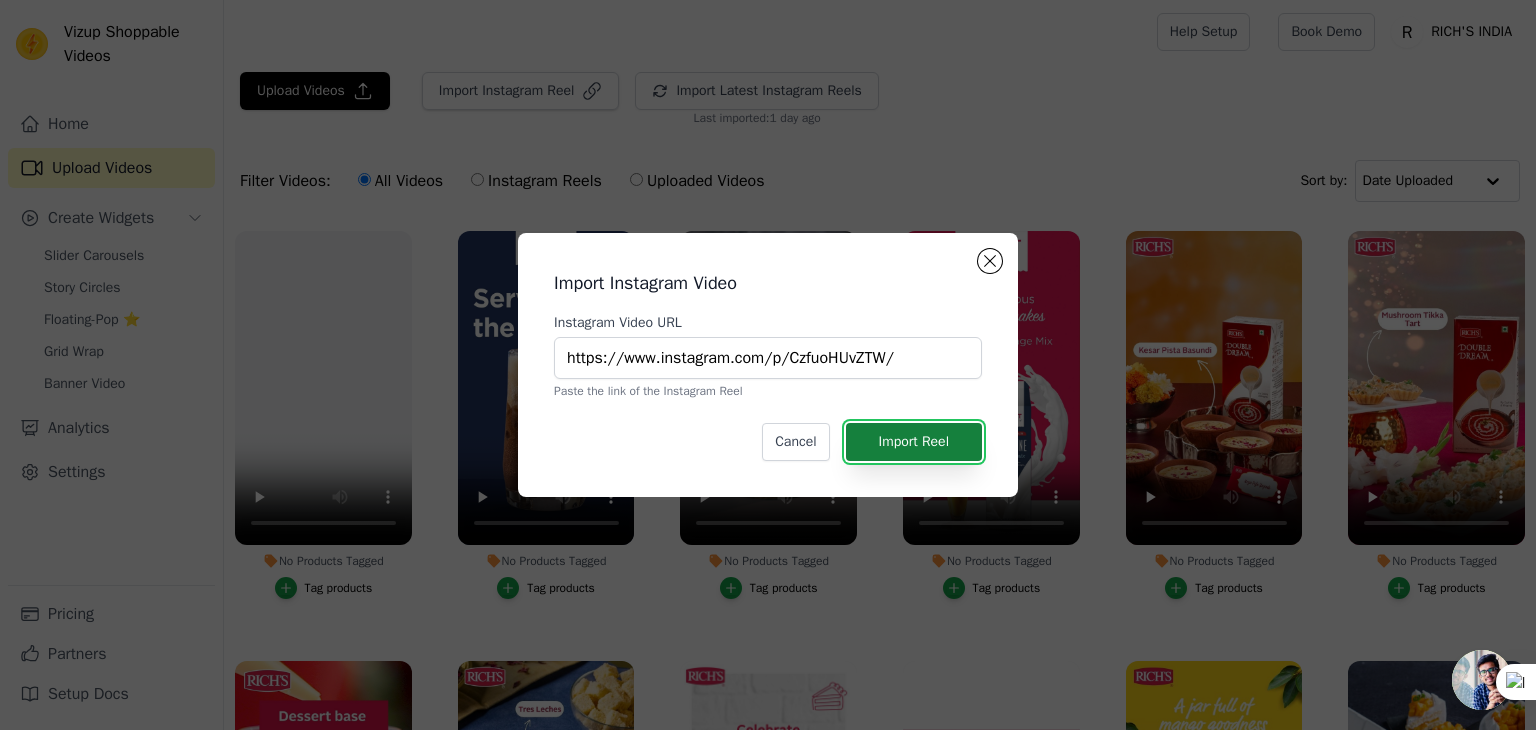 click on "Import Reel" at bounding box center (914, 442) 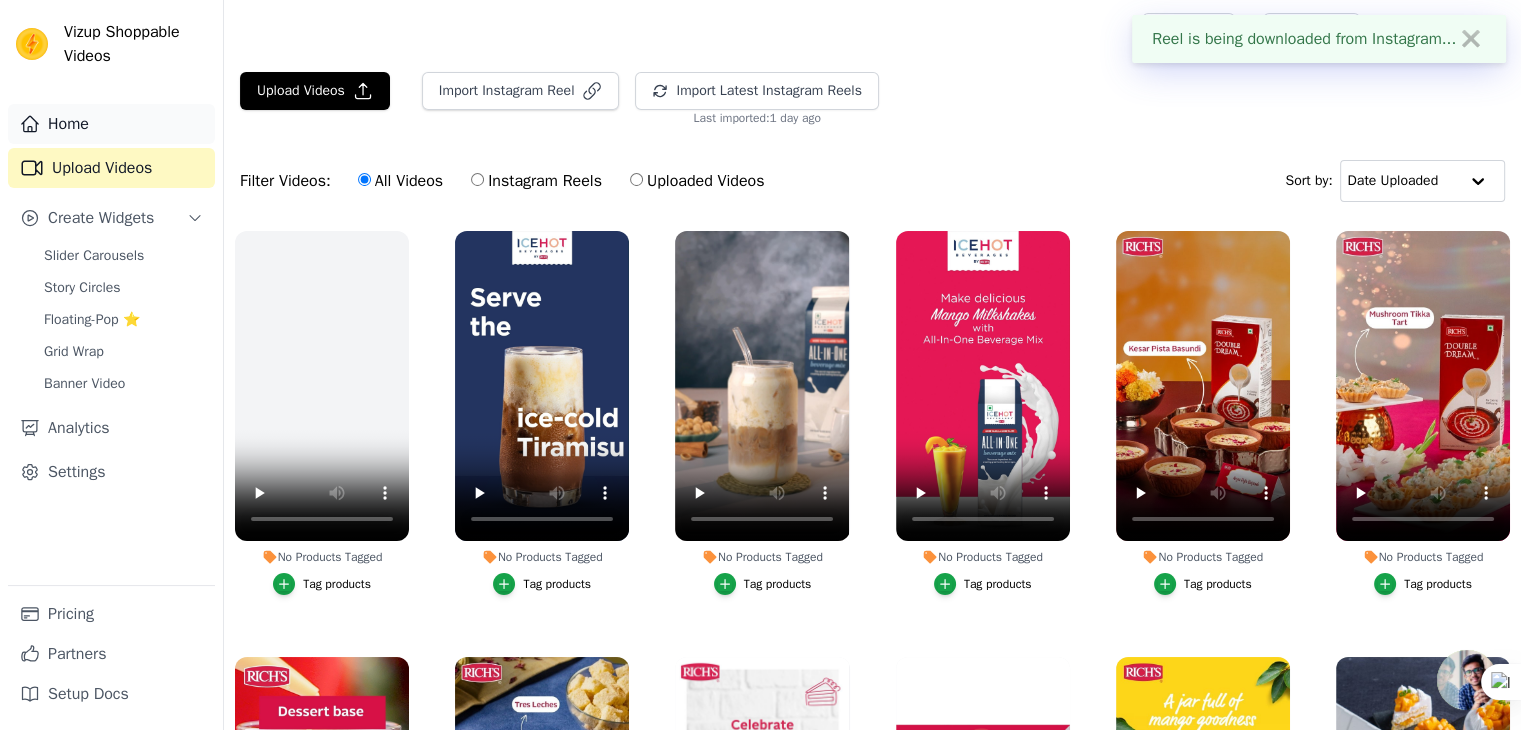 click on "Home" at bounding box center [111, 124] 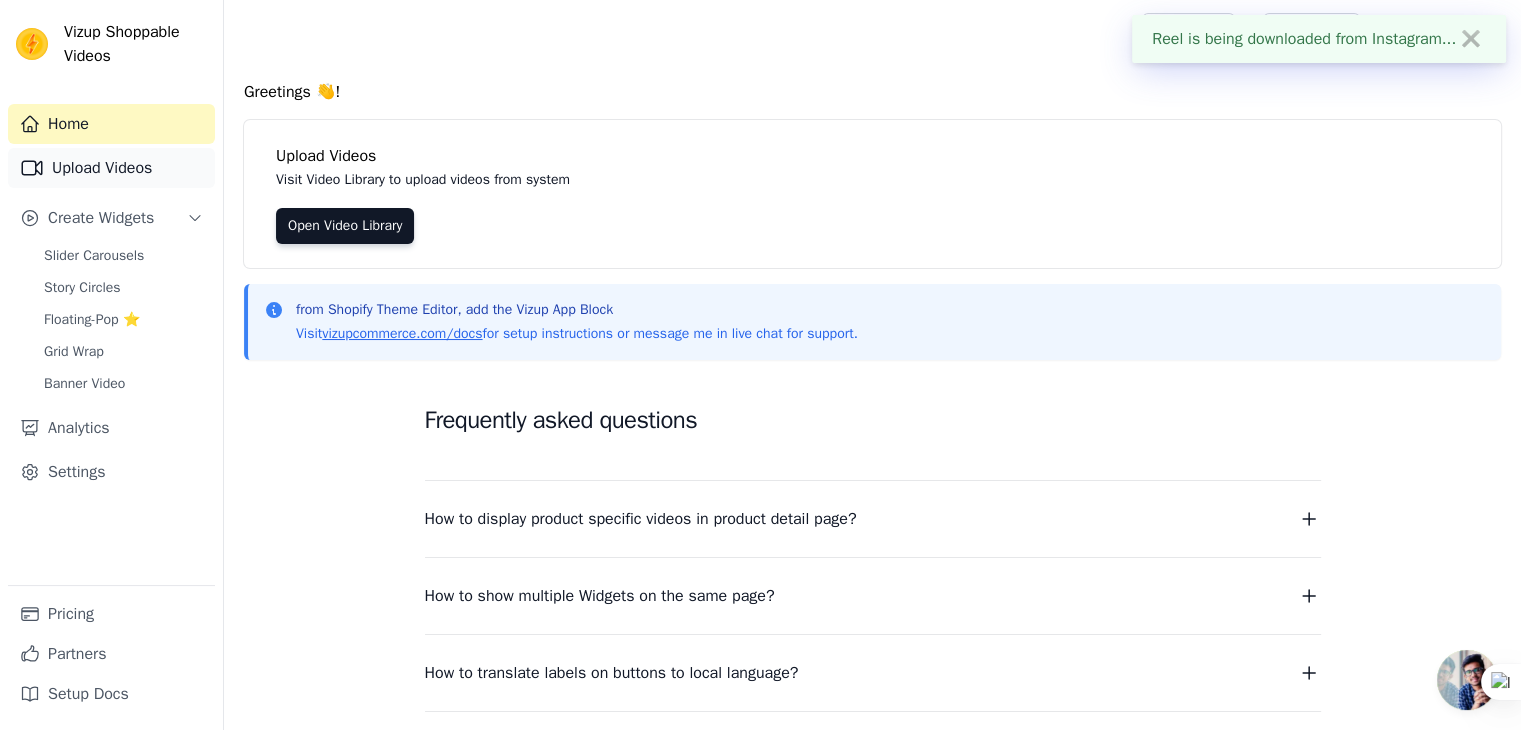 click on "Upload Videos" at bounding box center (111, 168) 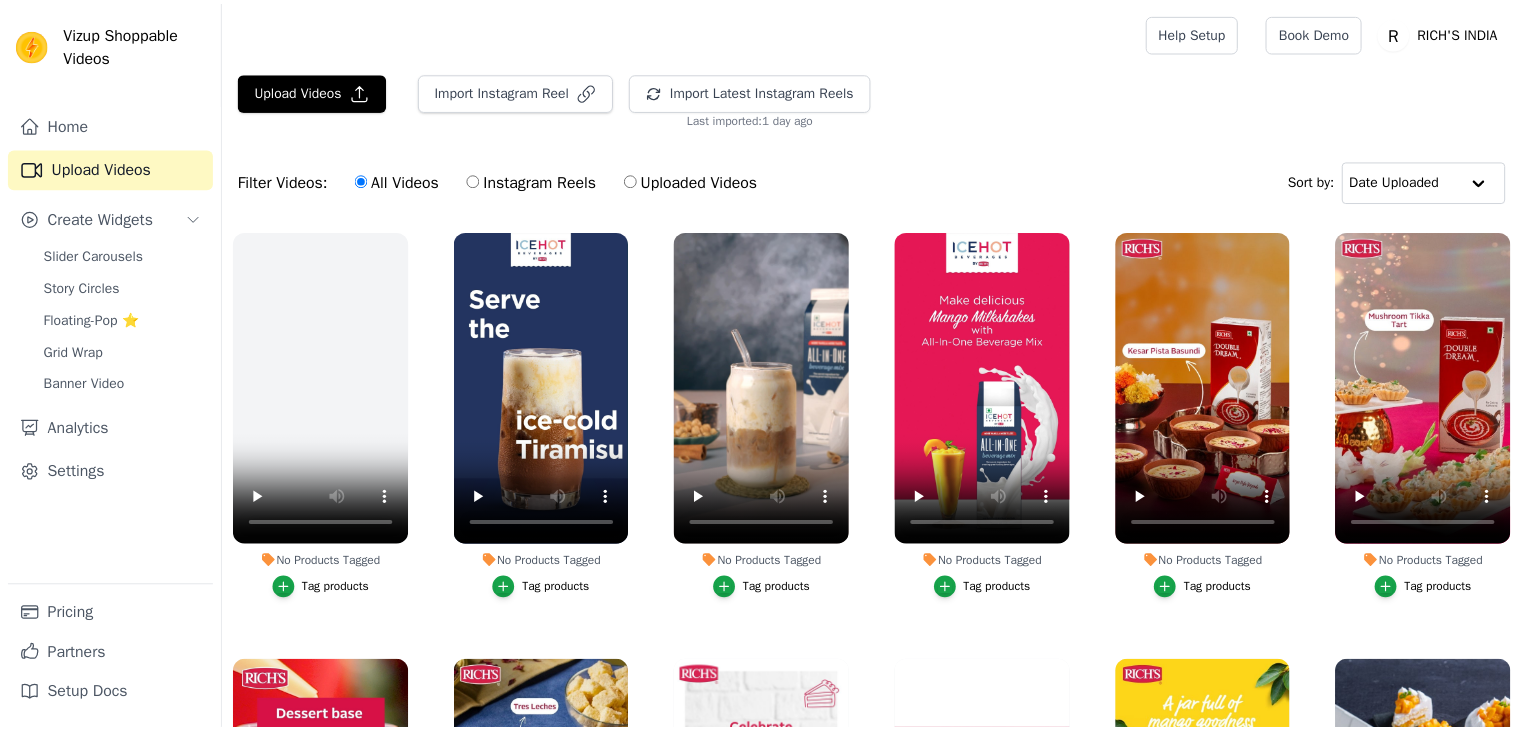 scroll, scrollTop: 0, scrollLeft: 0, axis: both 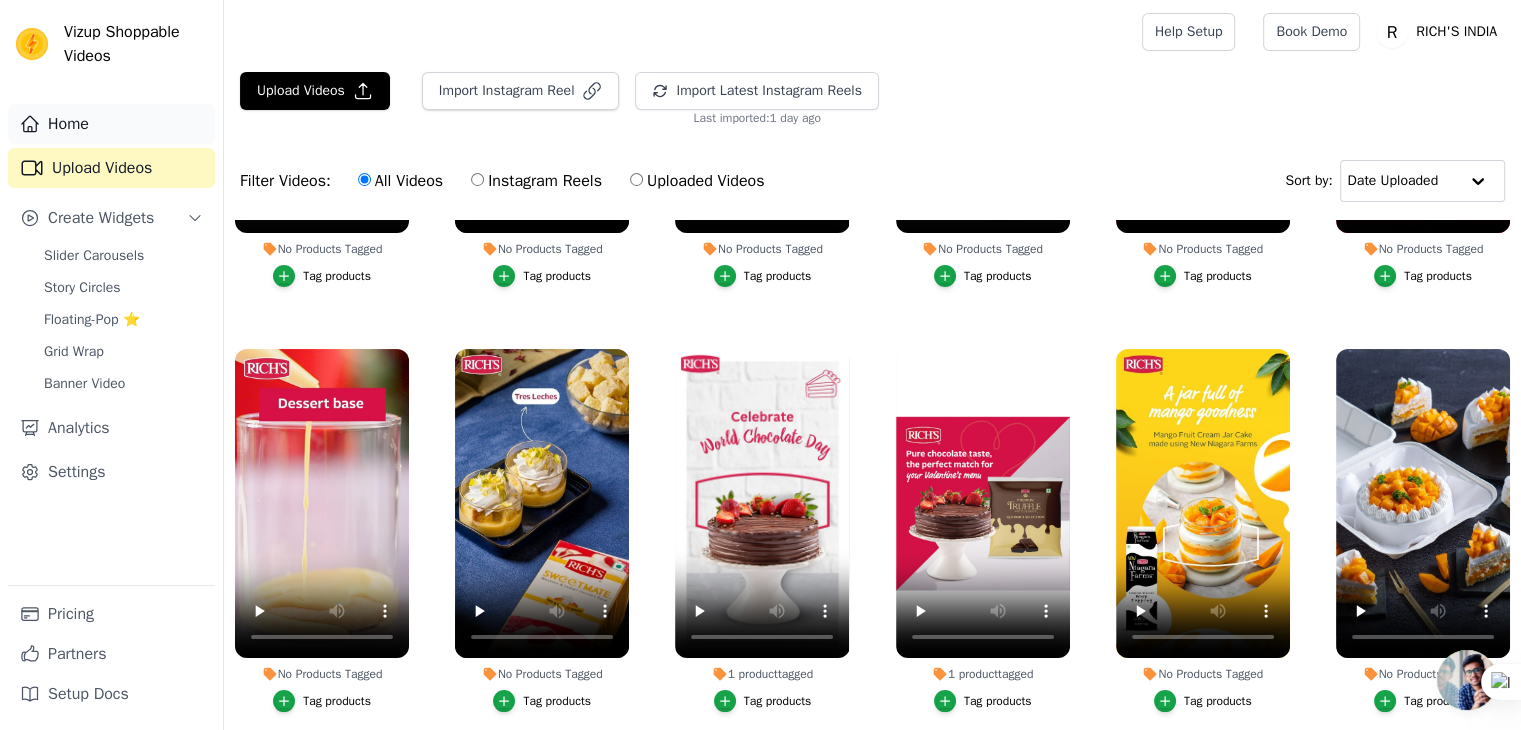 click on "Home" at bounding box center (111, 124) 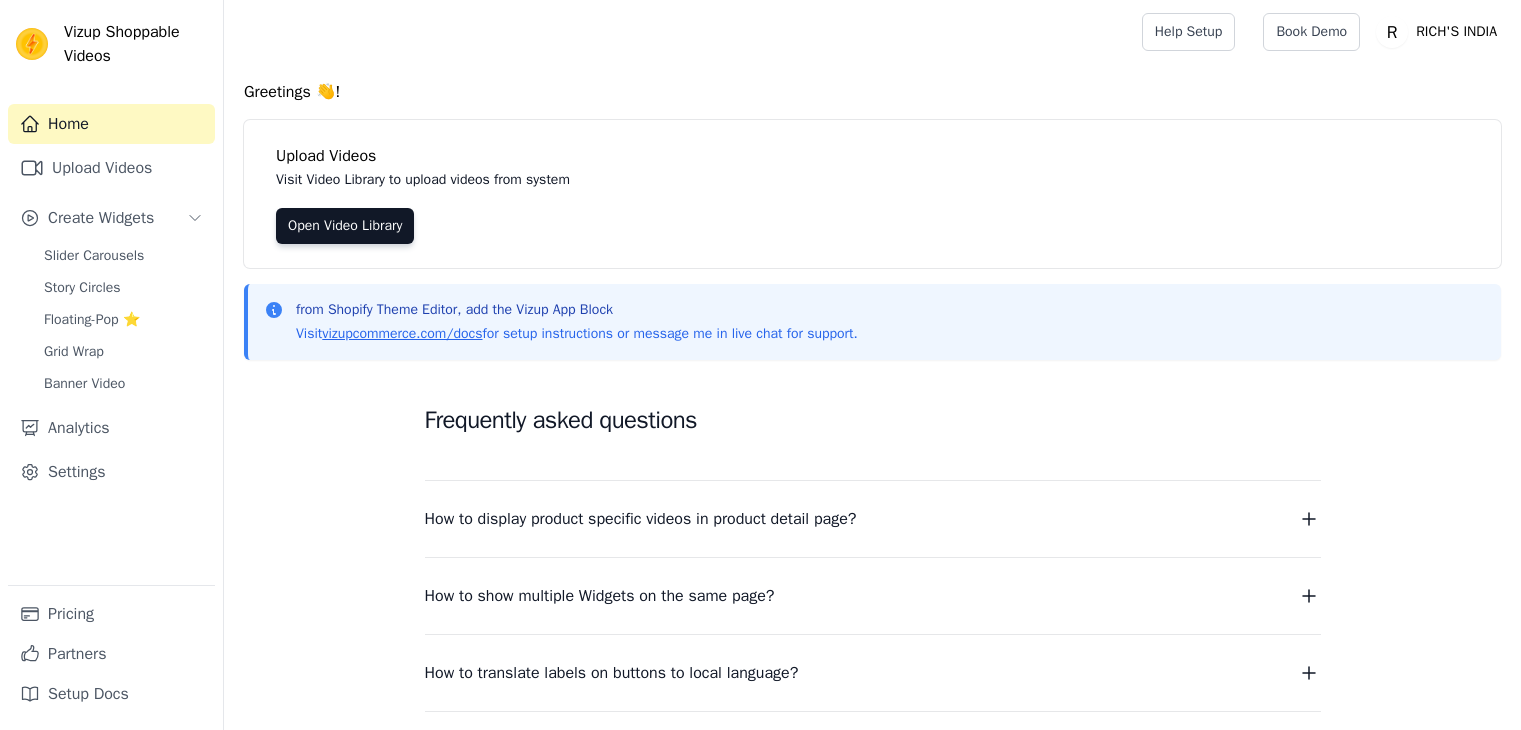 scroll, scrollTop: 0, scrollLeft: 0, axis: both 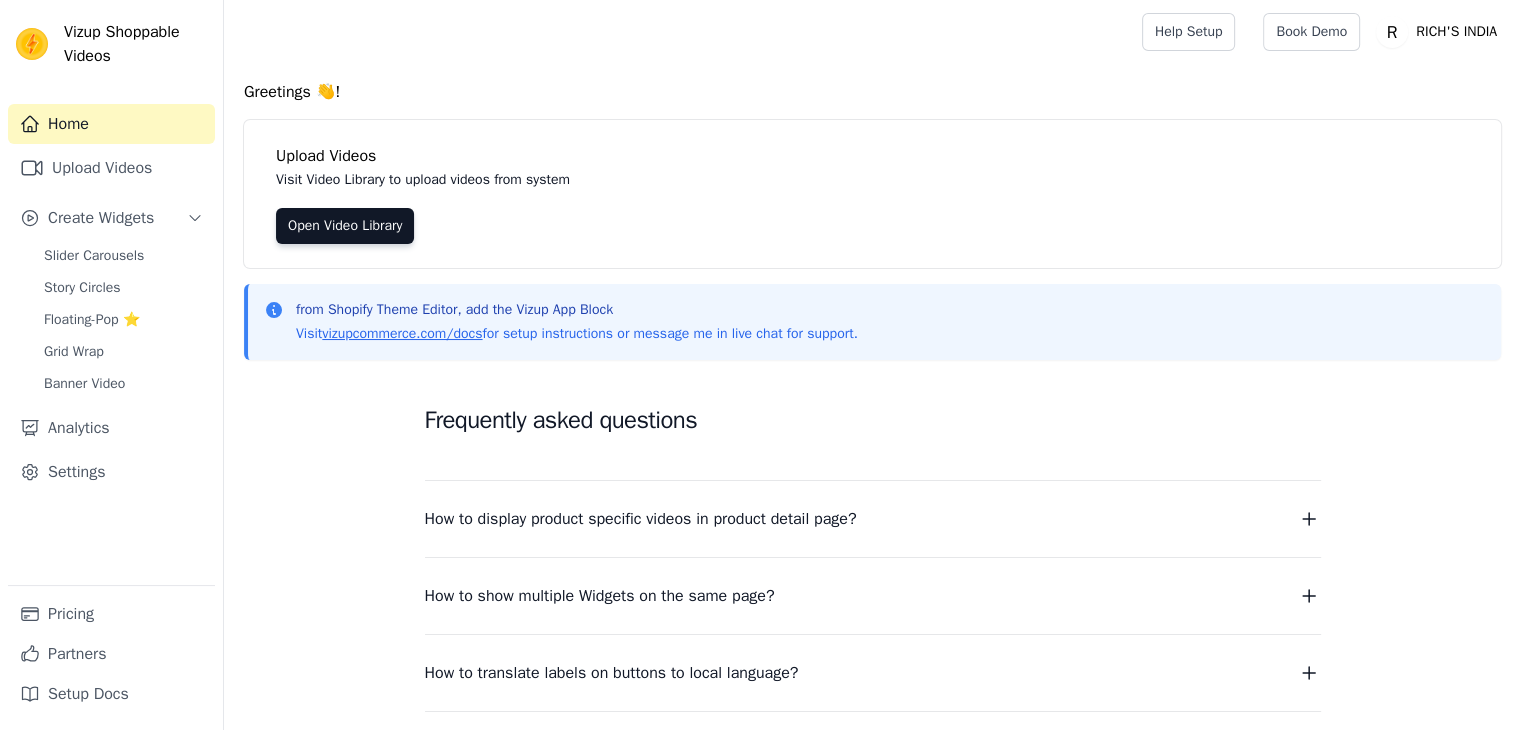 click on "Upload Videos" at bounding box center [111, 168] 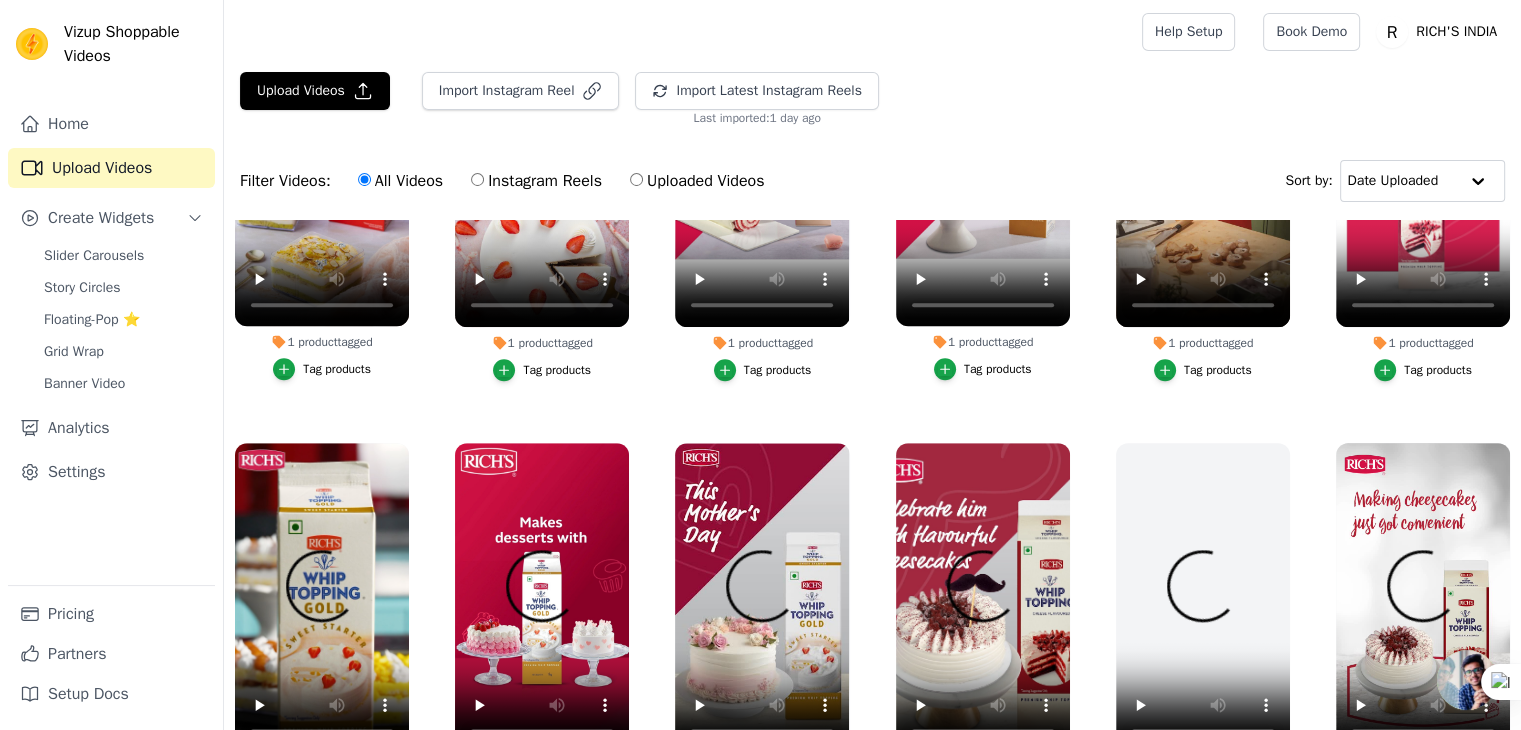scroll, scrollTop: 0, scrollLeft: 0, axis: both 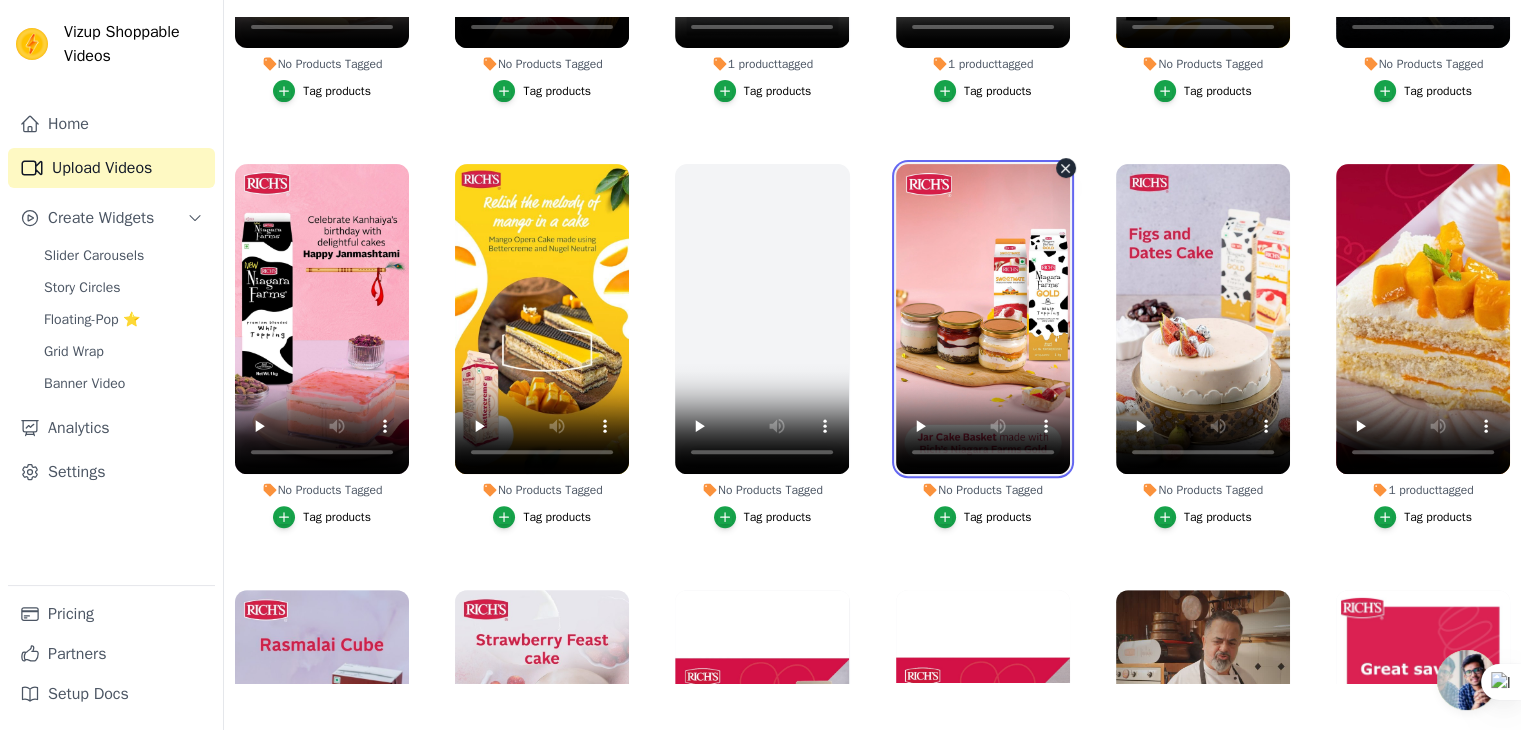 type 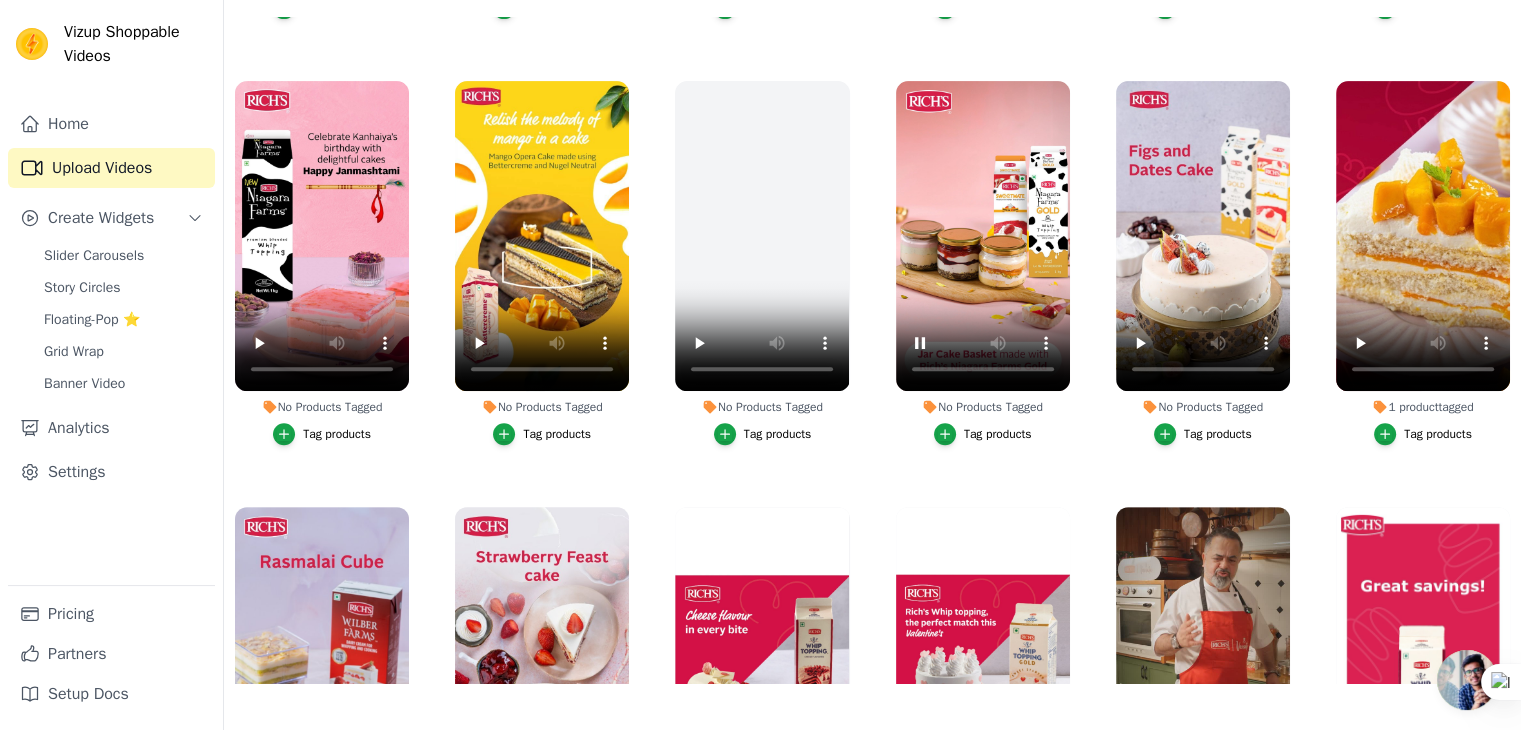 scroll, scrollTop: 855, scrollLeft: 0, axis: vertical 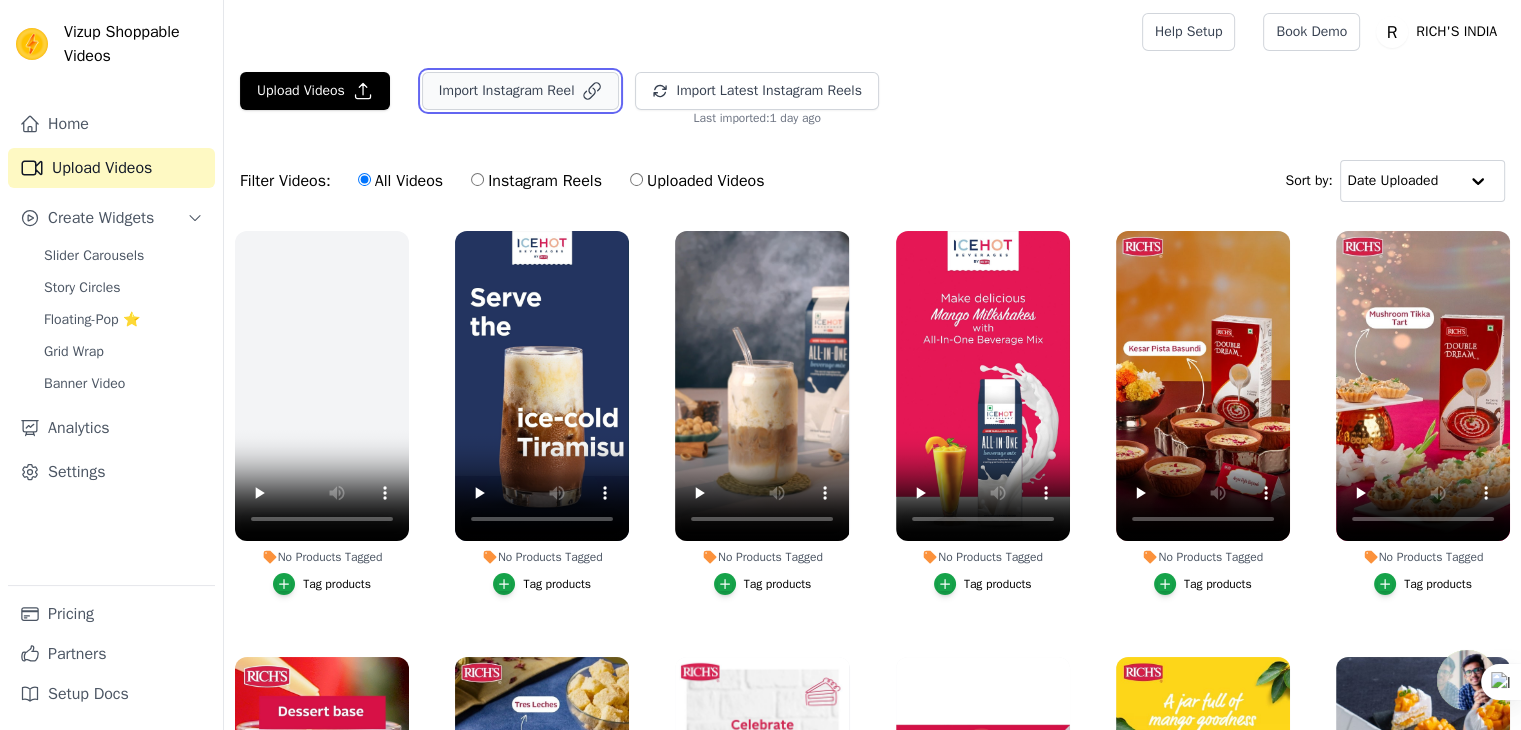 click on "Import Instagram Reel" at bounding box center [521, 91] 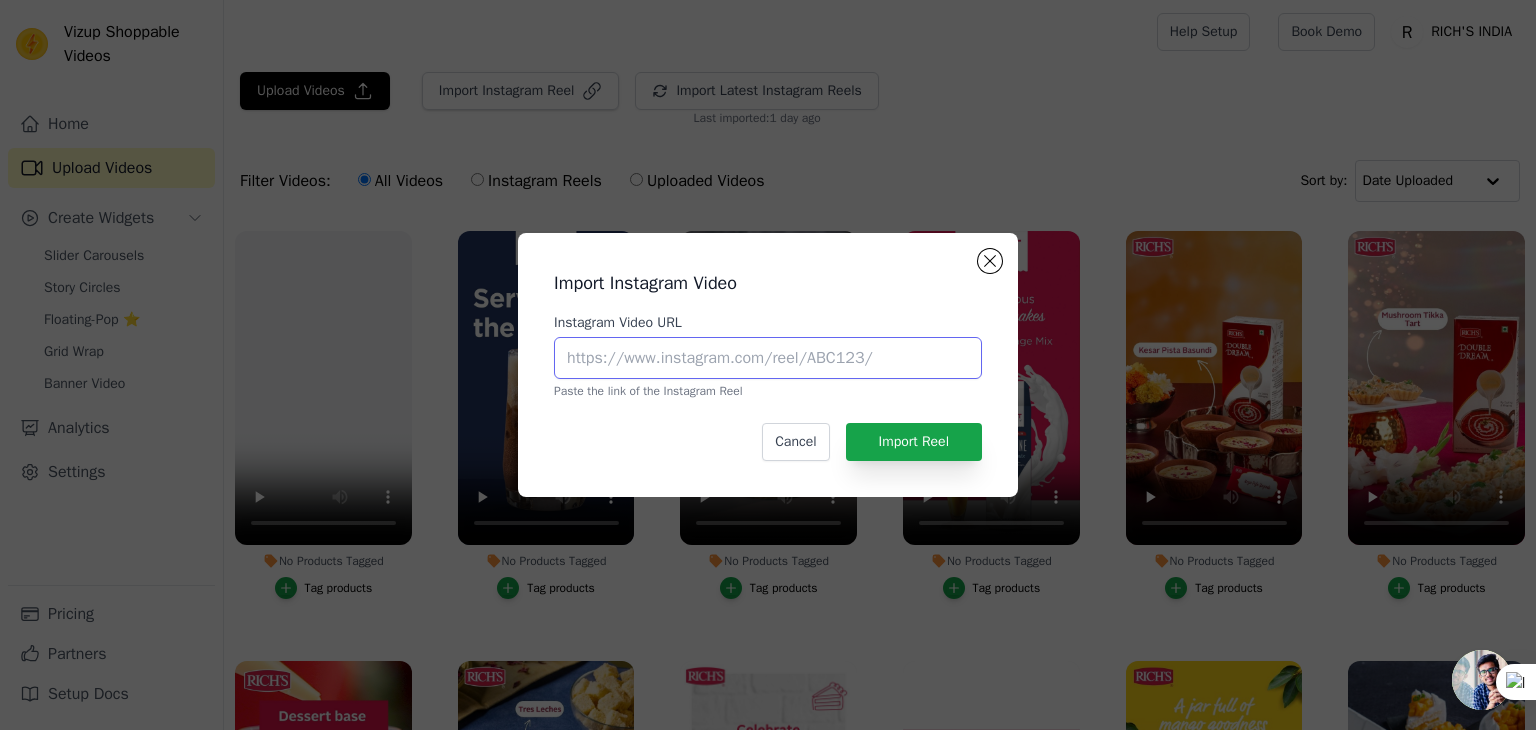 click on "Instagram Video URL" at bounding box center (768, 358) 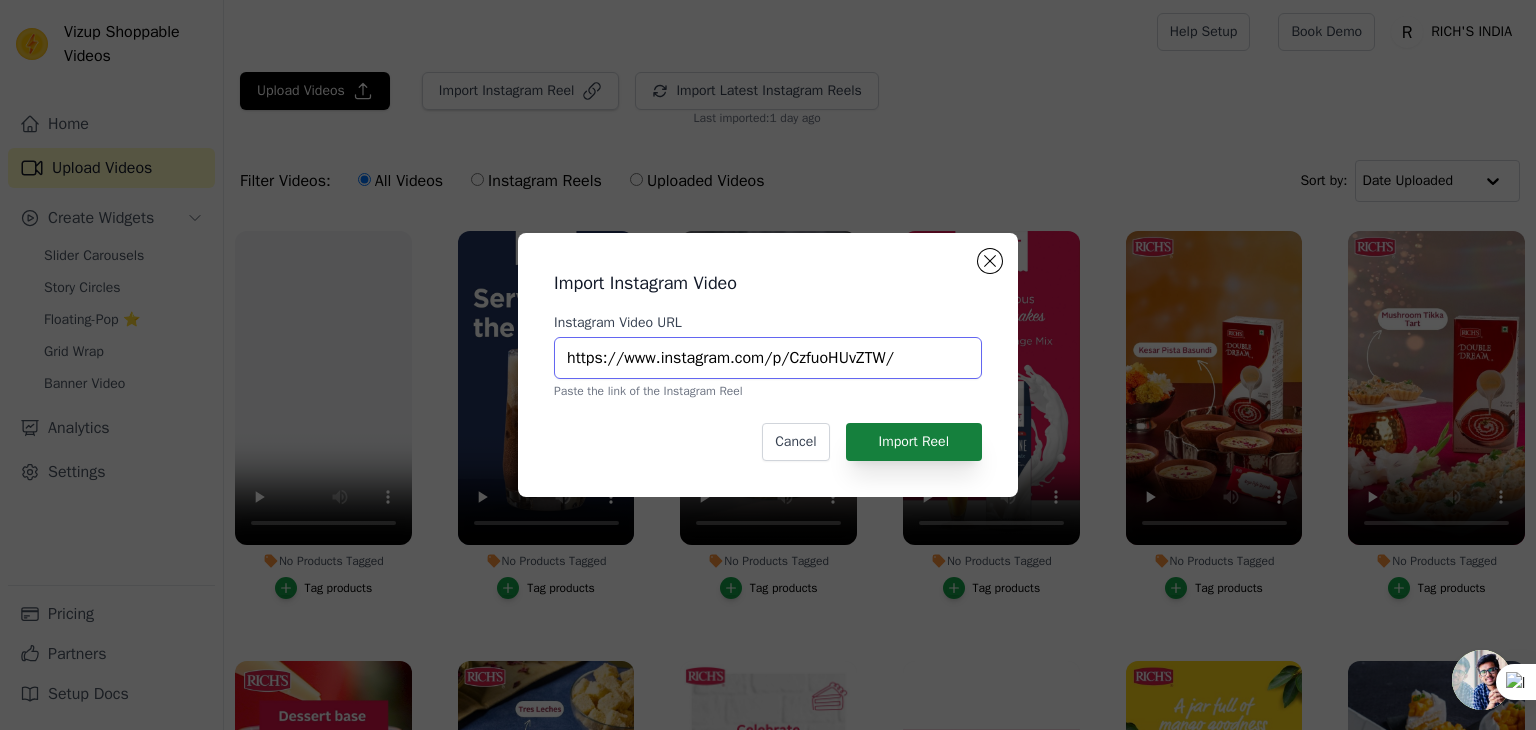 type on "https://www.instagram.com/p/CzfuoHUvZTW/" 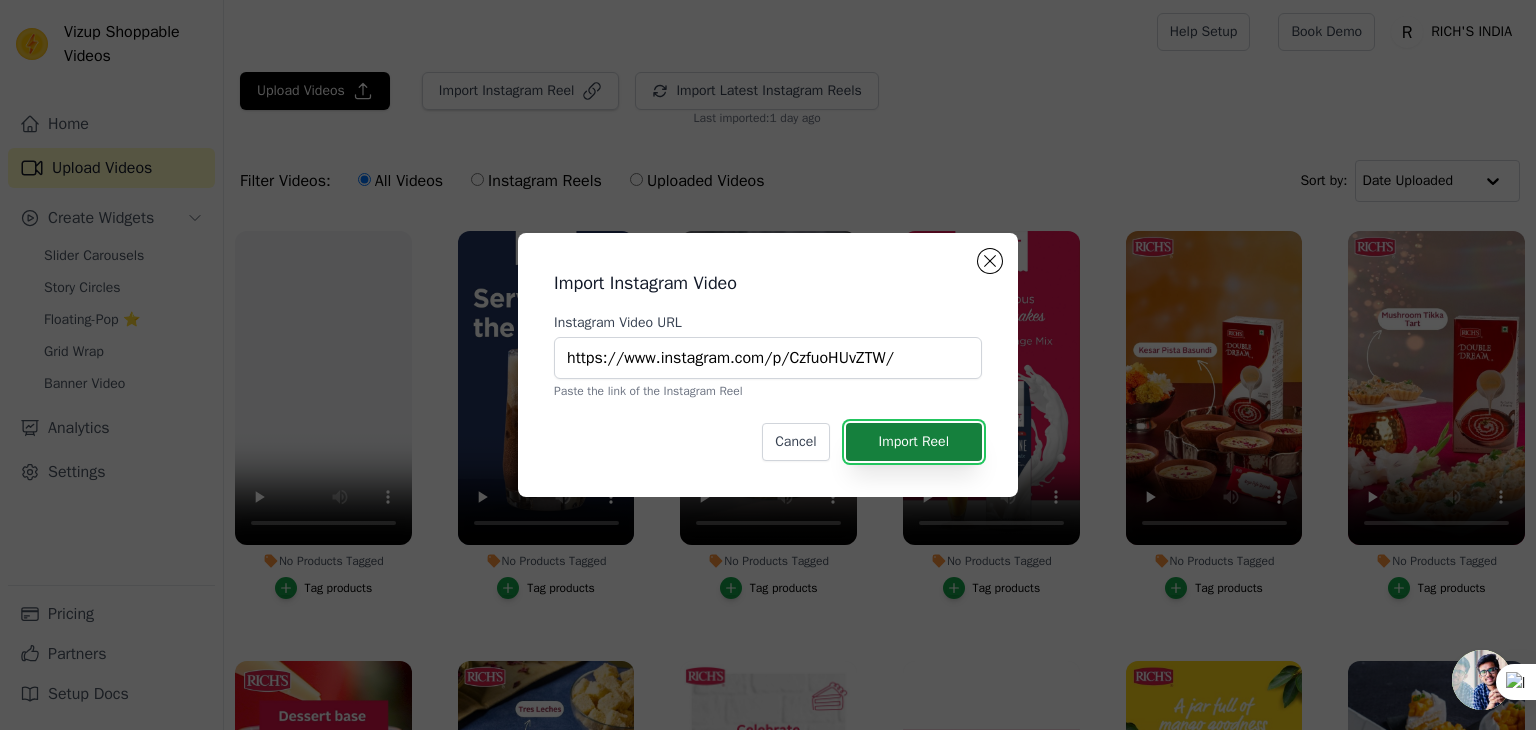 click on "Import Reel" at bounding box center [914, 442] 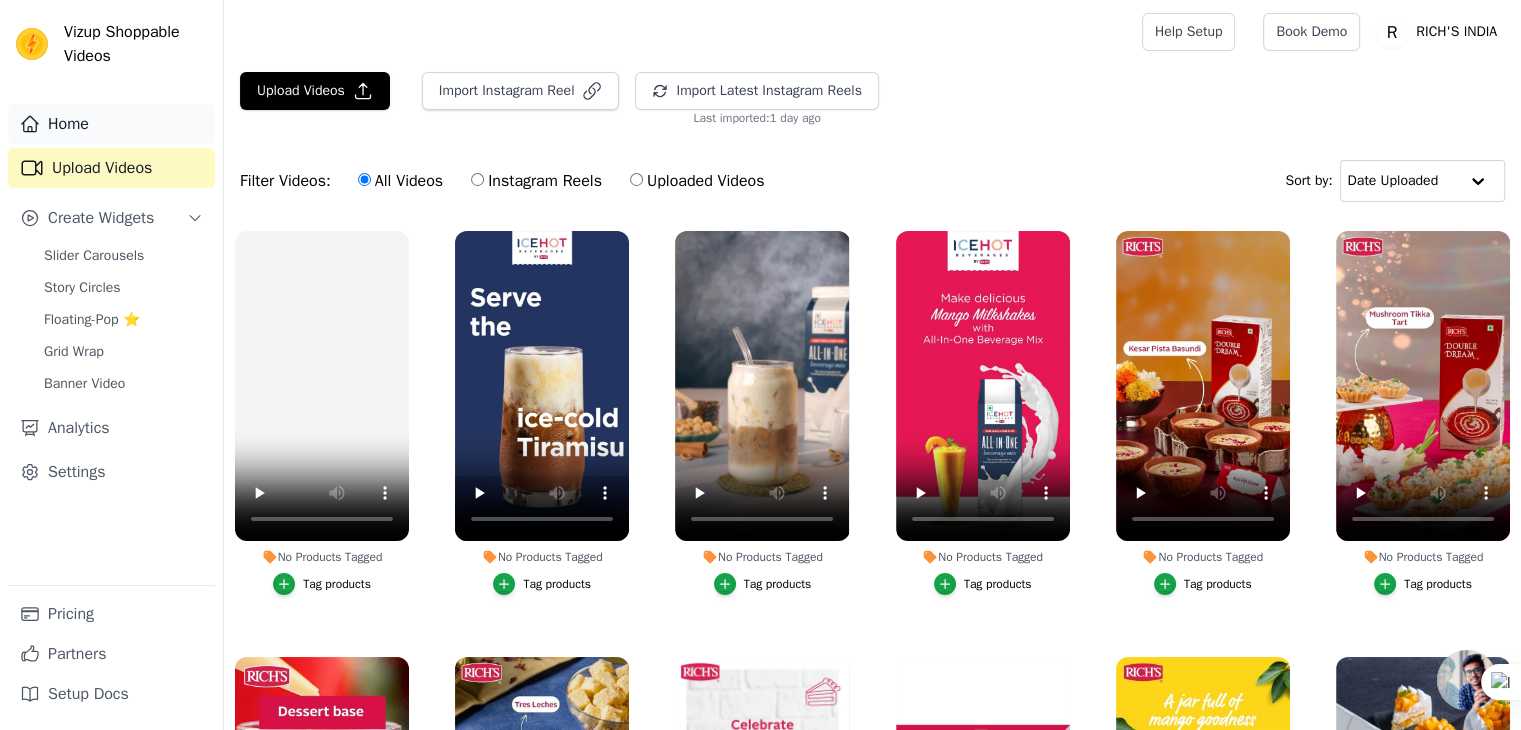 click on "Home" at bounding box center [111, 124] 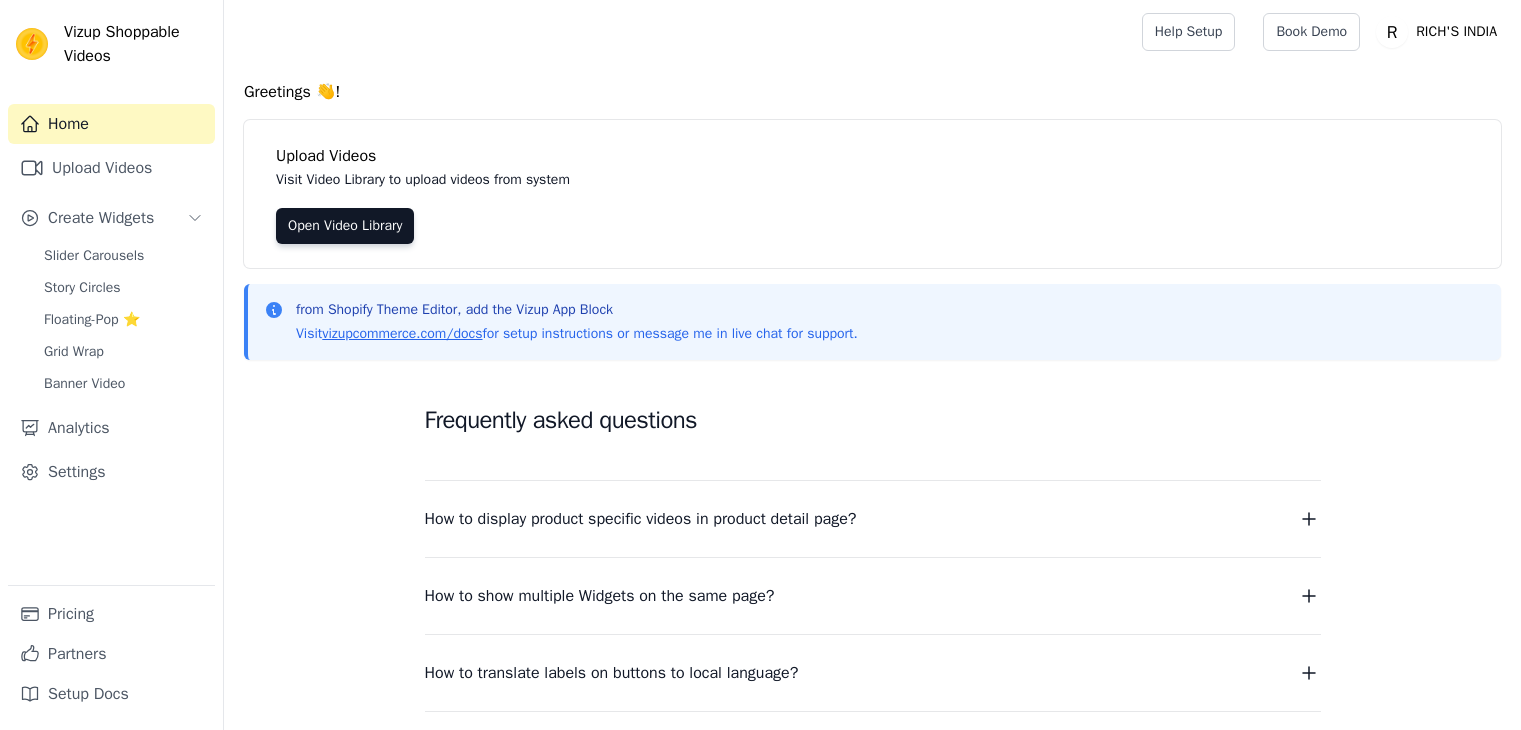 click on "Upload Videos" at bounding box center [111, 168] 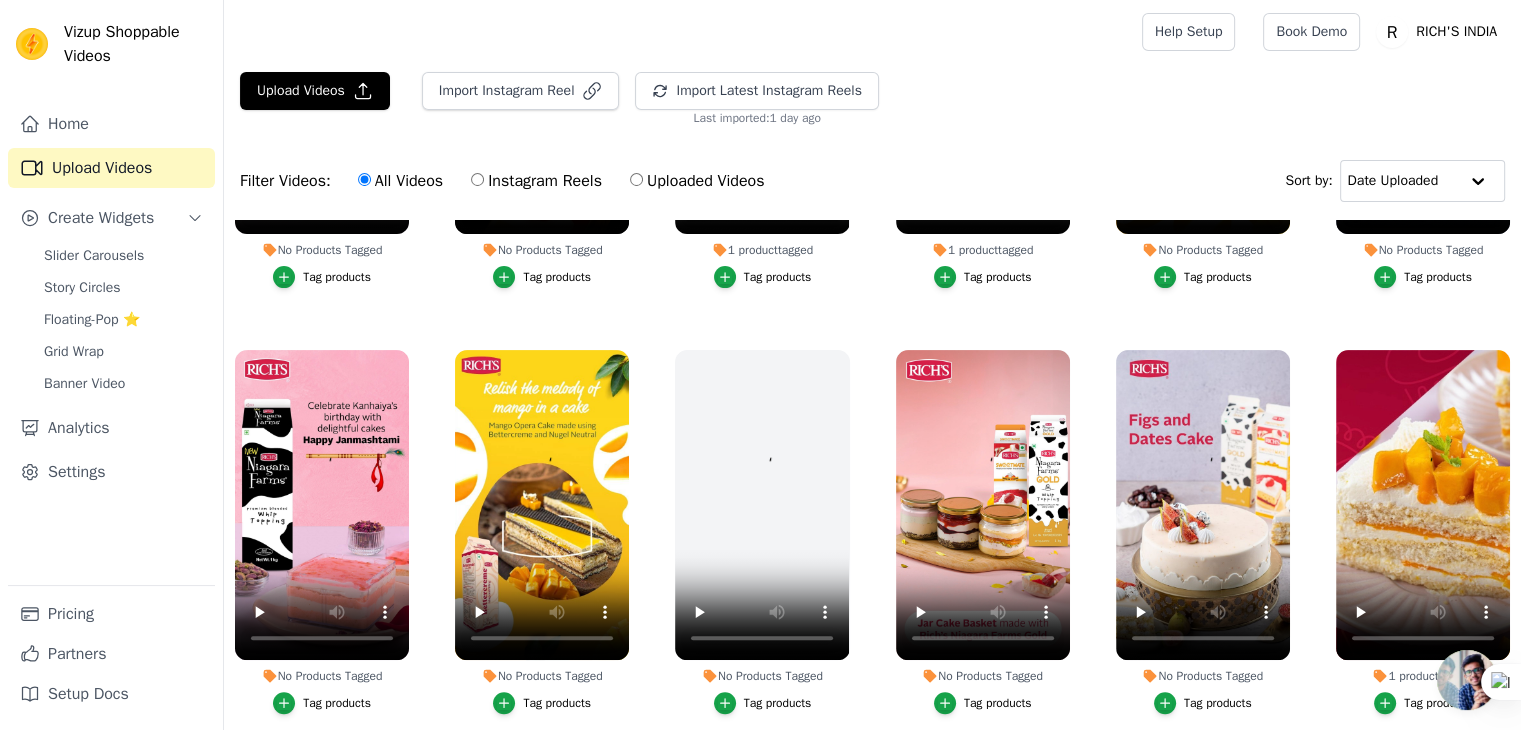 scroll, scrollTop: 739, scrollLeft: 0, axis: vertical 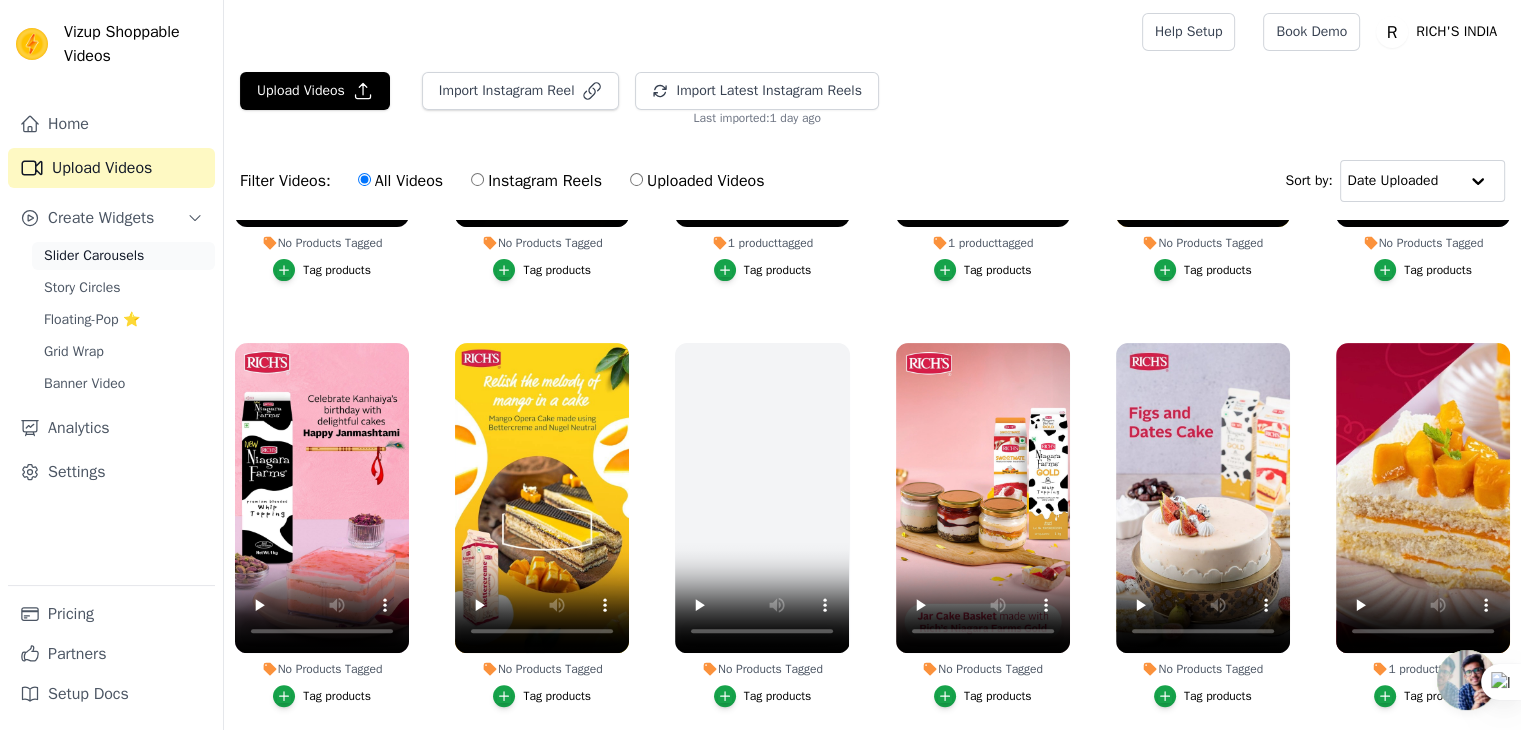 click on "Slider Carousels" at bounding box center (94, 256) 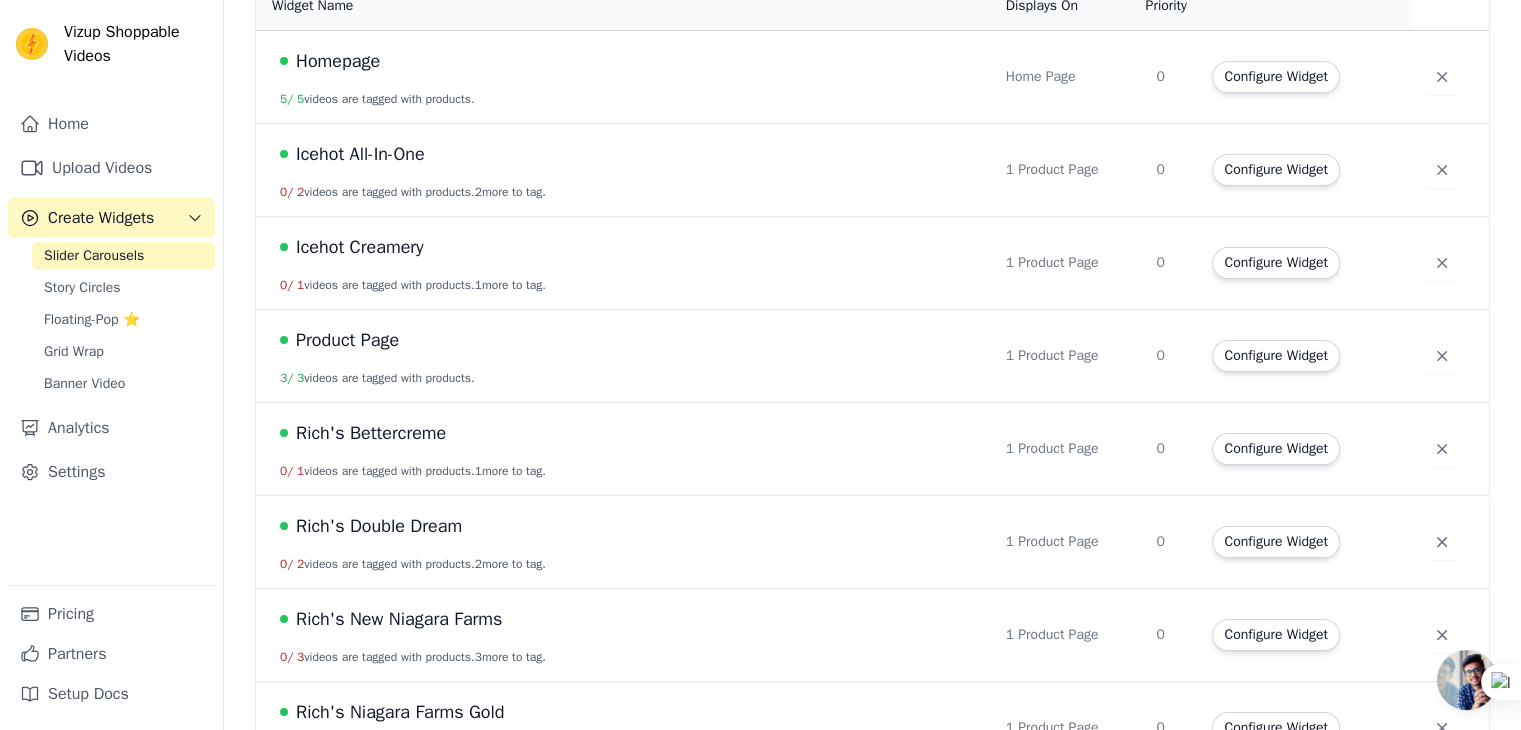 scroll, scrollTop: 217, scrollLeft: 0, axis: vertical 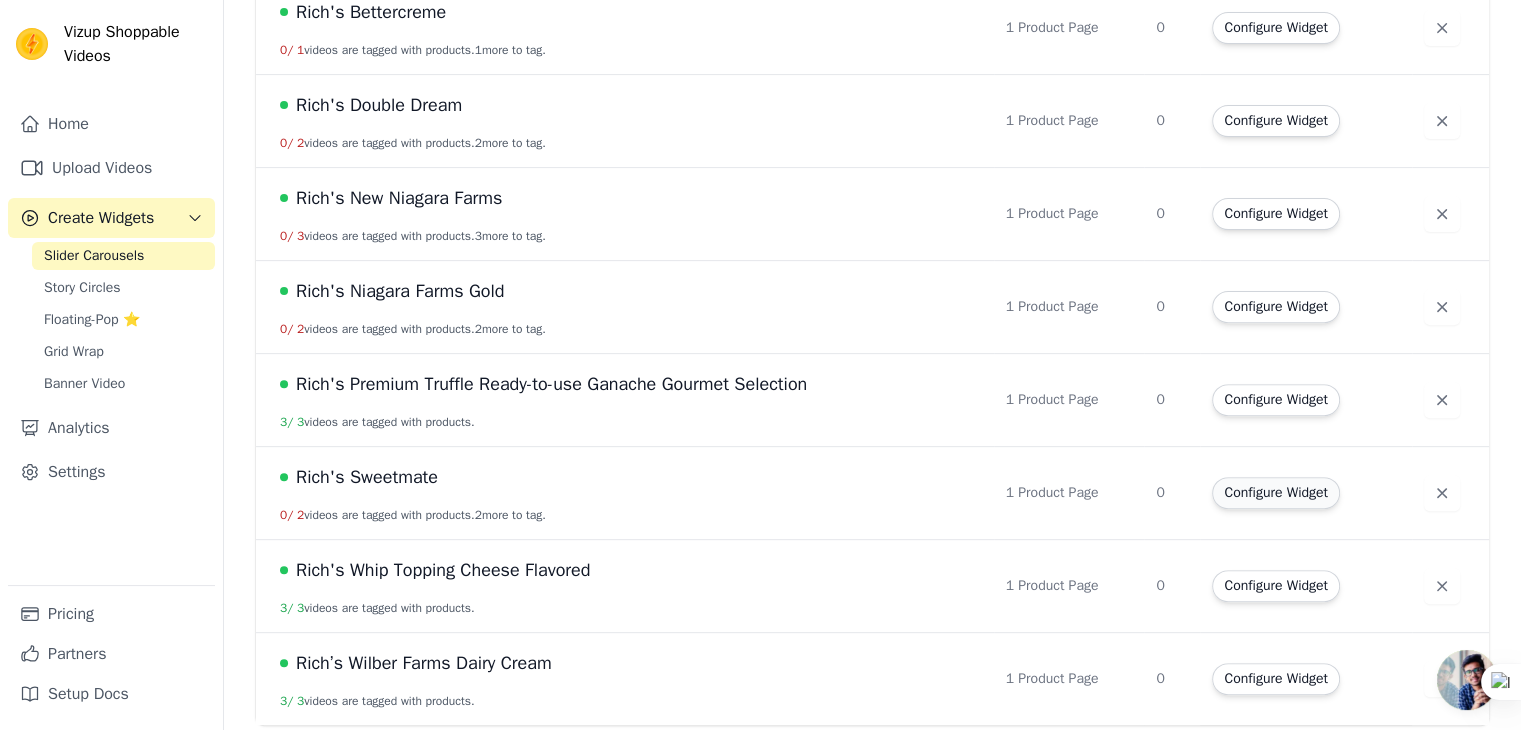 click on "Configure Widget" at bounding box center (1275, 493) 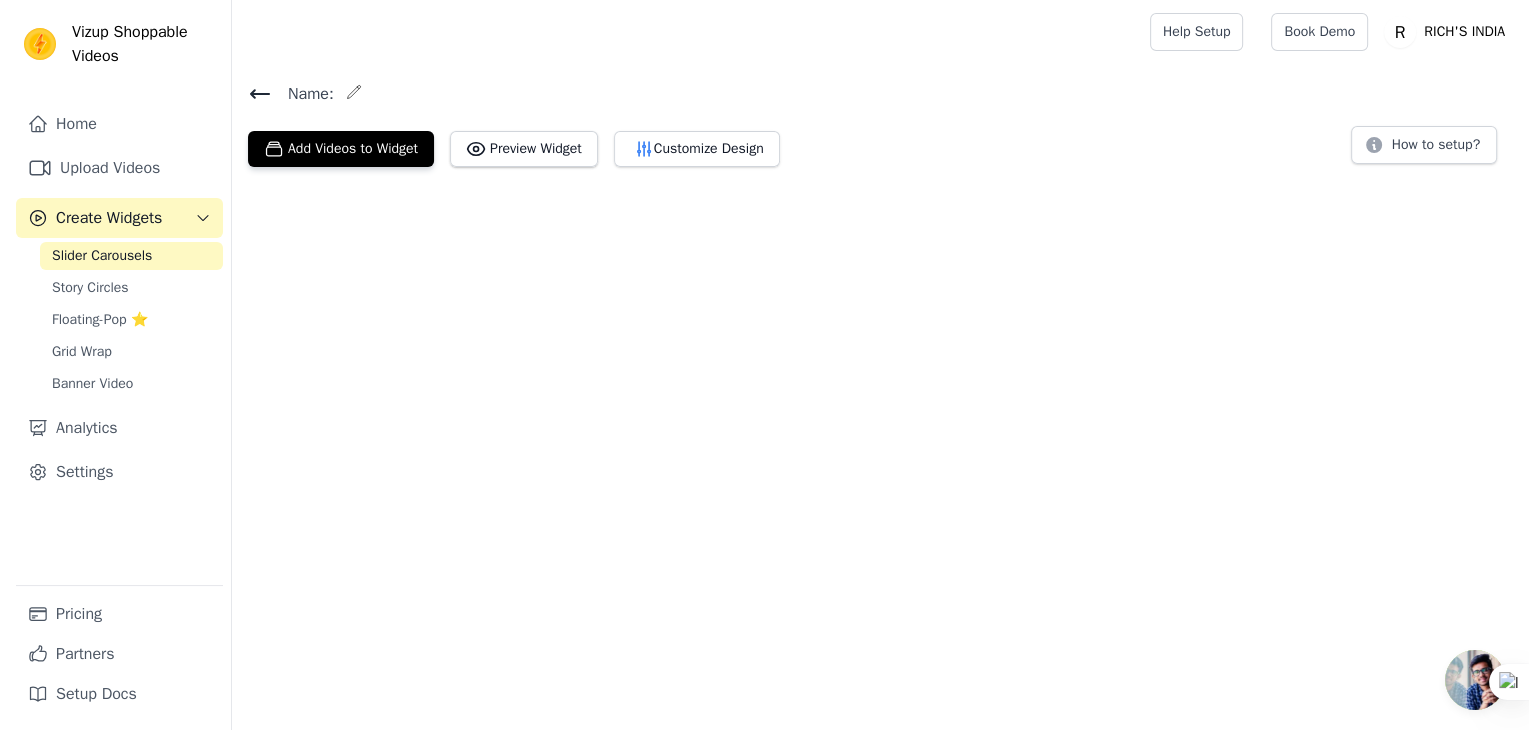 scroll, scrollTop: 0, scrollLeft: 0, axis: both 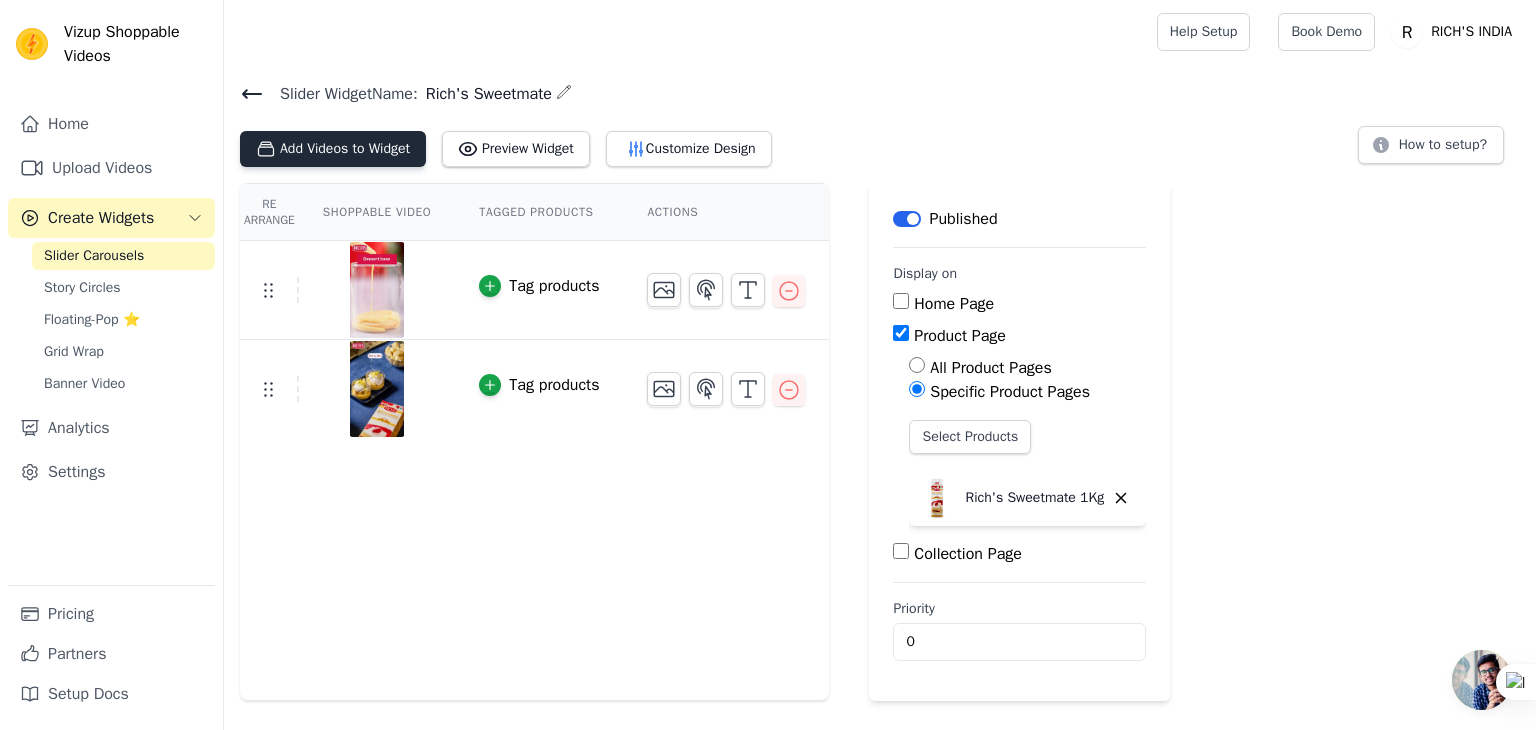 click on "Add Videos to Widget" at bounding box center [333, 149] 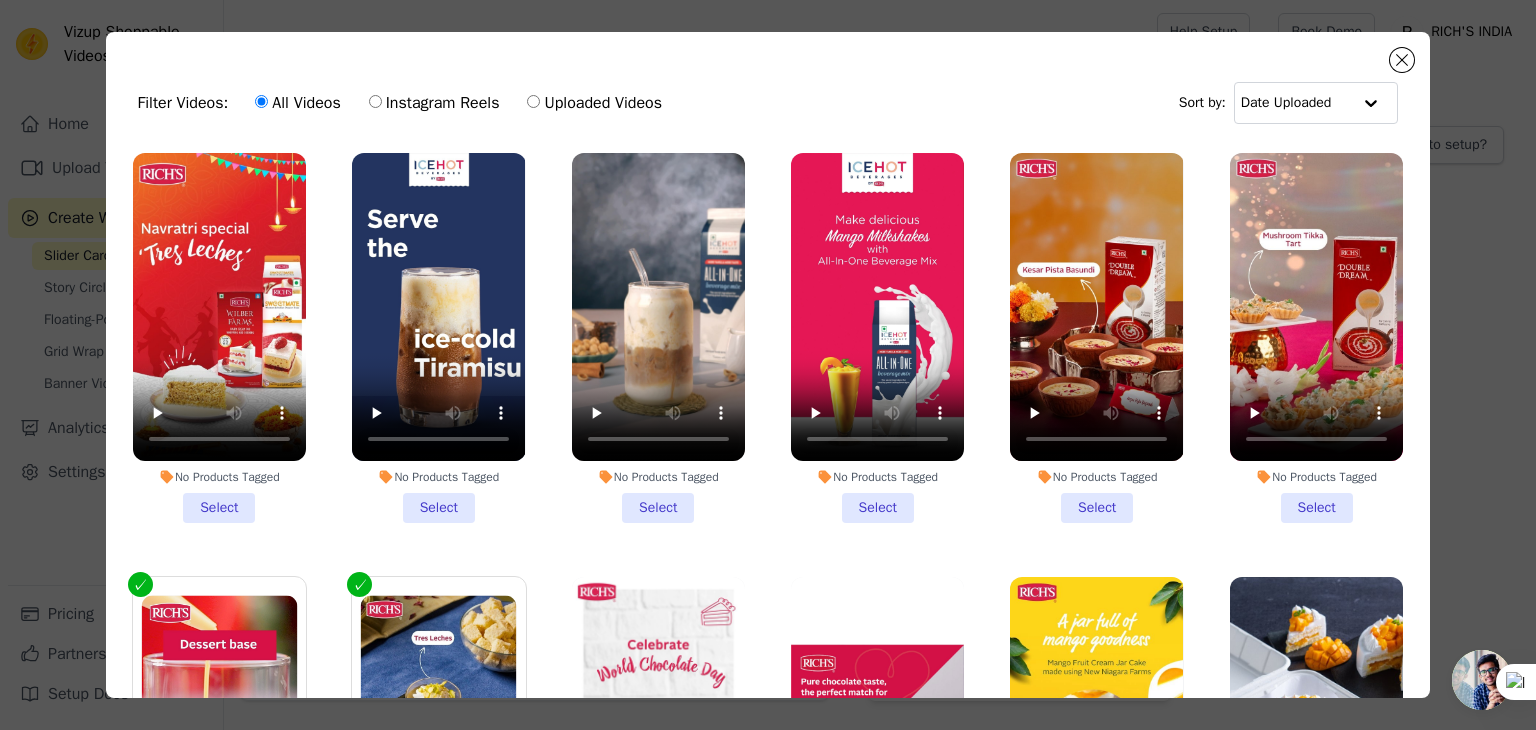 click on "No Products Tagged     Select" at bounding box center [219, 338] 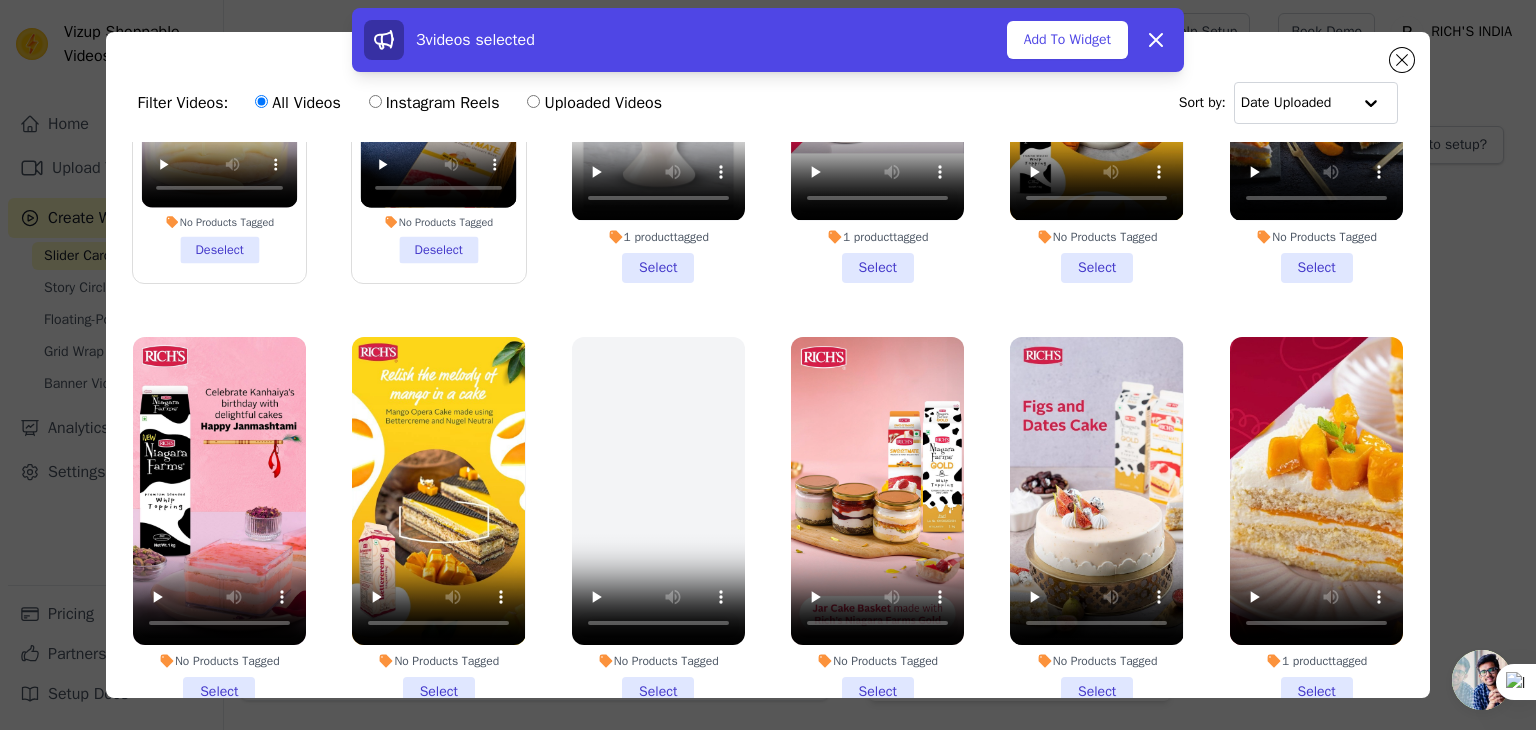 scroll, scrollTop: 684, scrollLeft: 0, axis: vertical 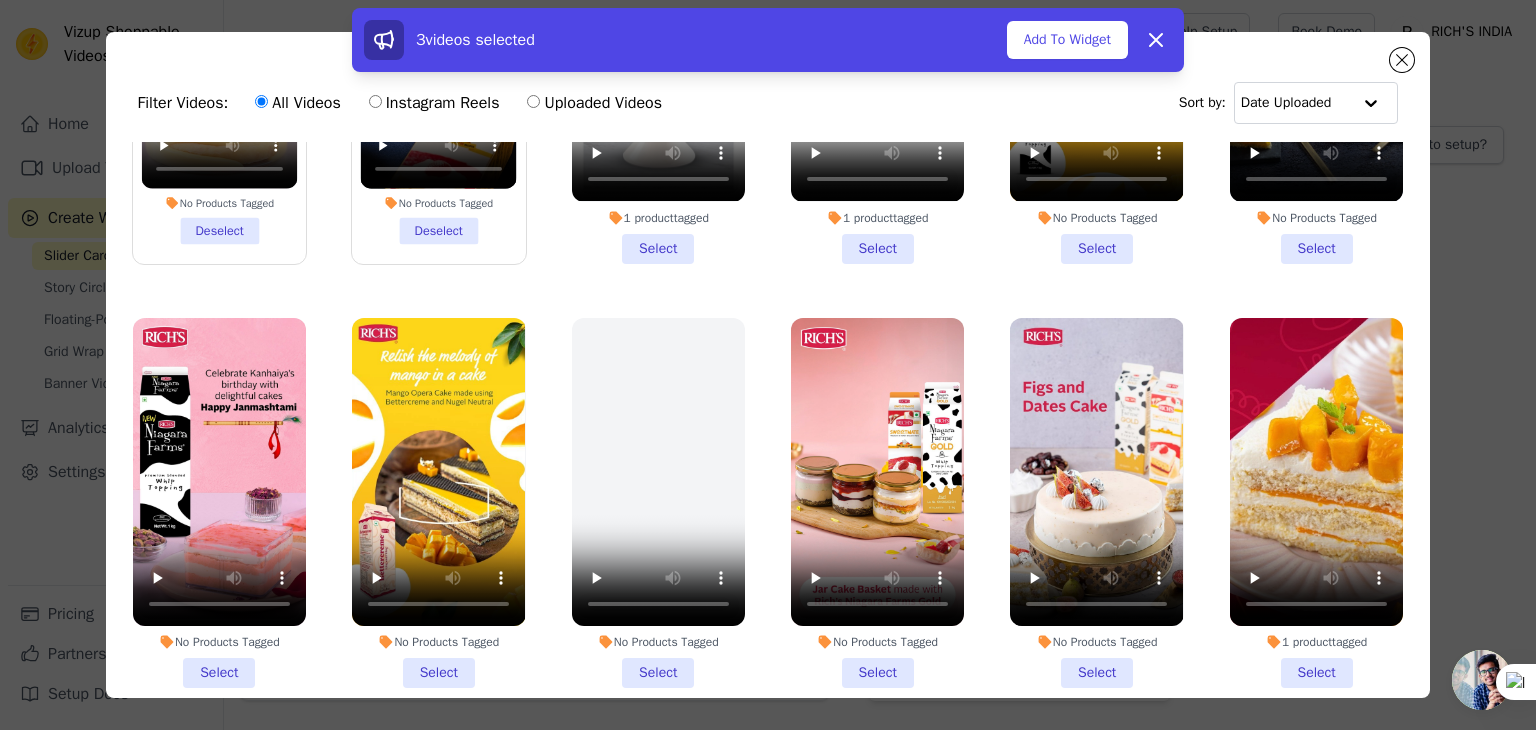 click on "No Products Tagged     Select" at bounding box center [877, 503] 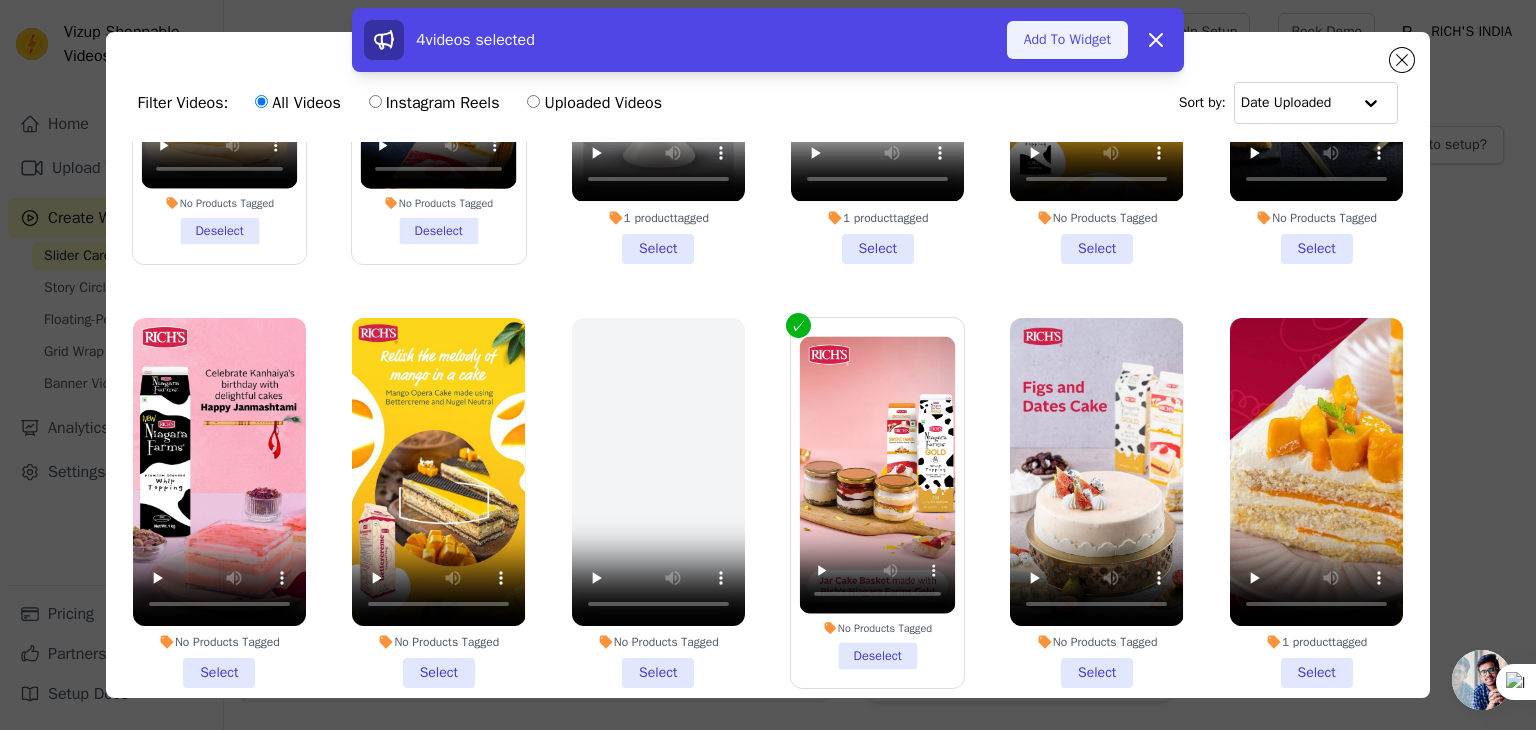click on "Add To Widget" at bounding box center [1067, 40] 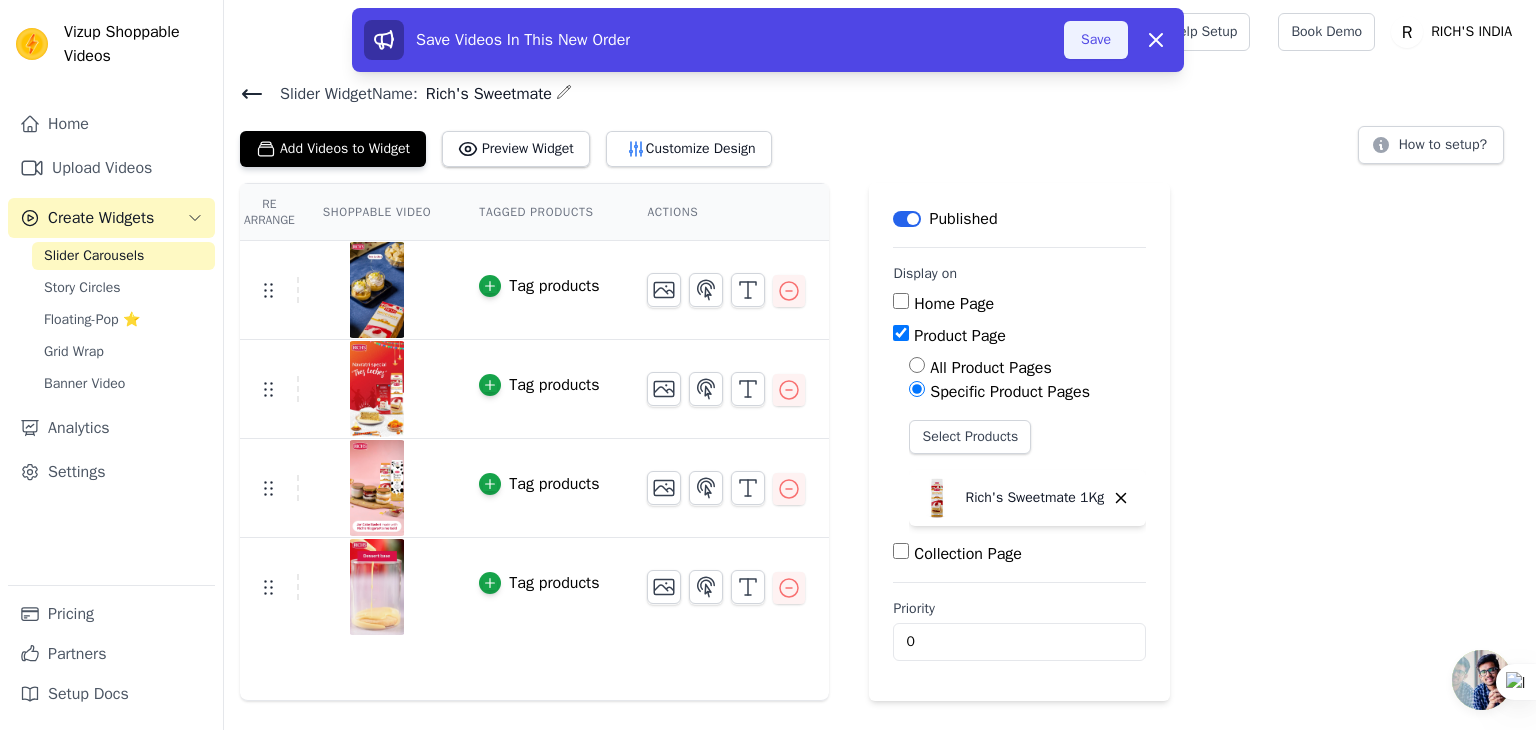 click on "Save" at bounding box center (1096, 40) 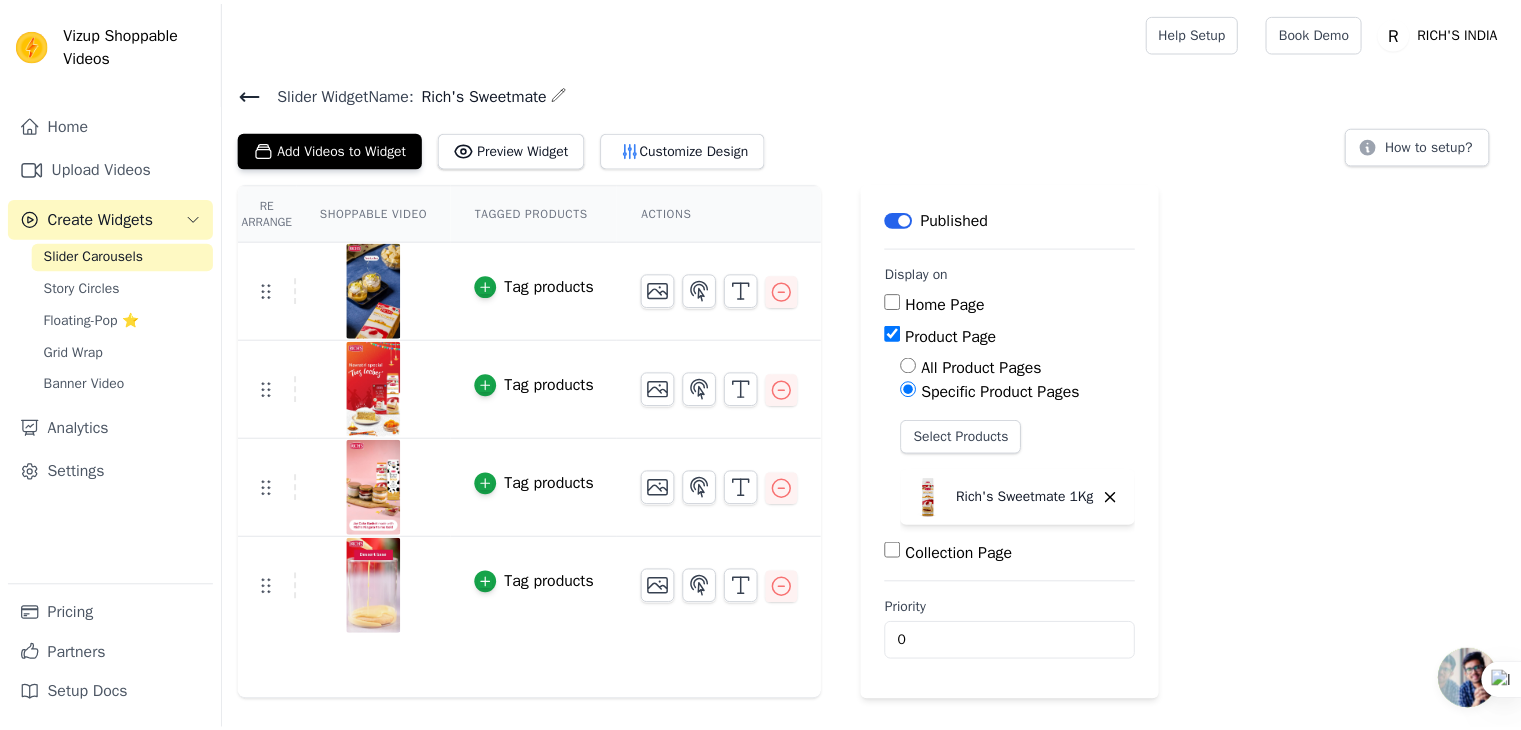 scroll, scrollTop: 0, scrollLeft: 0, axis: both 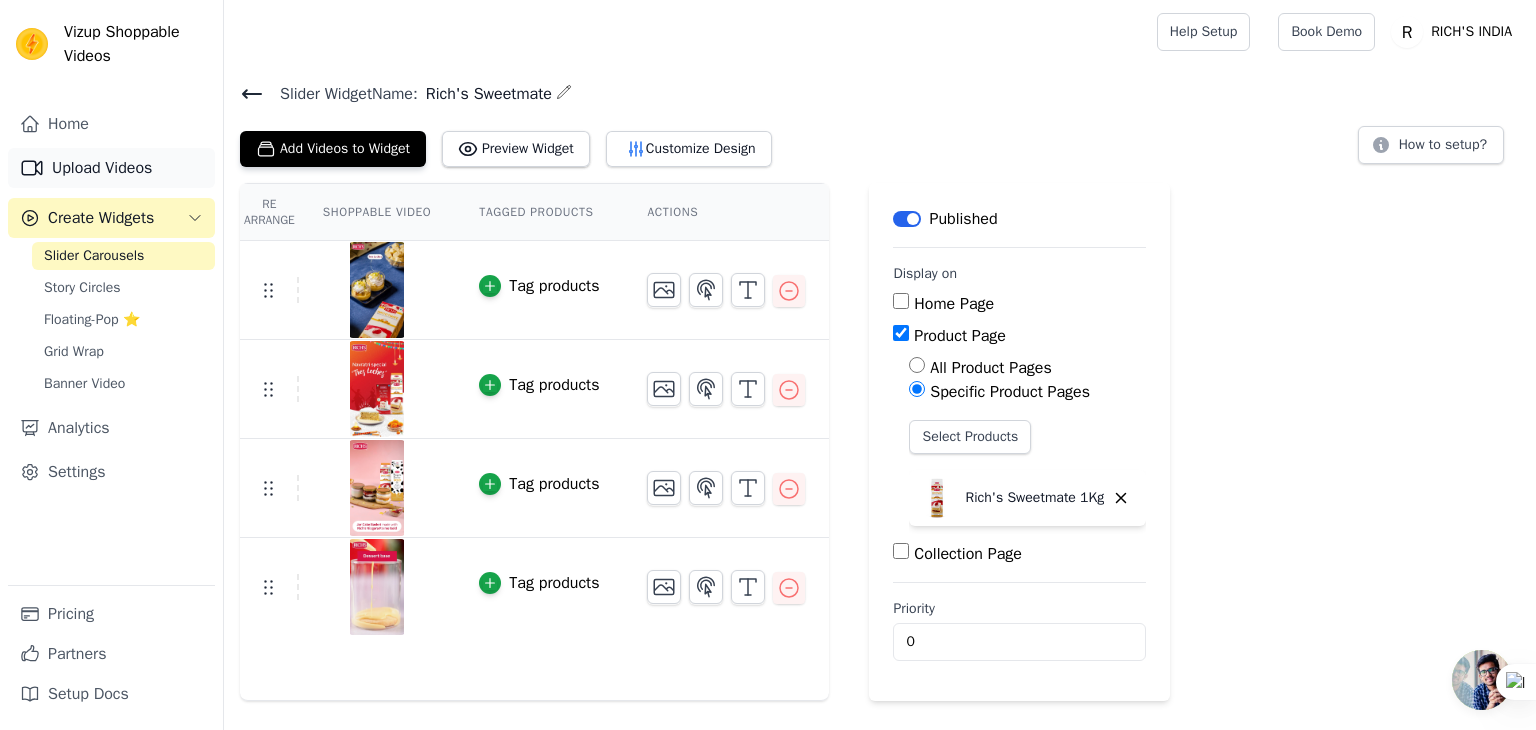 click on "Upload Videos" at bounding box center [111, 168] 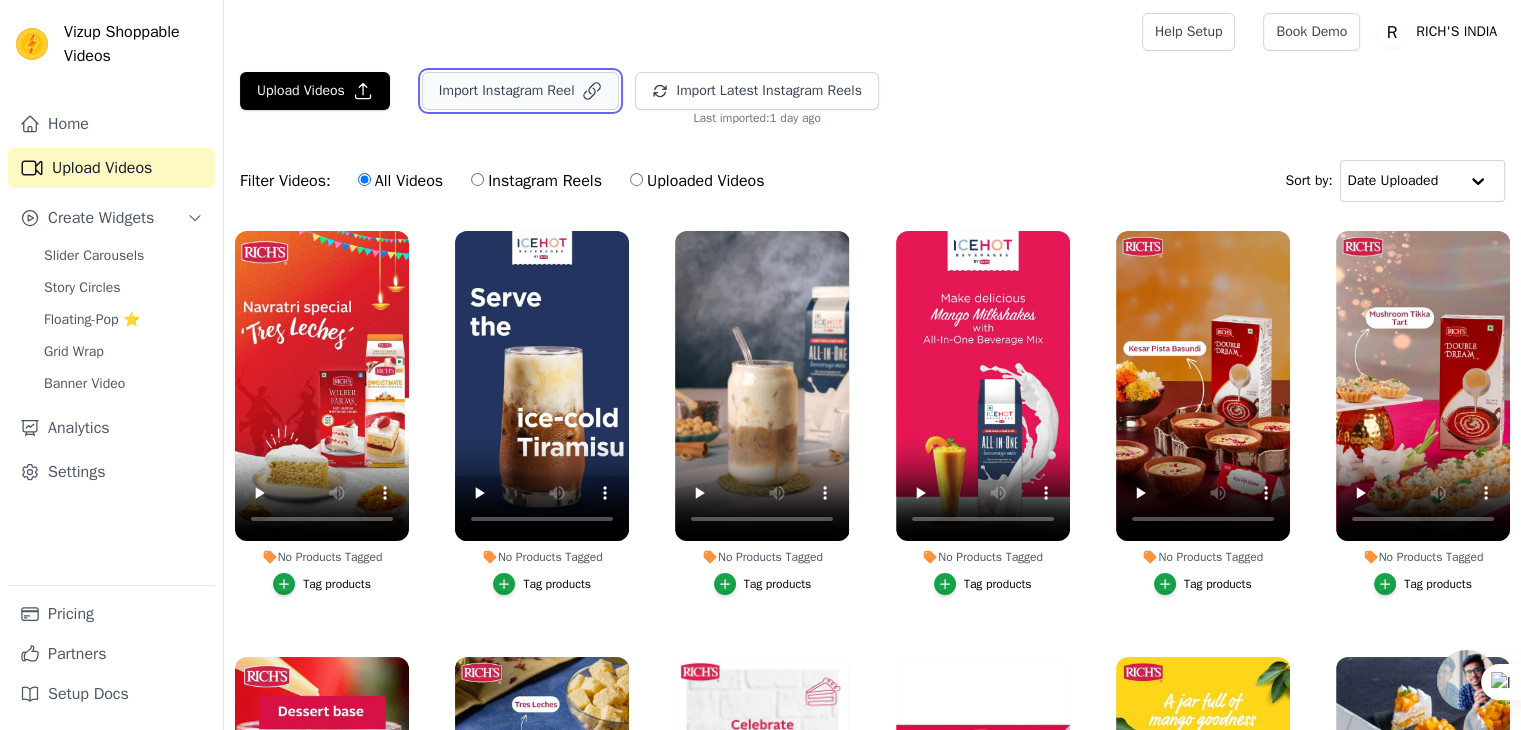 click on "Import Instagram Reel" at bounding box center (521, 91) 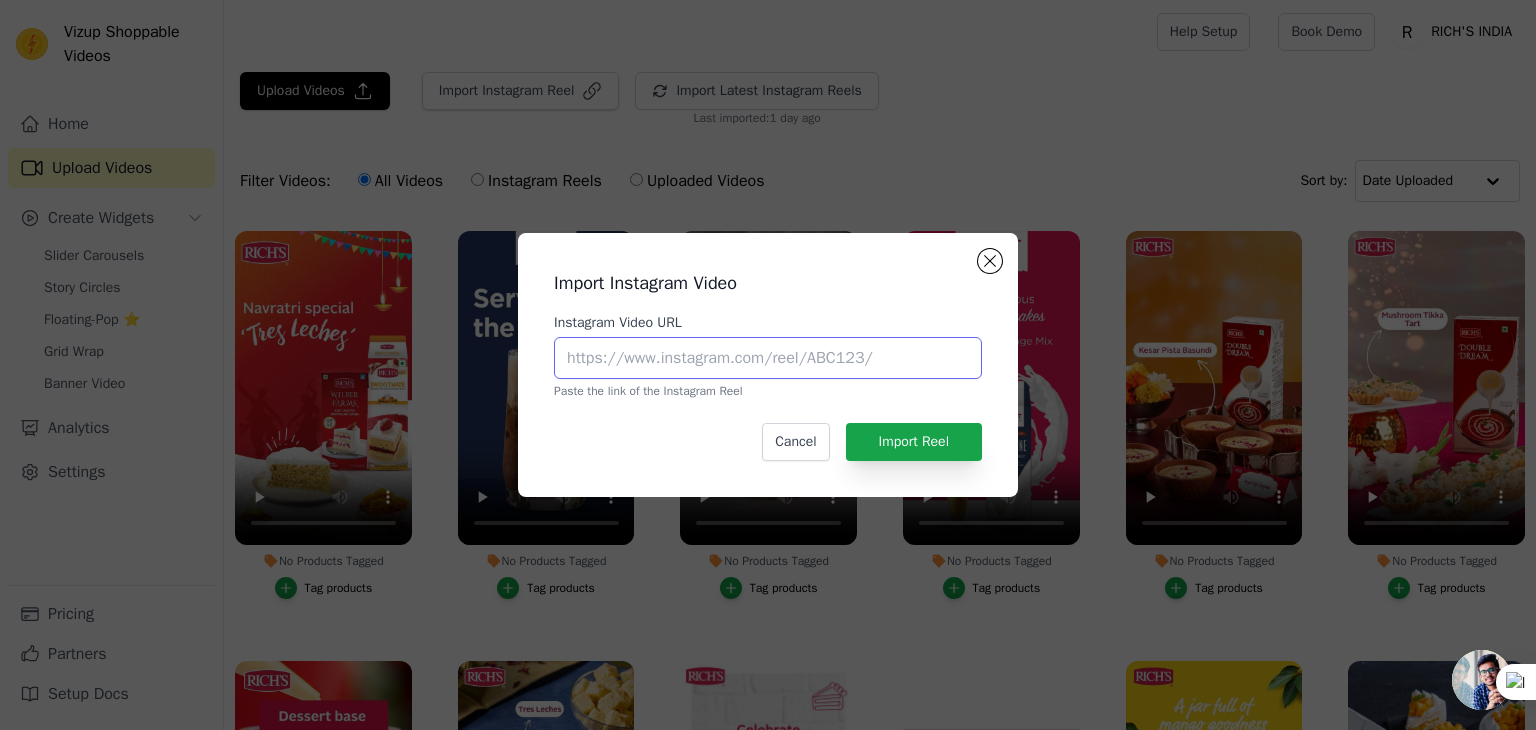 click on "Instagram Video URL" at bounding box center [768, 358] 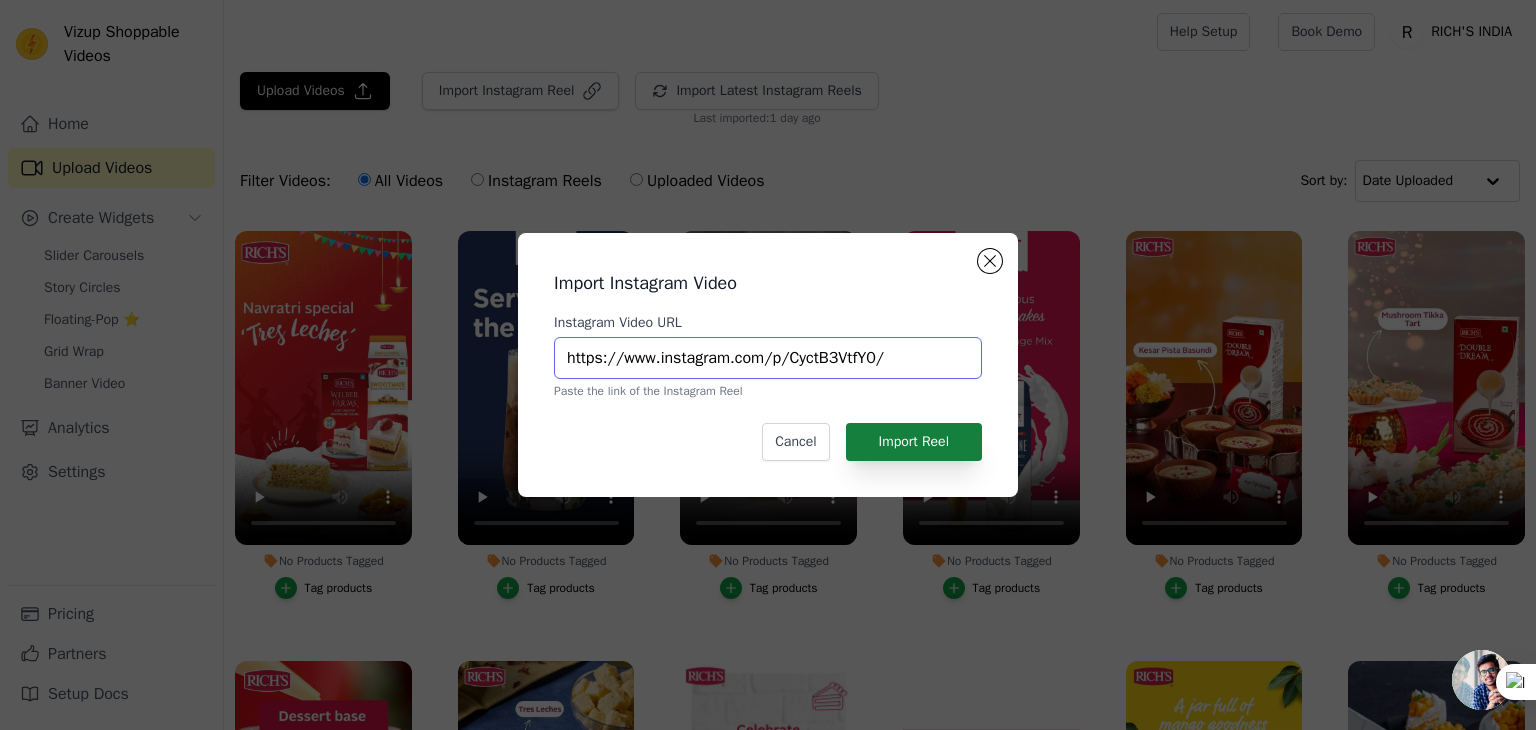 type on "https://www.instagram.com/p/CyctB3VtfY0/" 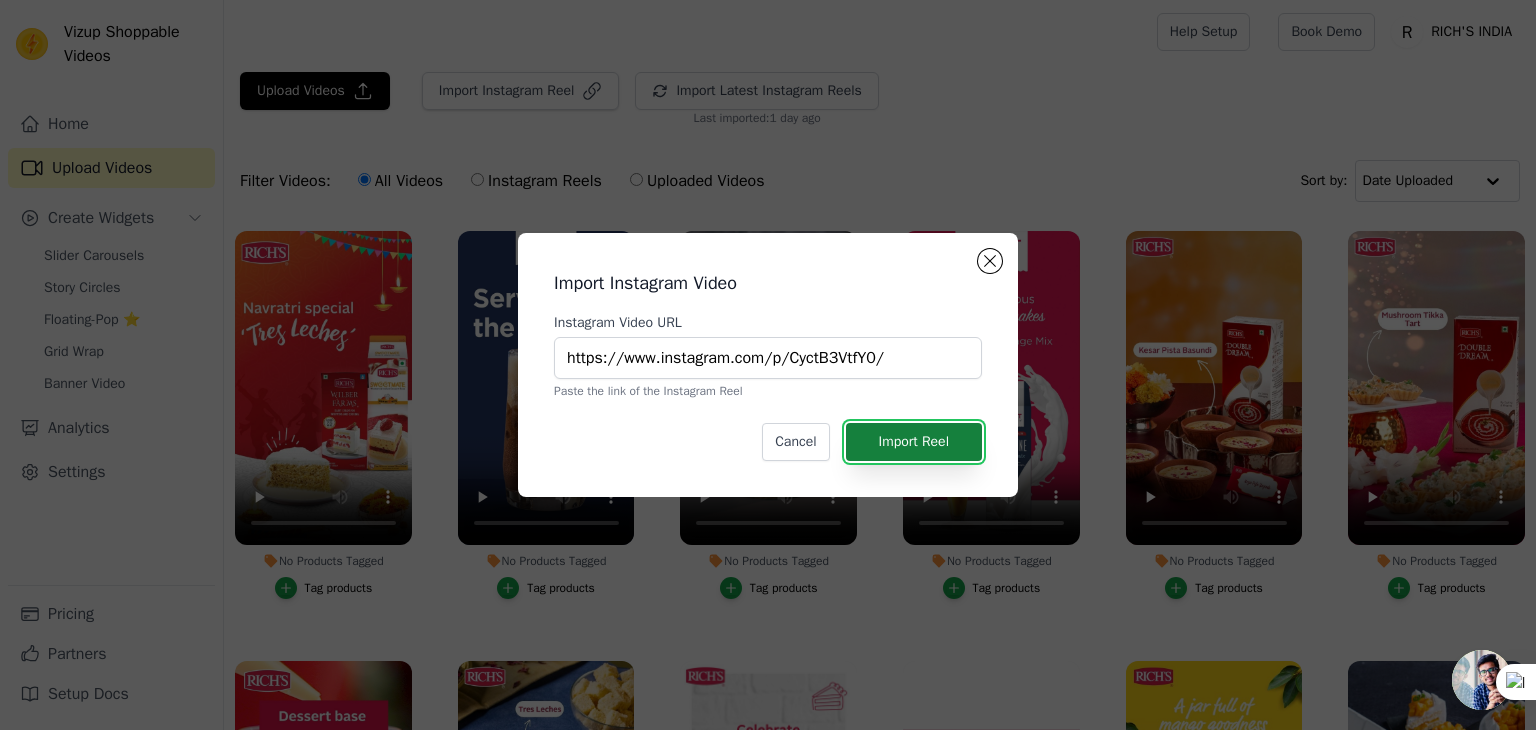 click on "Import Reel" at bounding box center (914, 442) 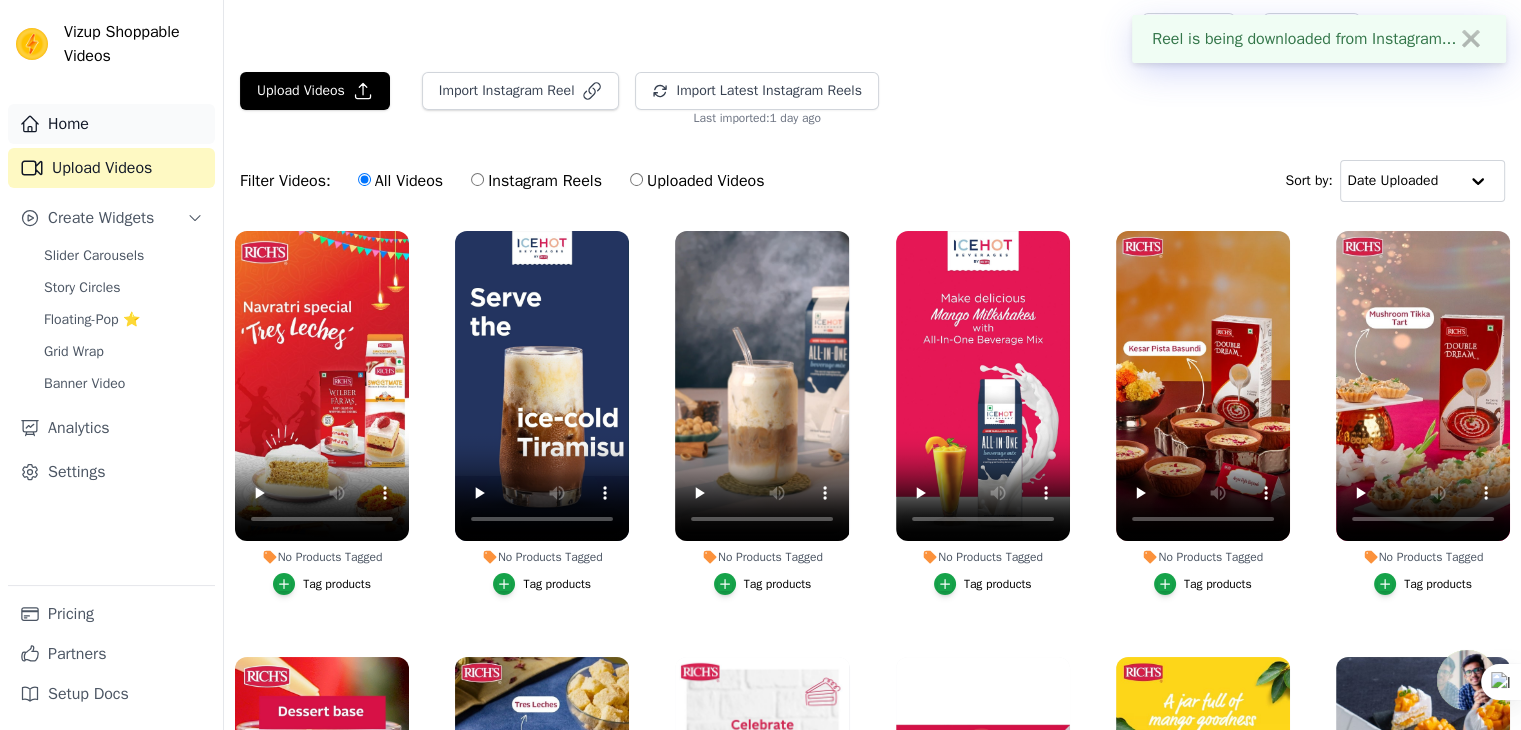 click on "Home" at bounding box center (111, 124) 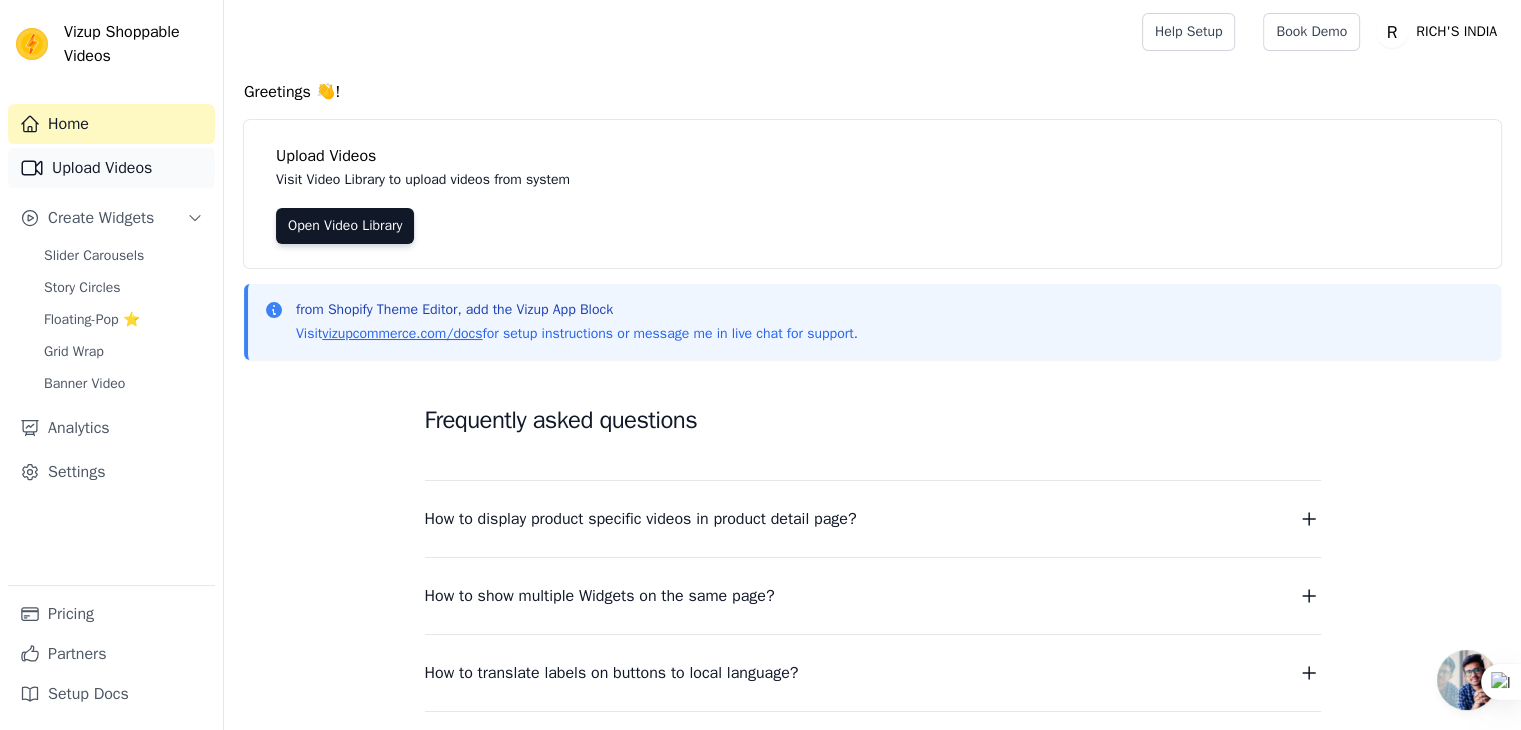 click on "Upload Videos" at bounding box center [111, 168] 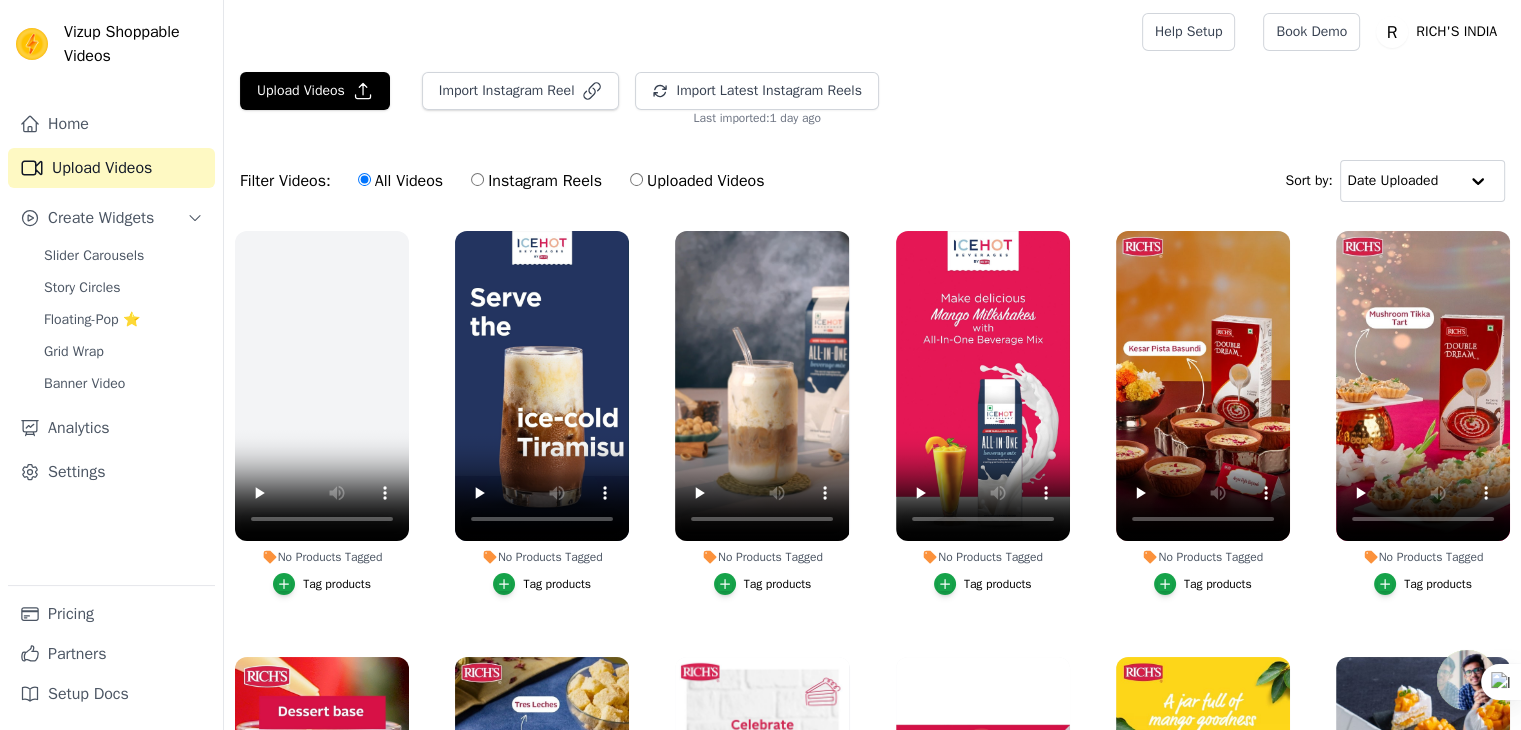 scroll, scrollTop: 203, scrollLeft: 0, axis: vertical 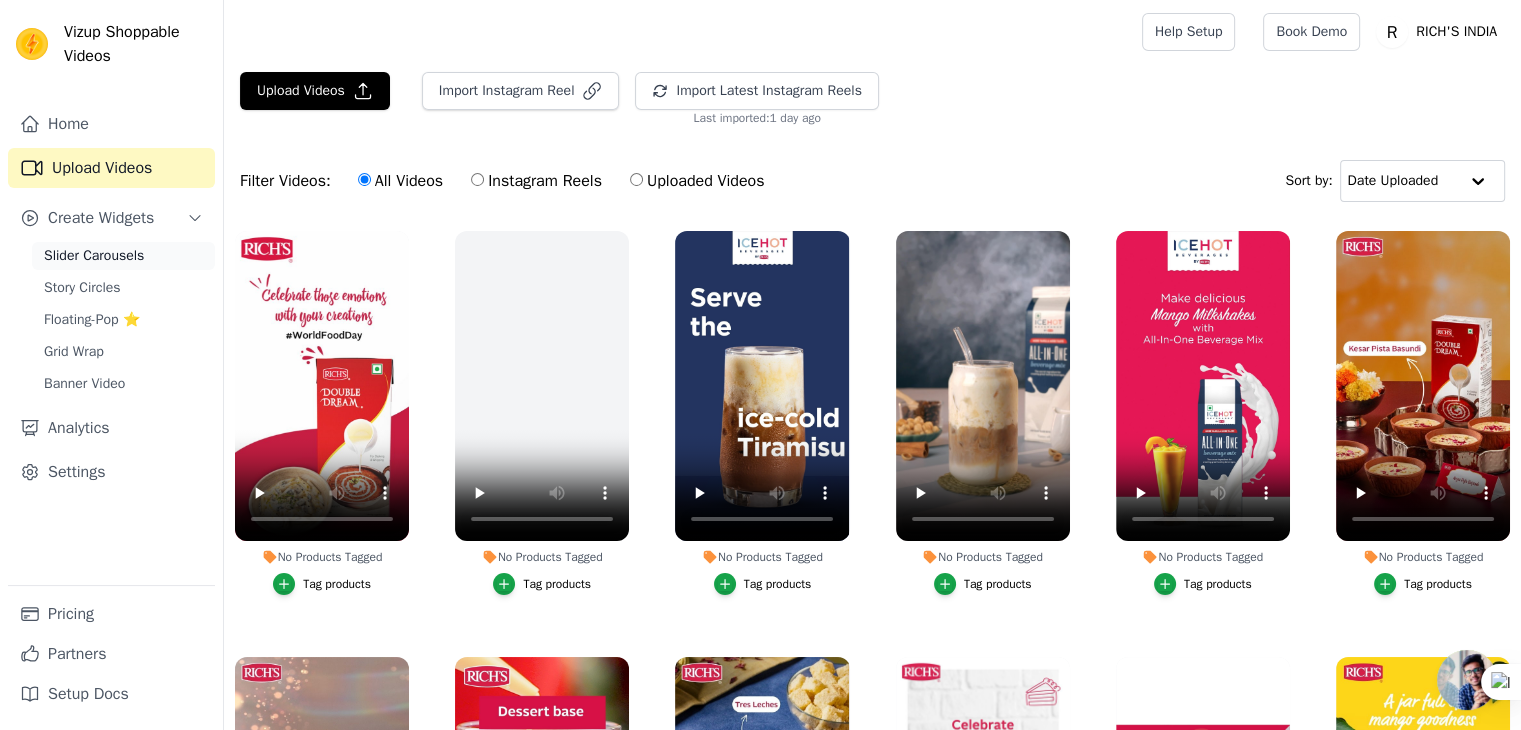 click on "Slider Carousels" at bounding box center [94, 256] 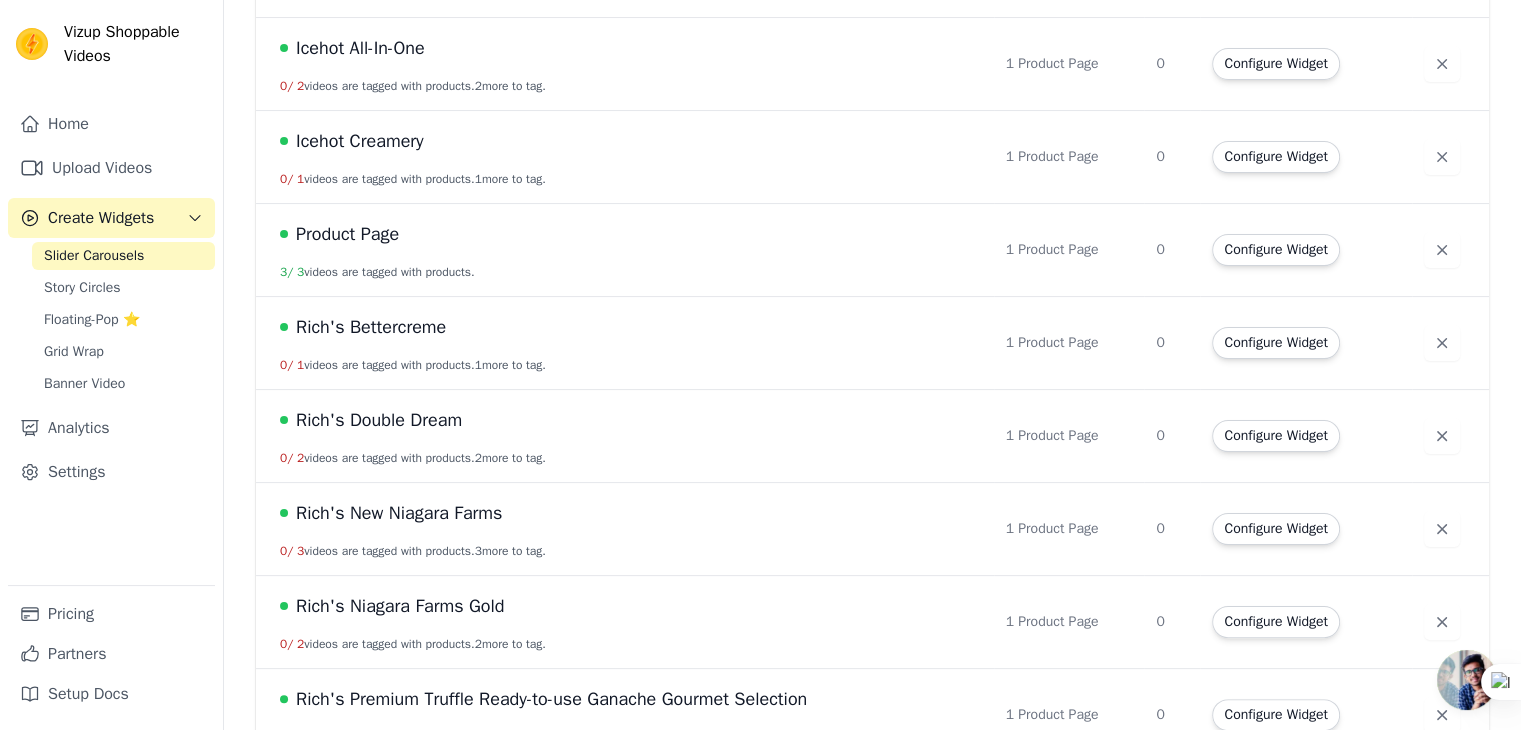 scroll, scrollTop: 326, scrollLeft: 0, axis: vertical 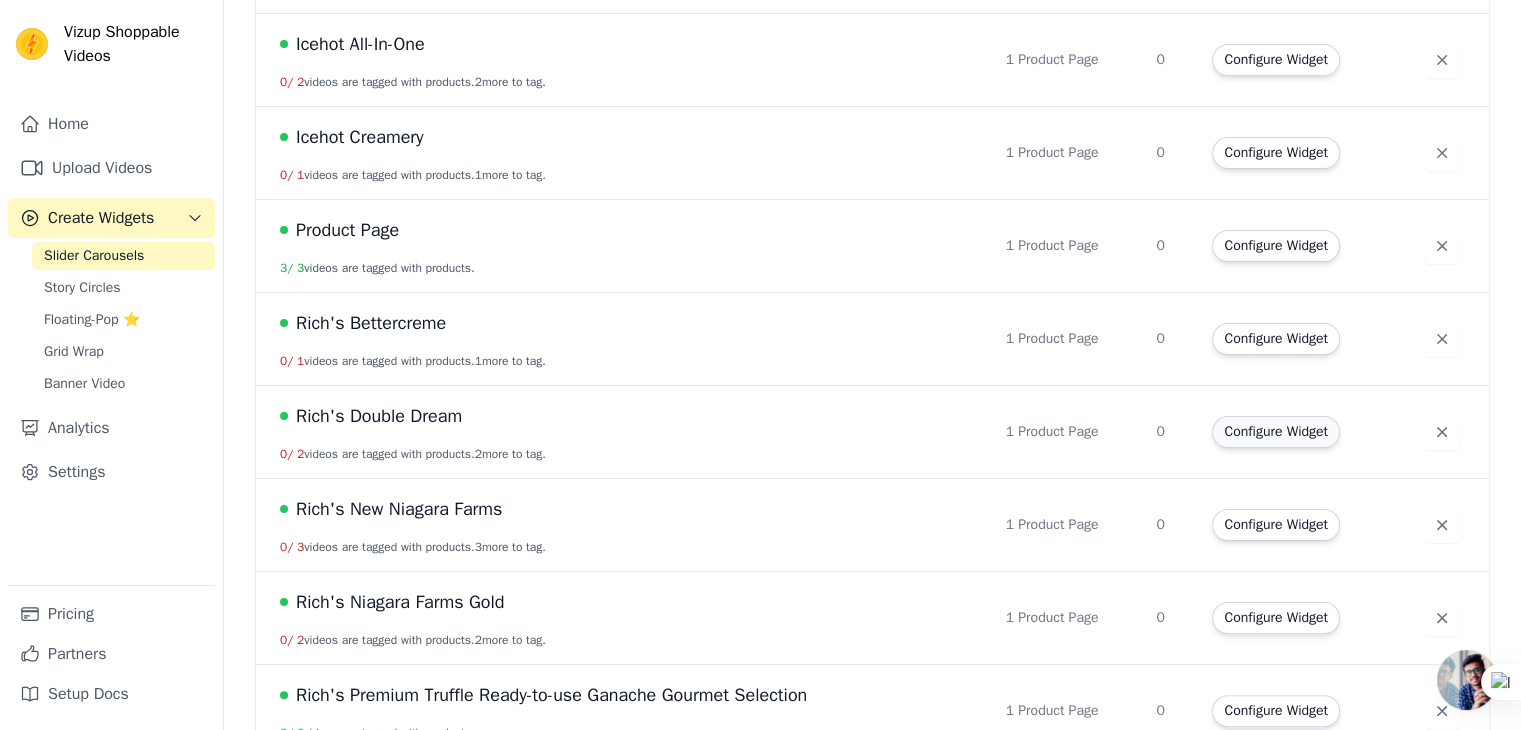 click on "Configure Widget" at bounding box center (1275, 432) 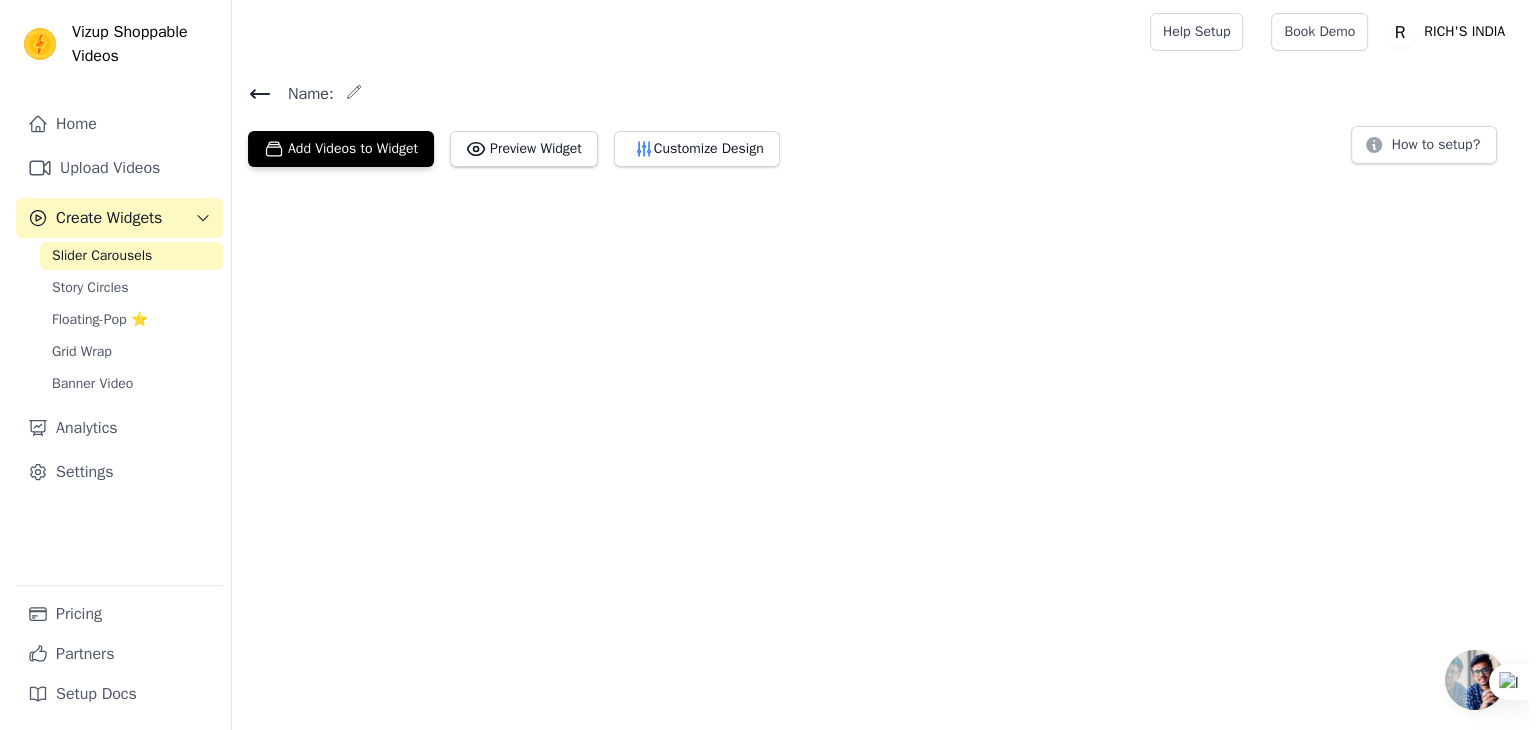 scroll, scrollTop: 0, scrollLeft: 0, axis: both 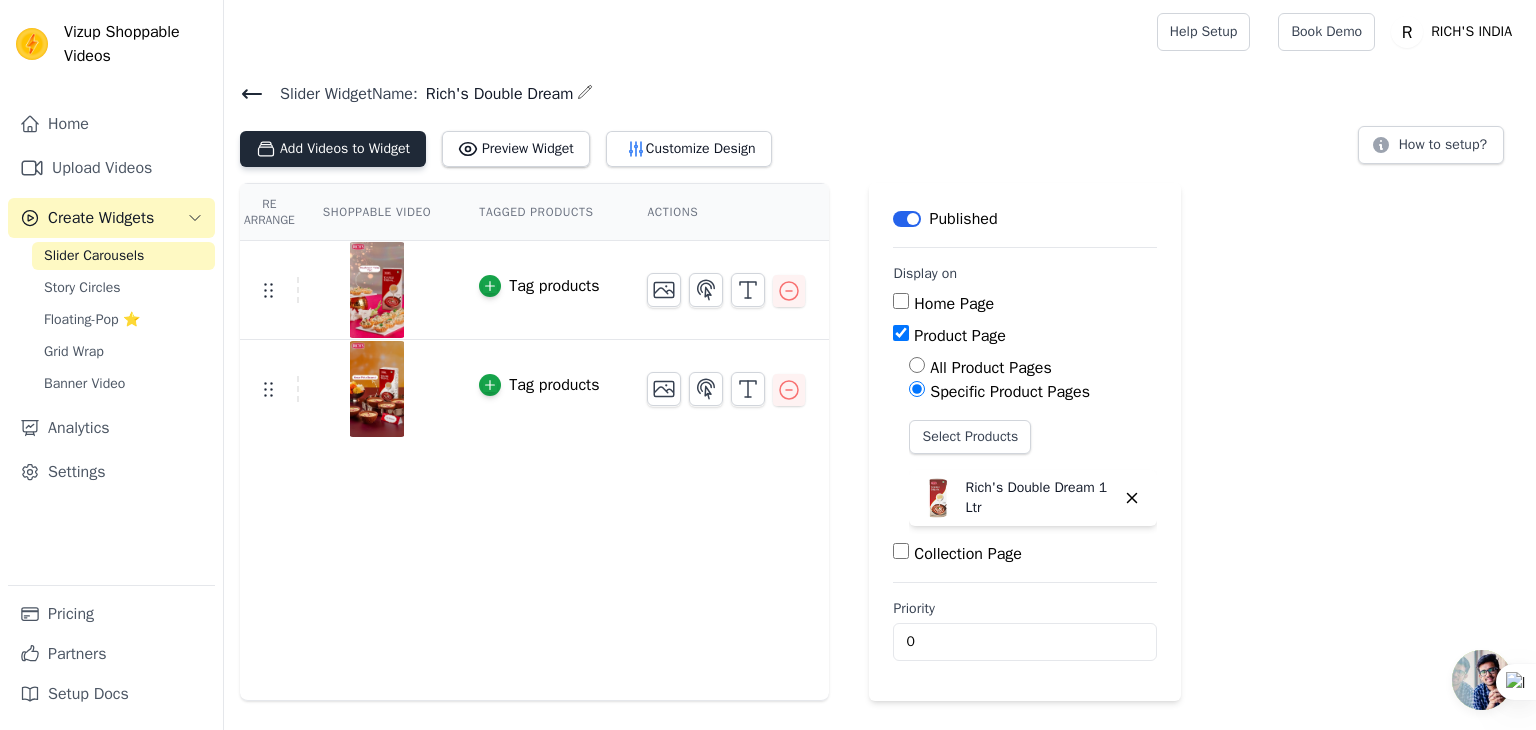 click on "Add Videos to Widget" at bounding box center (333, 149) 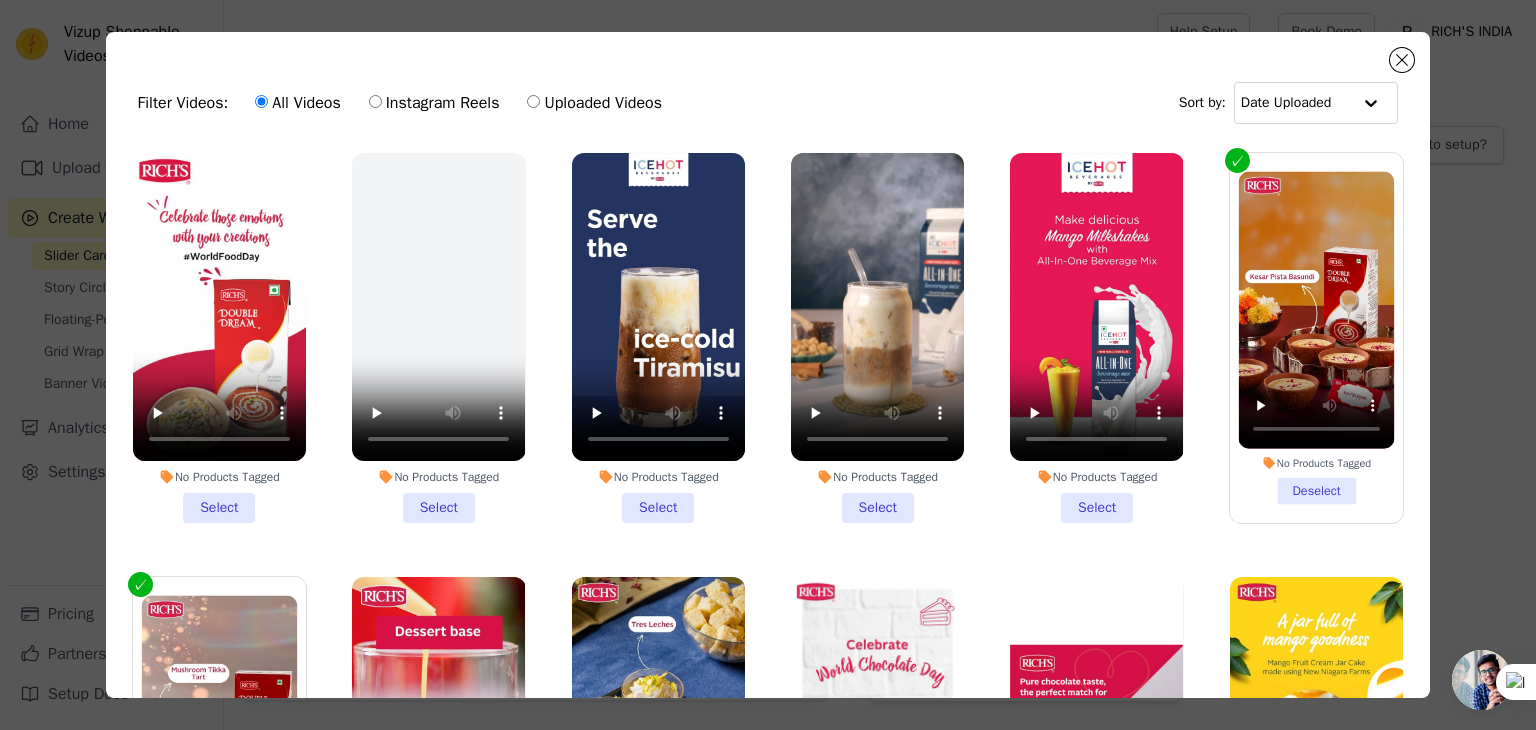 click on "No Products Tagged     Select" at bounding box center [219, 338] 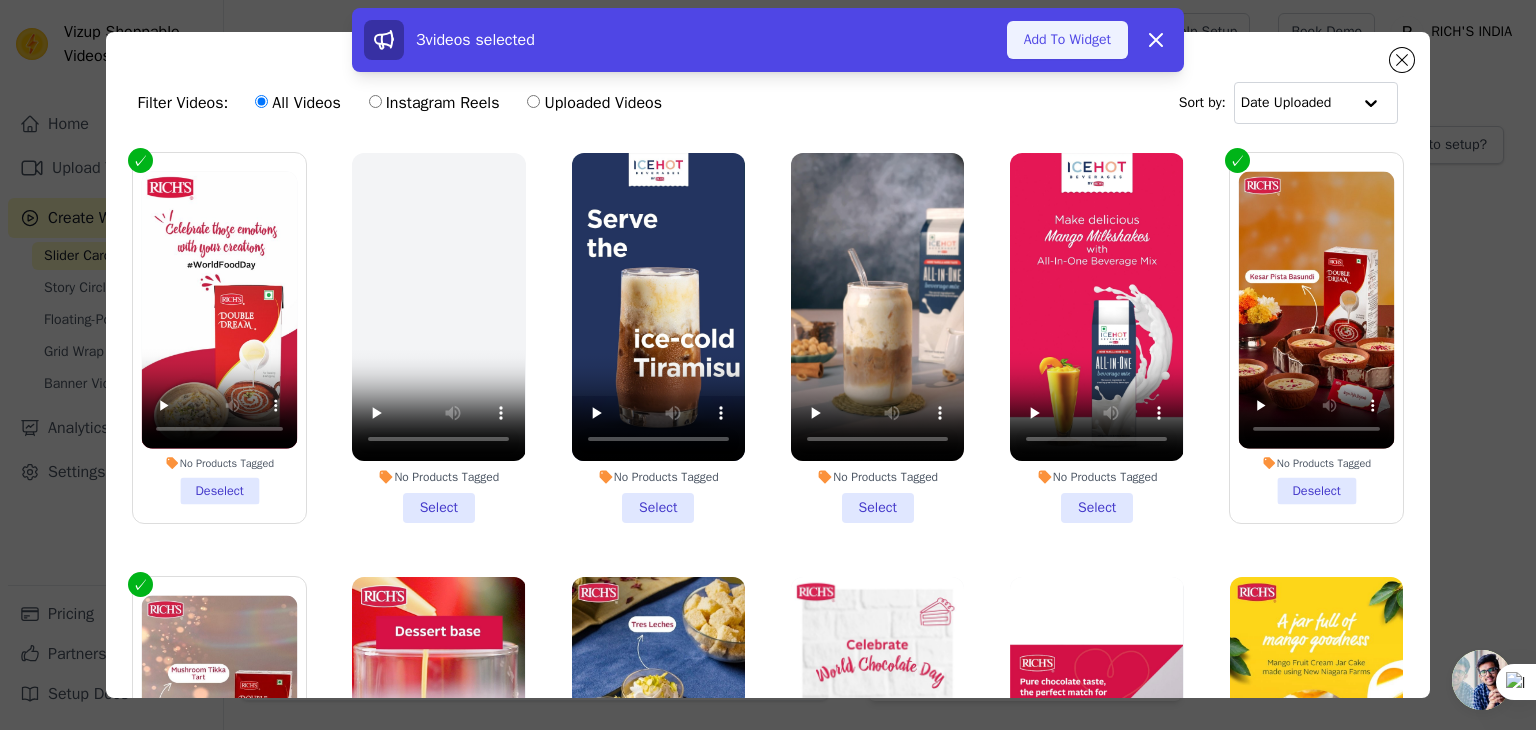 click on "Add To Widget" at bounding box center (1067, 40) 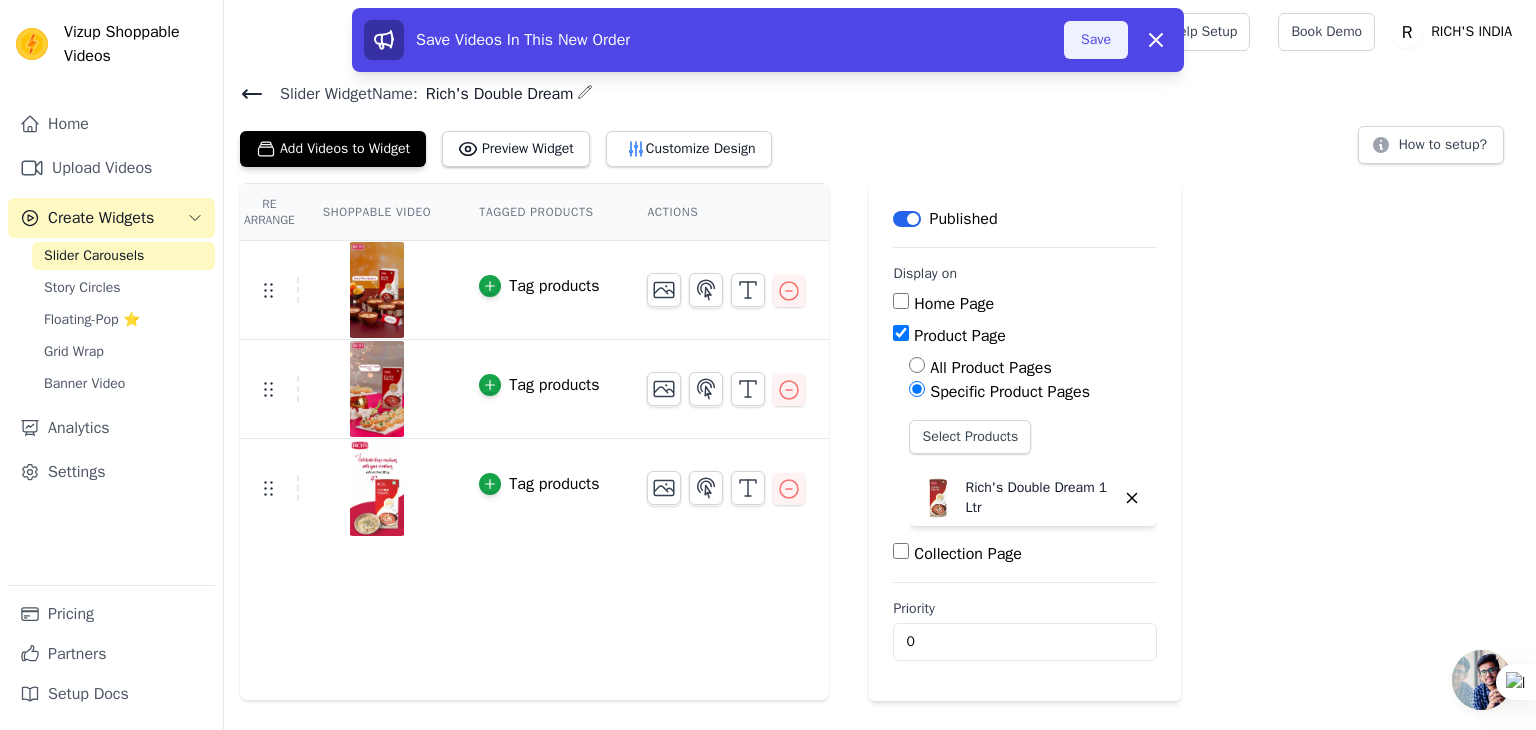 click on "Save" at bounding box center (1096, 40) 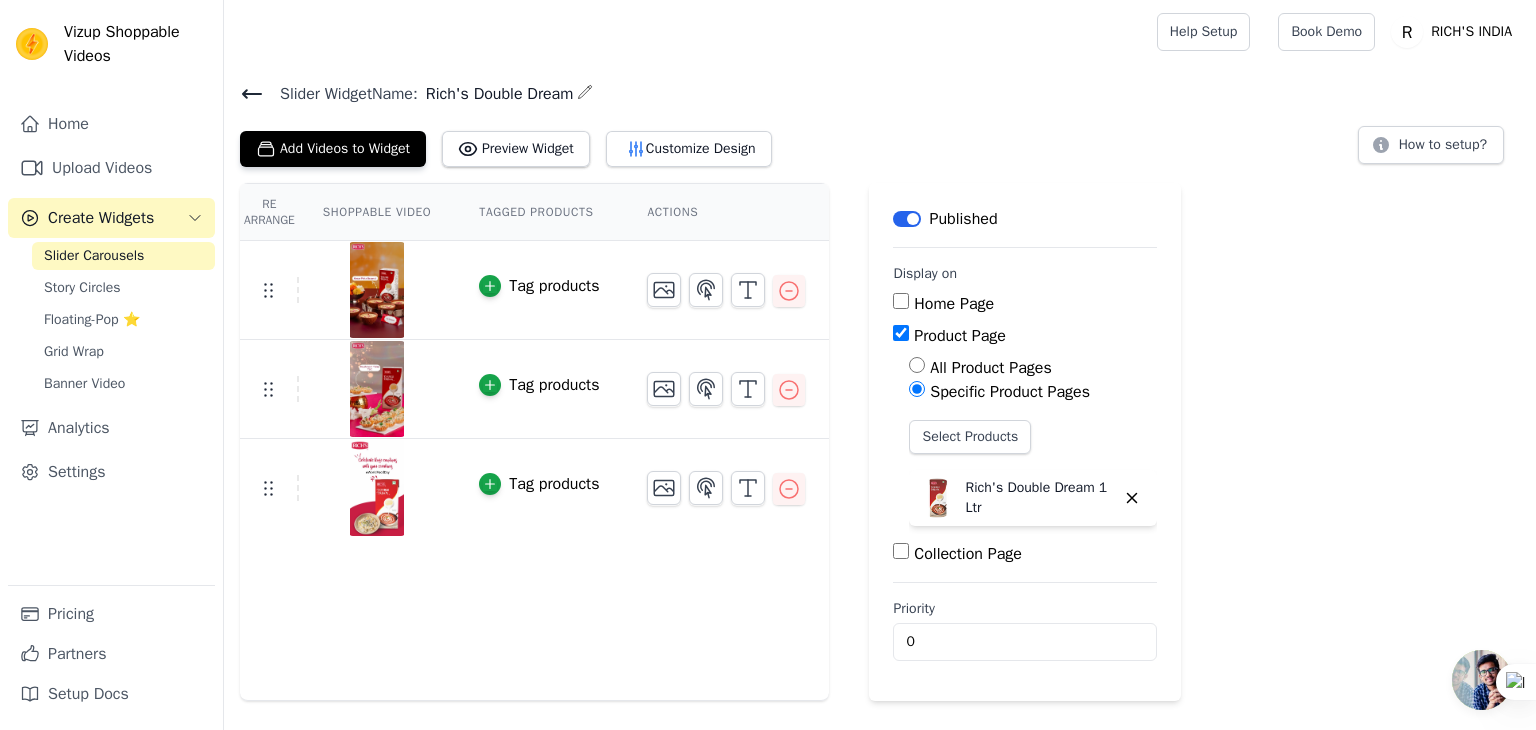 scroll, scrollTop: 0, scrollLeft: 0, axis: both 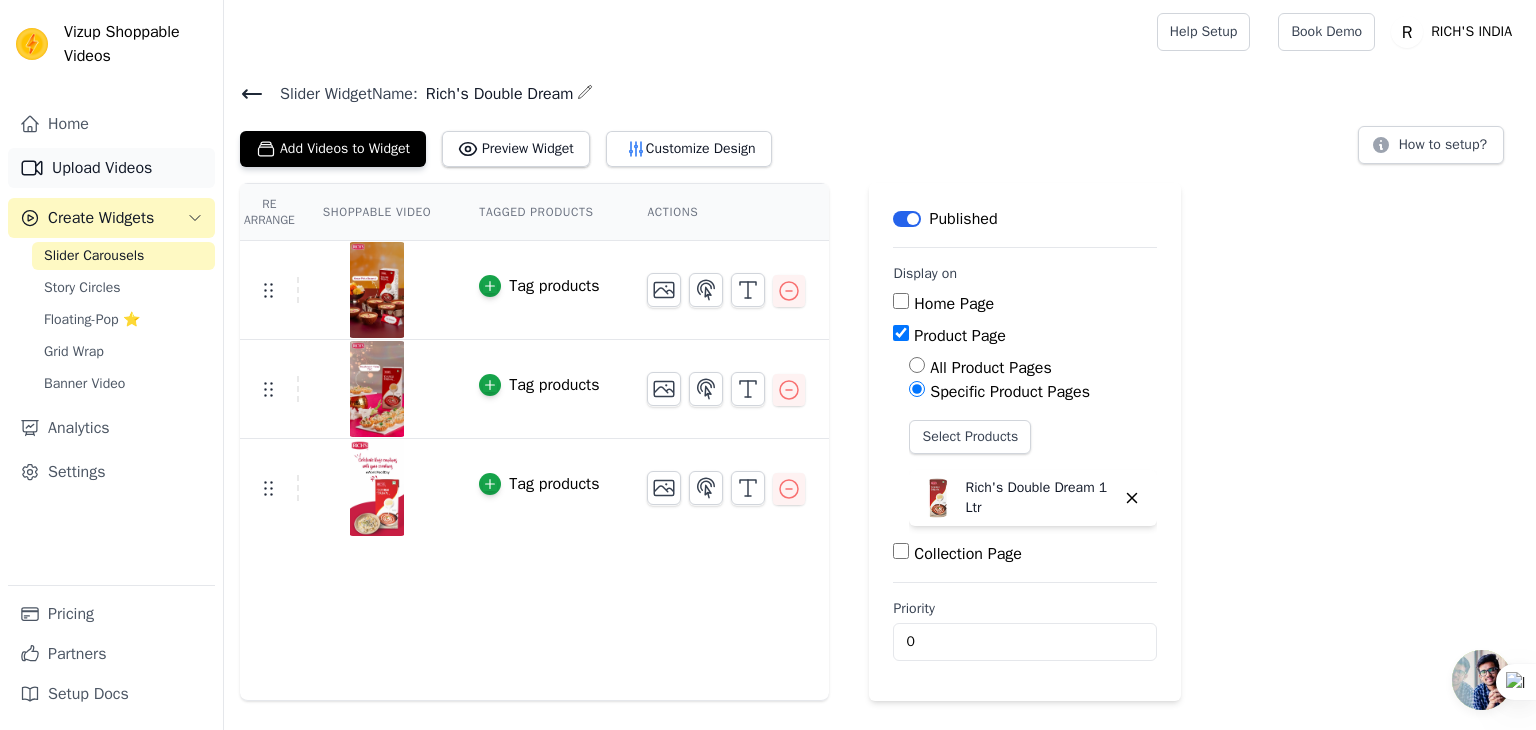 click on "Upload Videos" at bounding box center (111, 168) 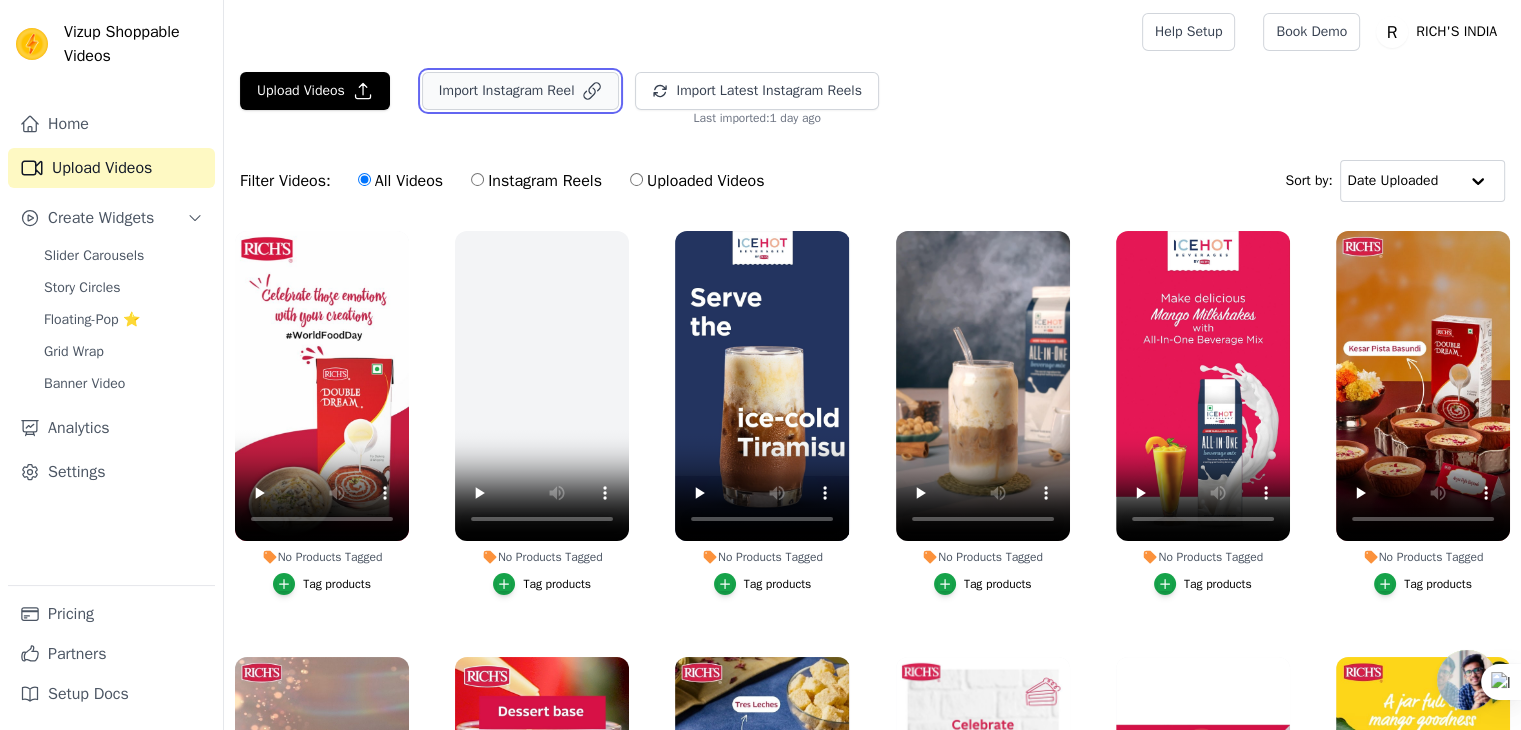 click on "Import Instagram Reel" at bounding box center (521, 91) 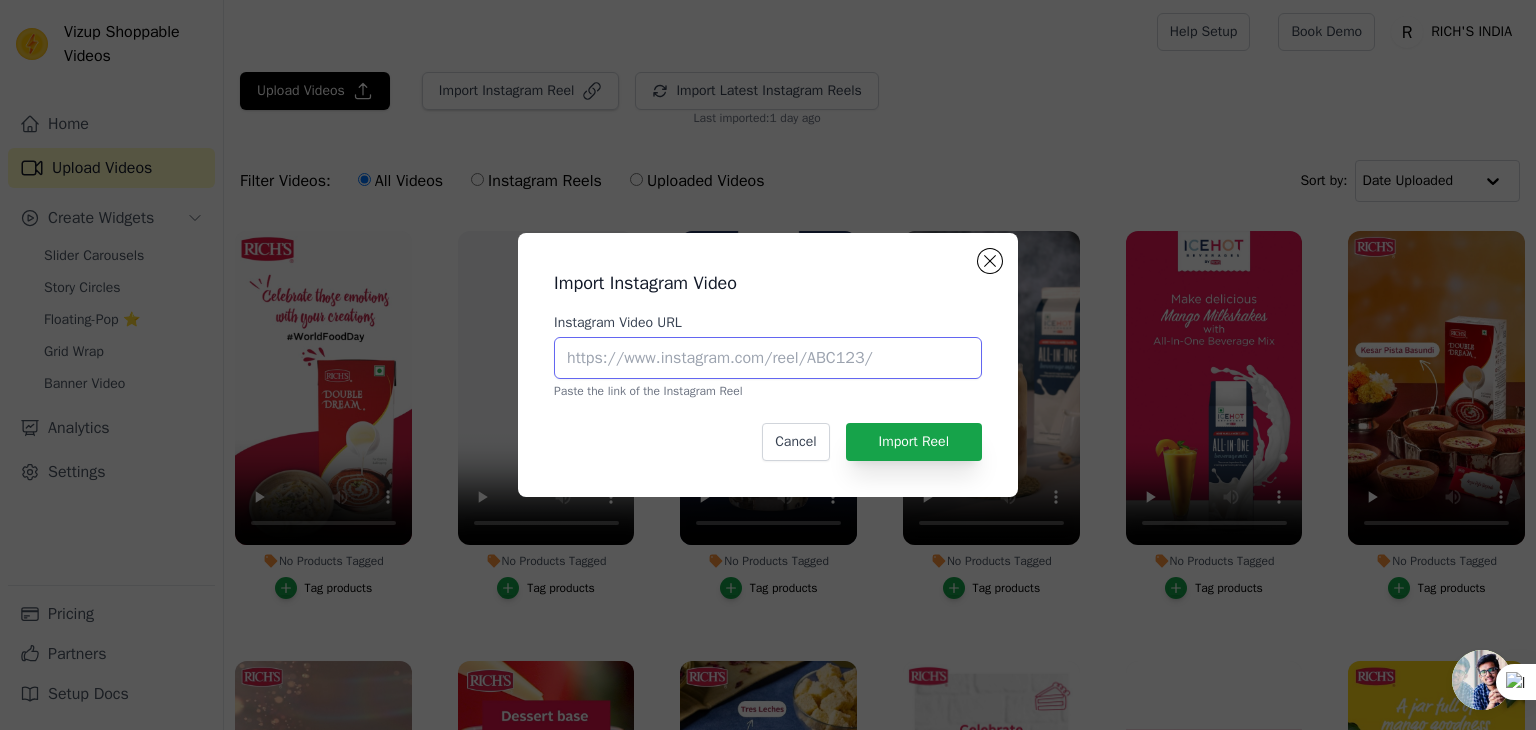 click on "Instagram Video URL" at bounding box center [768, 358] 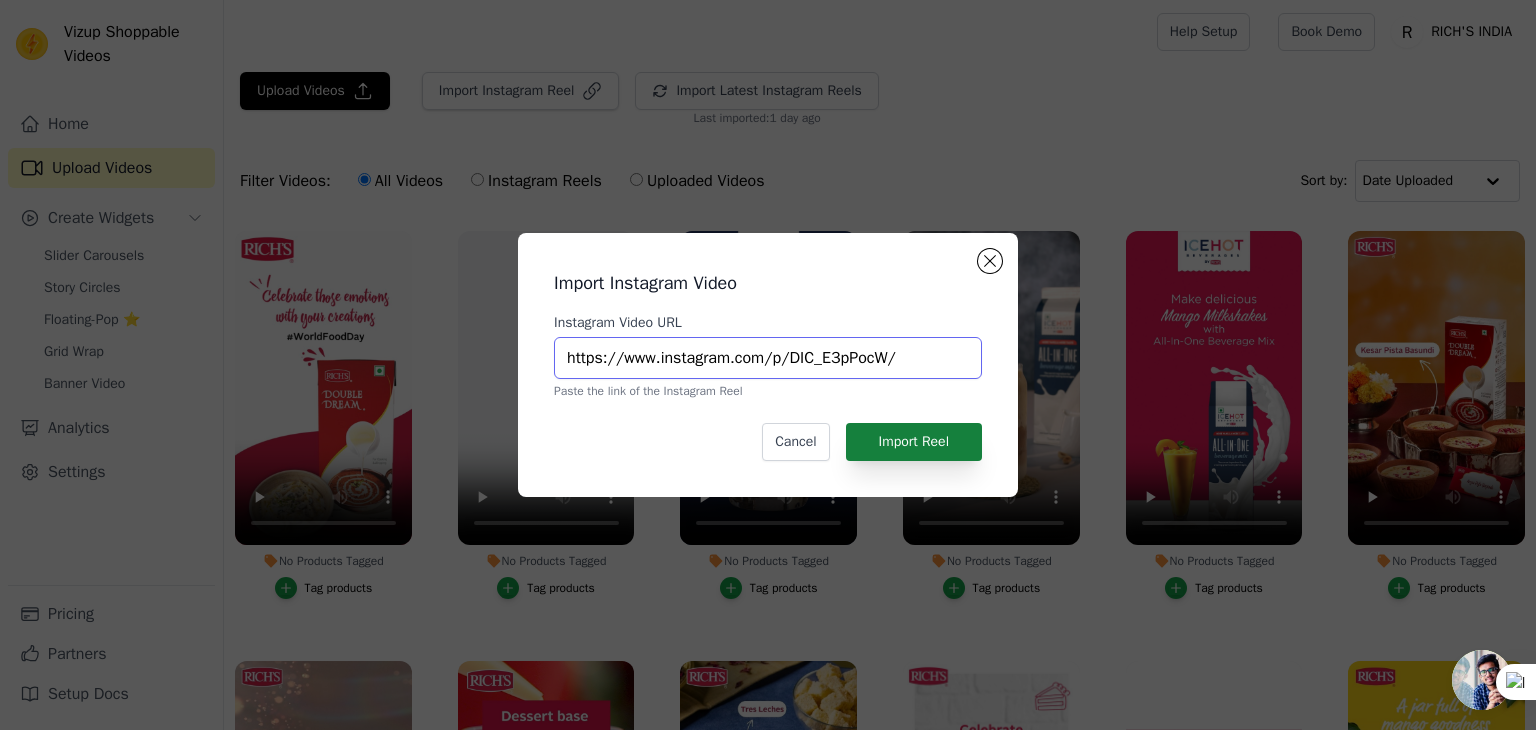 type on "https://www.instagram.com/p/DIC_E3pPocW/" 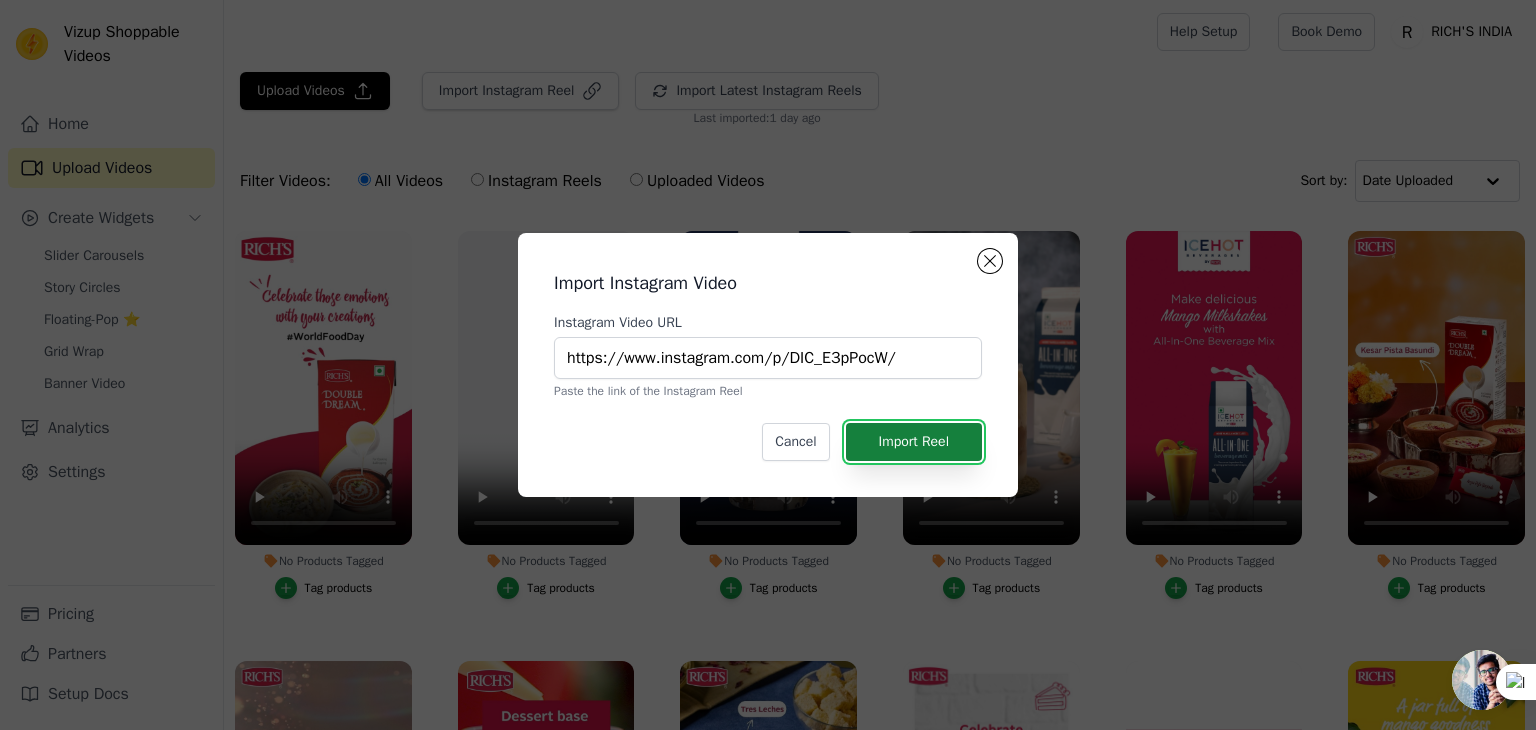 click on "Import Reel" at bounding box center (914, 442) 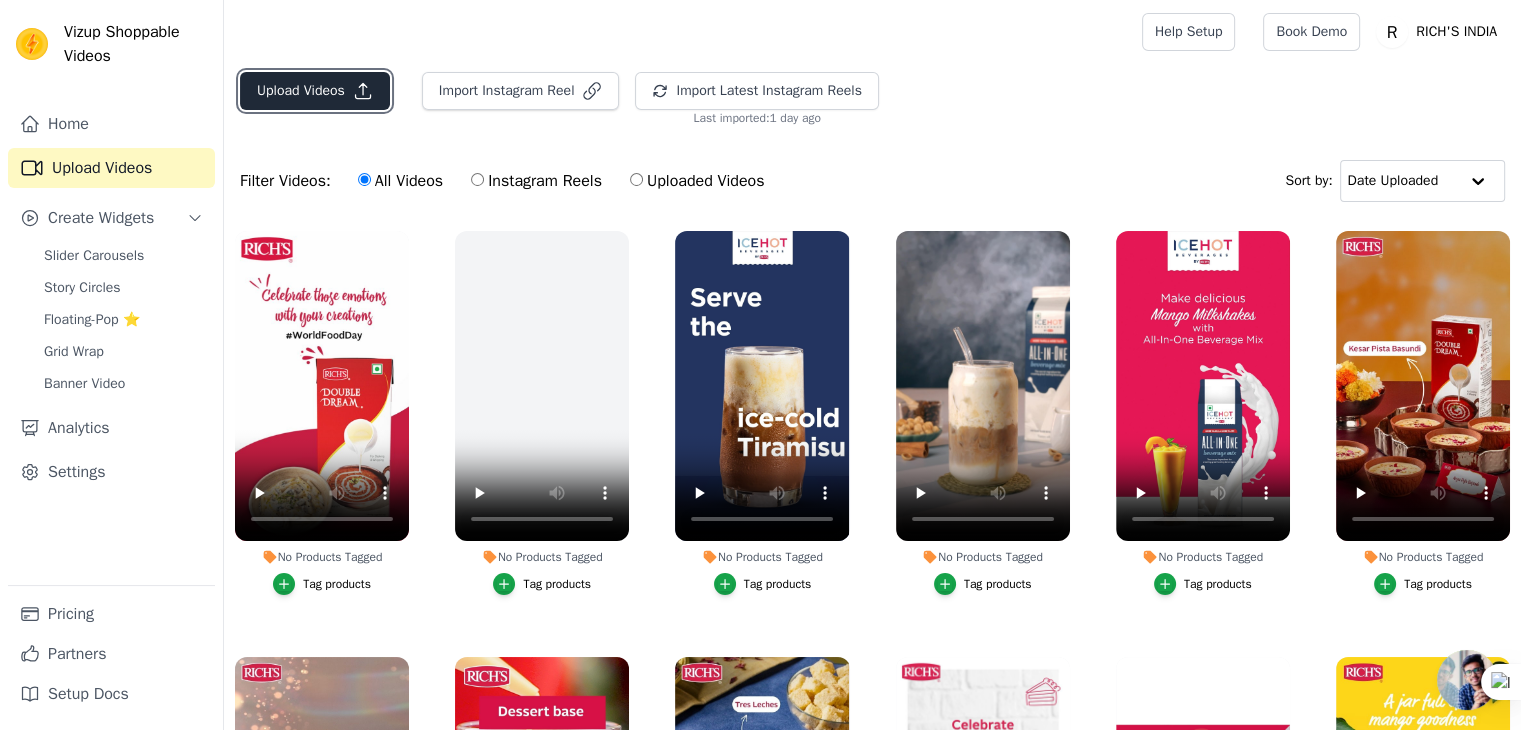 click 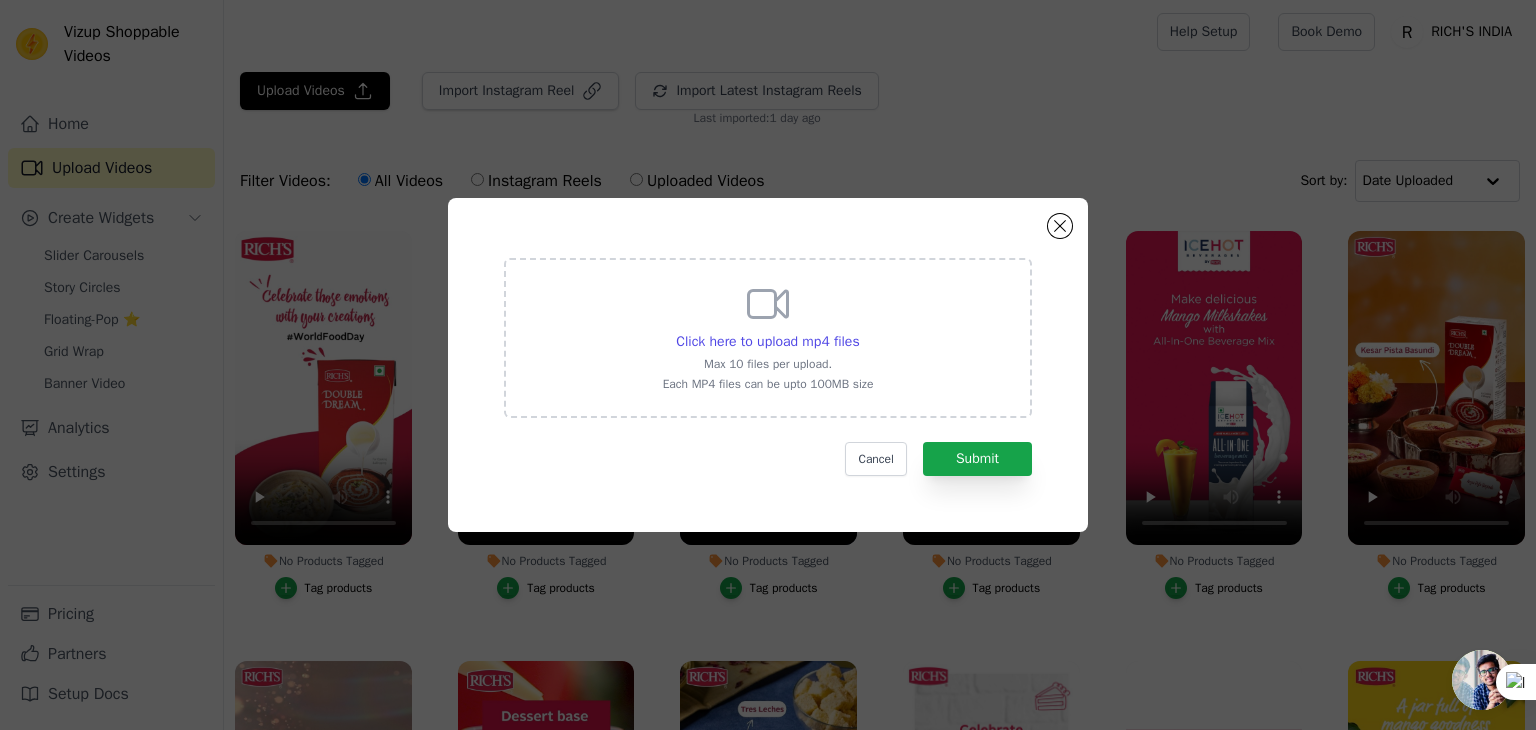 click on "Click here to upload mp4 files     Max 10 files per upload.   Each MP4 files can be upto 100MB size     Cancel   Submit" at bounding box center [768, 365] 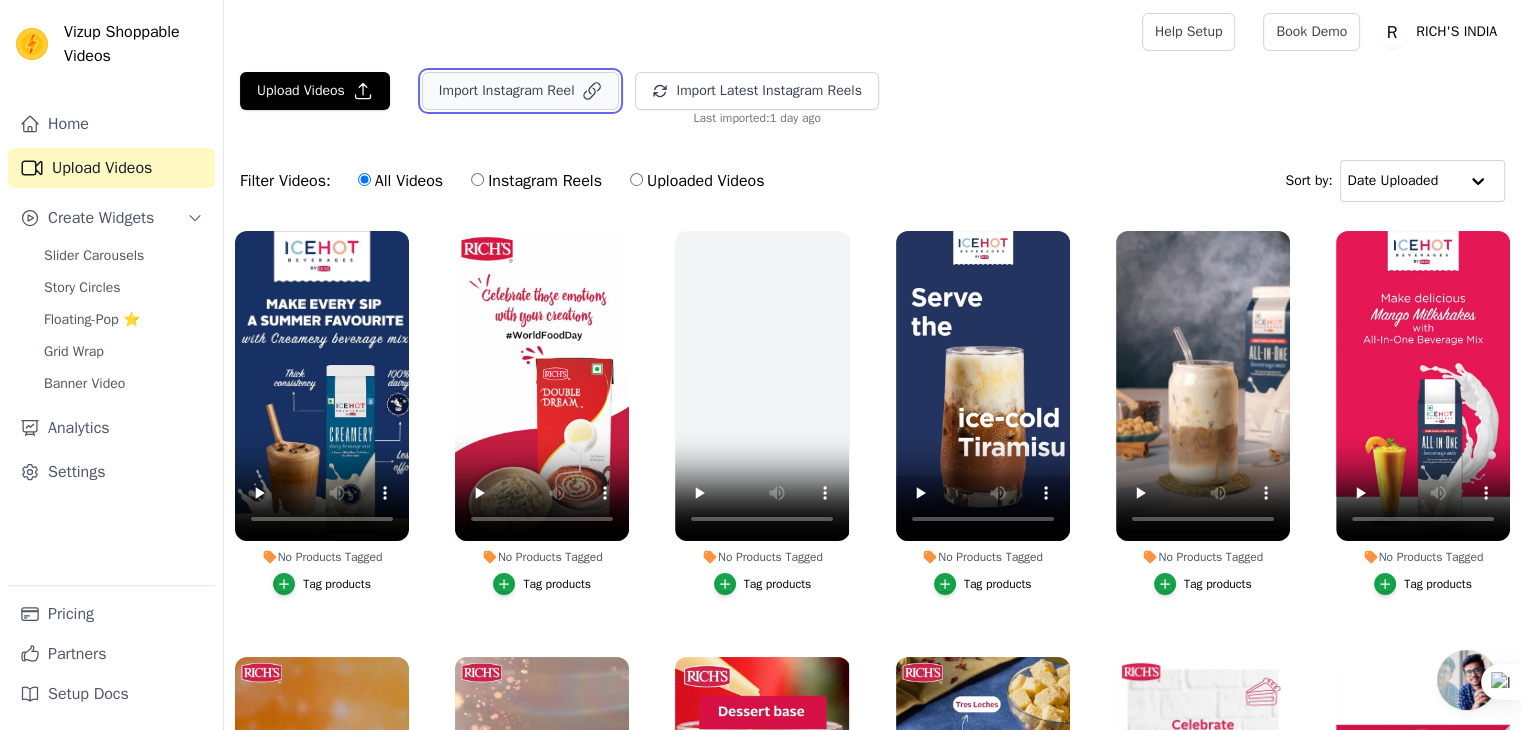 click on "Import Instagram Reel" at bounding box center [521, 91] 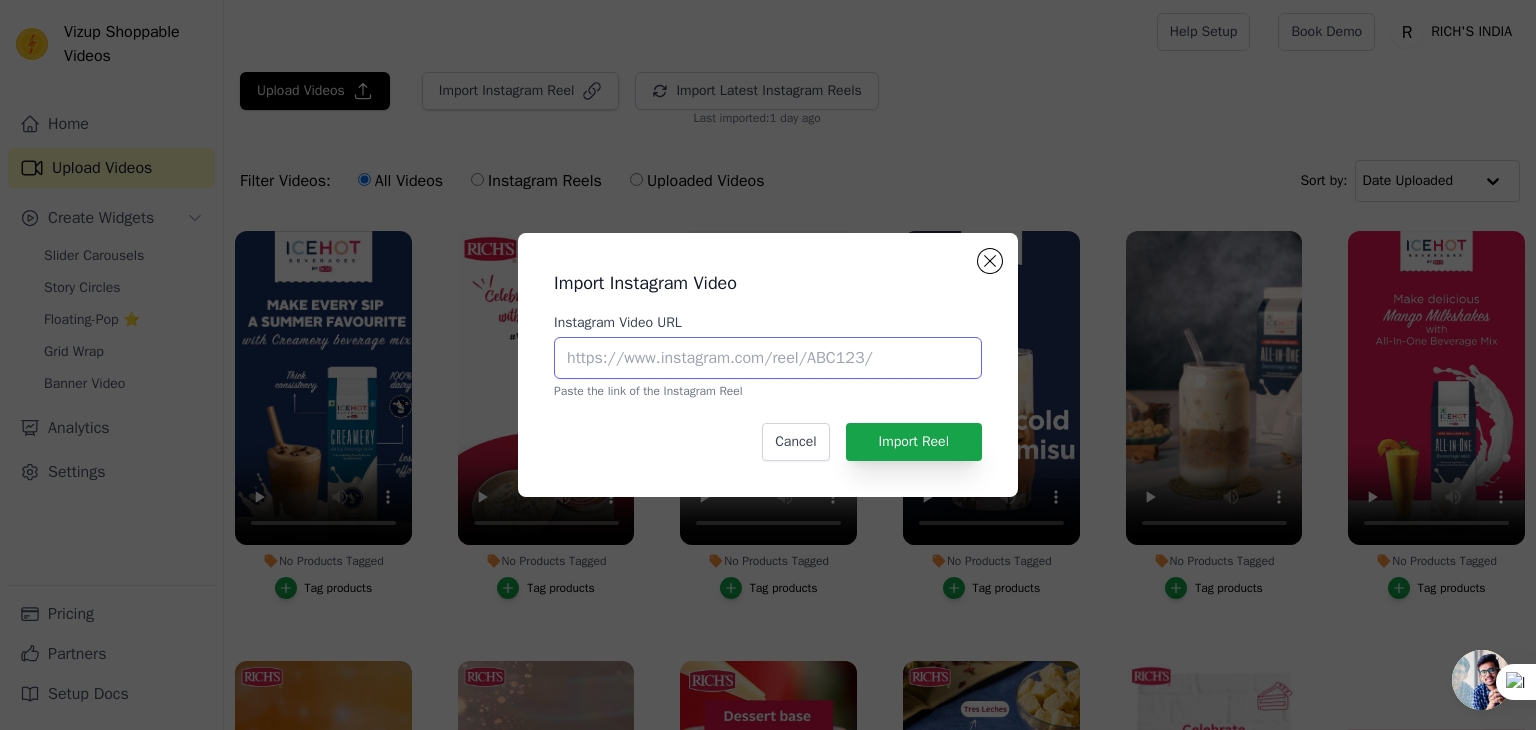 click on "Instagram Video URL" at bounding box center [768, 358] 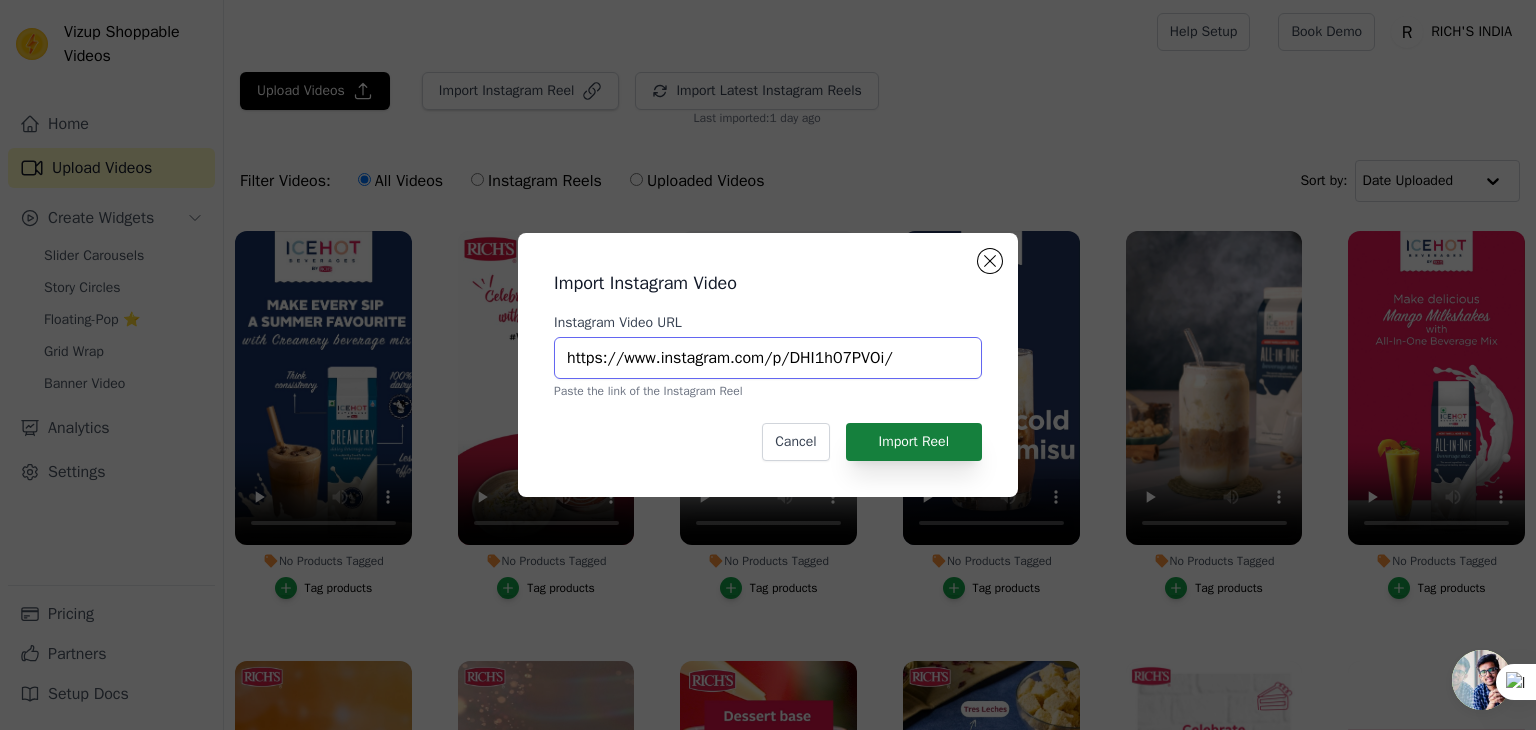 type on "https://www.instagram.com/p/DHI1h07PVOi/" 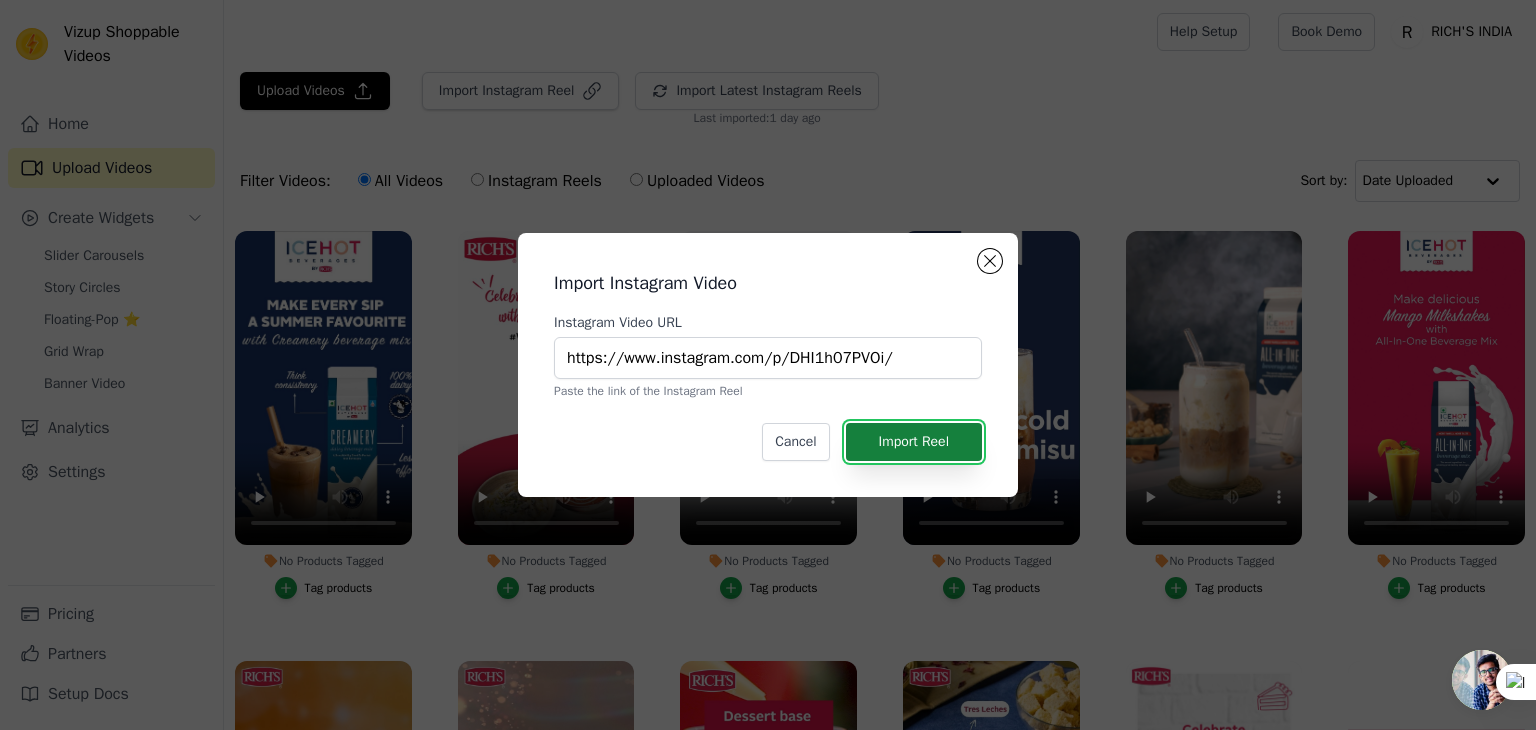 click on "Import Reel" at bounding box center (914, 442) 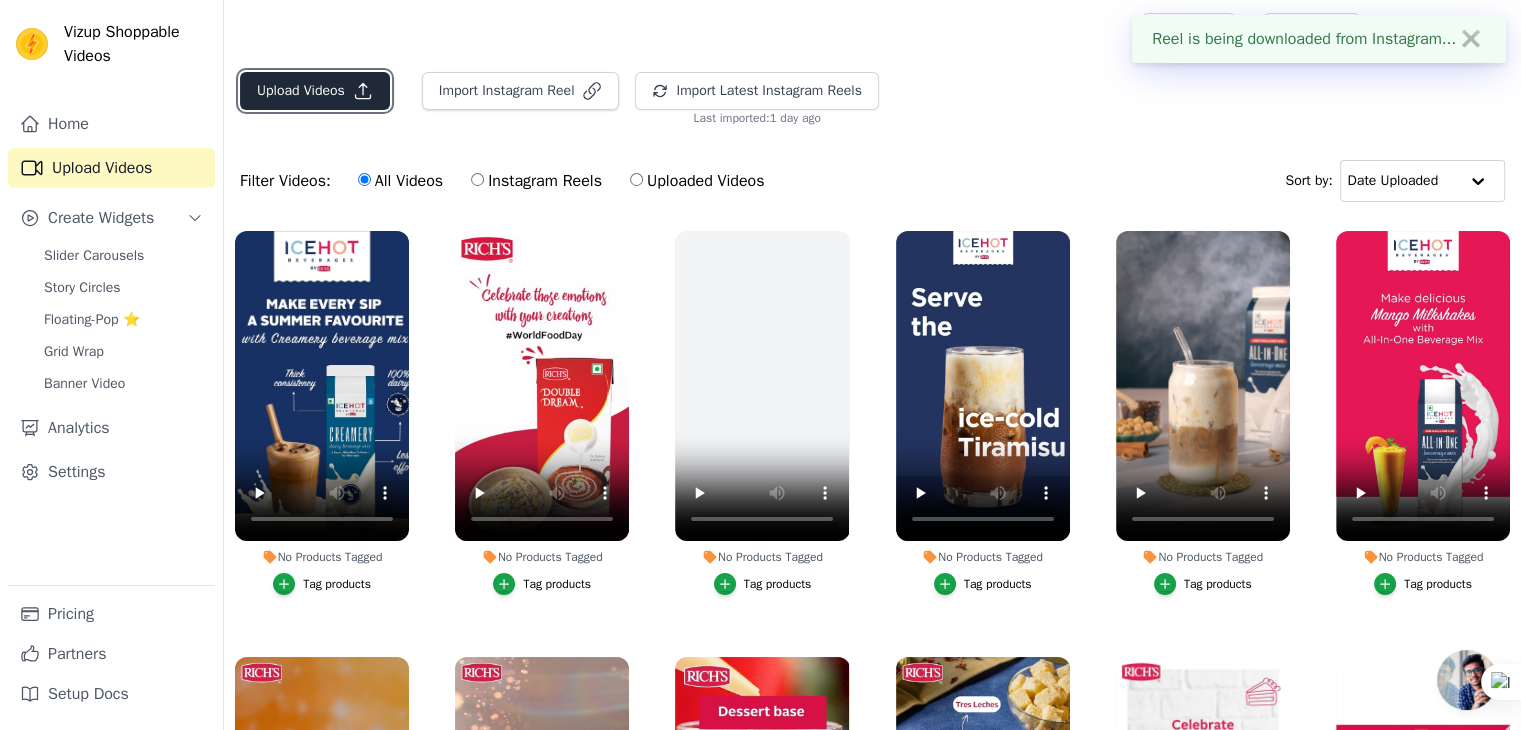 click on "Upload Videos" at bounding box center [315, 91] 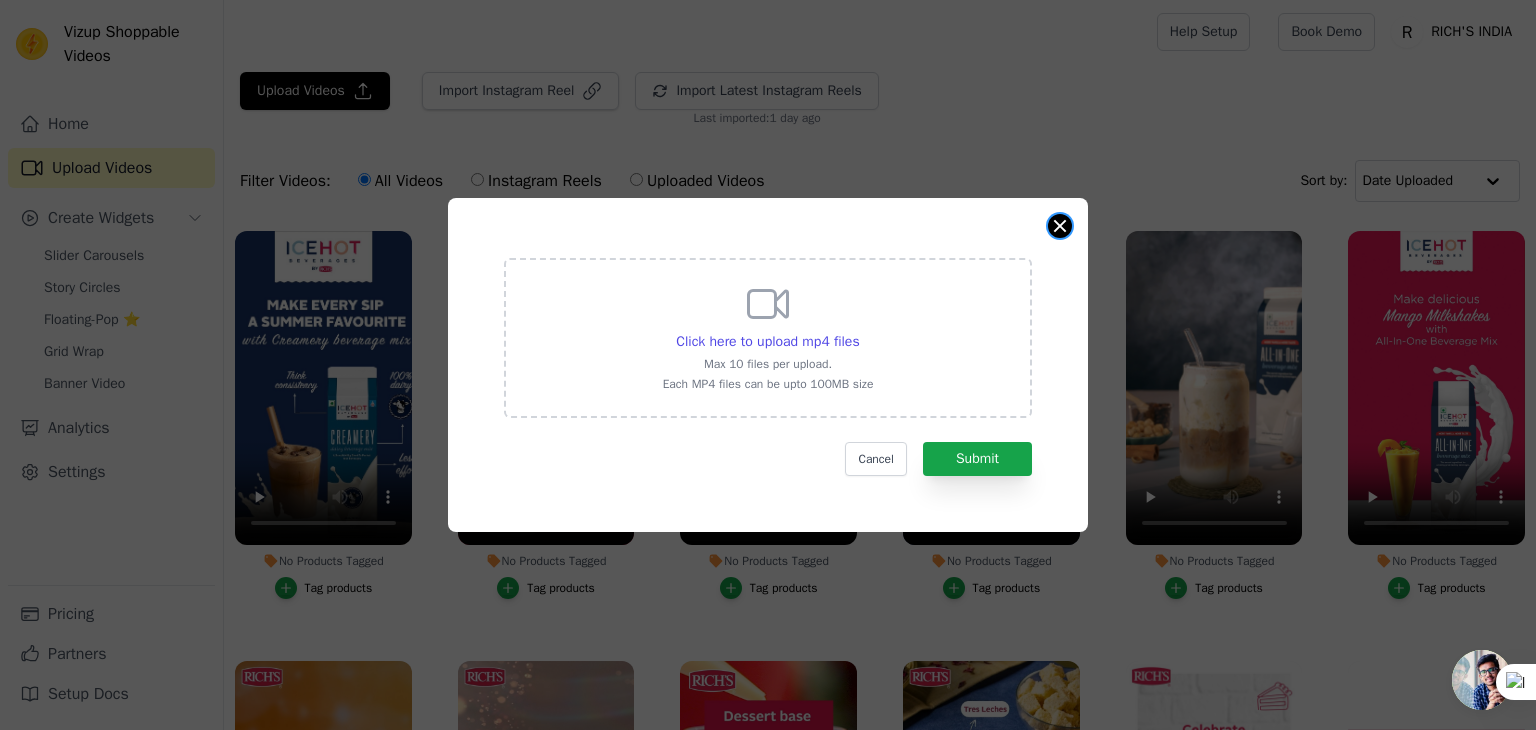click at bounding box center (1060, 226) 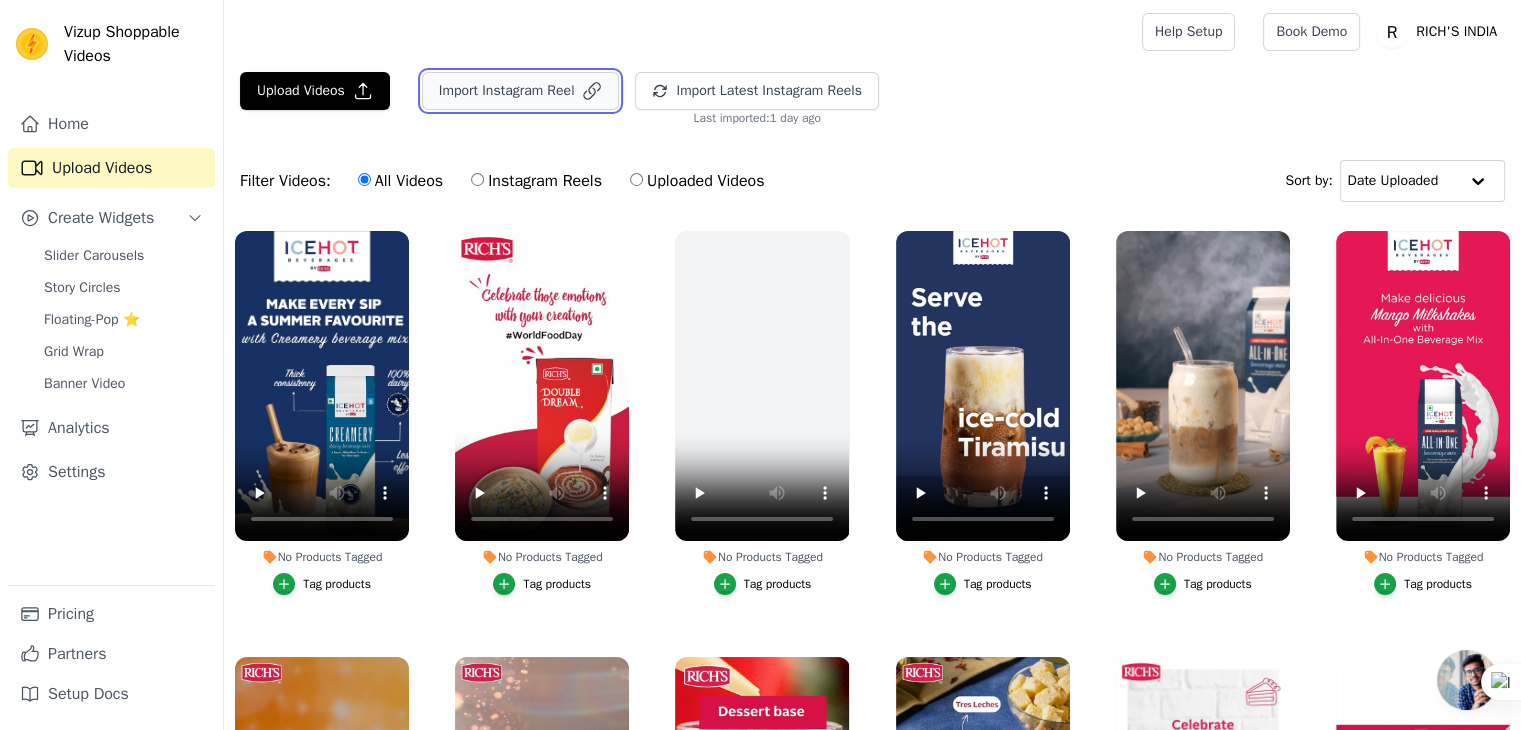 click on "Import Instagram Reel" at bounding box center (521, 91) 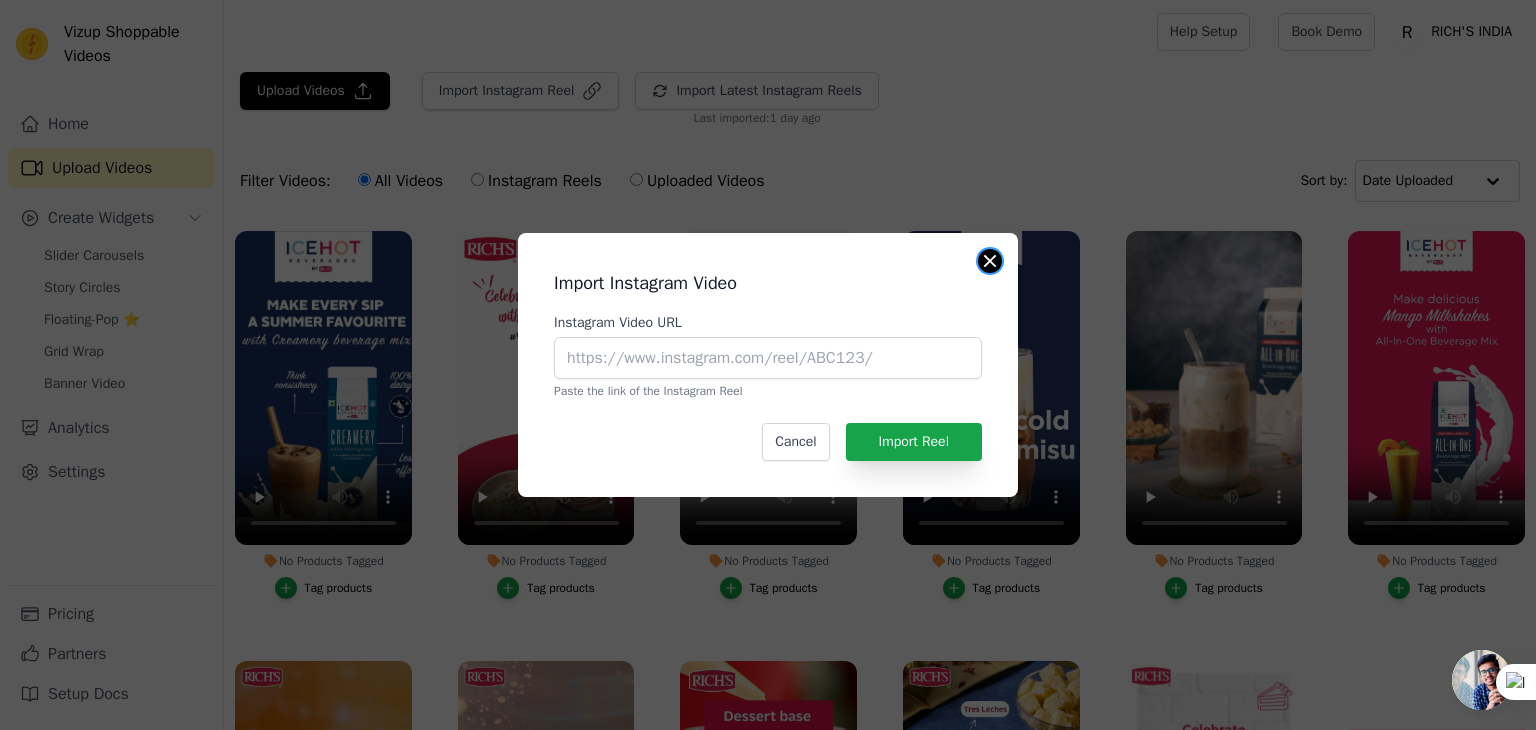 click at bounding box center [990, 261] 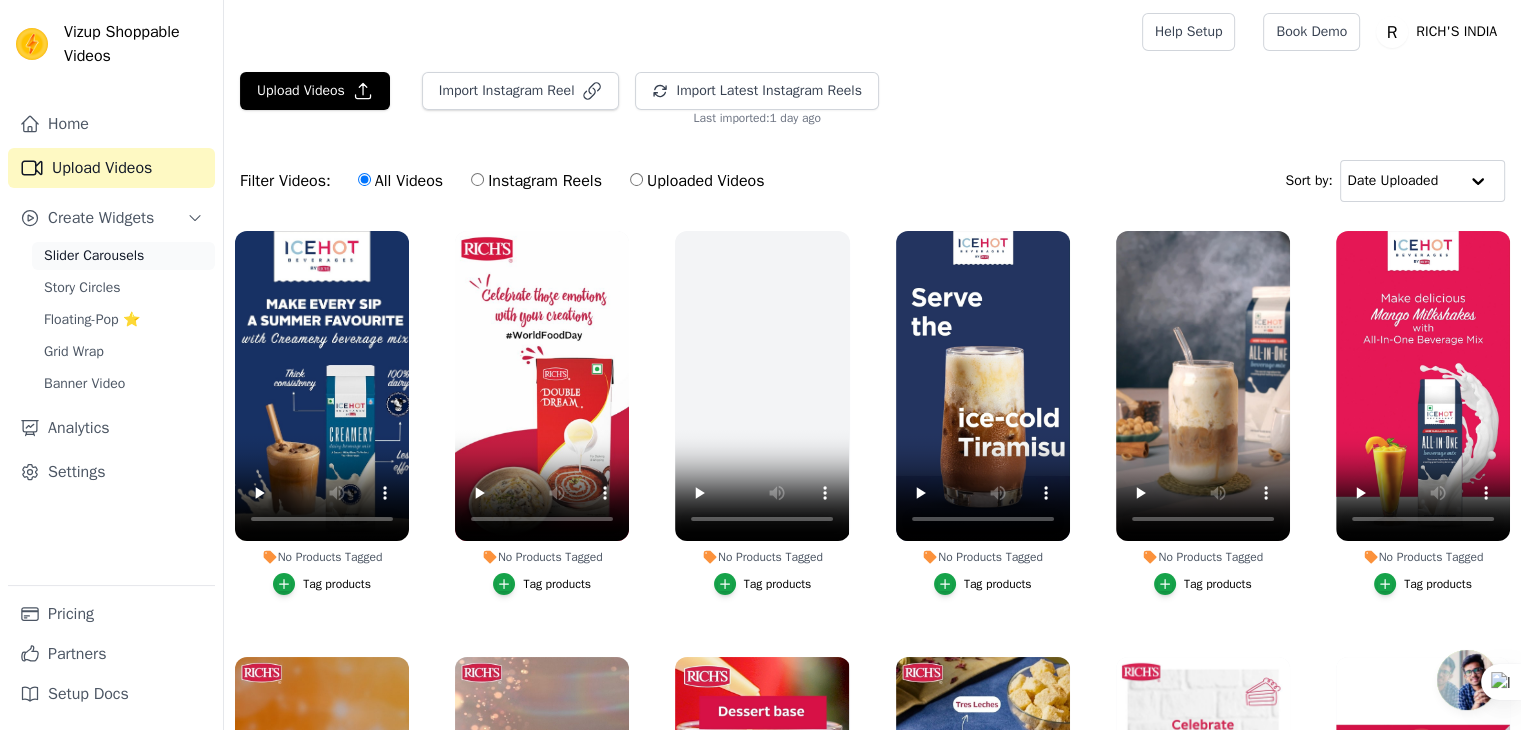click on "Slider Carousels" at bounding box center (94, 256) 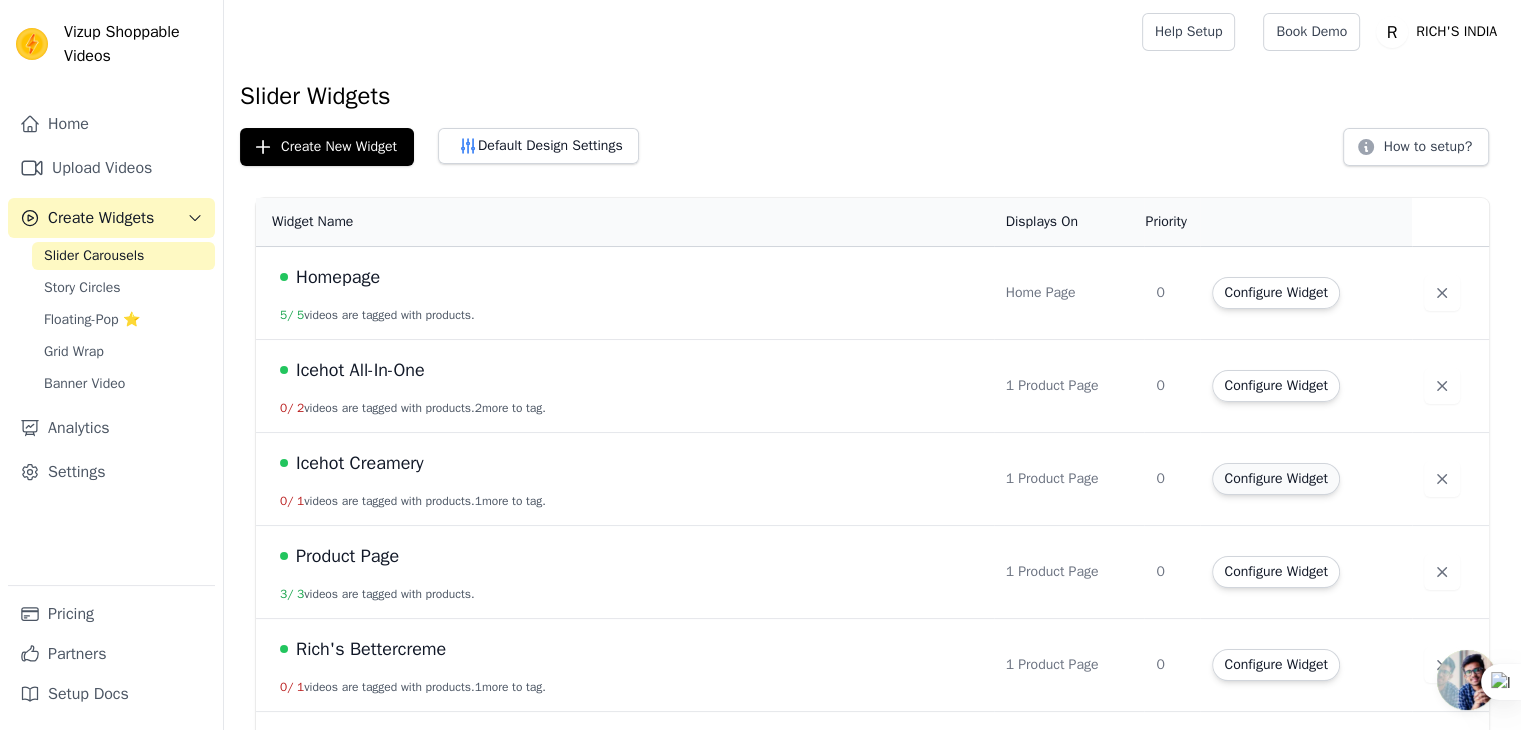 click on "Configure Widget" at bounding box center (1275, 479) 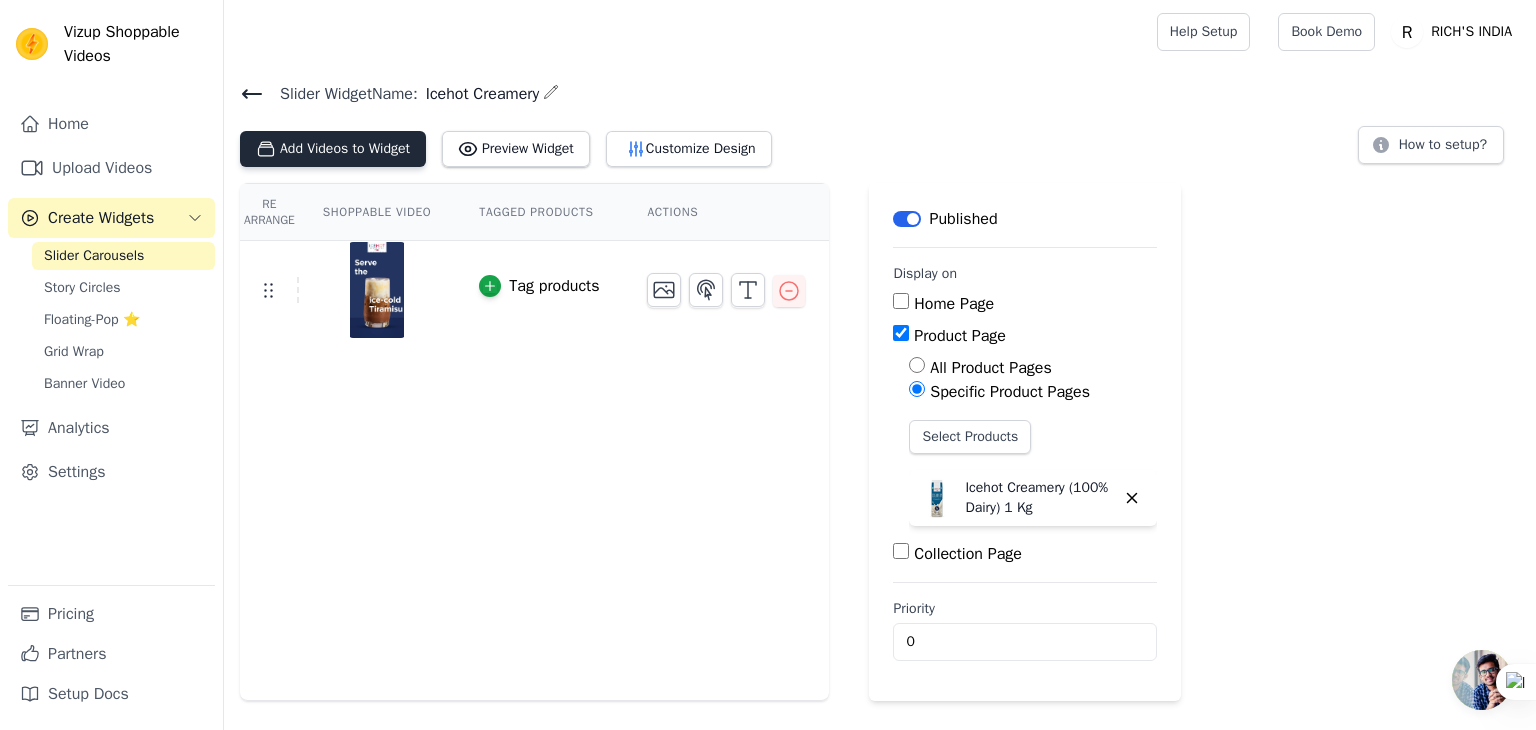 click on "Add Videos to Widget" at bounding box center [333, 149] 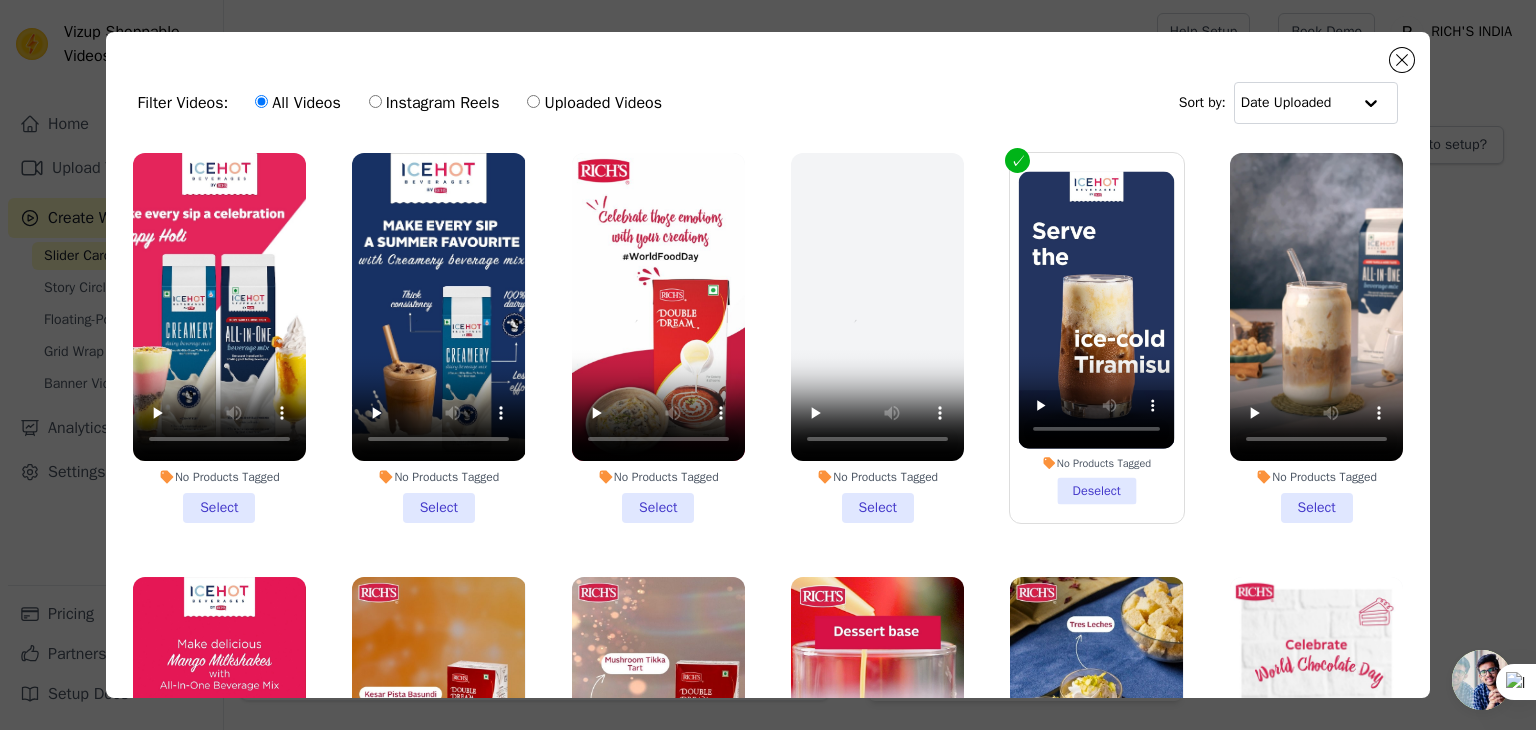 click on "No Products Tagged     Select" at bounding box center [219, 338] 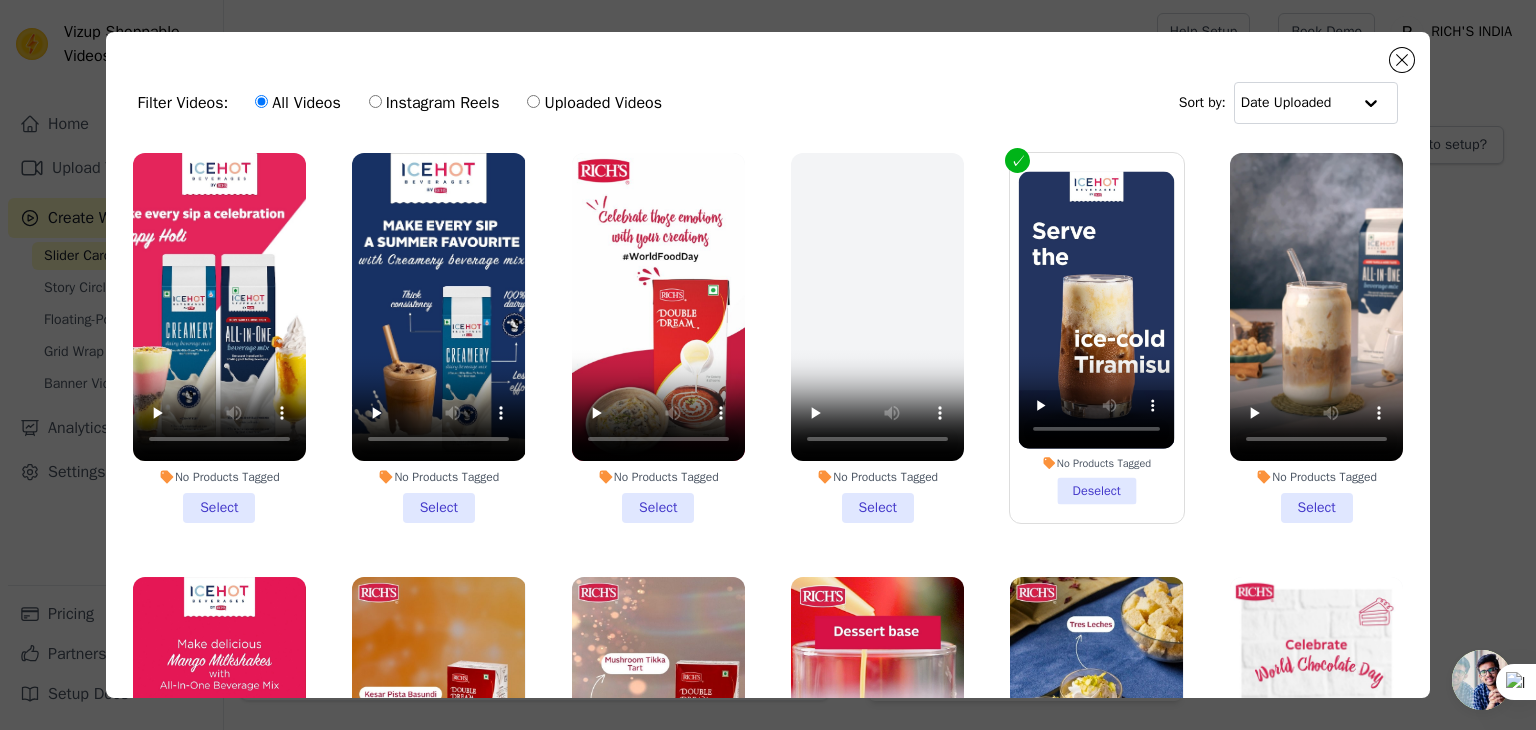 click on "No Products Tagged     Select" at bounding box center (0, 0) 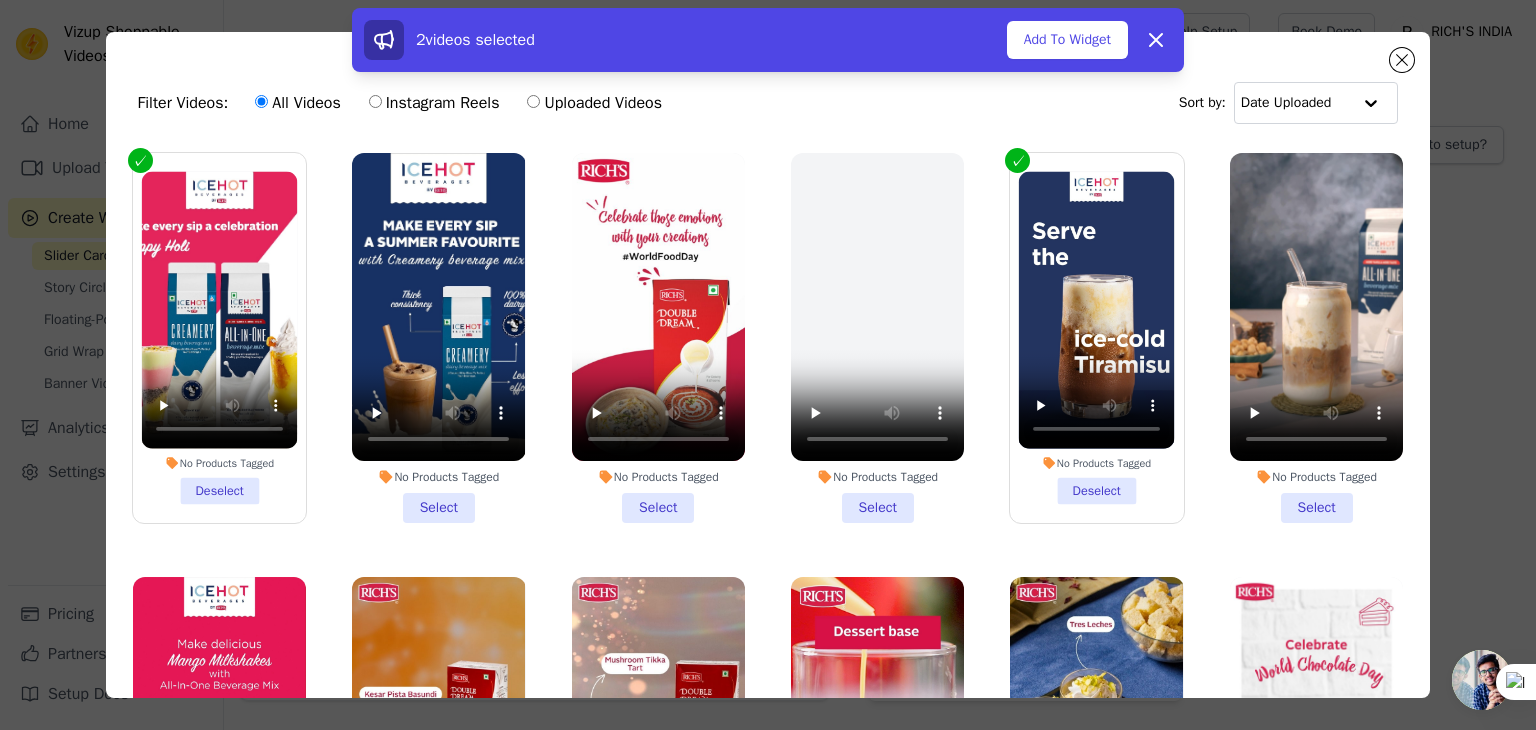 click on "No Products Tagged     Deselect" at bounding box center (219, 338) 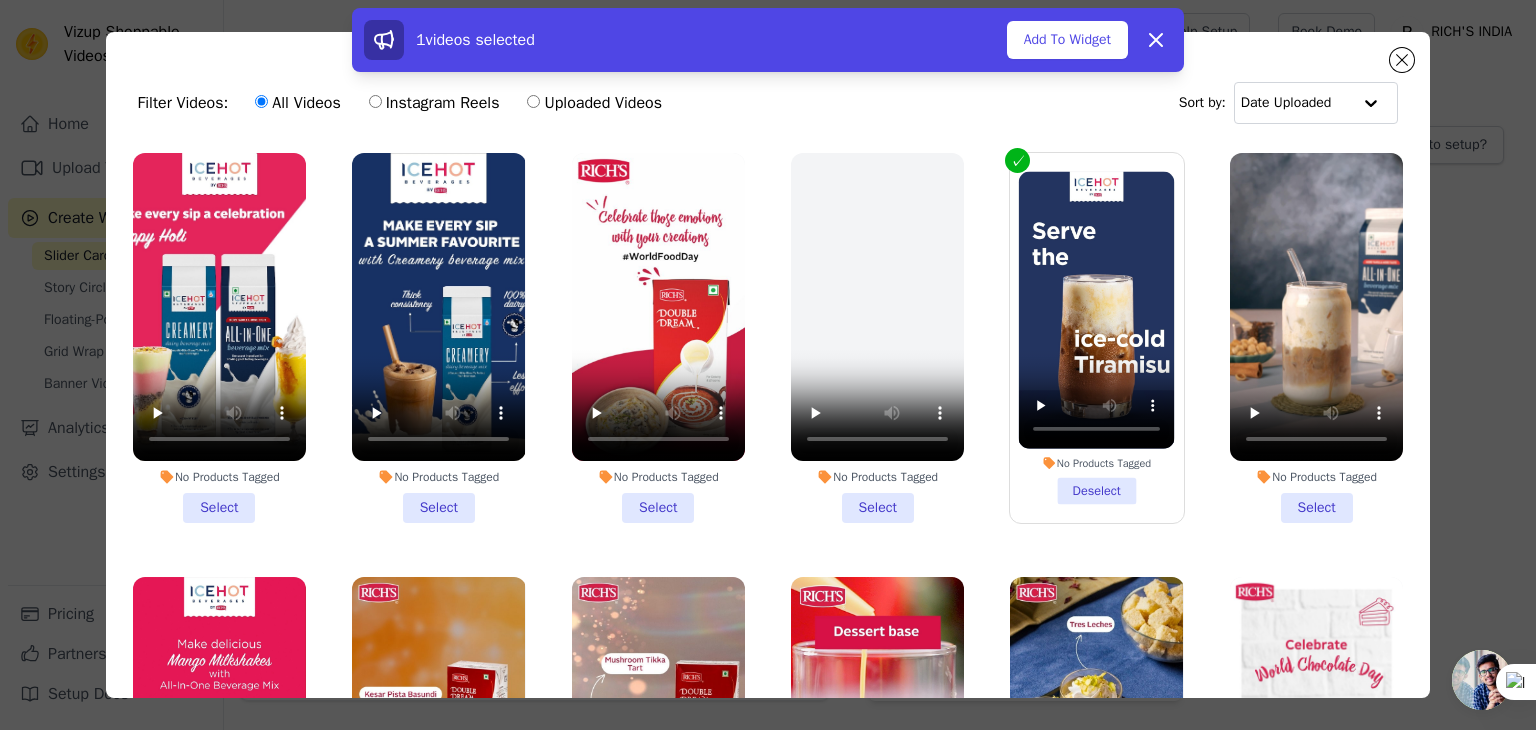 click on "No Products Tagged     Select" at bounding box center (438, 338) 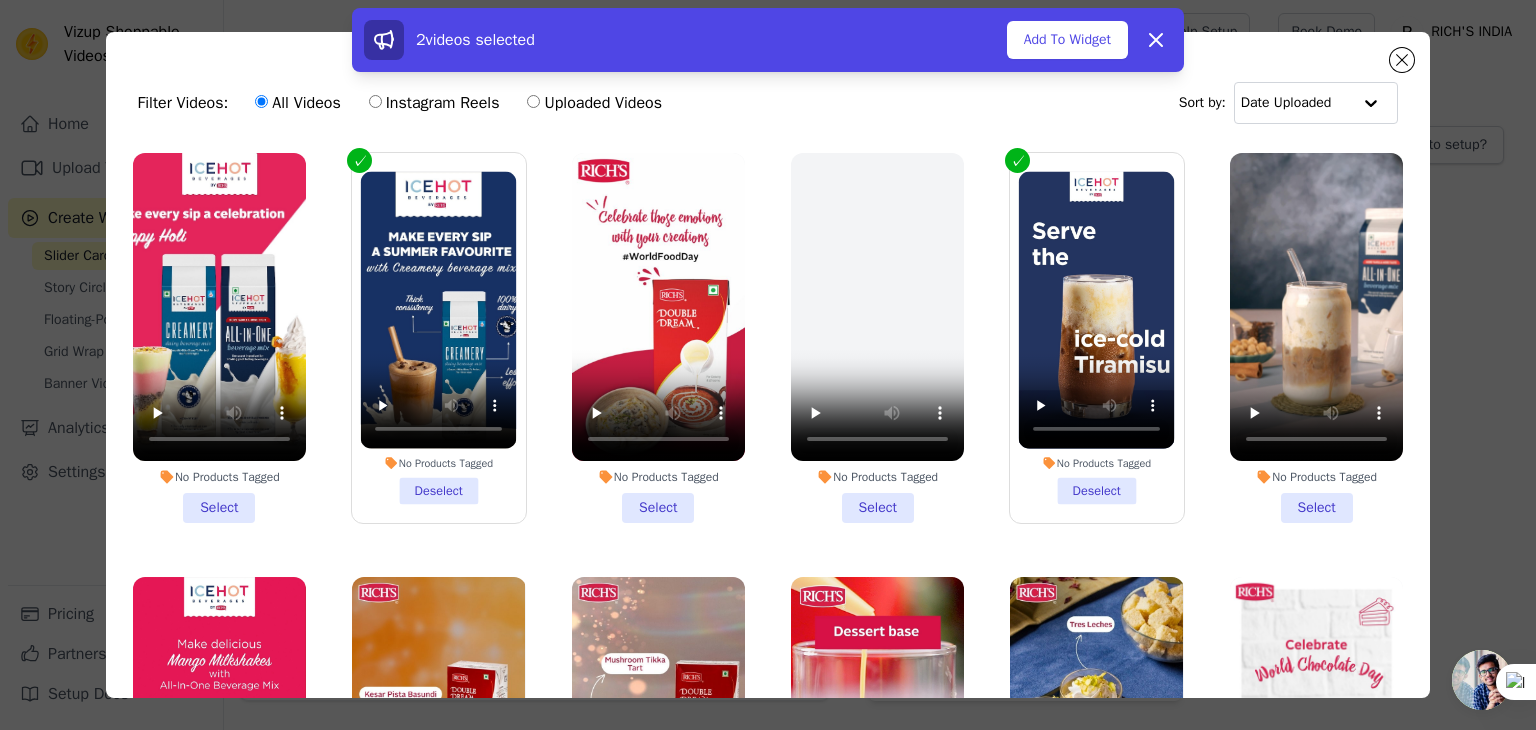 click on "No Products Tagged     Select" at bounding box center [219, 338] 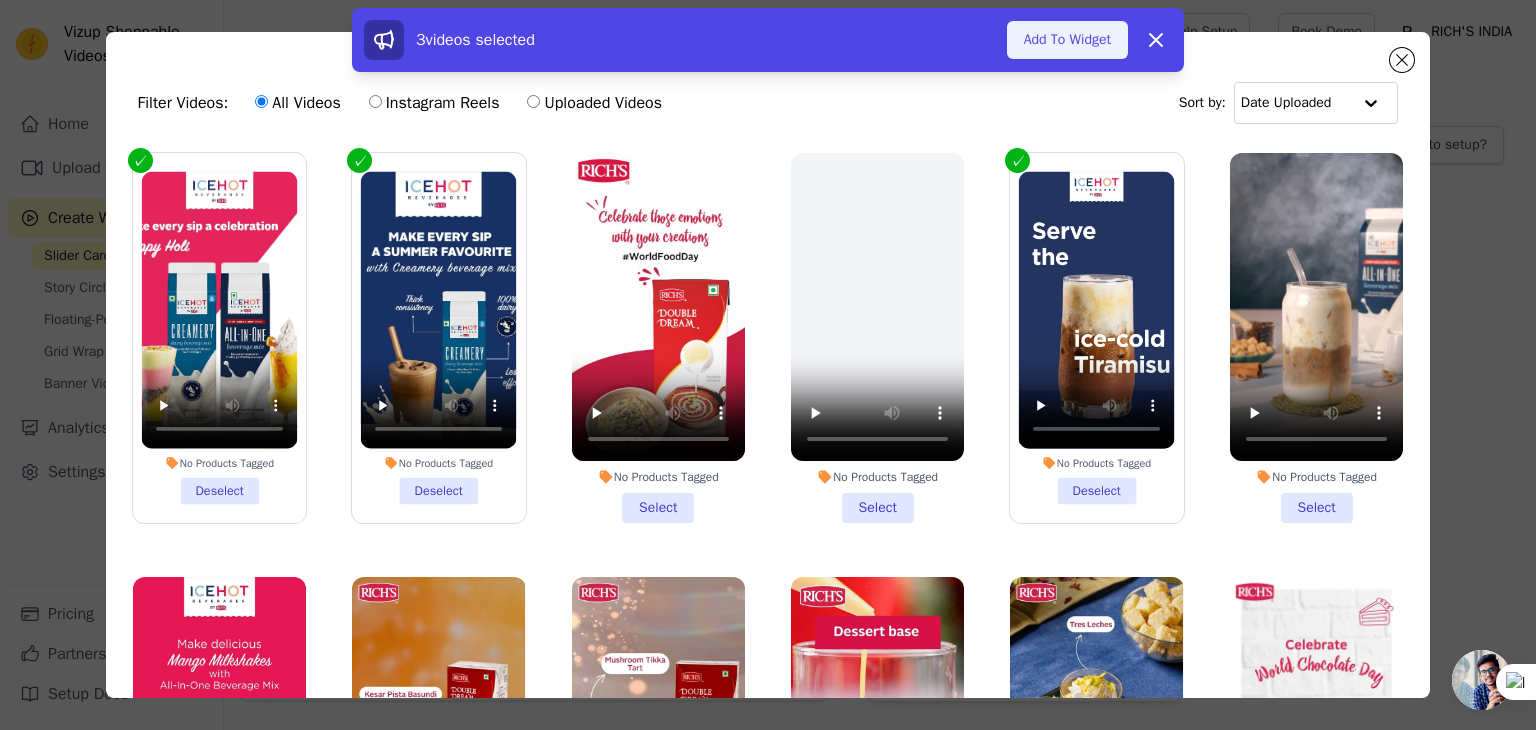 click on "Add To Widget" at bounding box center [1067, 40] 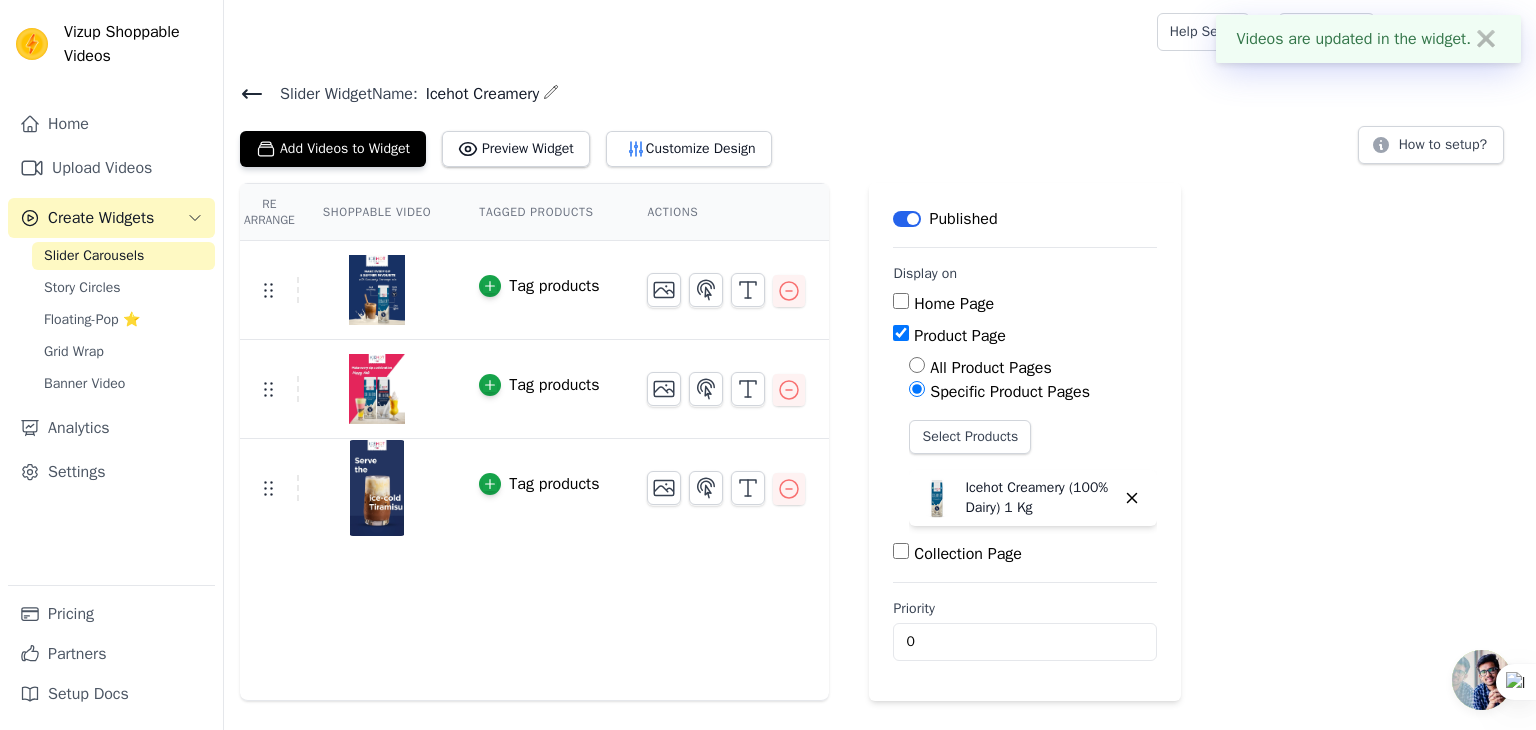 click 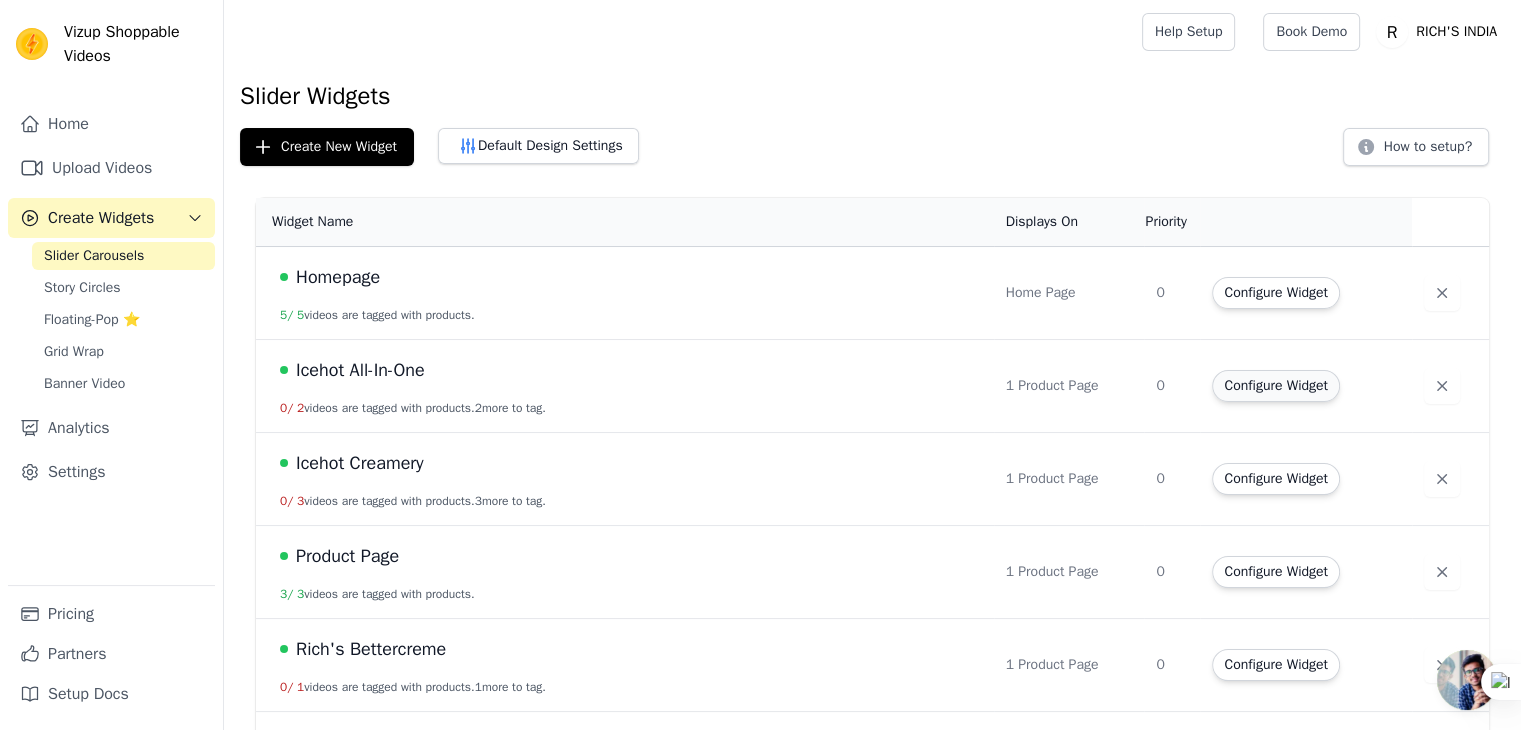 click on "Configure Widget" at bounding box center (1275, 386) 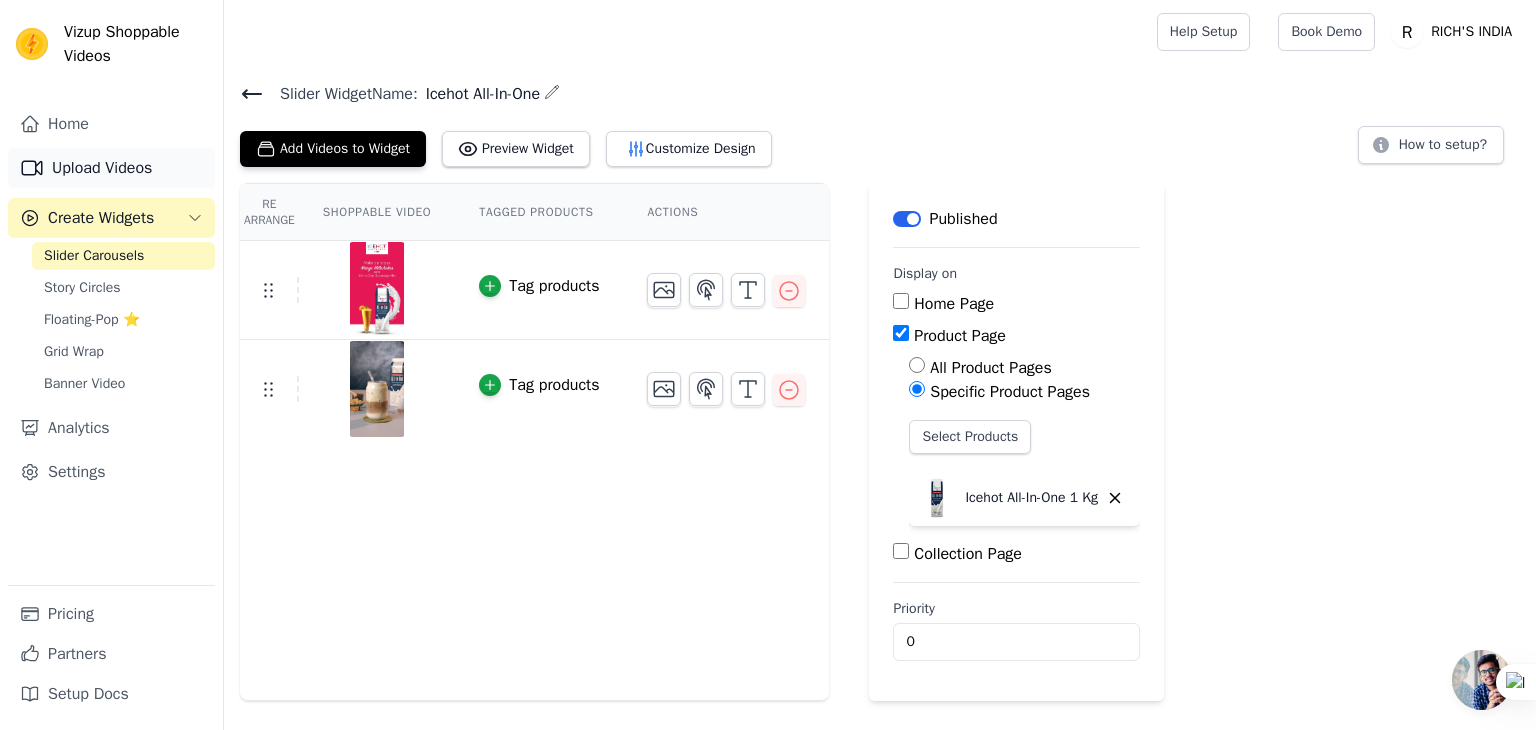 click on "Upload Videos" at bounding box center (111, 168) 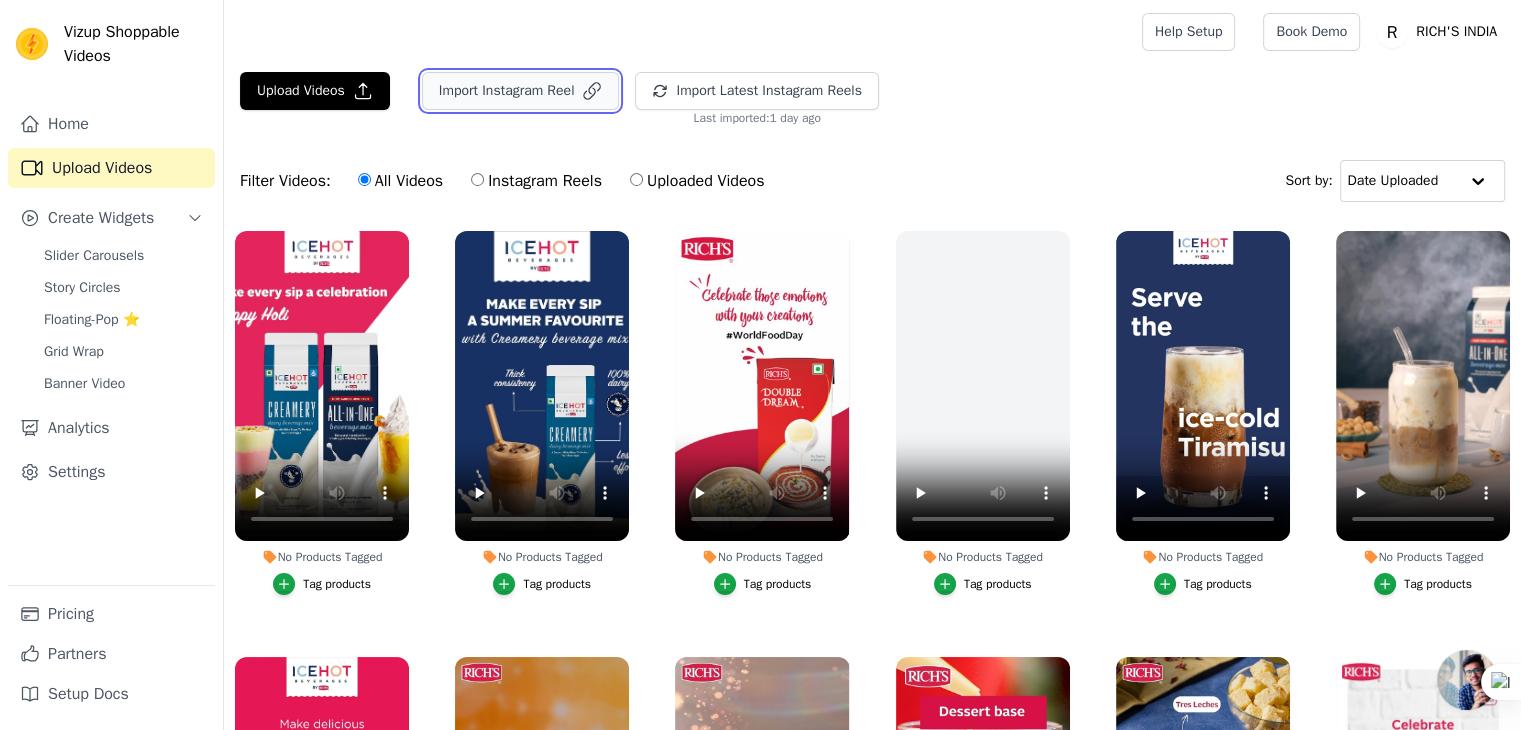 click on "Import Instagram Reel" at bounding box center (521, 91) 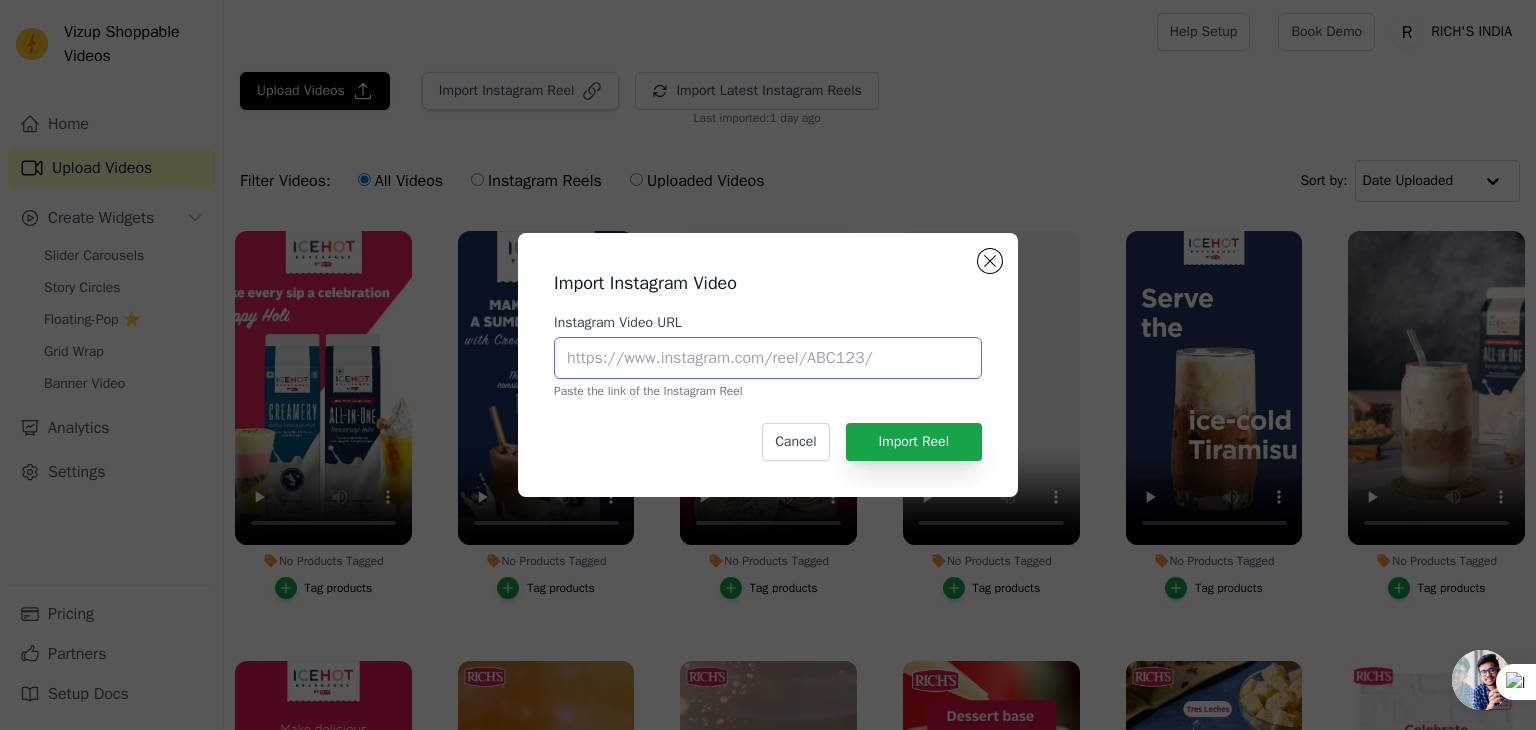 click on "Instagram Video URL" at bounding box center [768, 358] 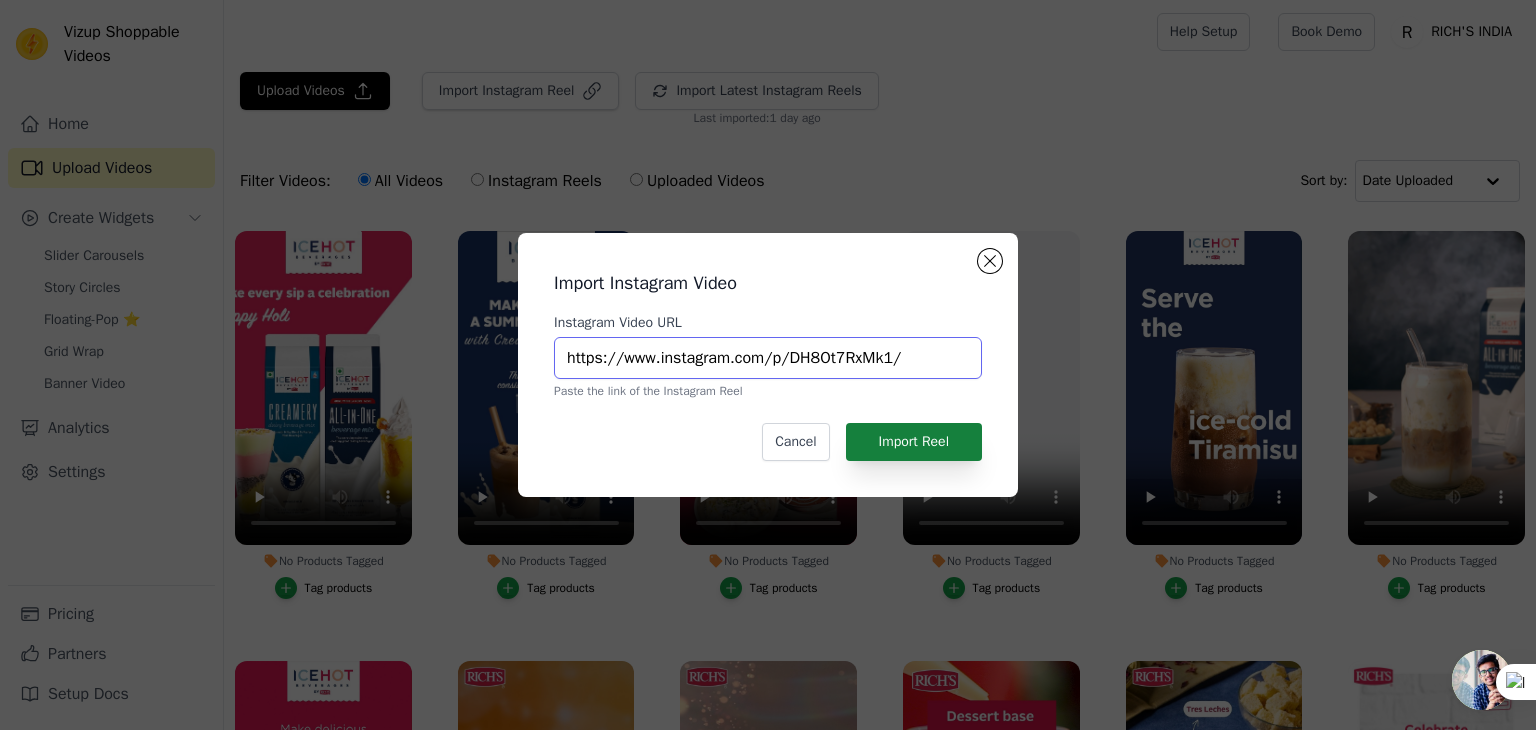 type on "https://www.instagram.com/p/DH8Ot7RxMk1/" 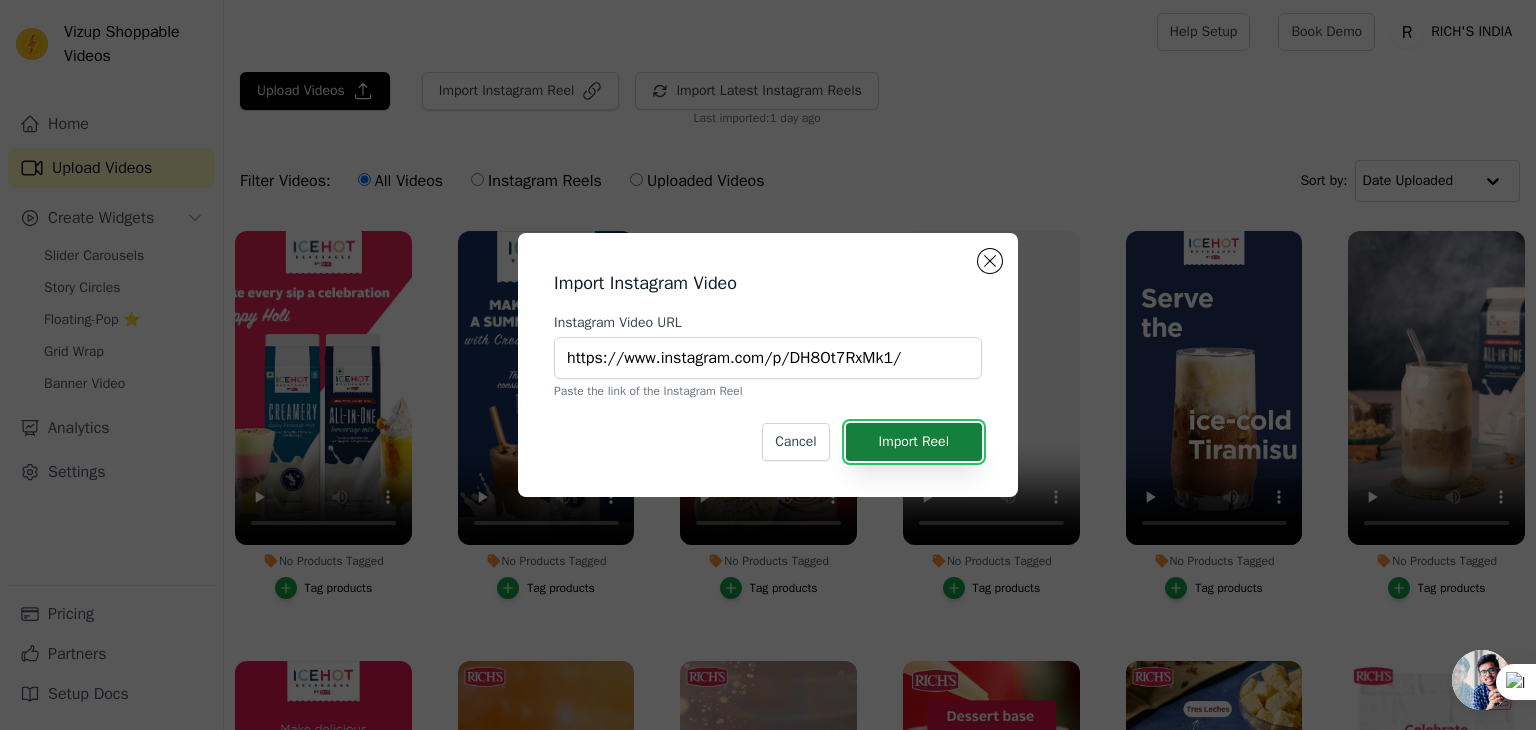 click on "Import Reel" at bounding box center [914, 442] 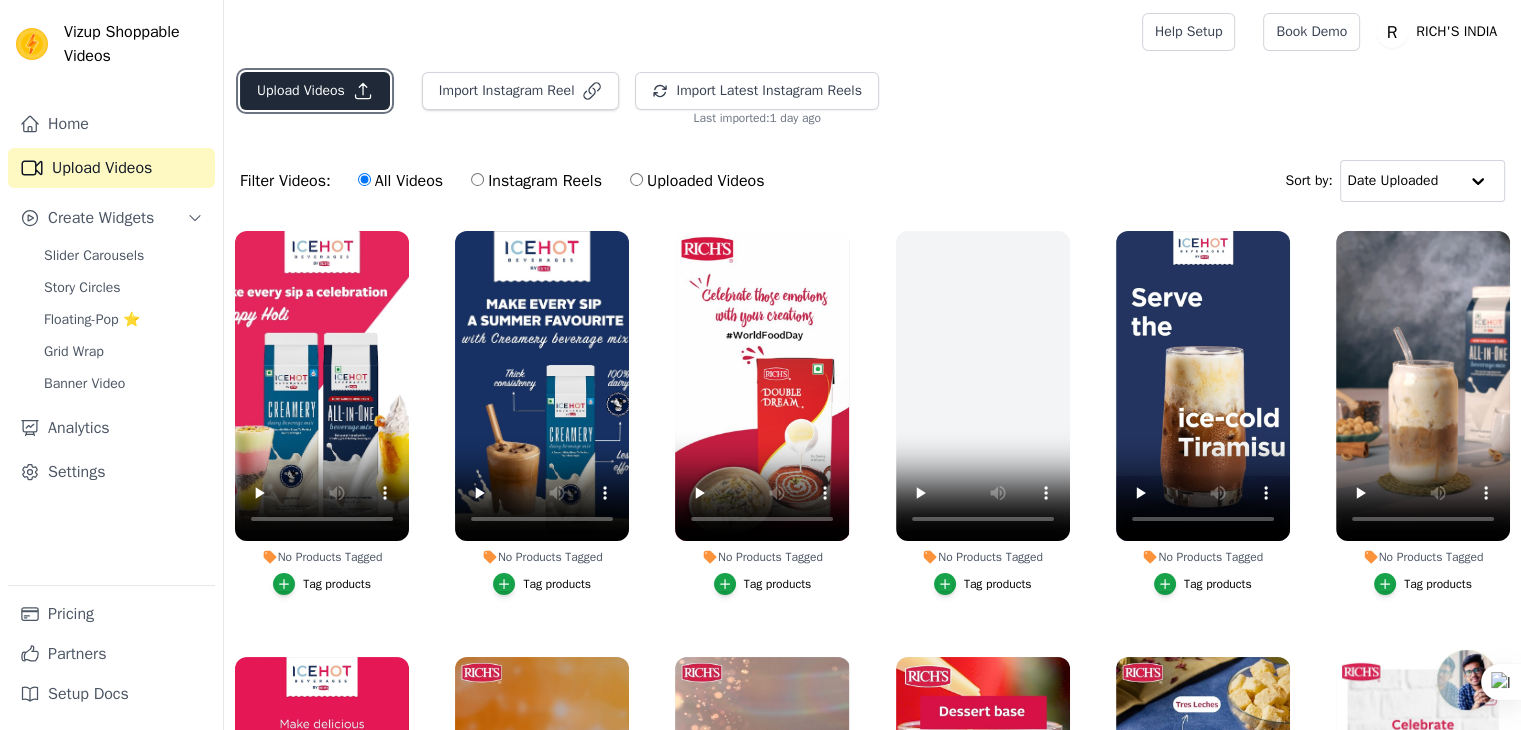 click on "Upload Videos" at bounding box center [315, 91] 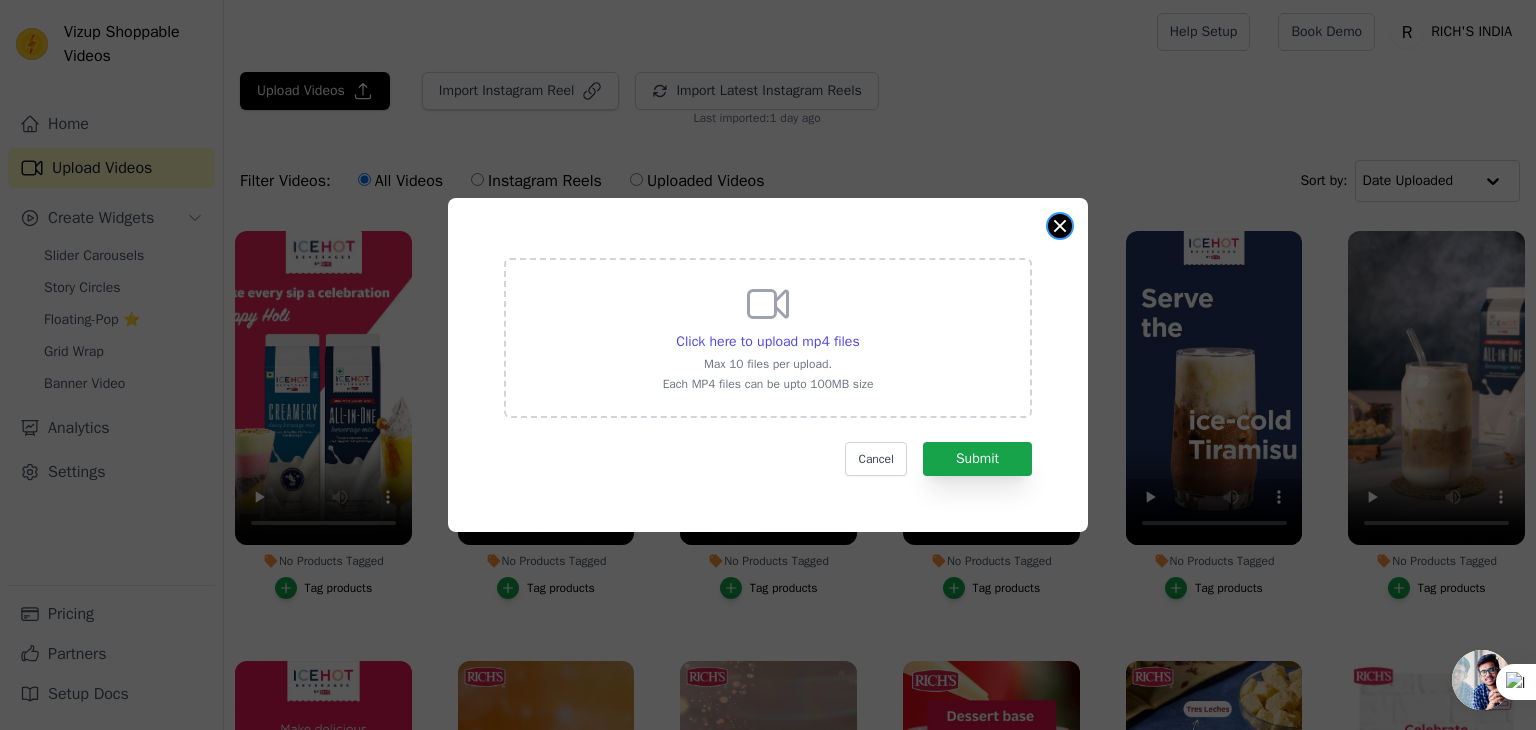 click at bounding box center (1060, 226) 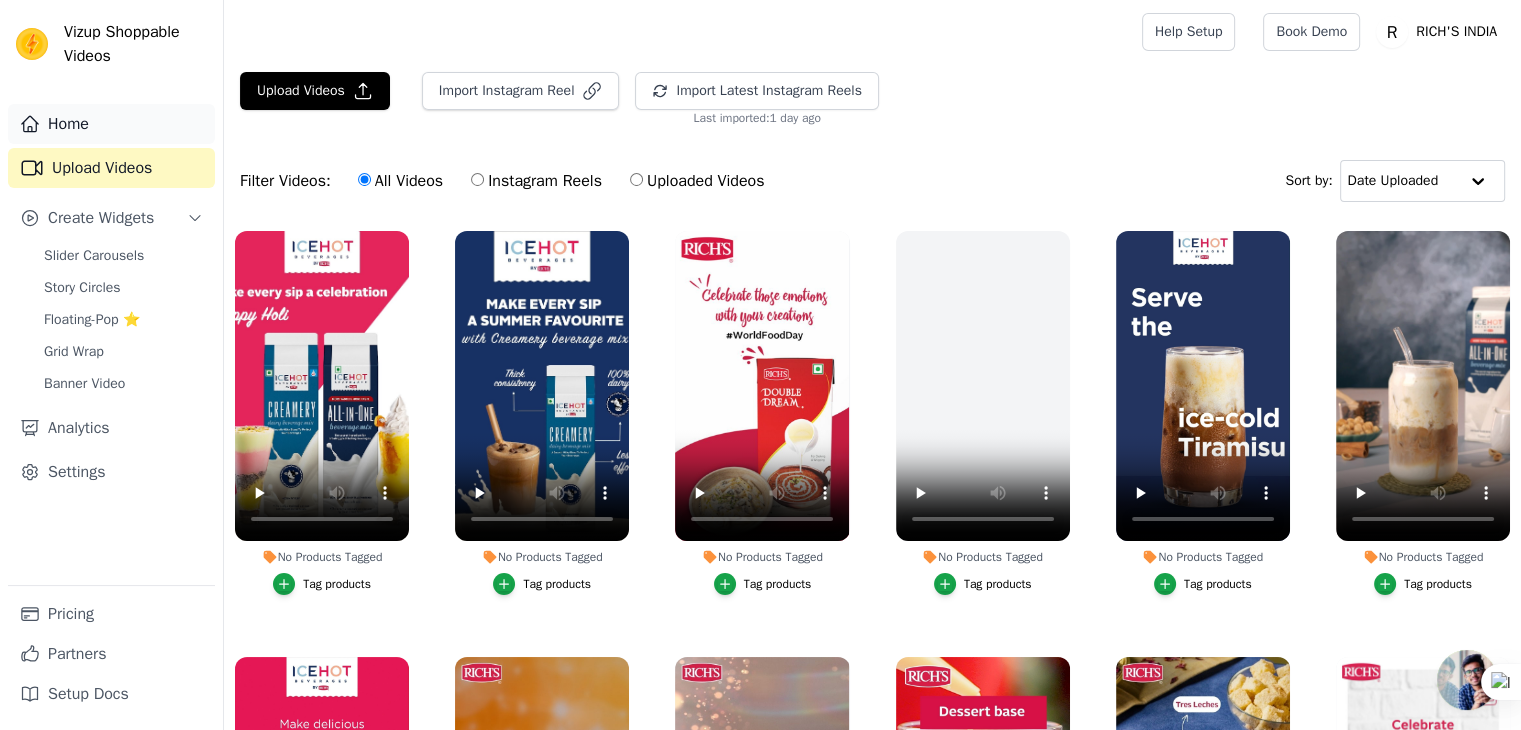 click on "Home" at bounding box center (111, 124) 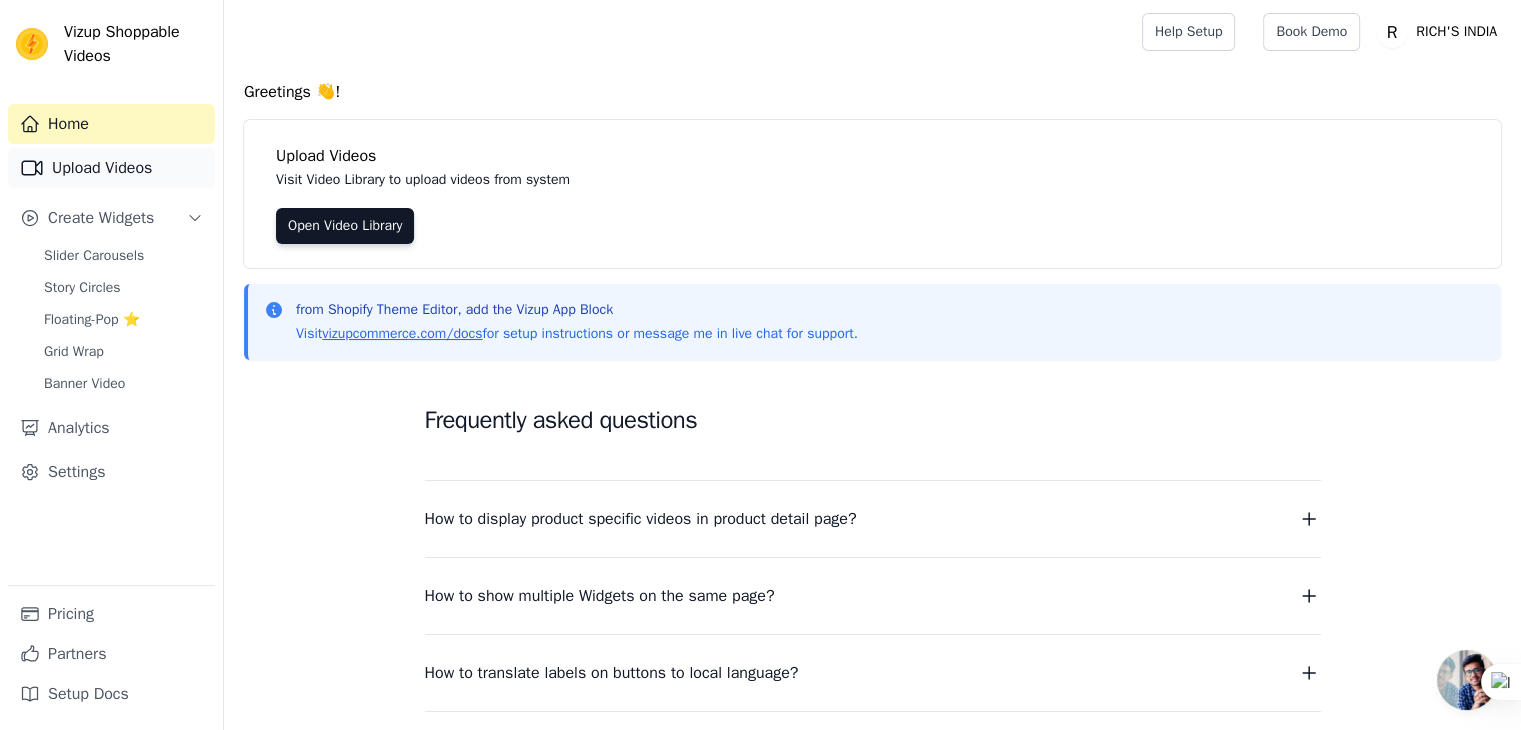 click on "Upload Videos" at bounding box center (111, 168) 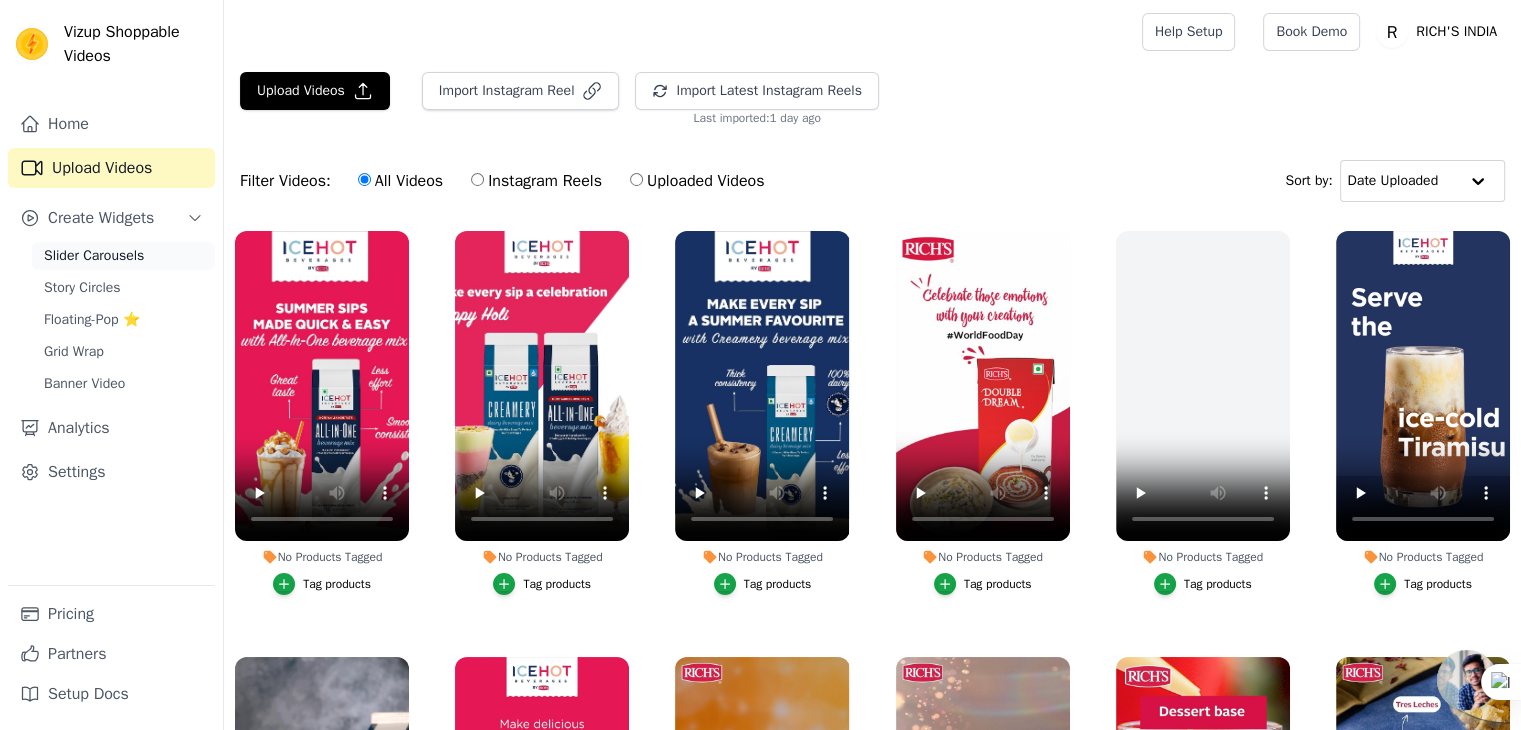 click on "Slider Carousels" at bounding box center [94, 256] 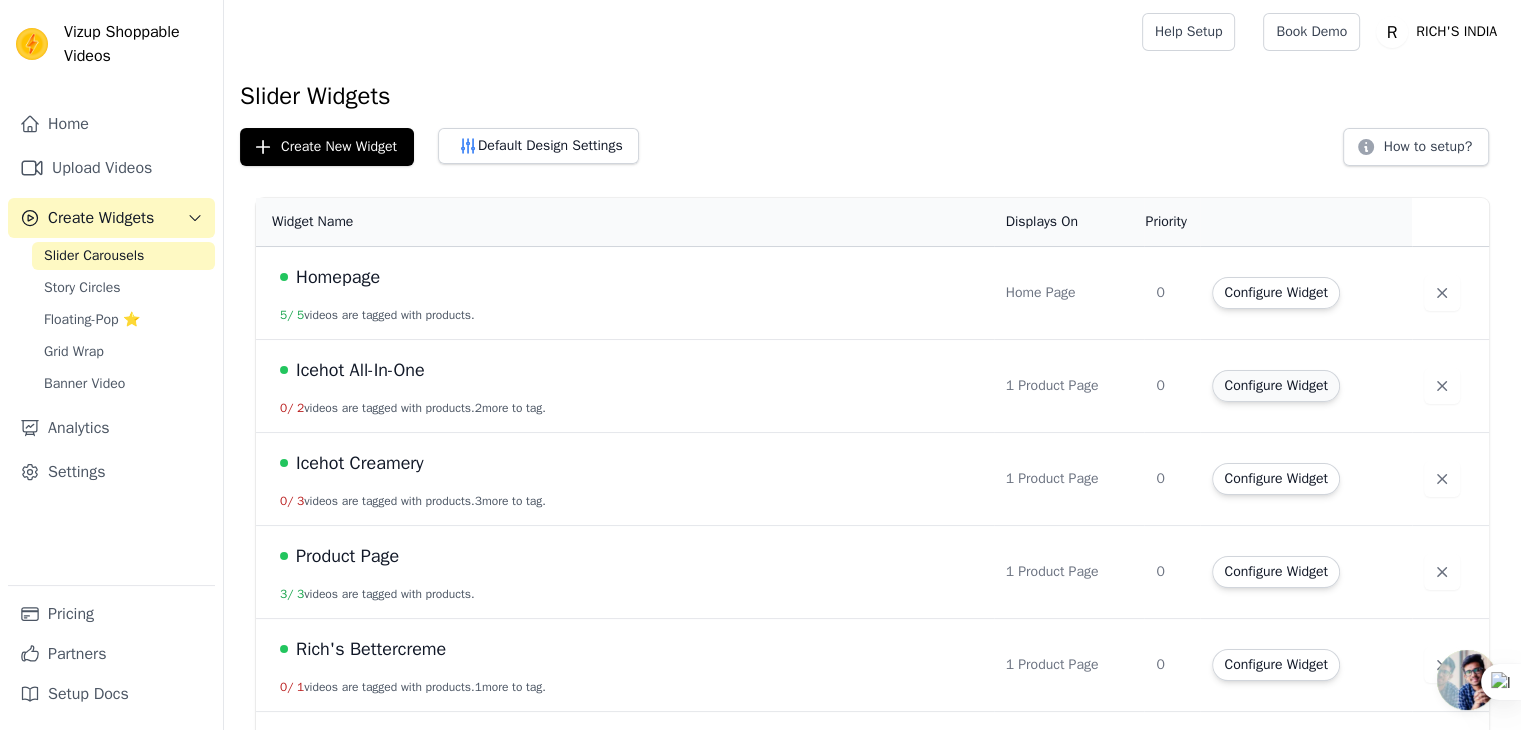 click on "Configure Widget" at bounding box center [1275, 386] 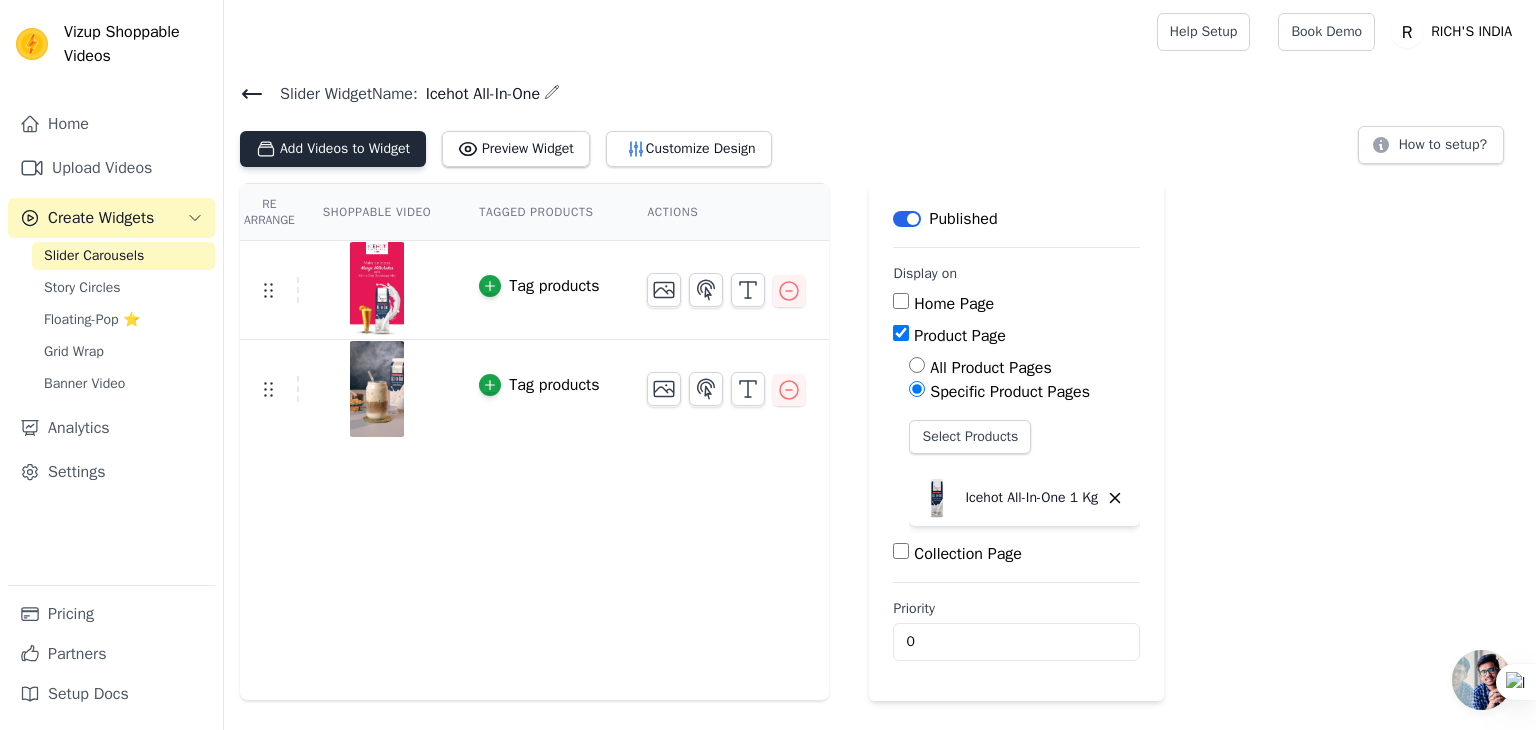 click on "Add Videos to Widget" at bounding box center (333, 149) 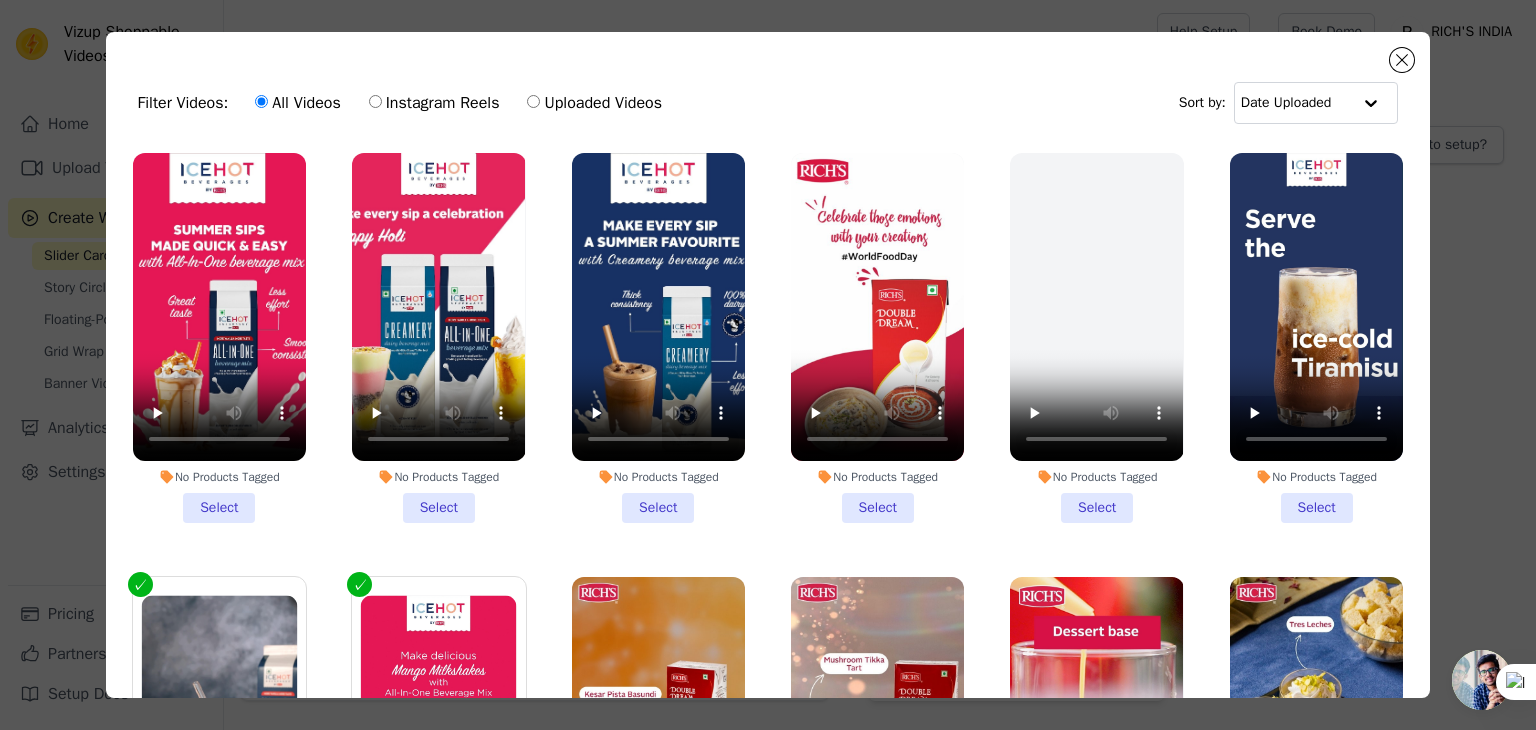 click on "No Products Tagged     Select" at bounding box center (219, 338) 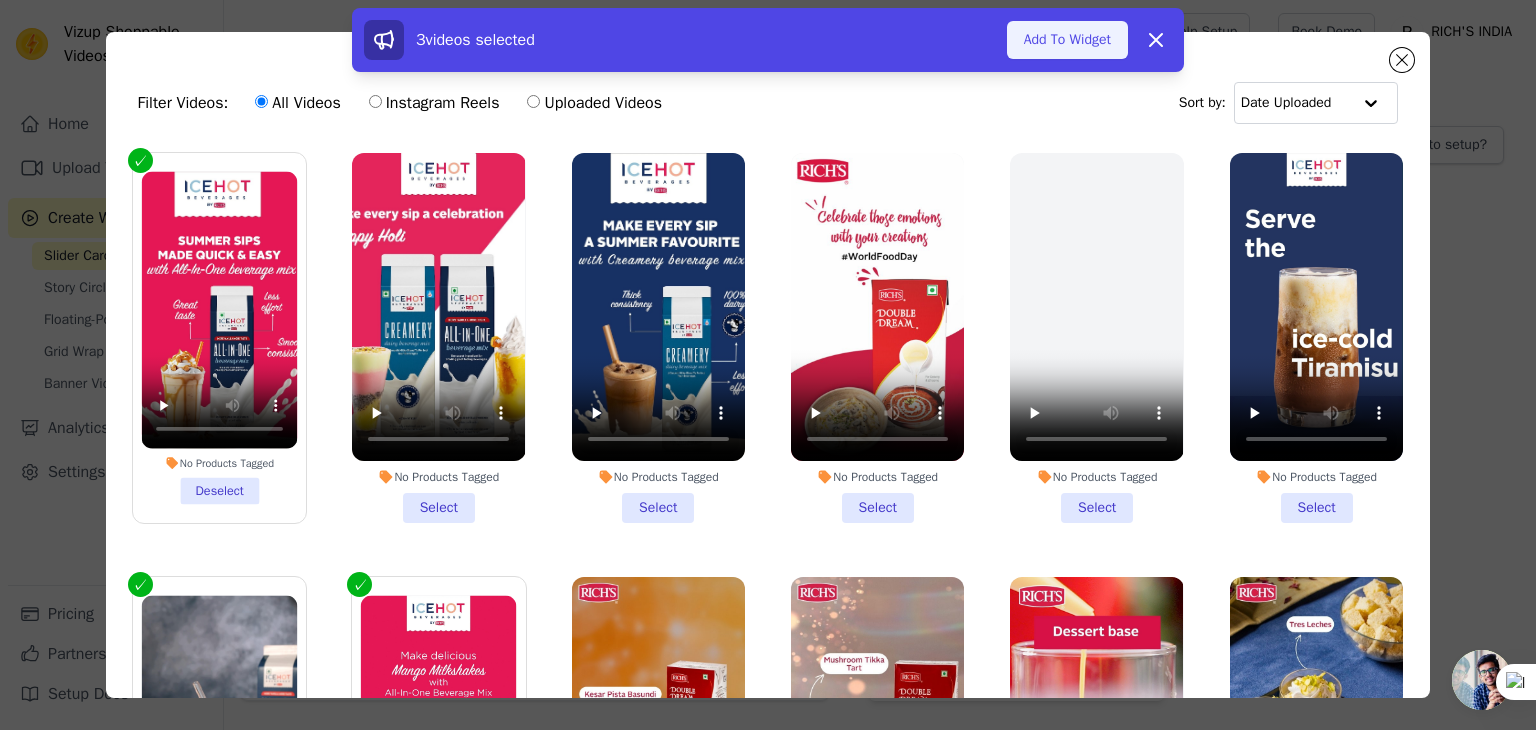 click on "Add To Widget" at bounding box center (1067, 40) 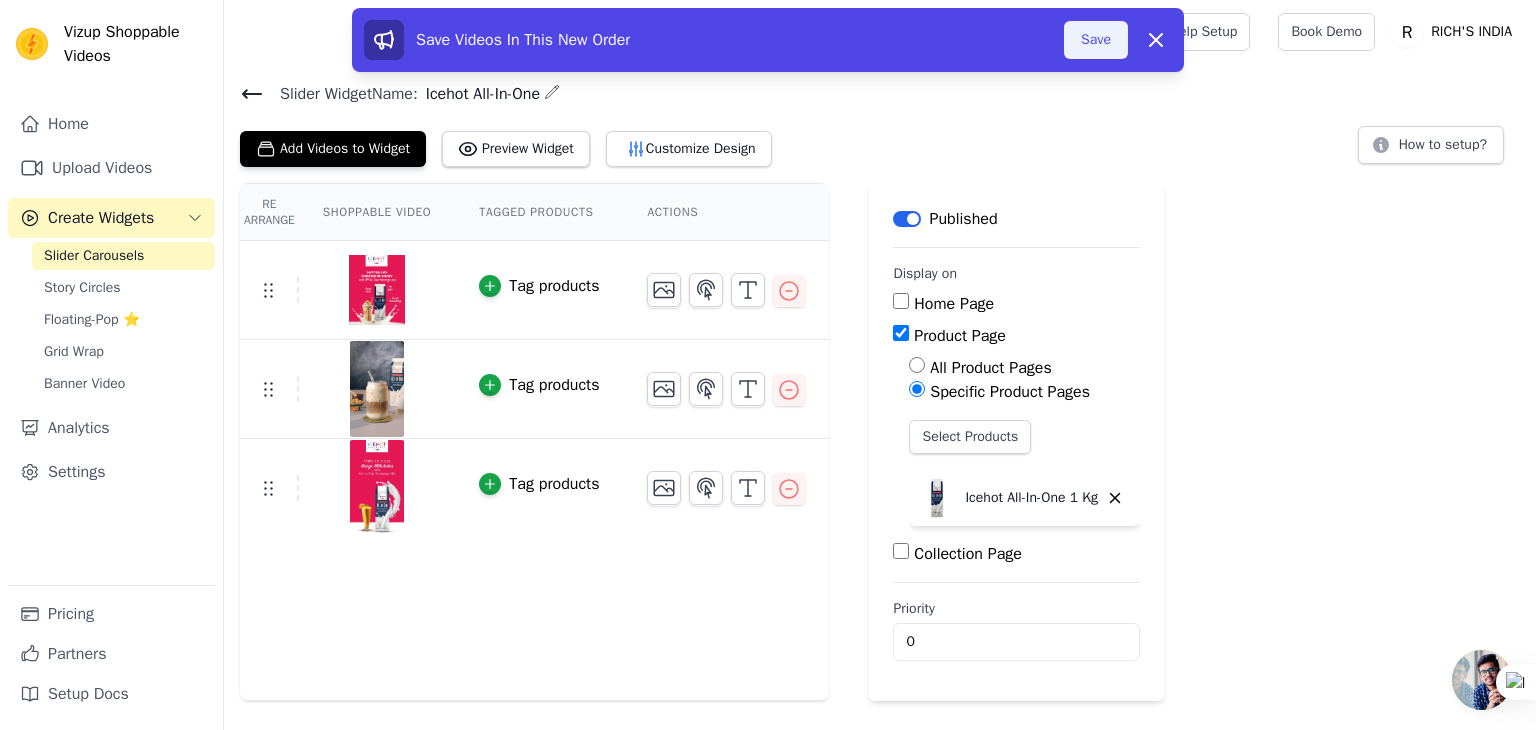 click on "Save" at bounding box center [1096, 40] 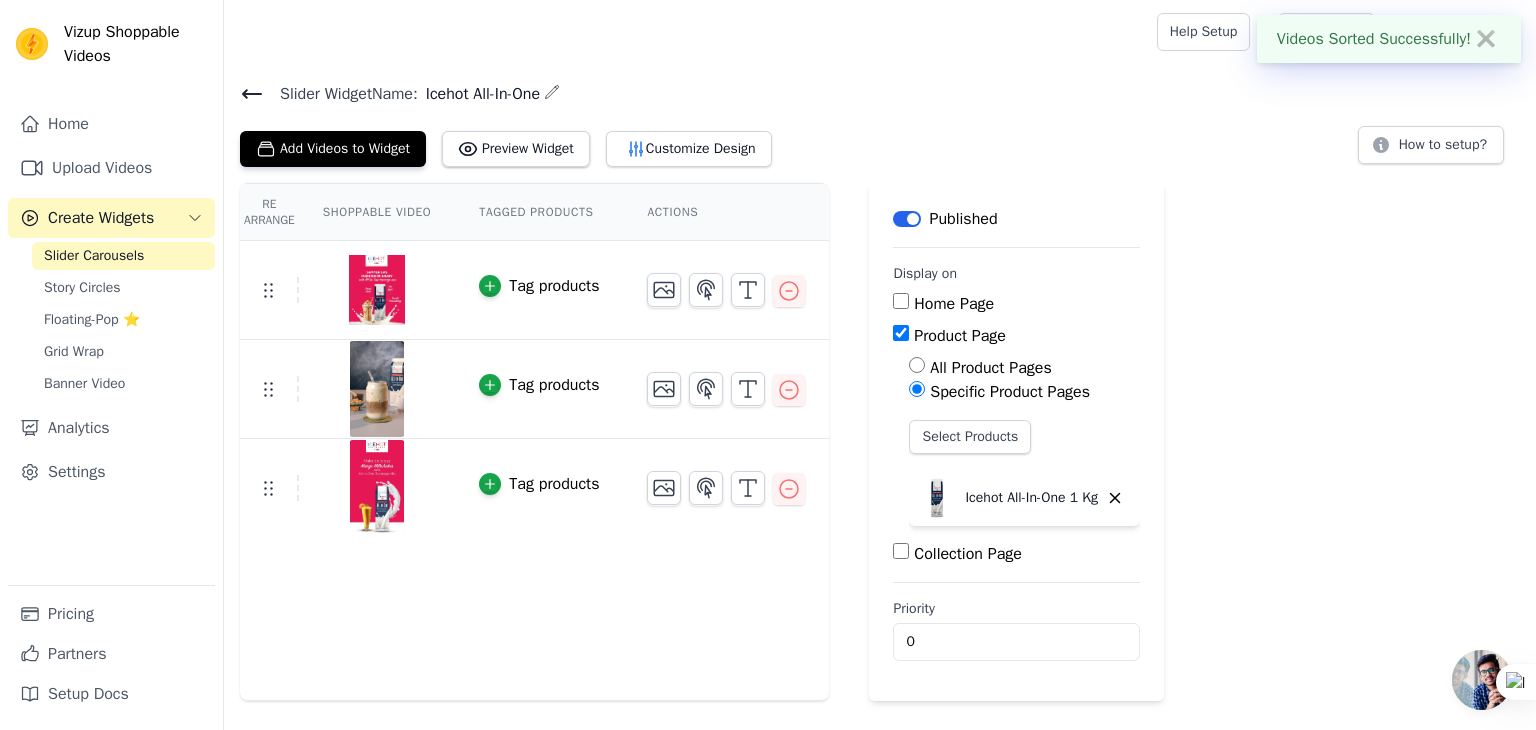 click at bounding box center [686, 32] 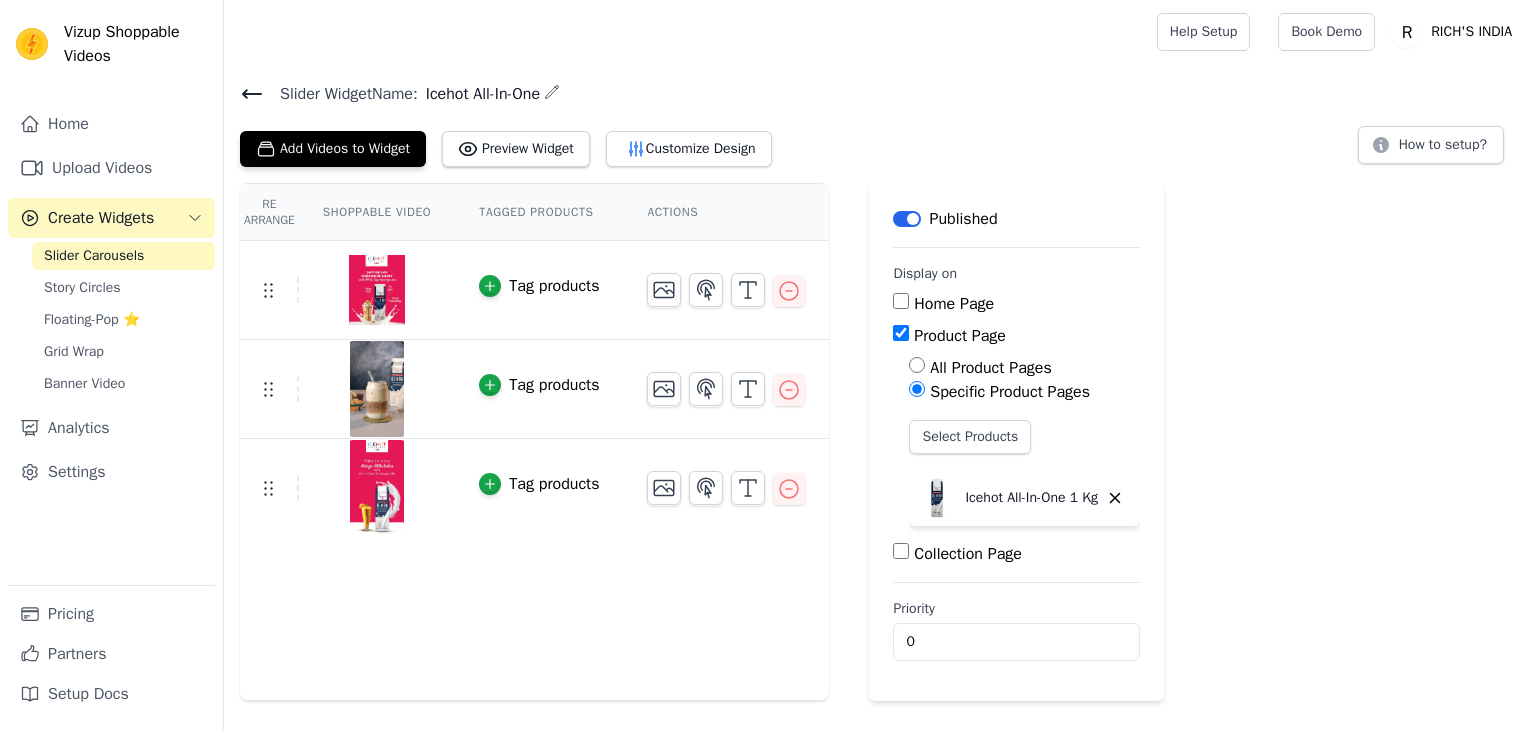 scroll, scrollTop: 0, scrollLeft: 0, axis: both 